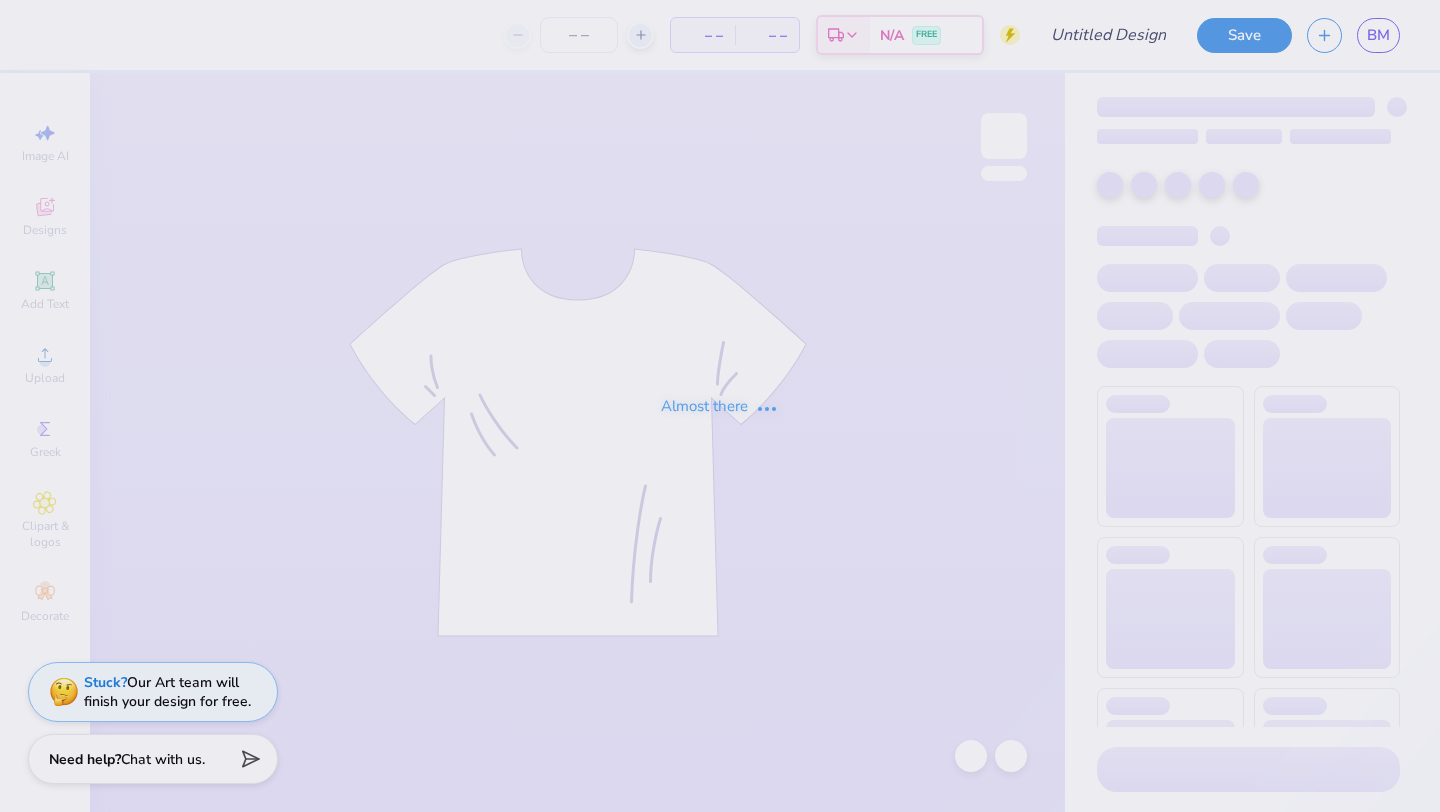 scroll, scrollTop: 0, scrollLeft: 0, axis: both 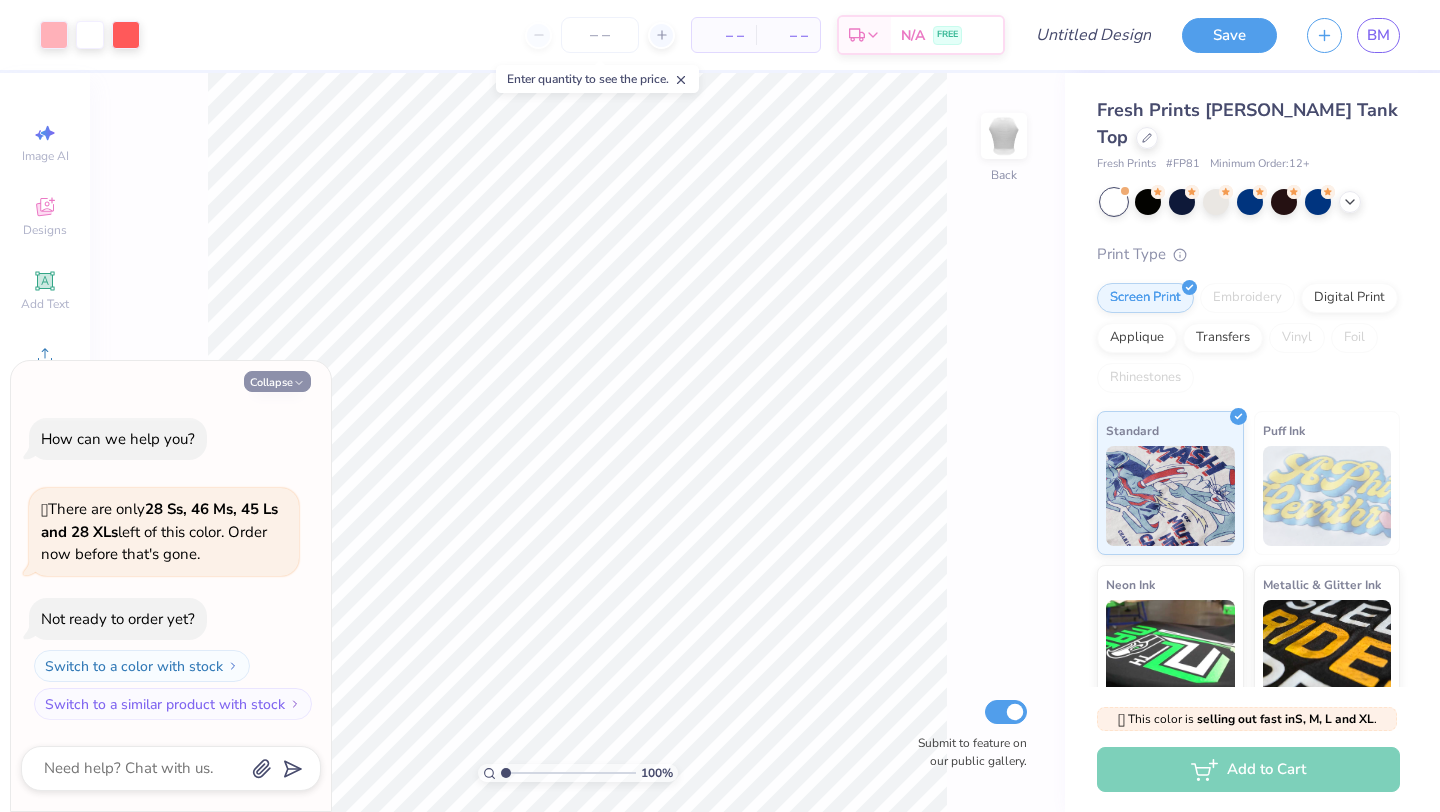 click 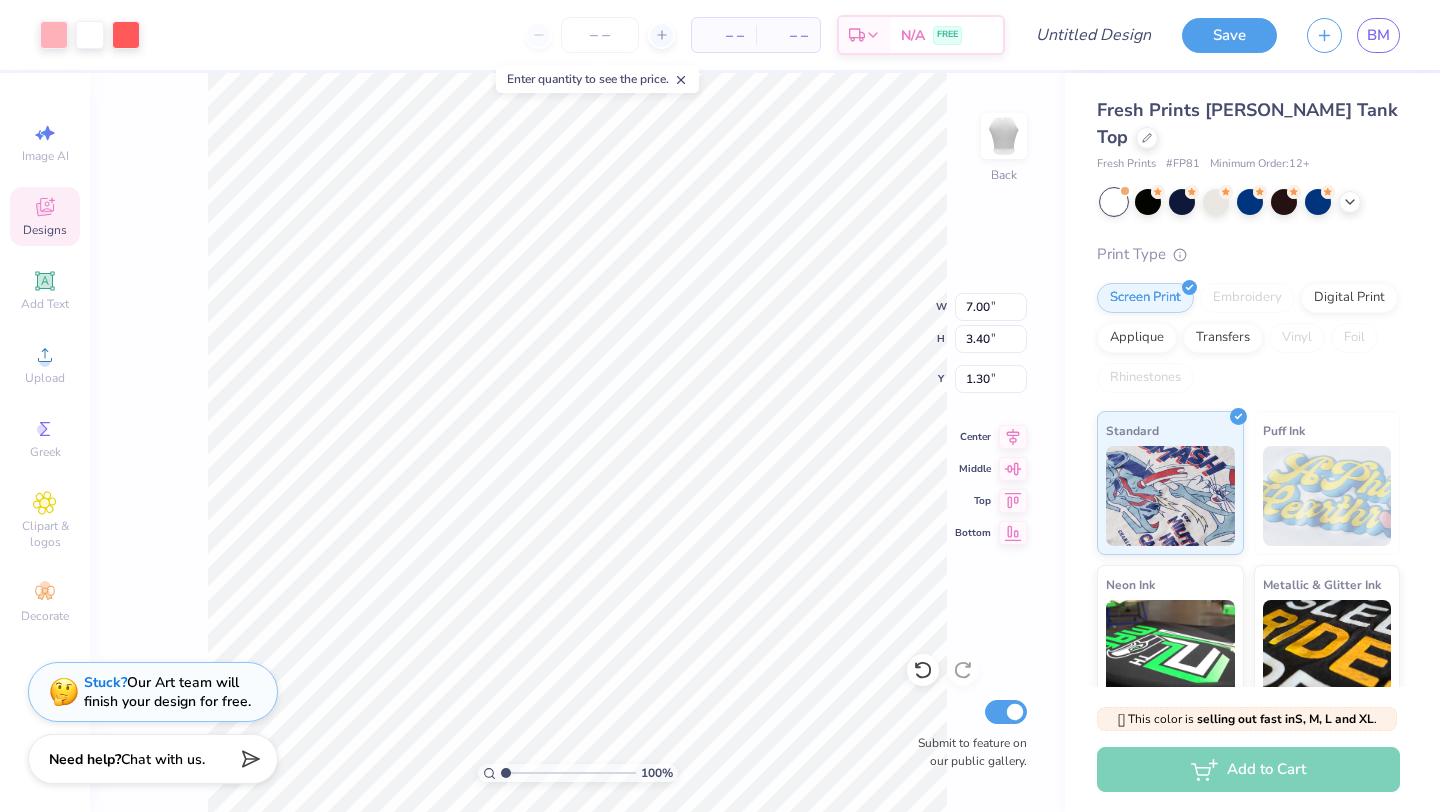 type on "2.22" 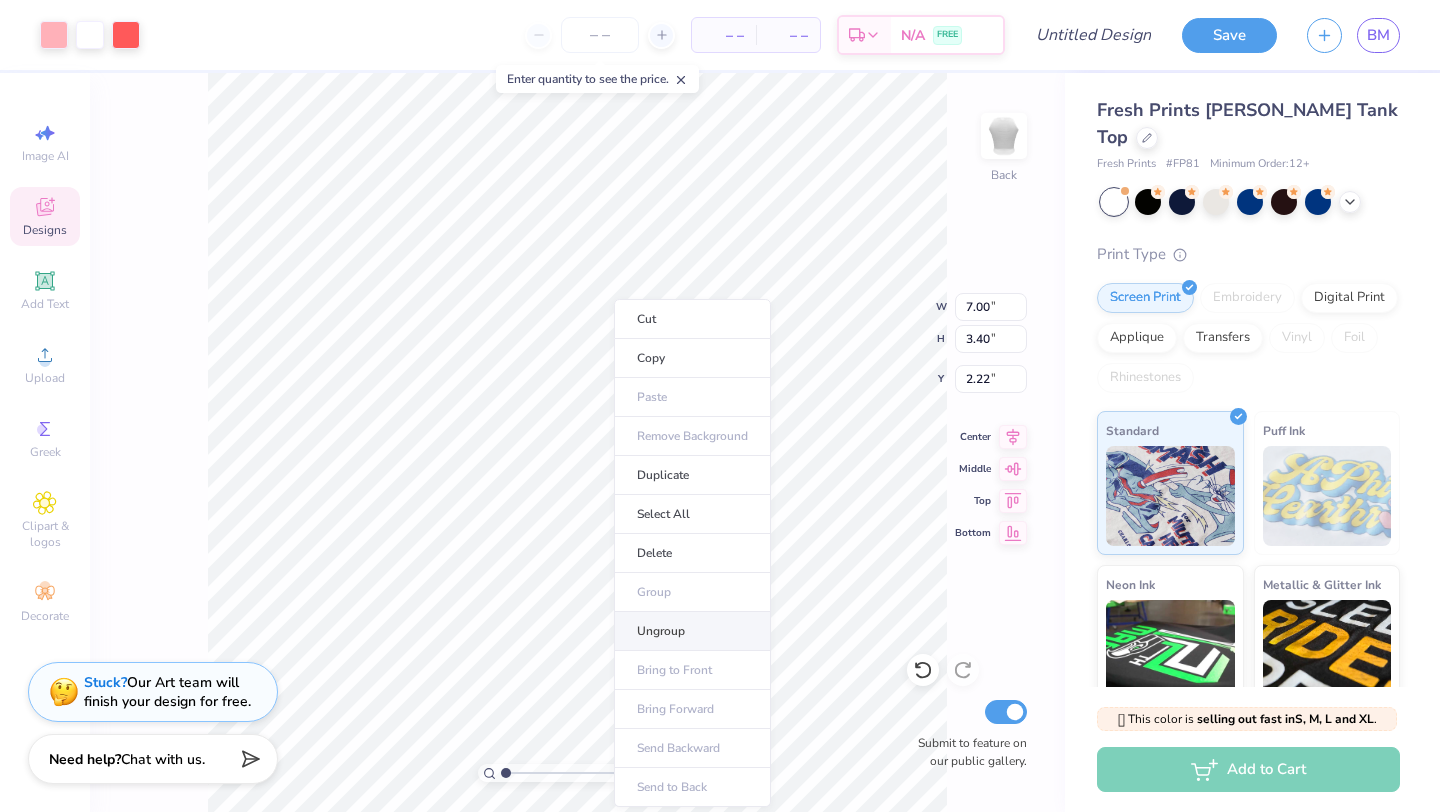click on "Ungroup" at bounding box center (692, 631) 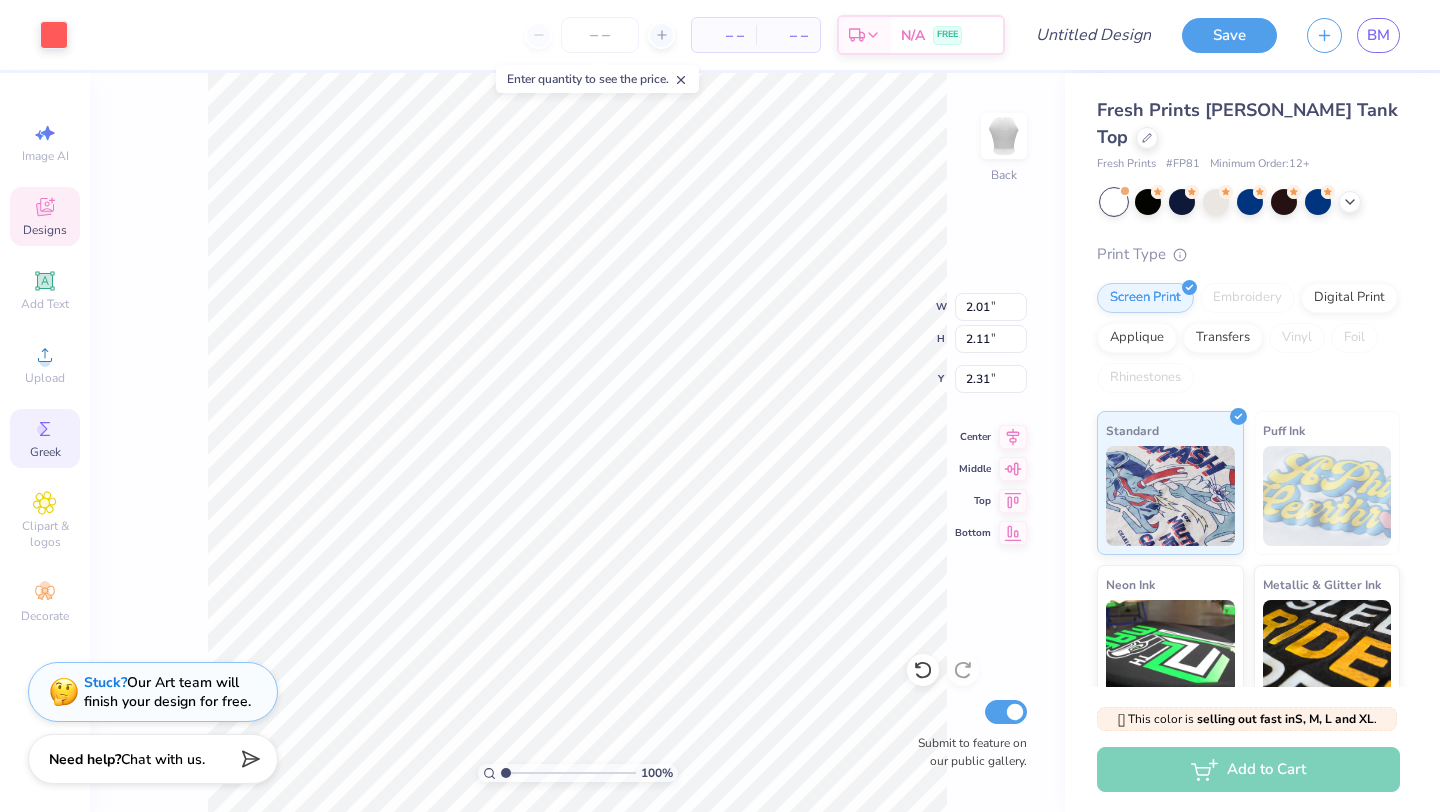 click on "Greek" at bounding box center (45, 438) 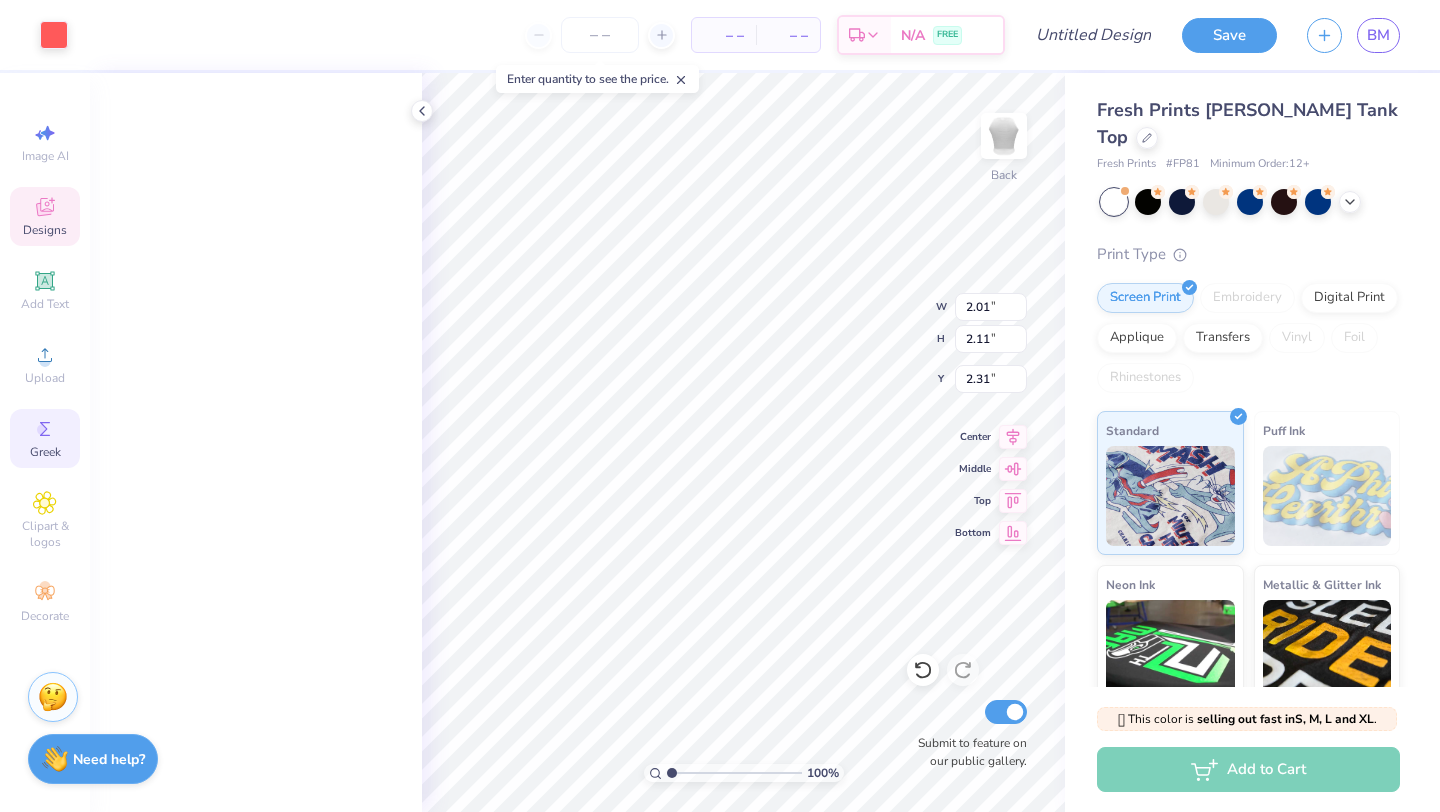 scroll, scrollTop: 0, scrollLeft: 0, axis: both 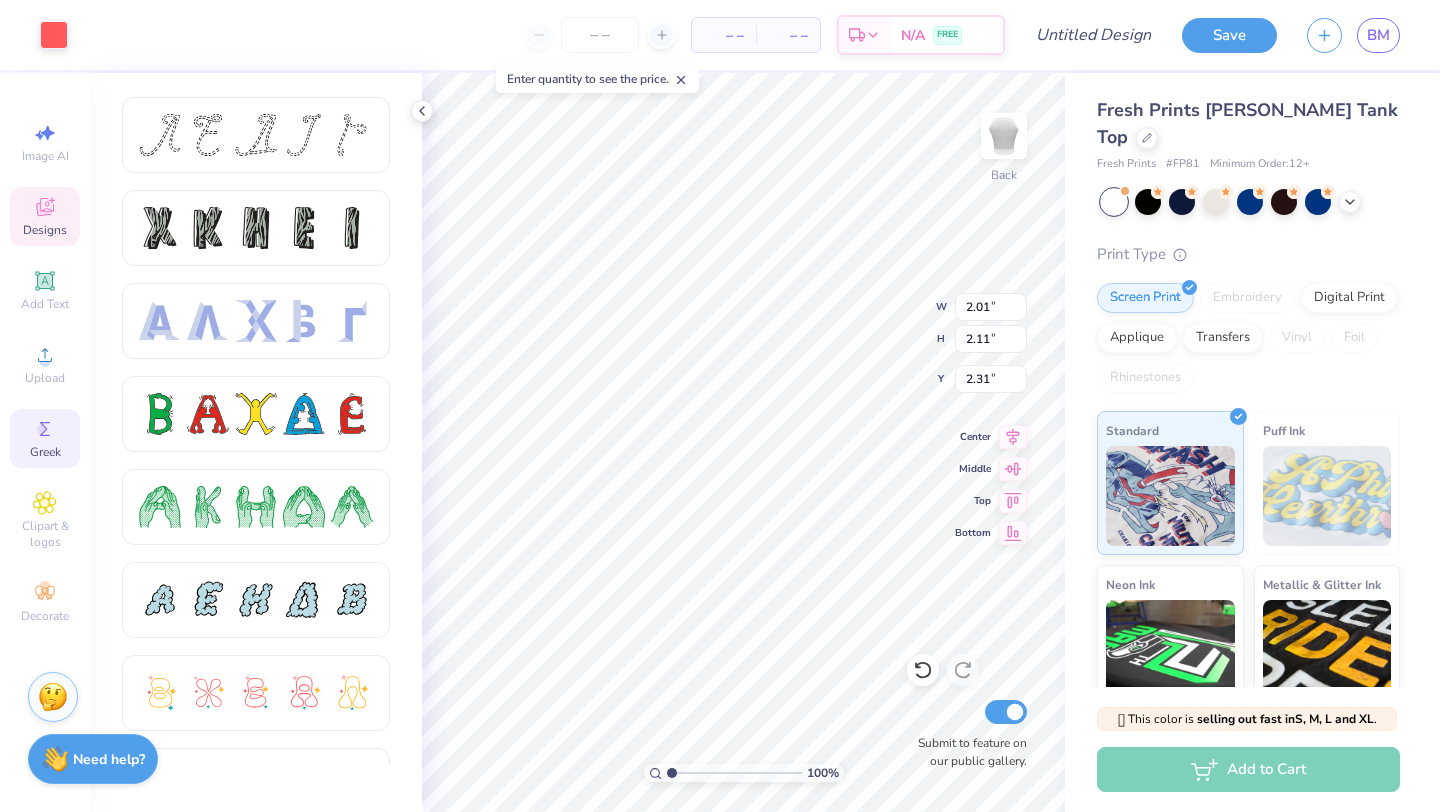 type on "2.13" 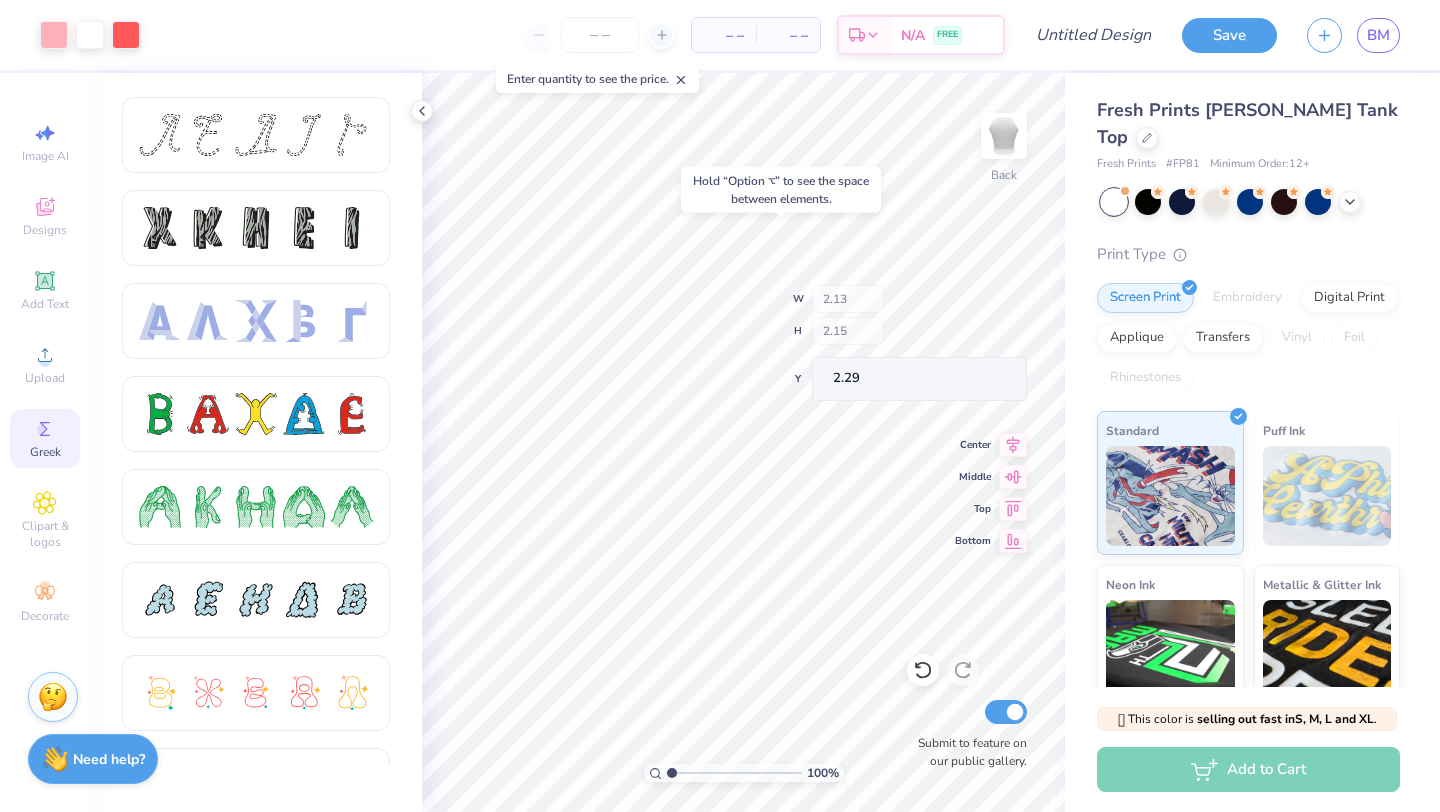 type on "2.43" 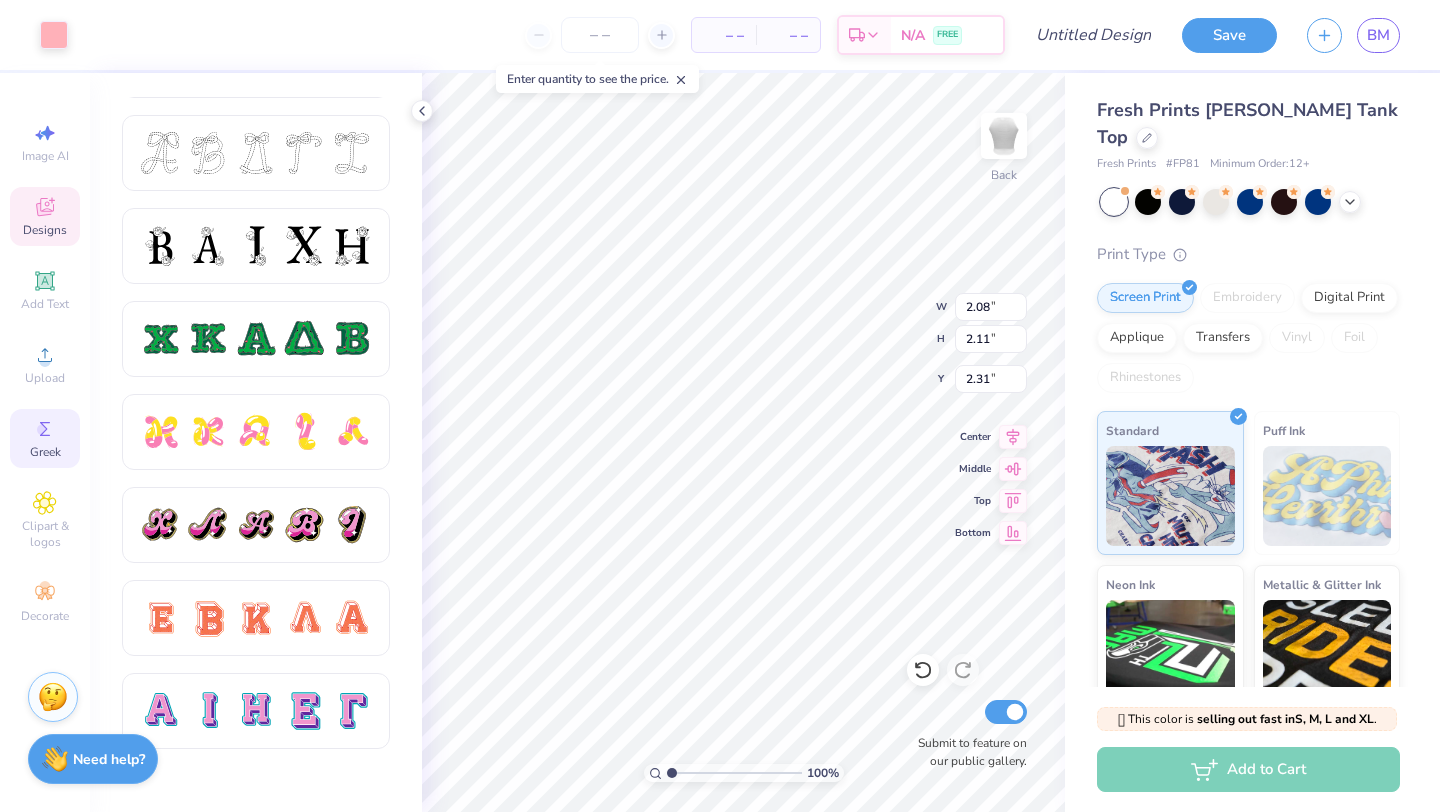 scroll, scrollTop: 1009, scrollLeft: 0, axis: vertical 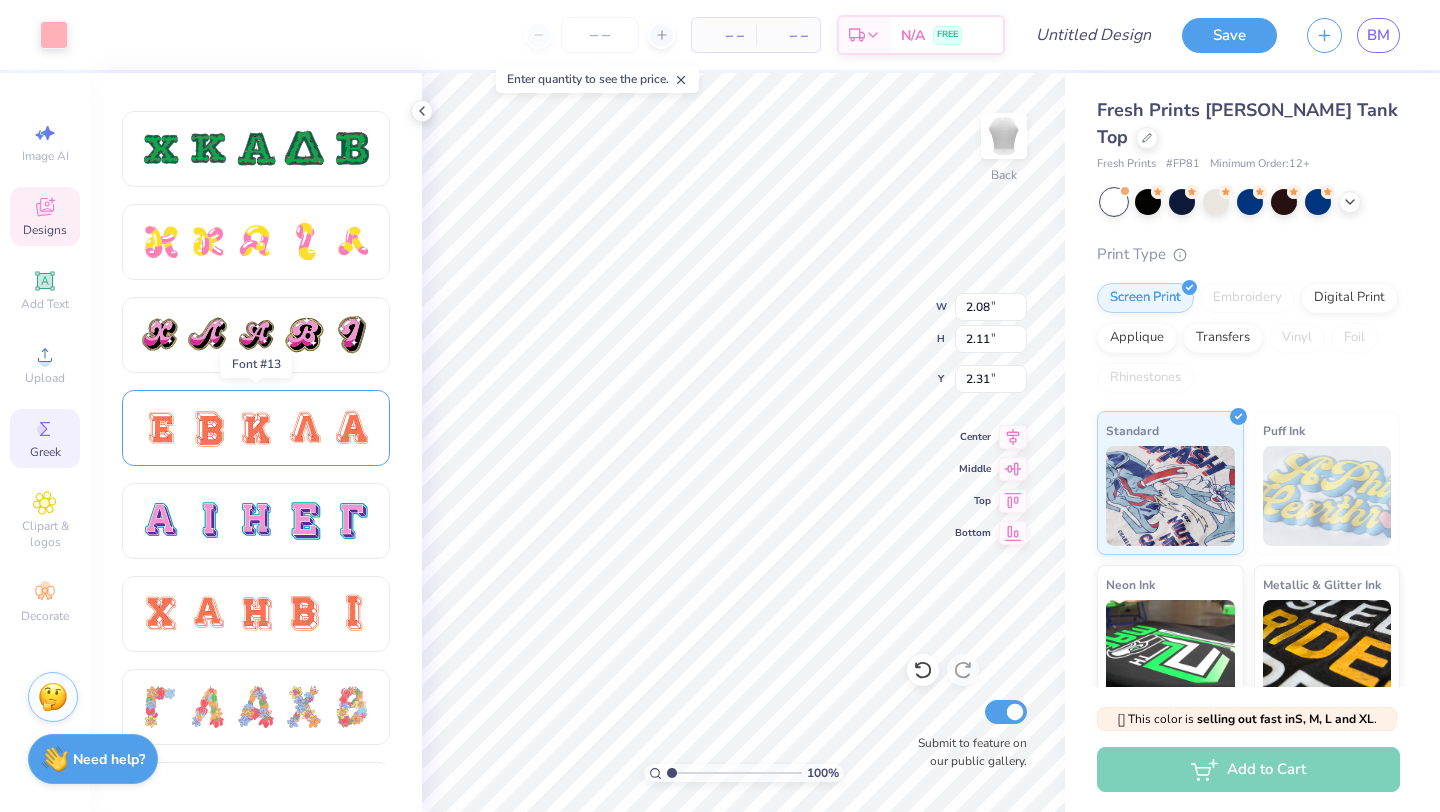 click at bounding box center [304, 428] 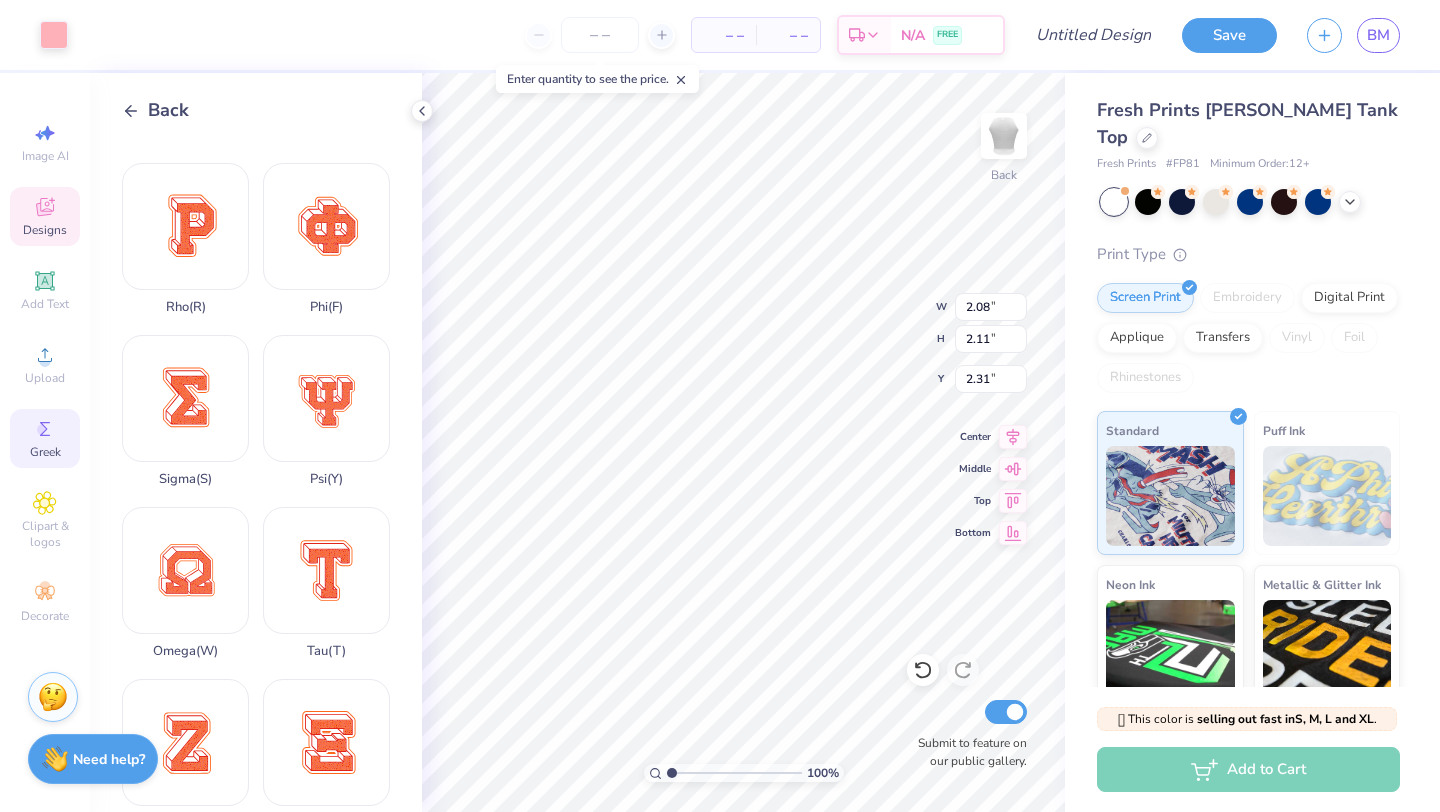 scroll, scrollTop: 1400, scrollLeft: 0, axis: vertical 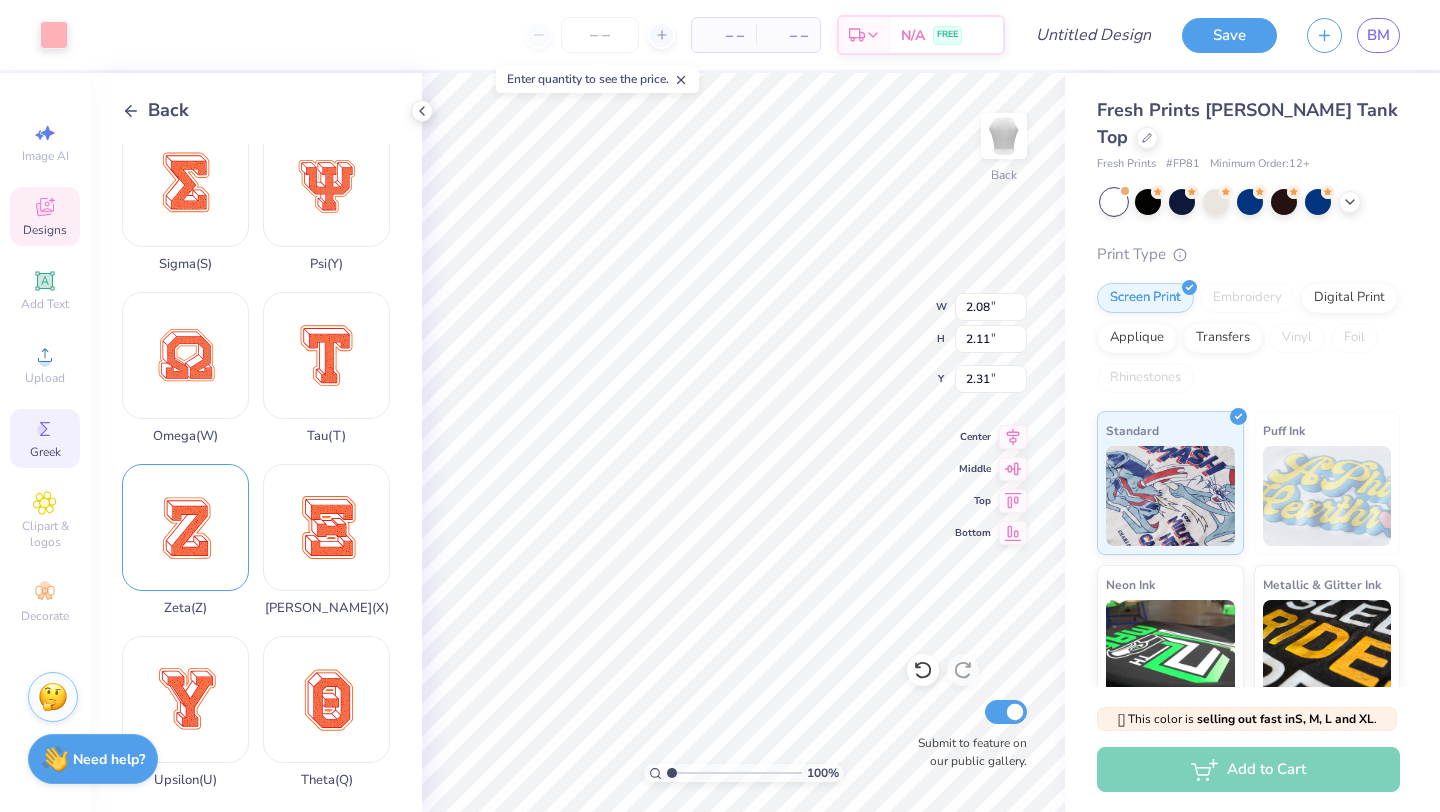 click on "Zeta  ( Z )" at bounding box center (185, 540) 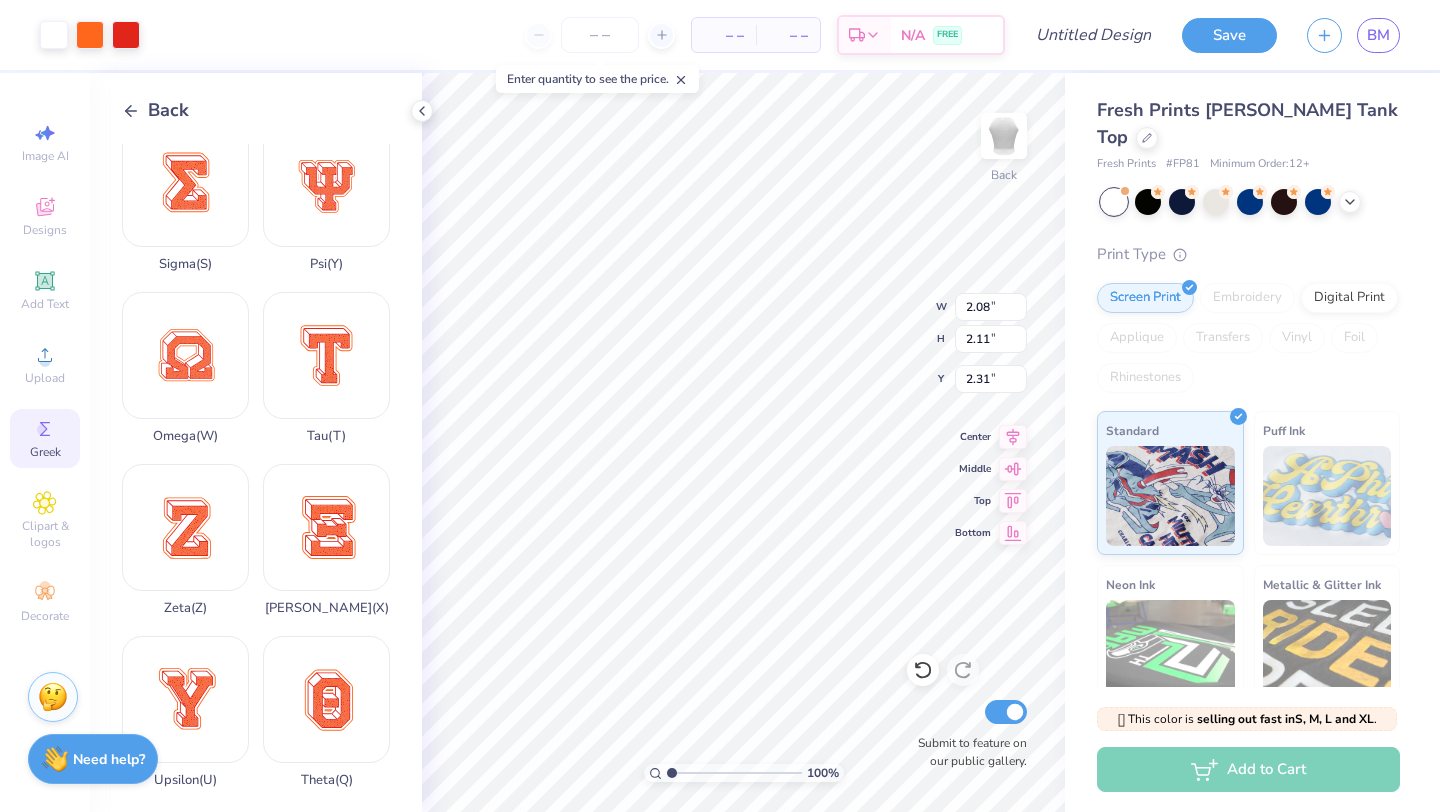 type on "7.23" 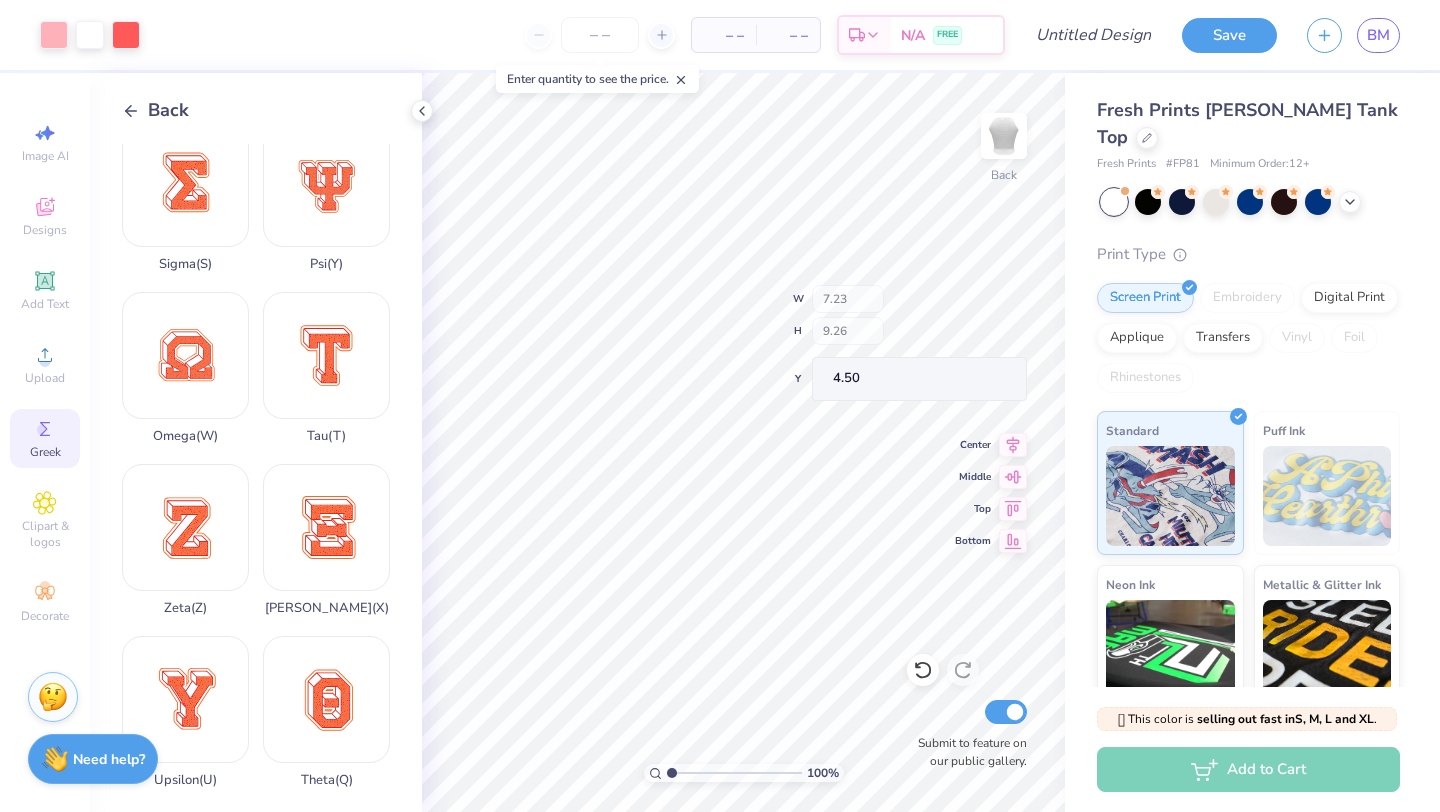 type on "2.90" 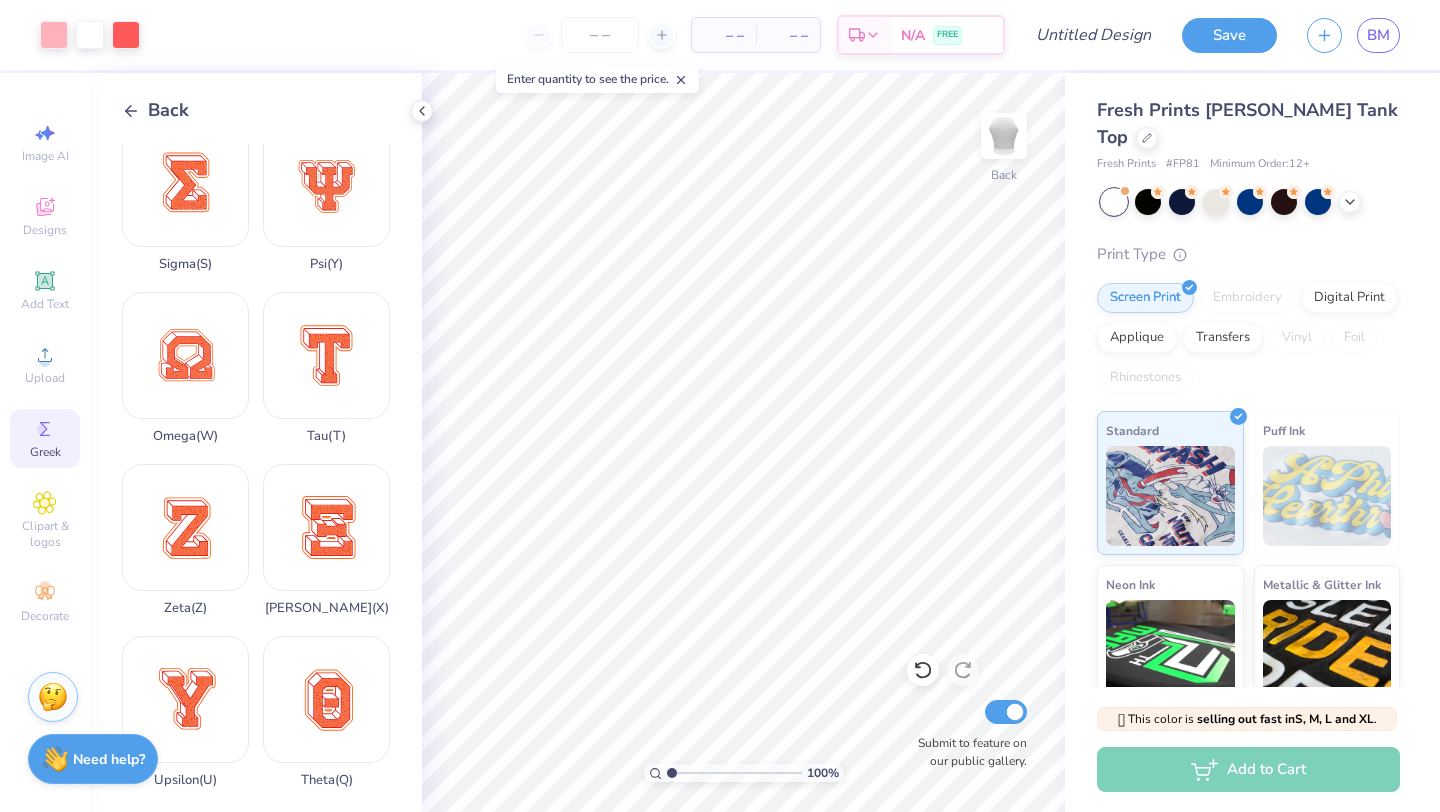 click on "Back" at bounding box center [168, 110] 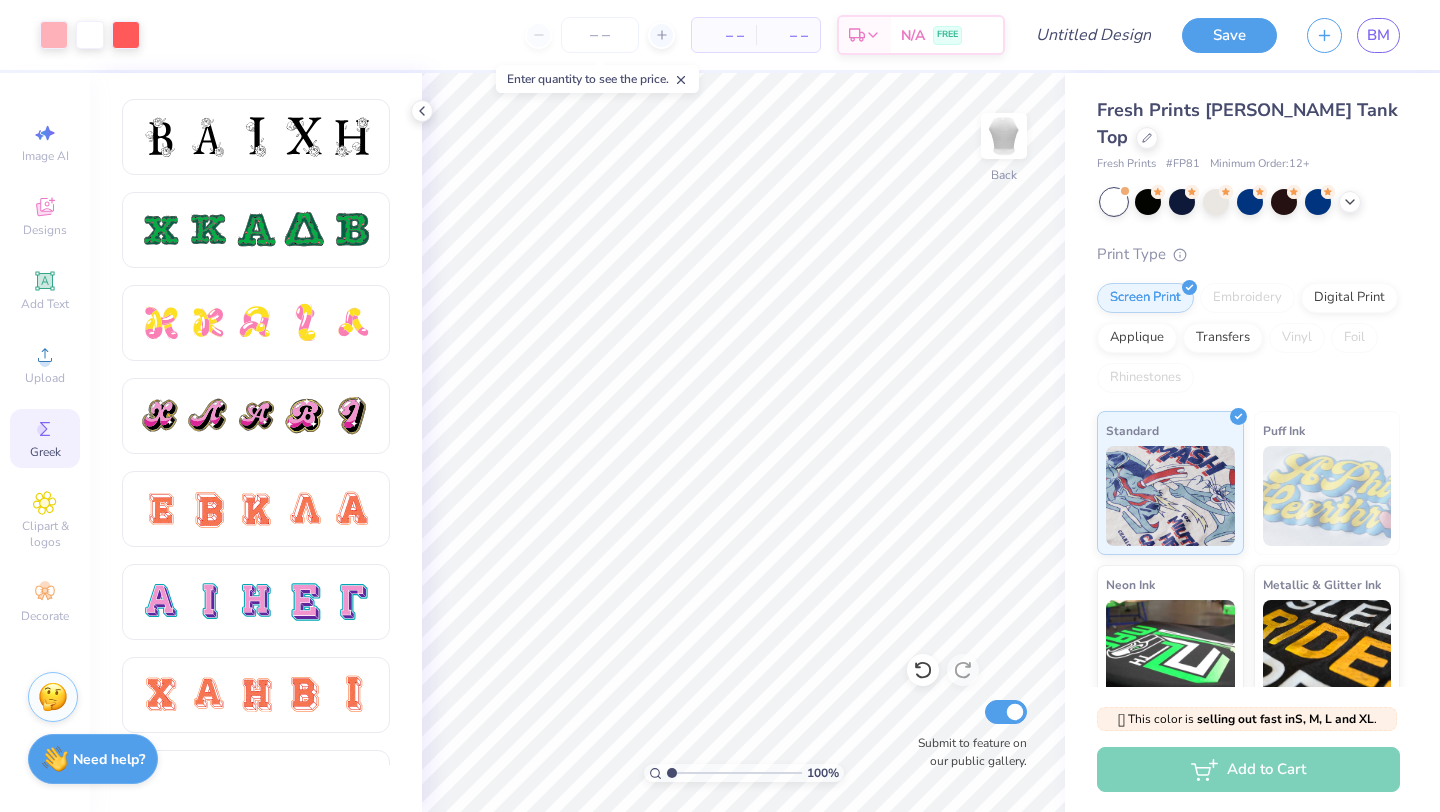 scroll, scrollTop: 1134, scrollLeft: 0, axis: vertical 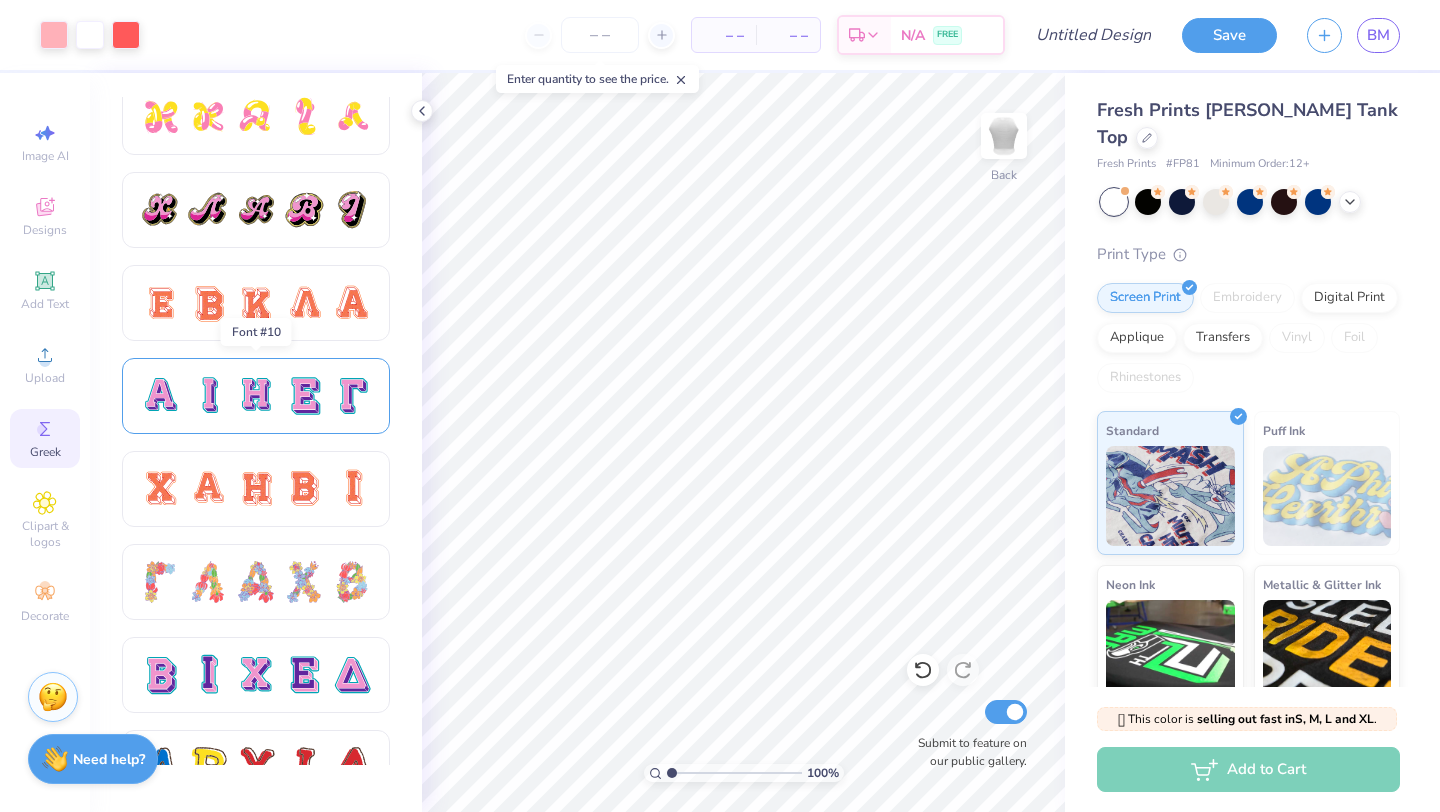 click at bounding box center (256, 396) 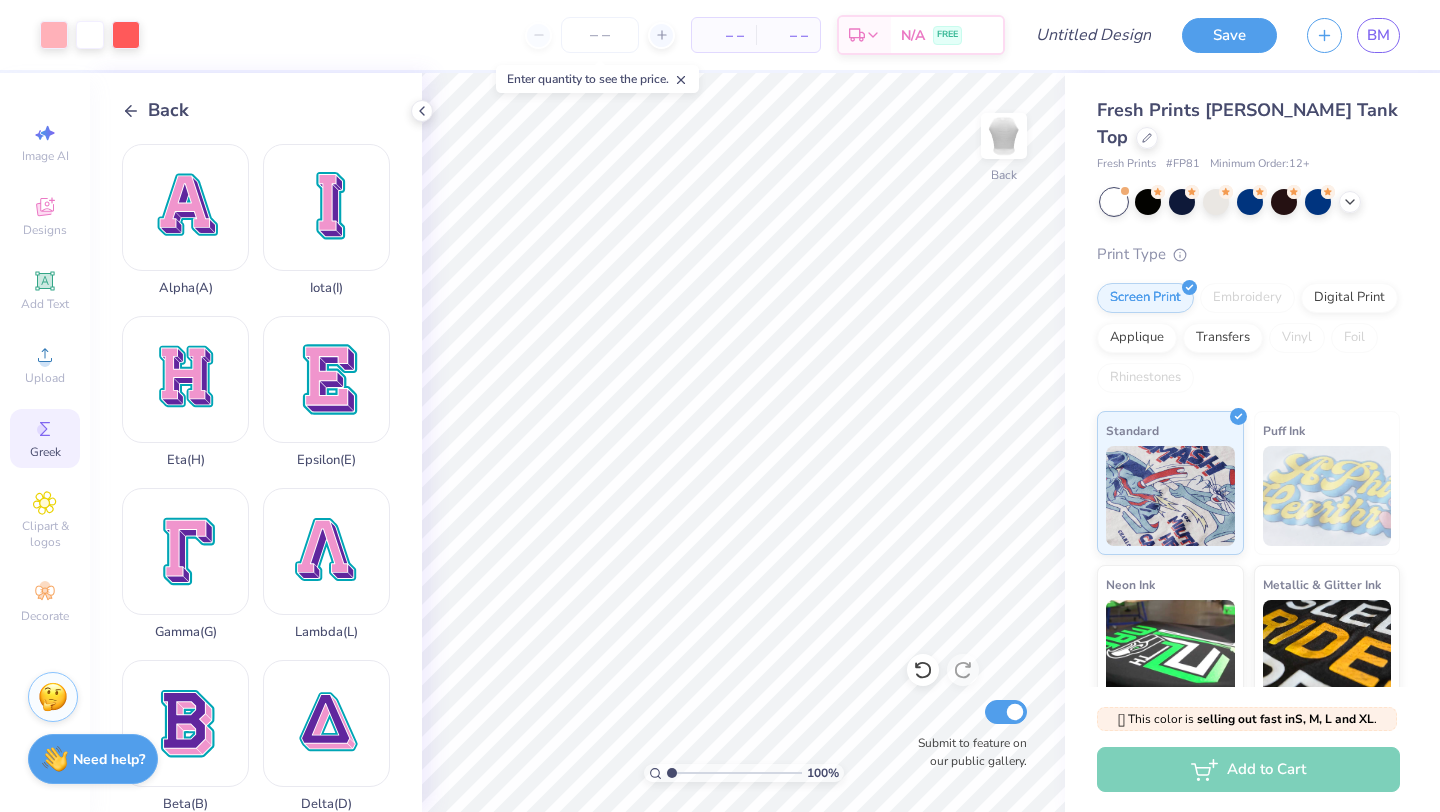 click on "Back" at bounding box center [168, 110] 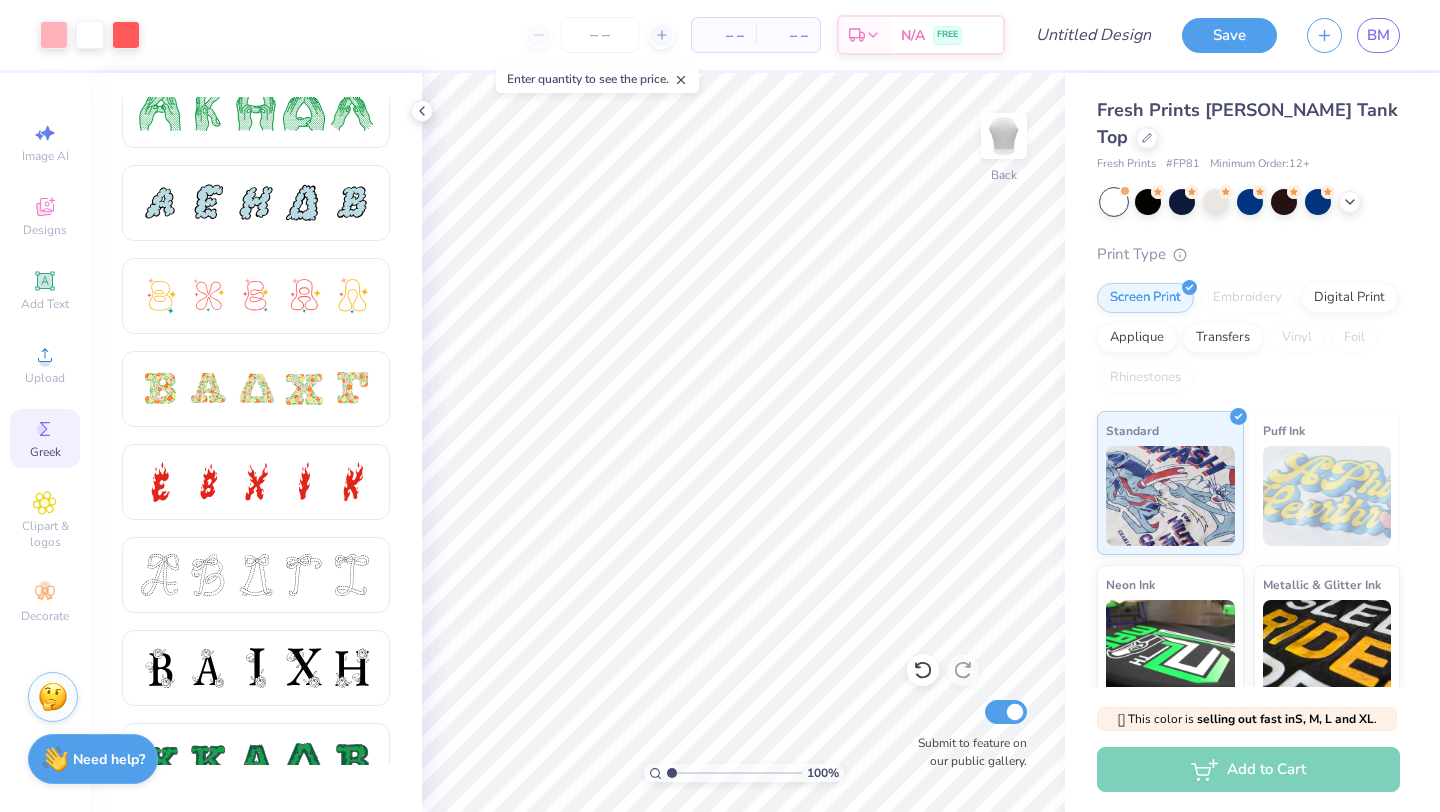 scroll, scrollTop: 552, scrollLeft: 0, axis: vertical 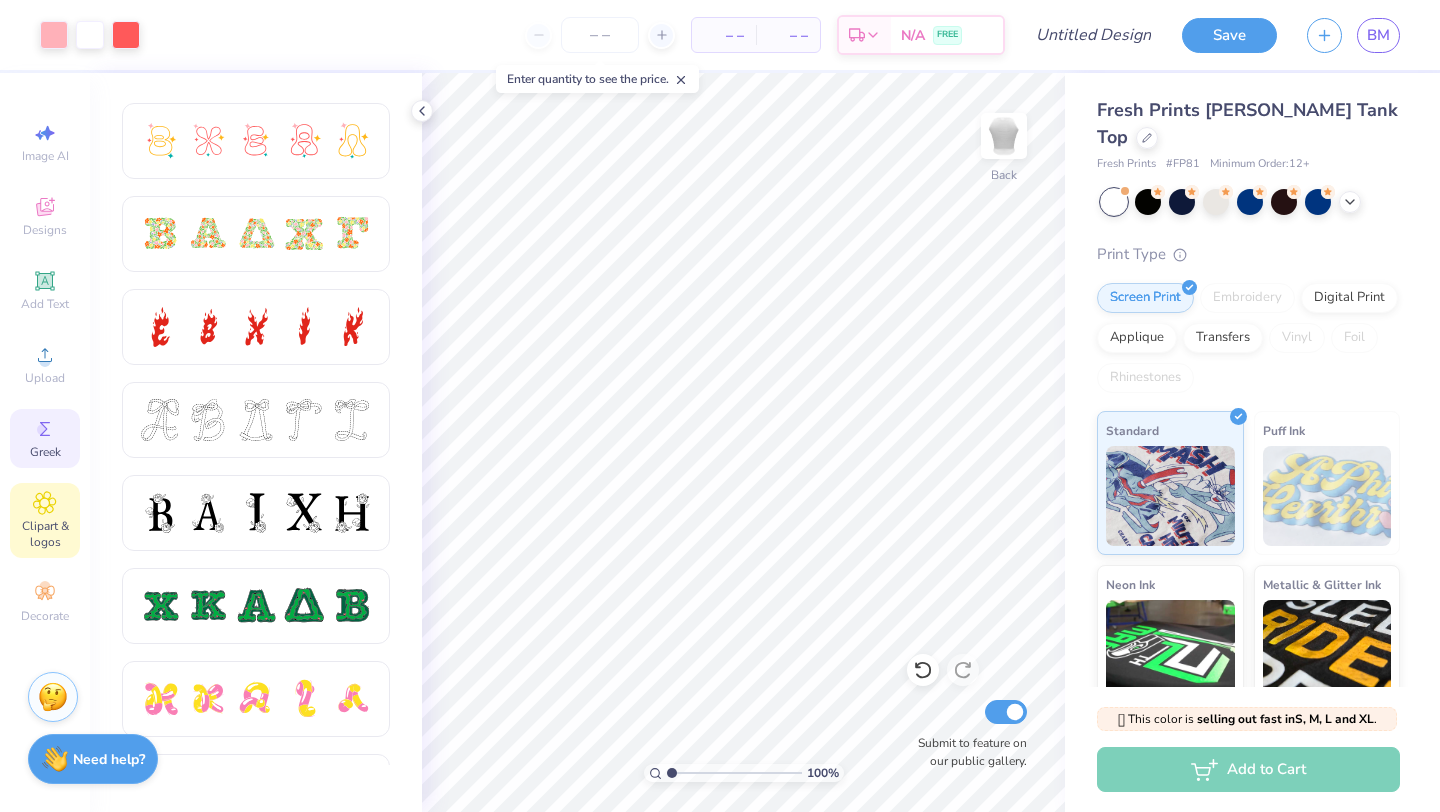 click on "Clipart & logos" at bounding box center (45, 534) 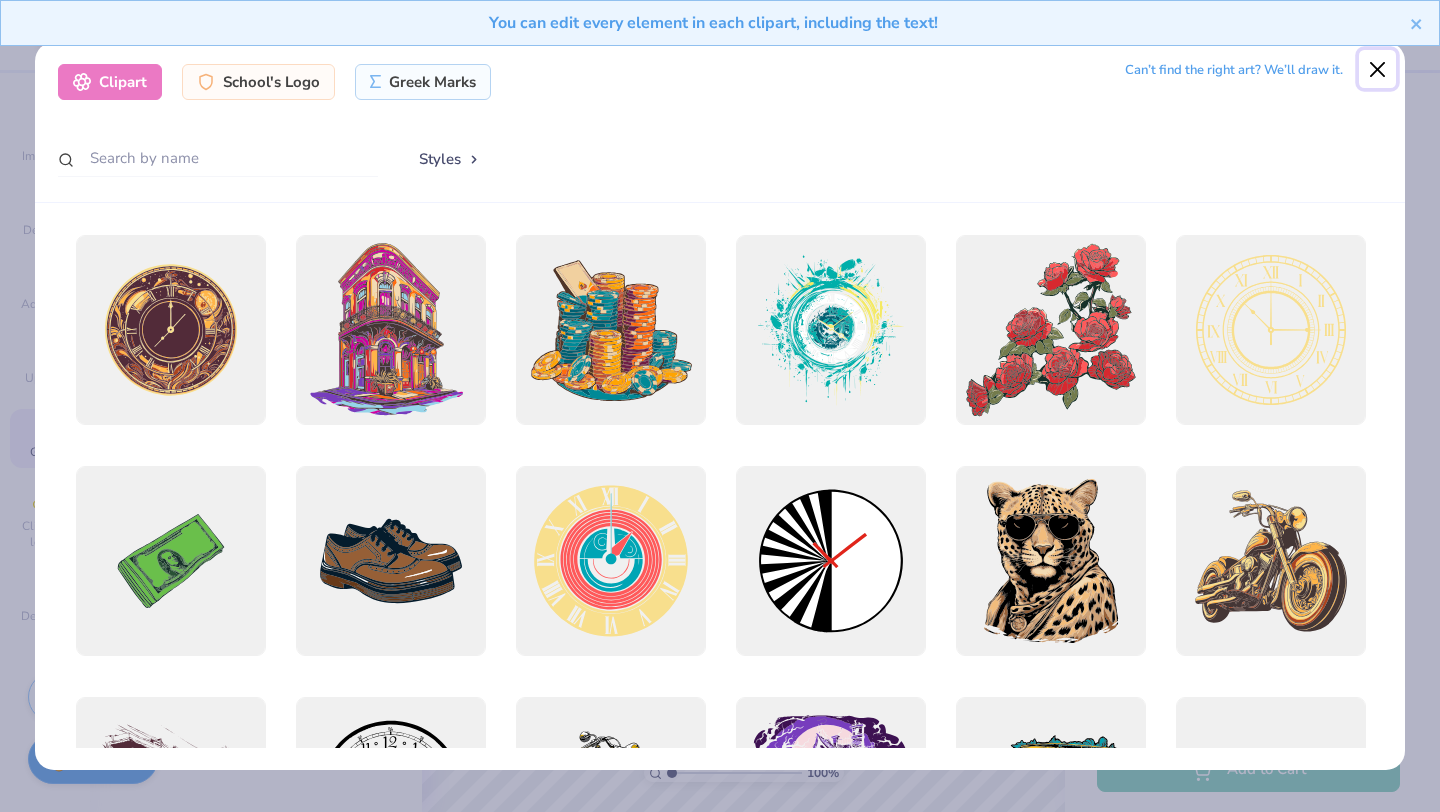 click at bounding box center [1378, 69] 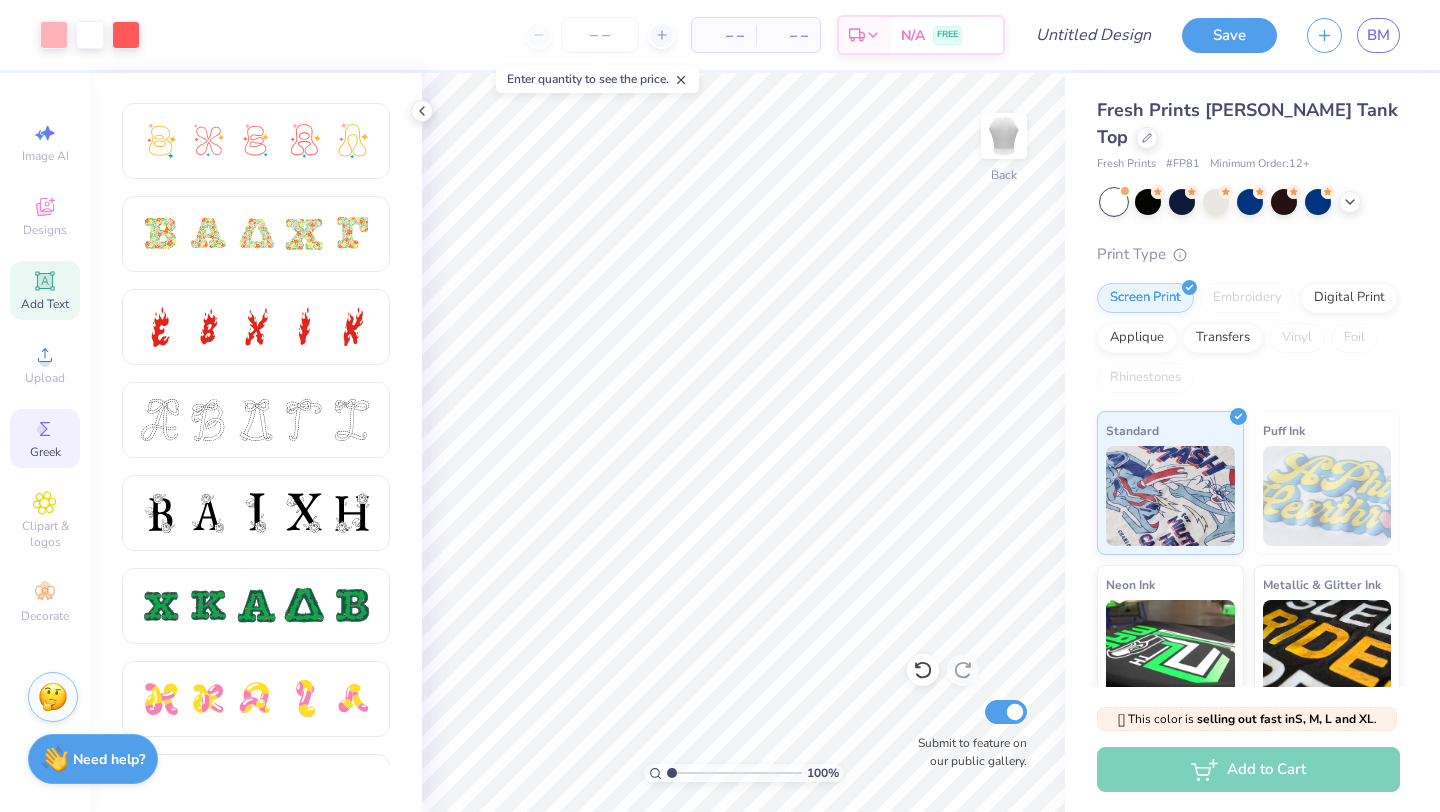 click on "Add Text" at bounding box center [45, 290] 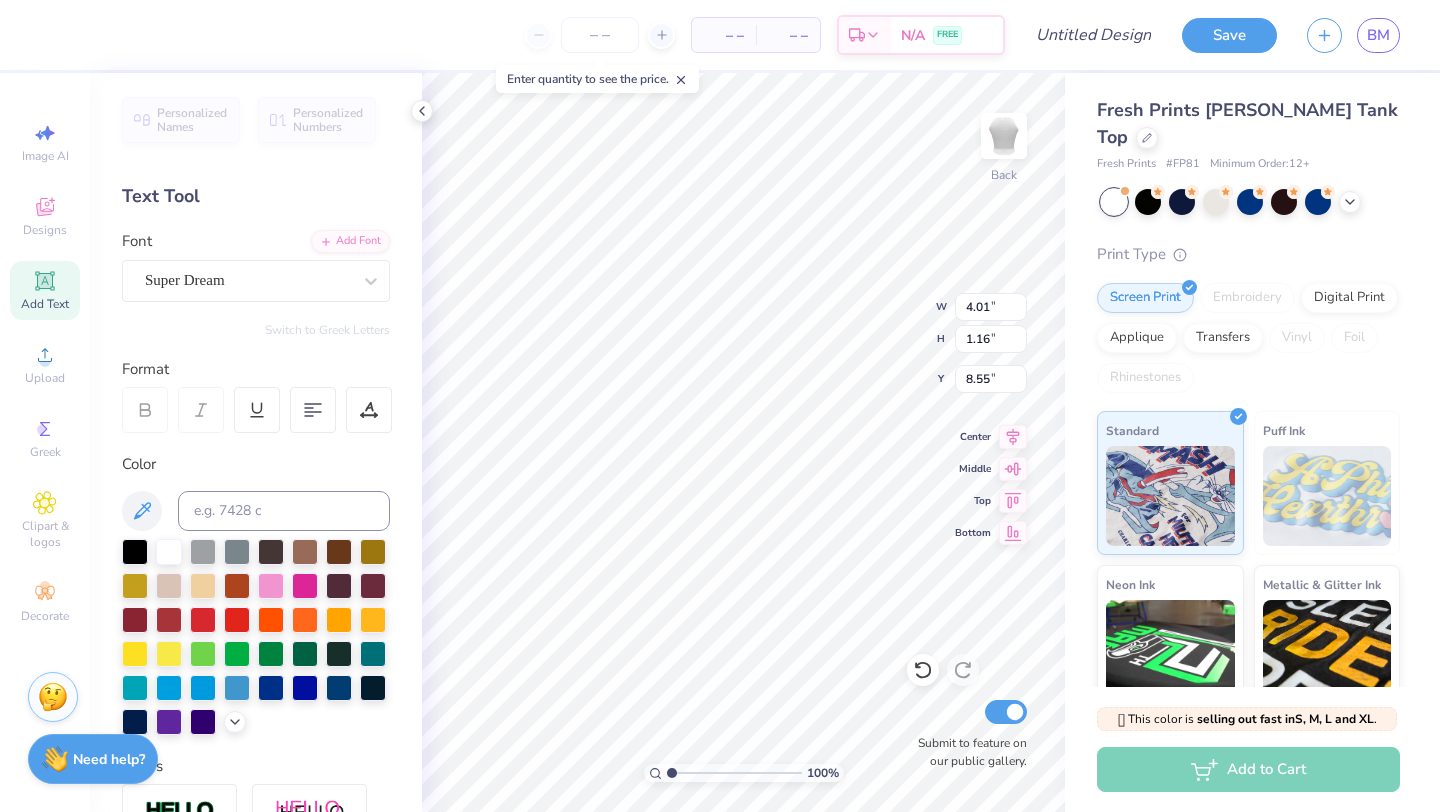 type on "ZTA" 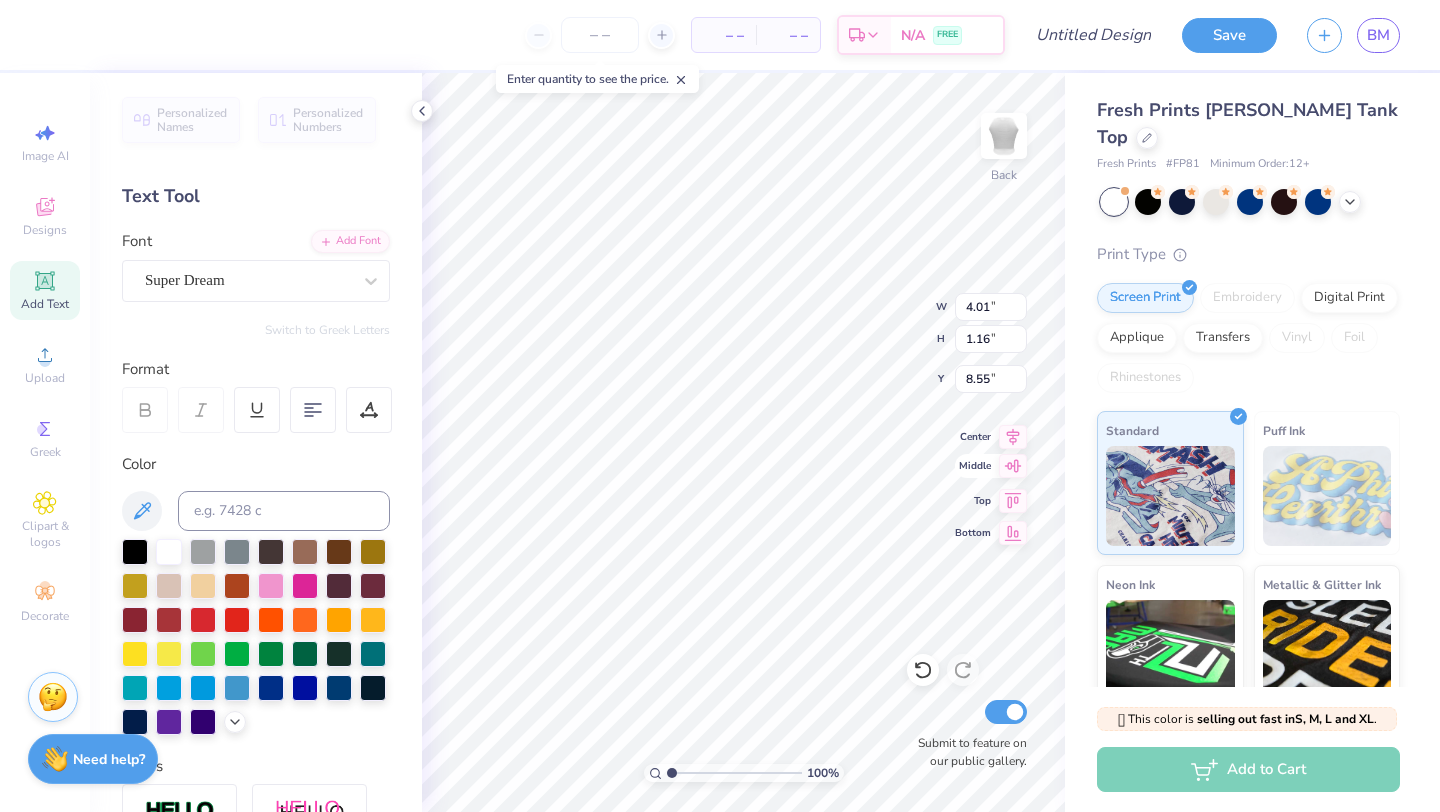 type on "2.76" 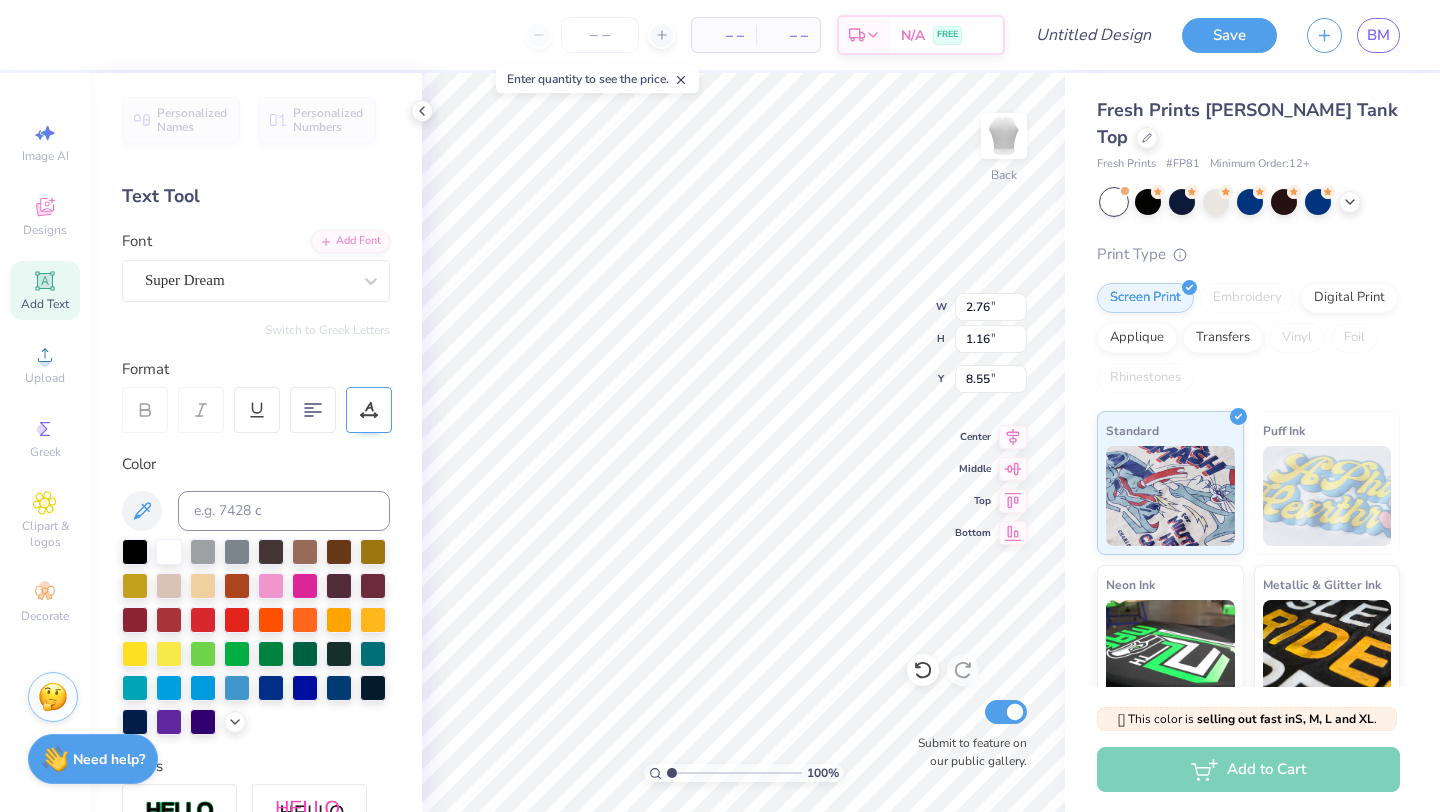 click at bounding box center (369, 410) 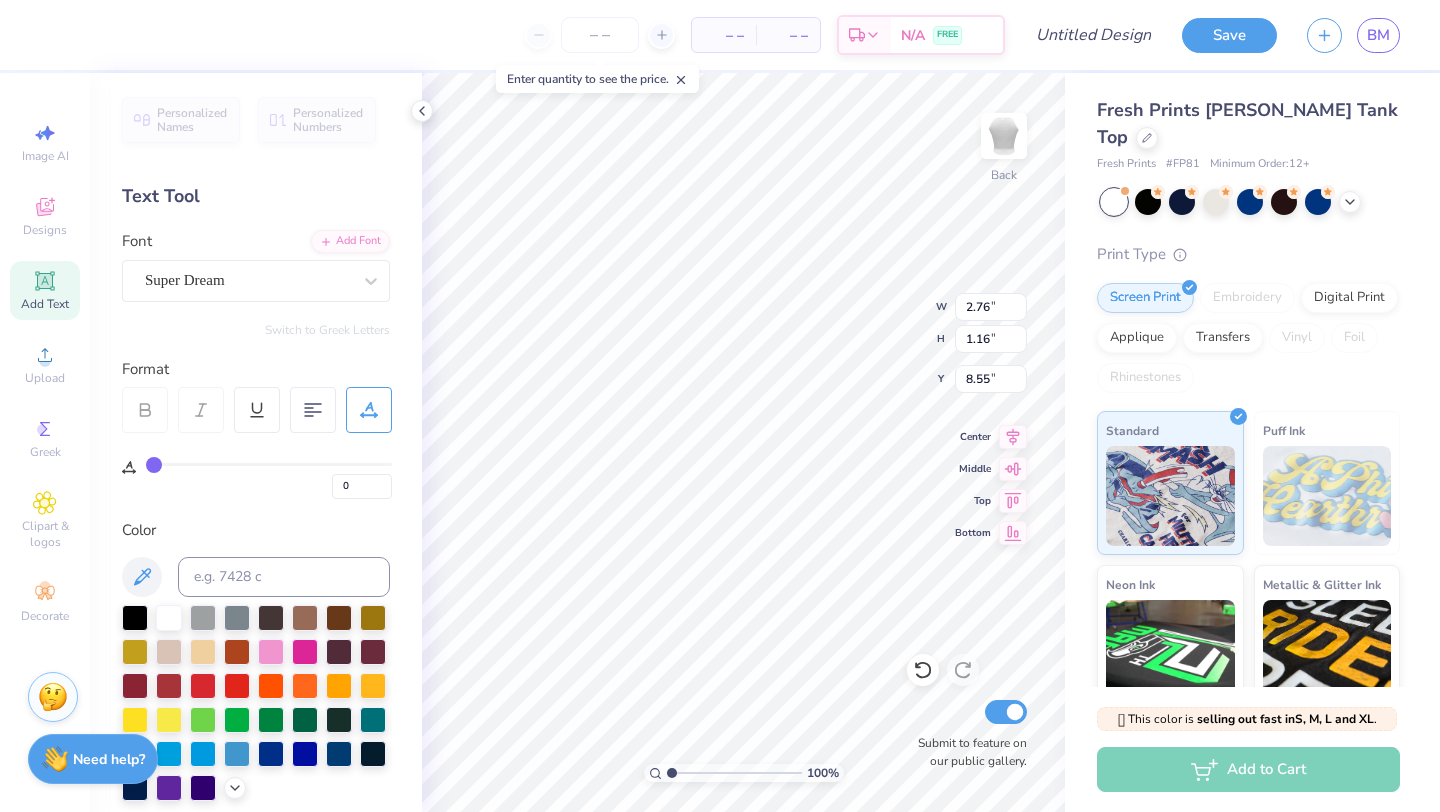 type on "2" 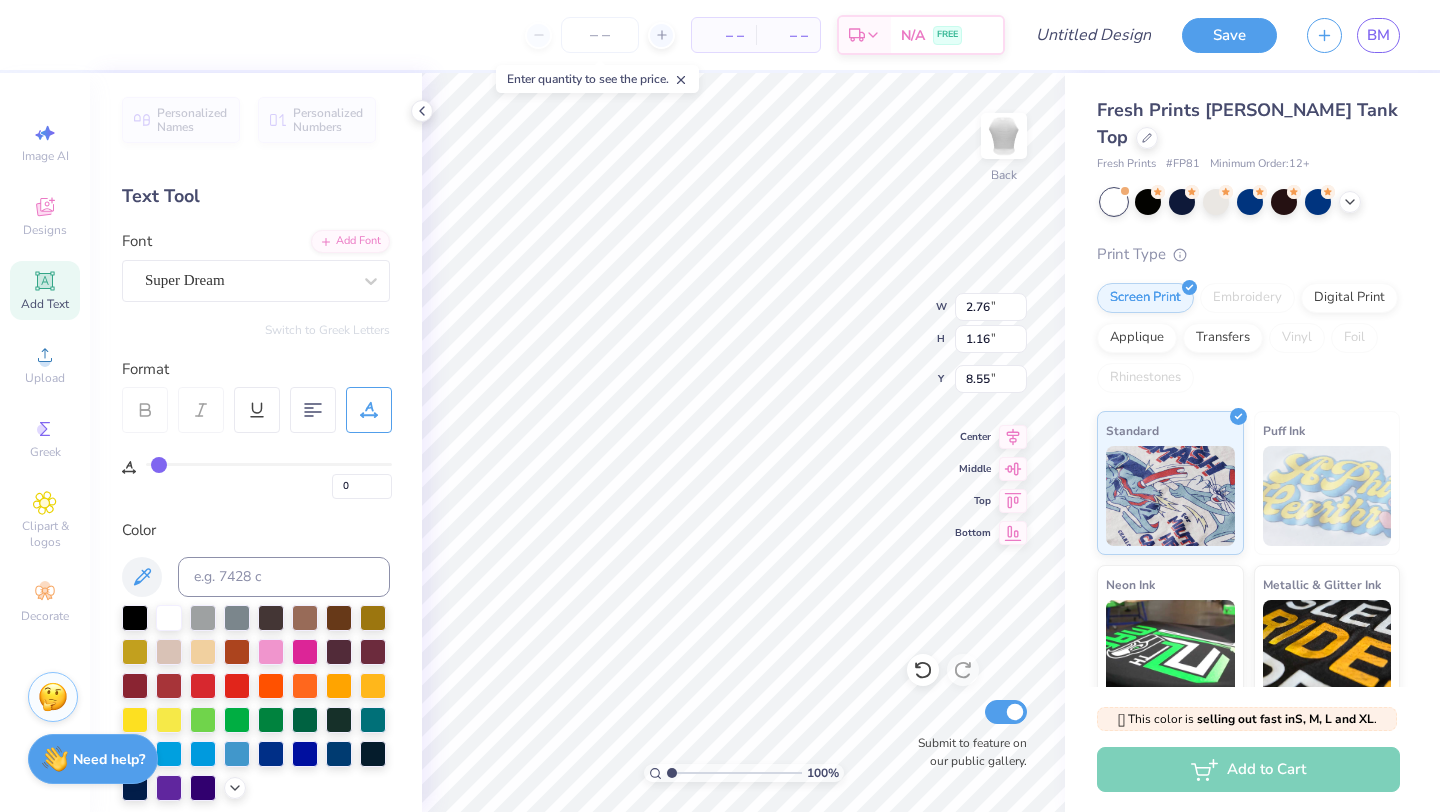 type on "2" 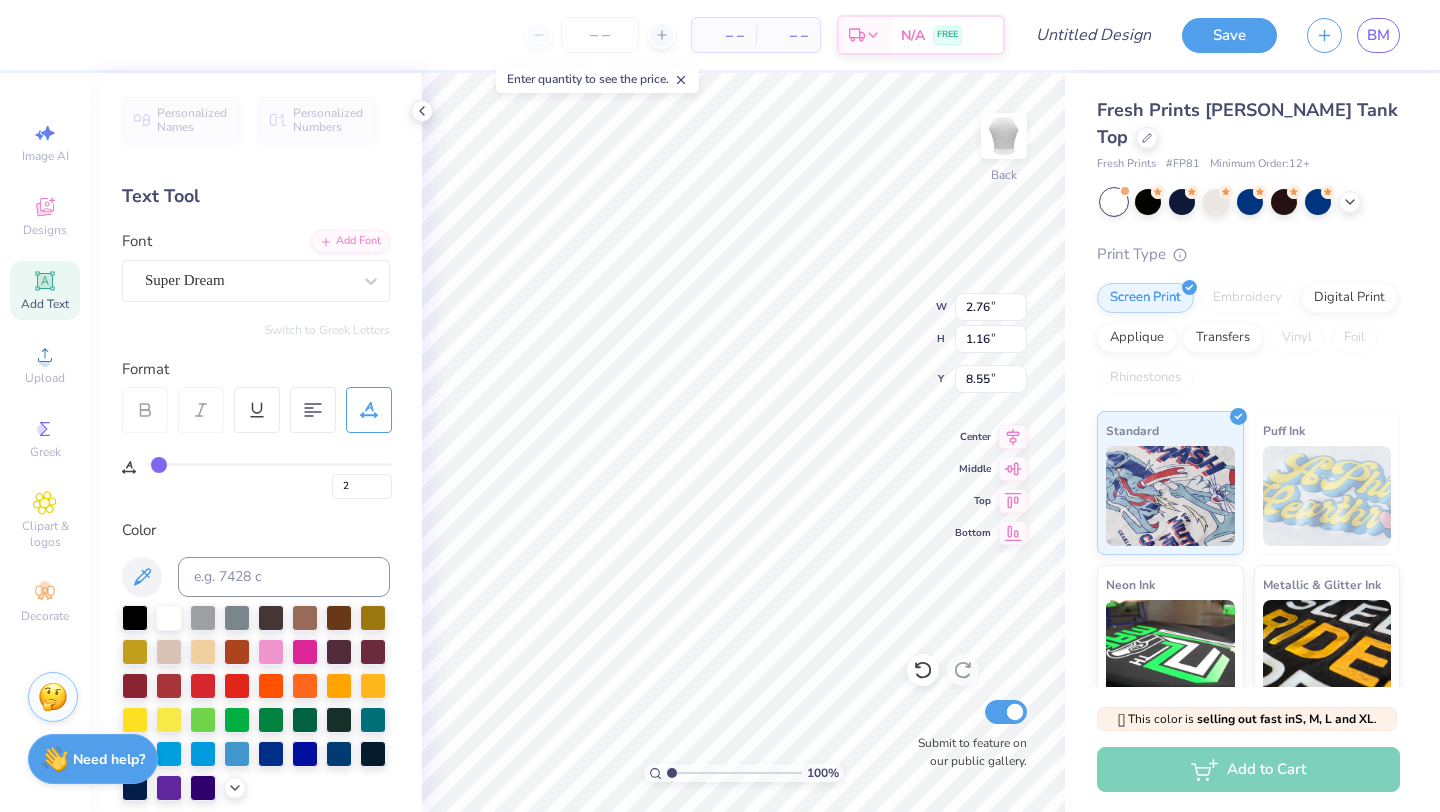 type on "3" 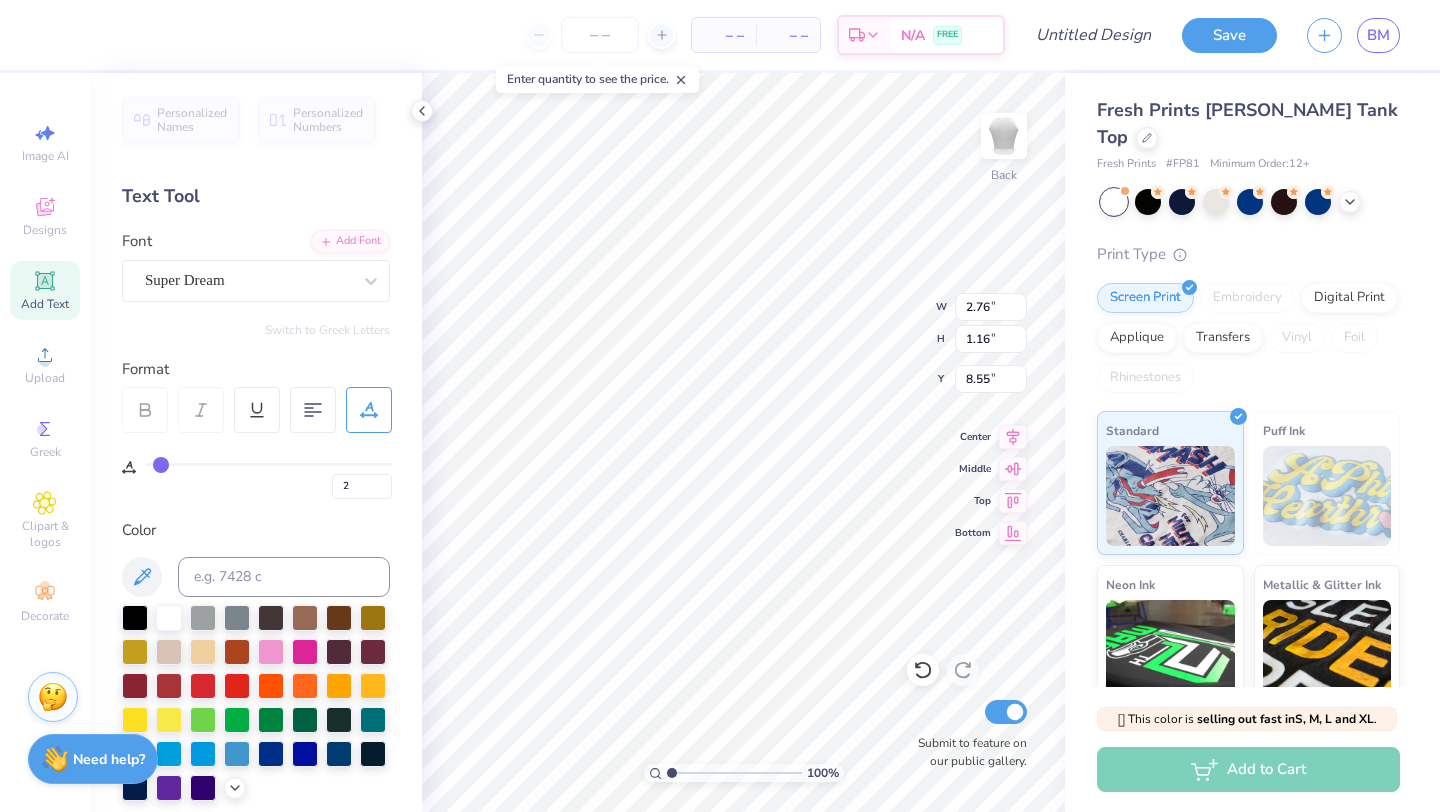 type on "3" 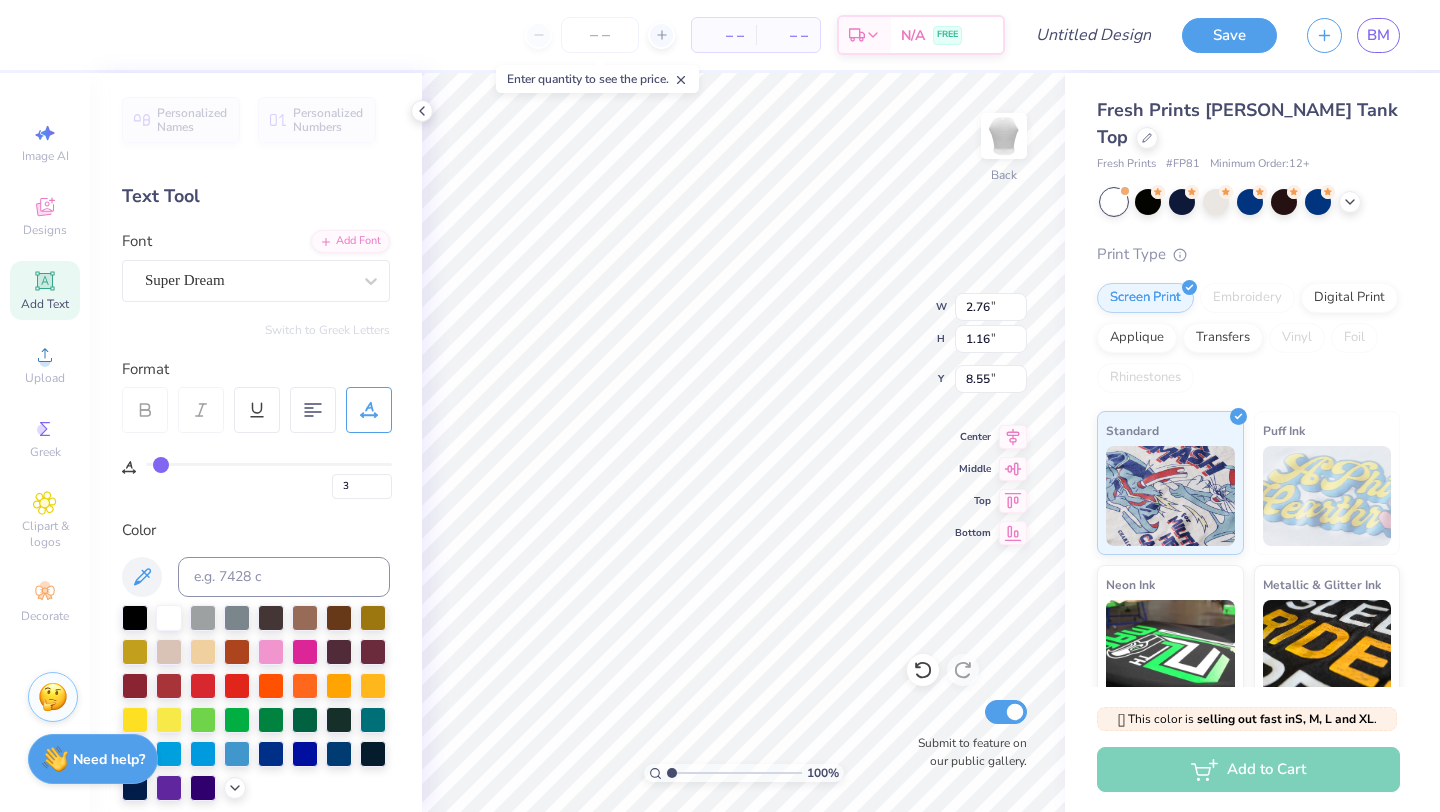 type on "4" 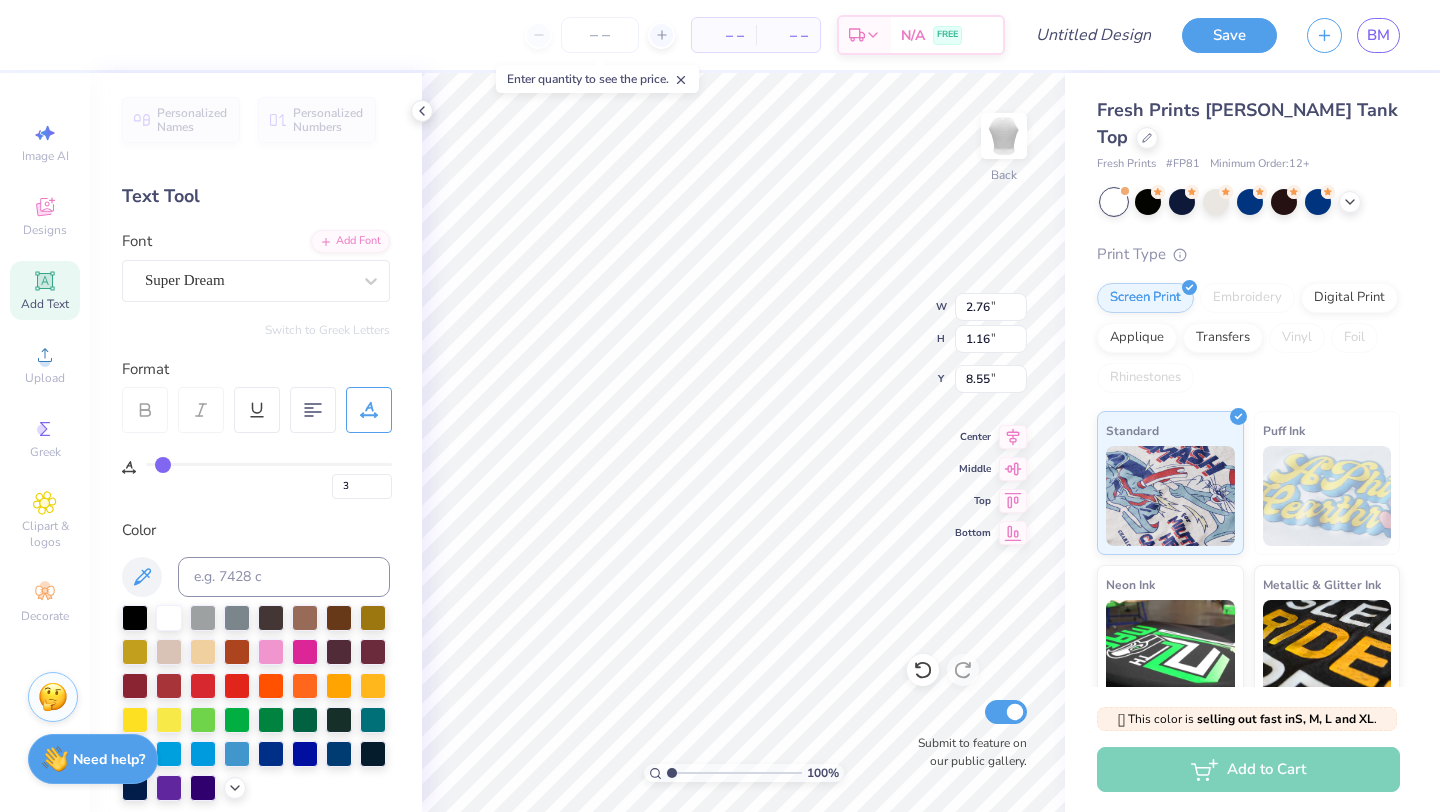 type on "4" 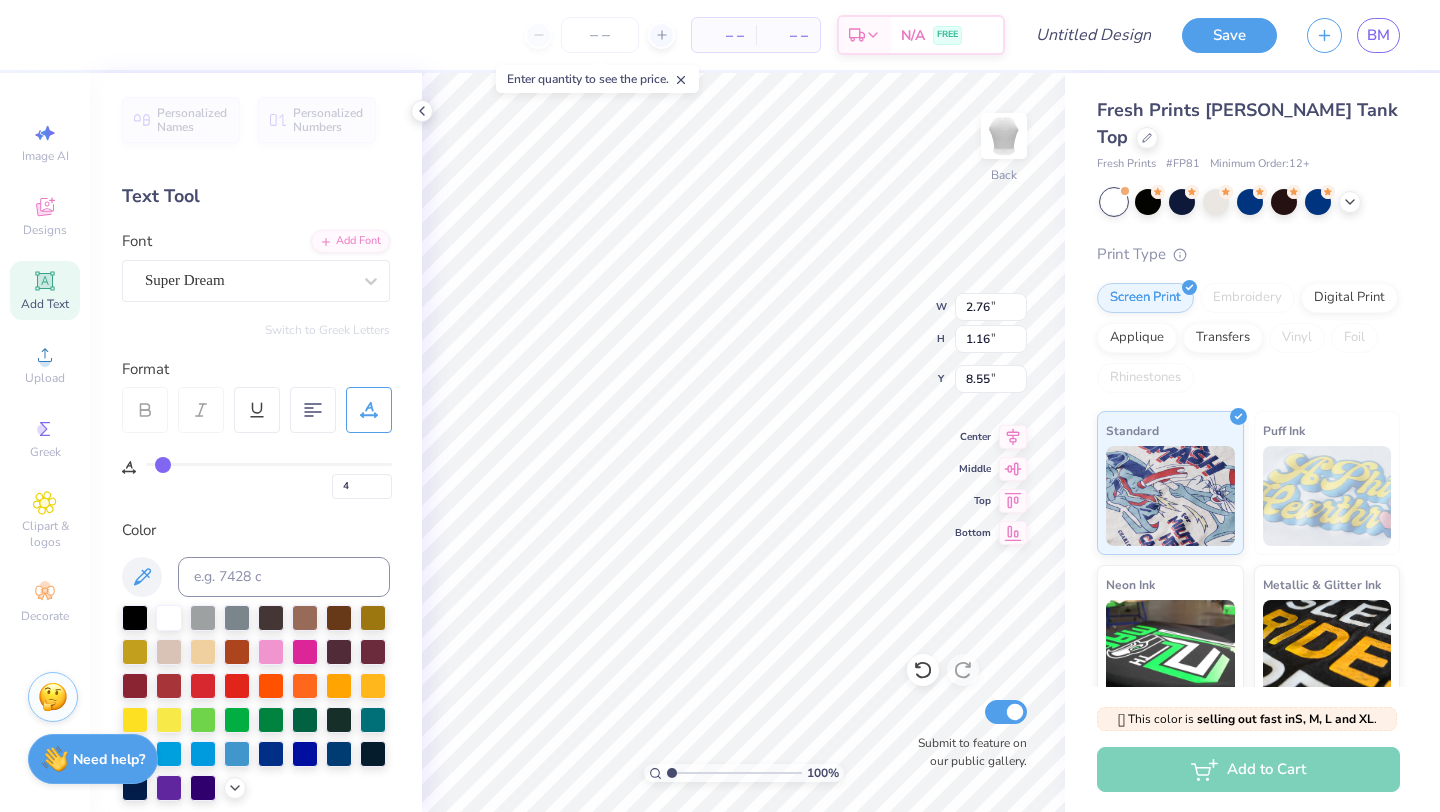 type on "5" 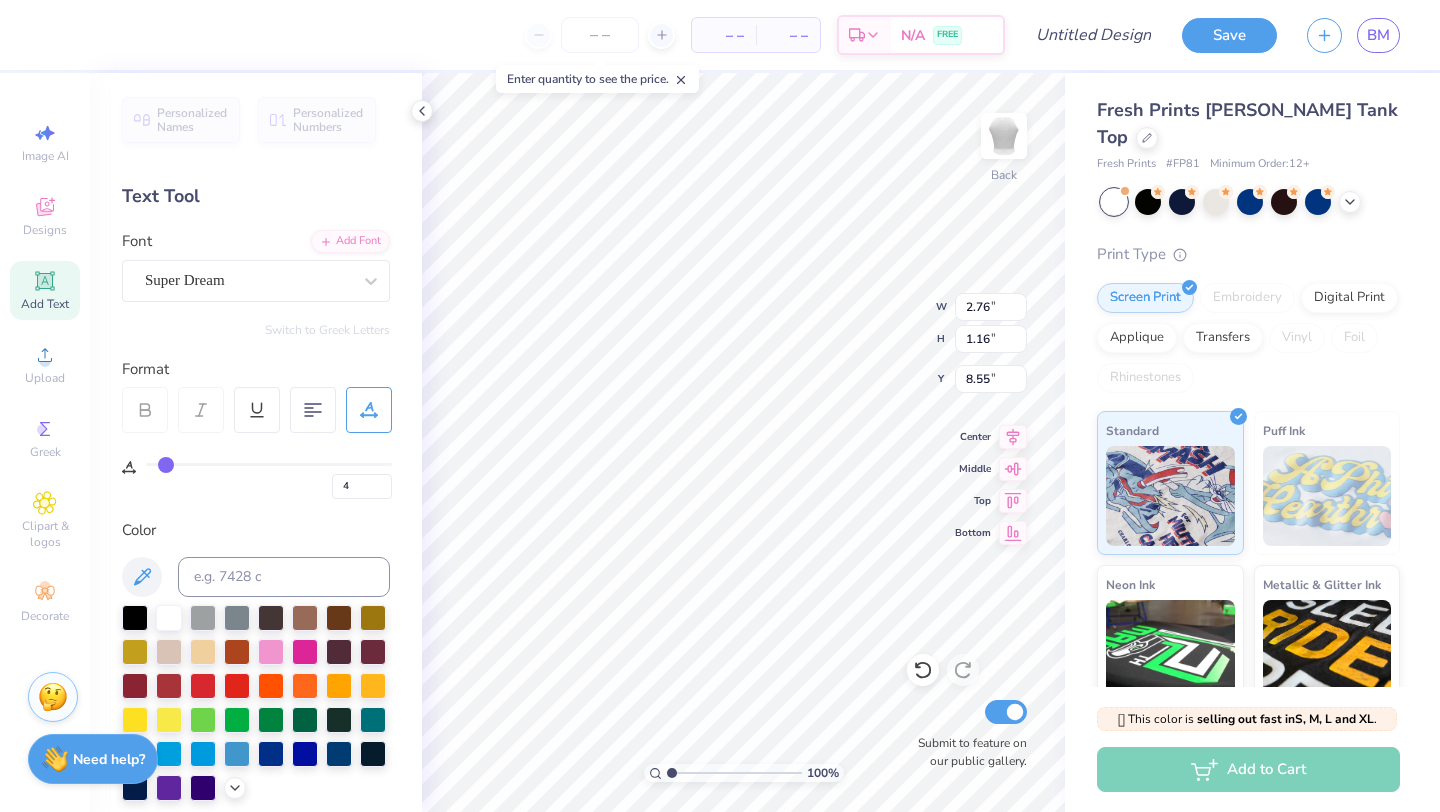type on "5" 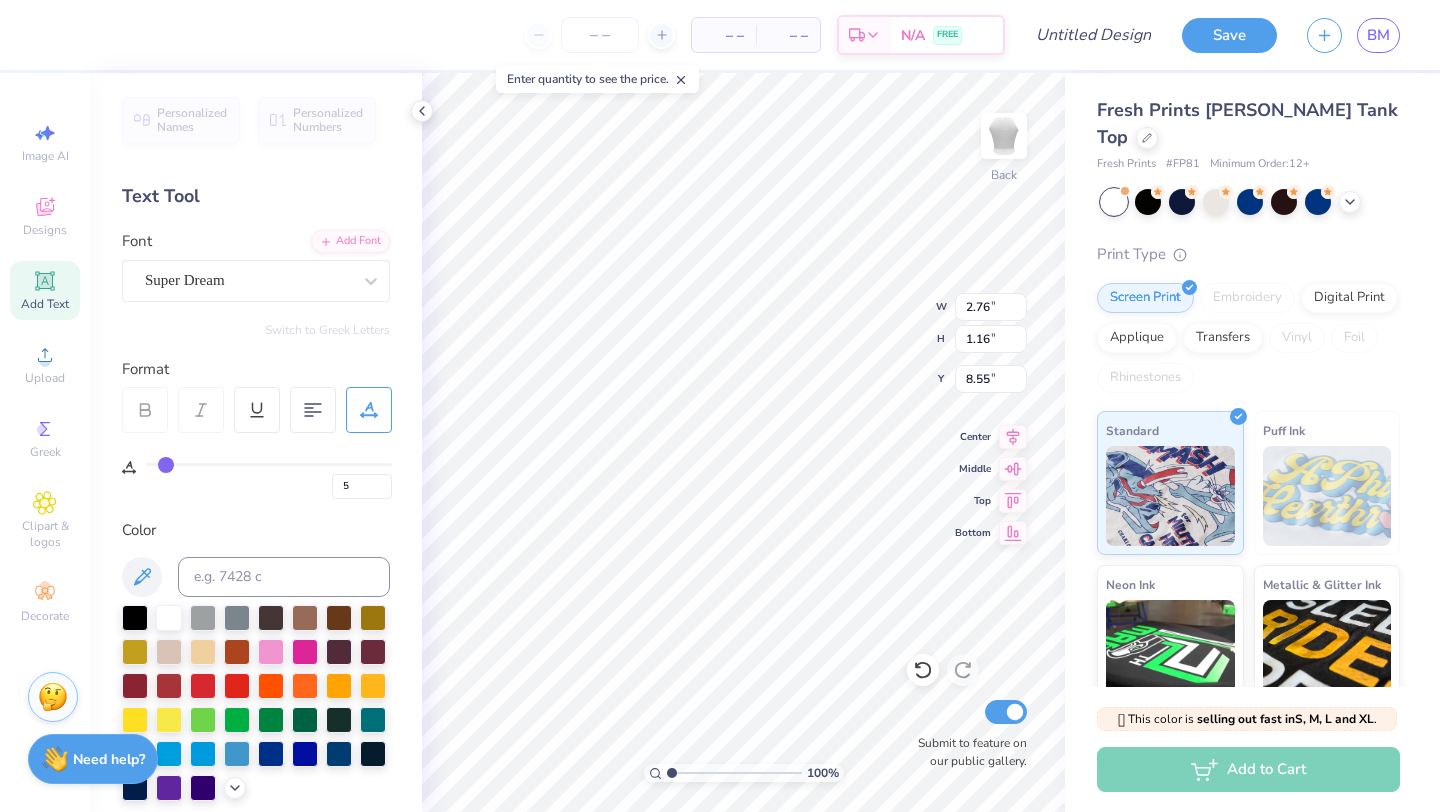 type on "6" 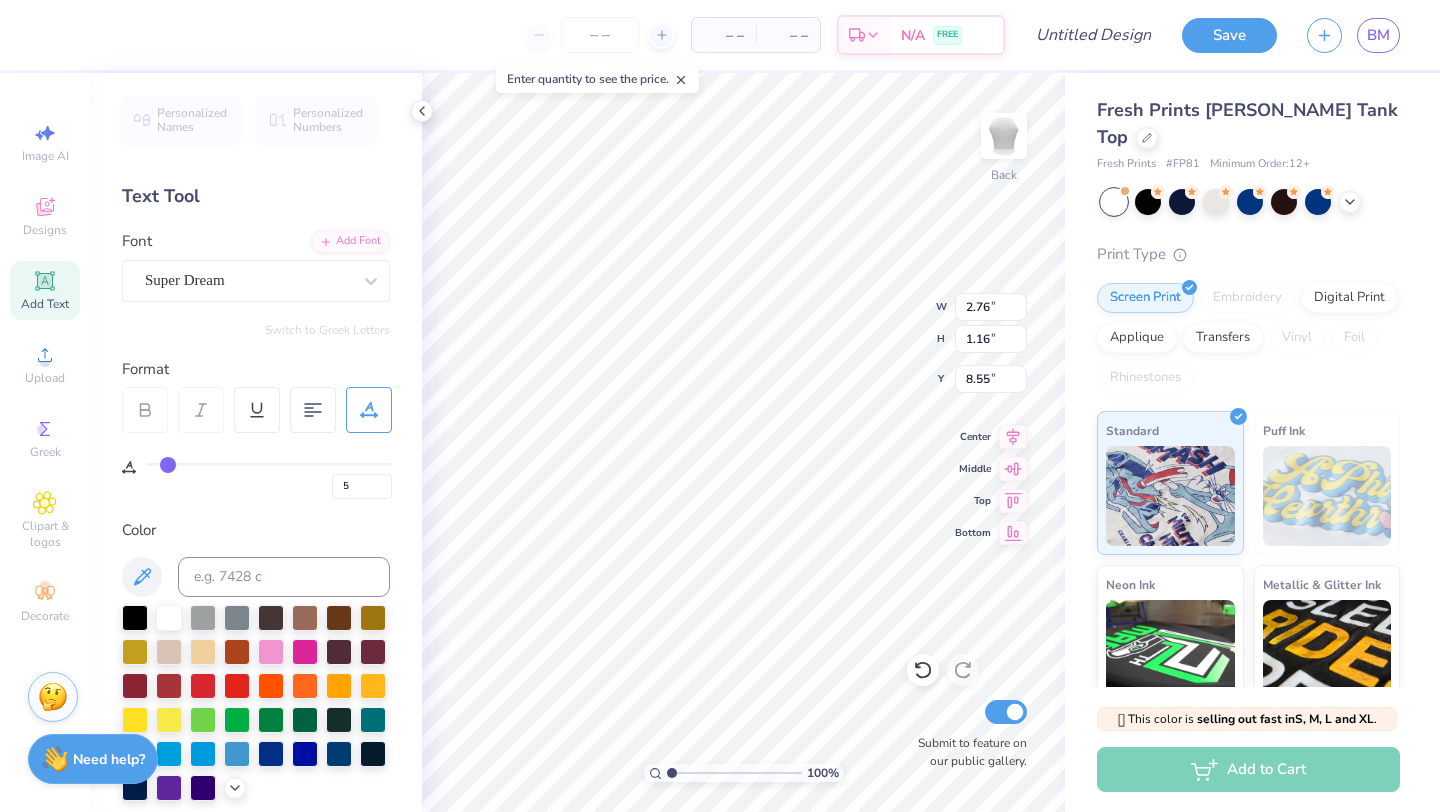 type on "6" 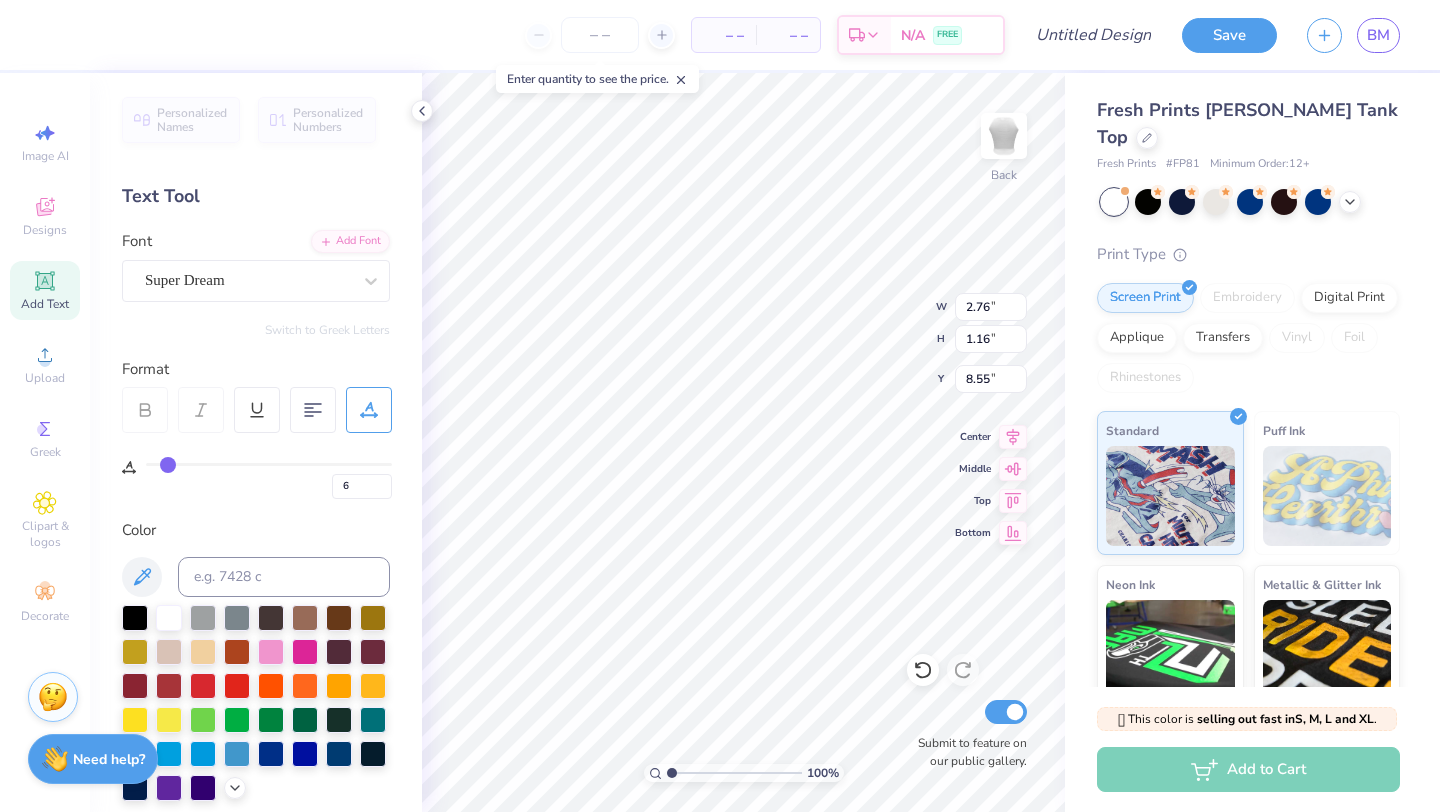 type on "7" 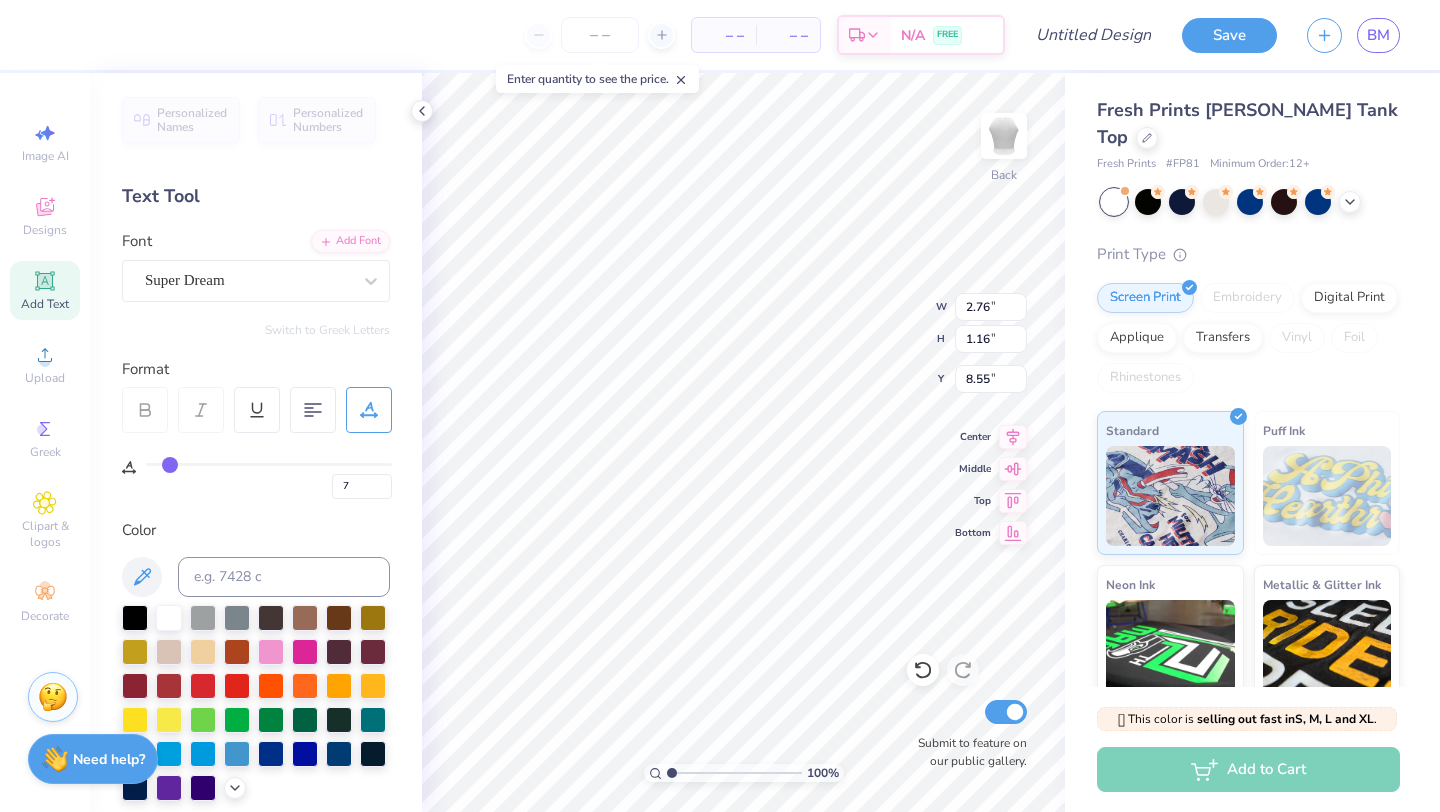 drag, startPoint x: 158, startPoint y: 468, endPoint x: 169, endPoint y: 471, distance: 11.401754 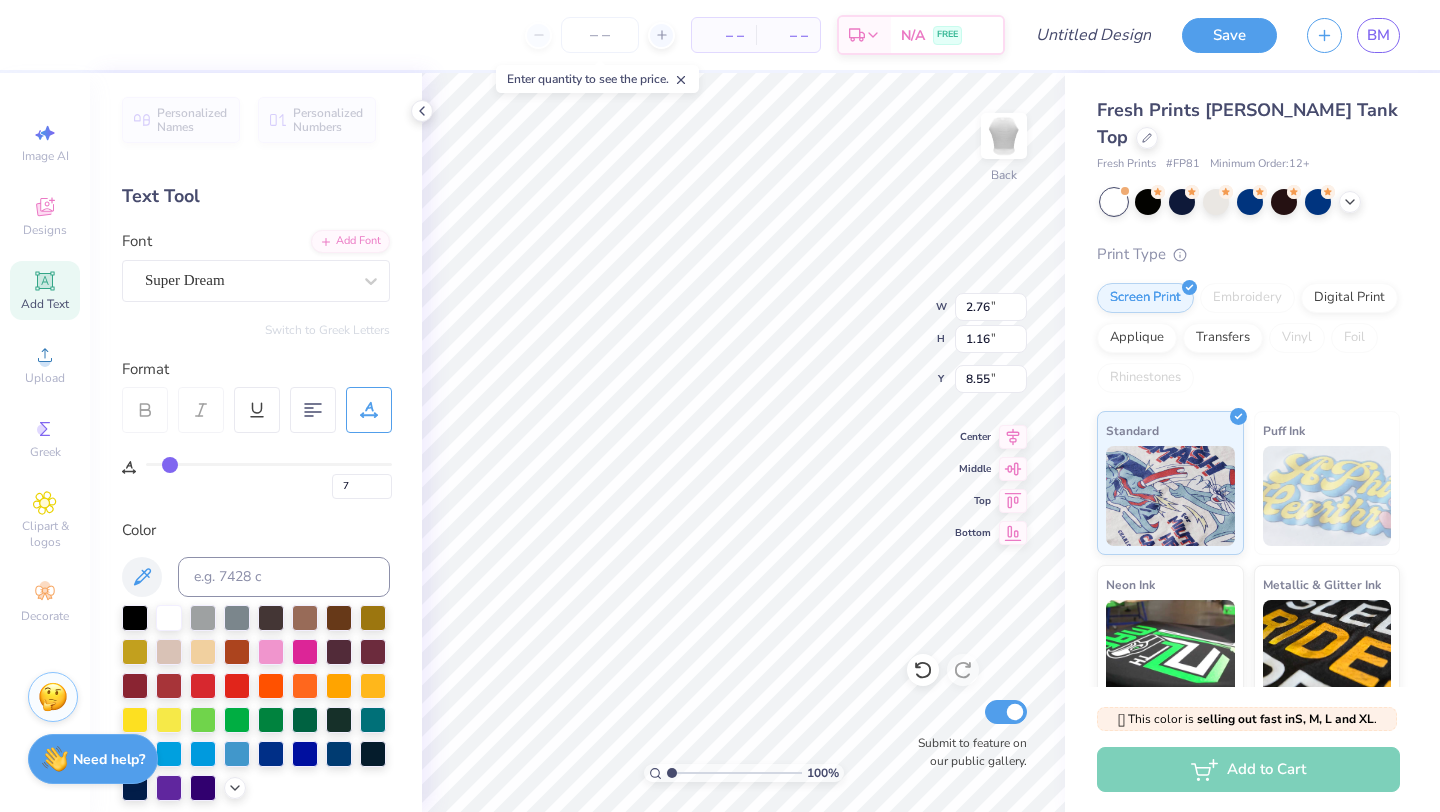 type on "8" 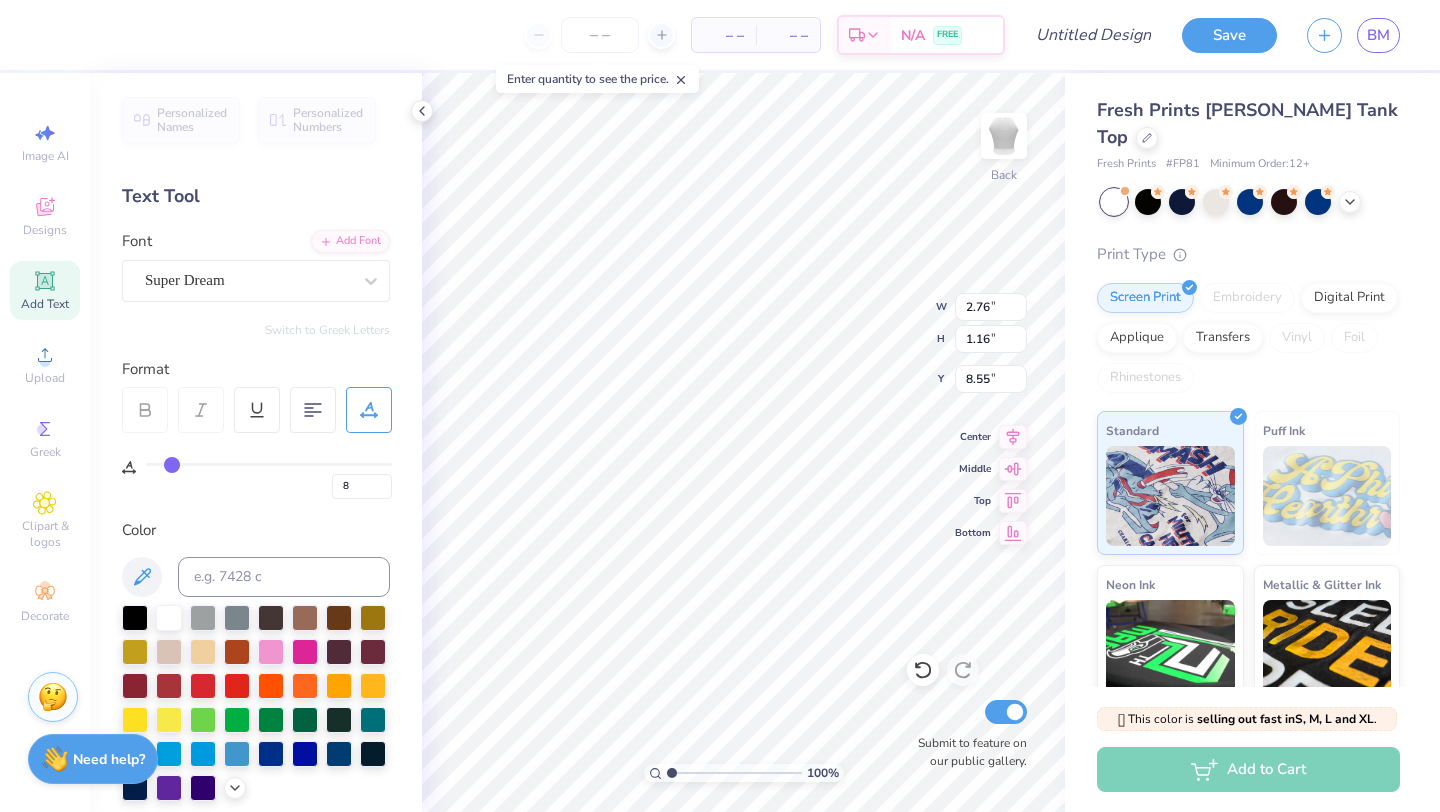 type on "9" 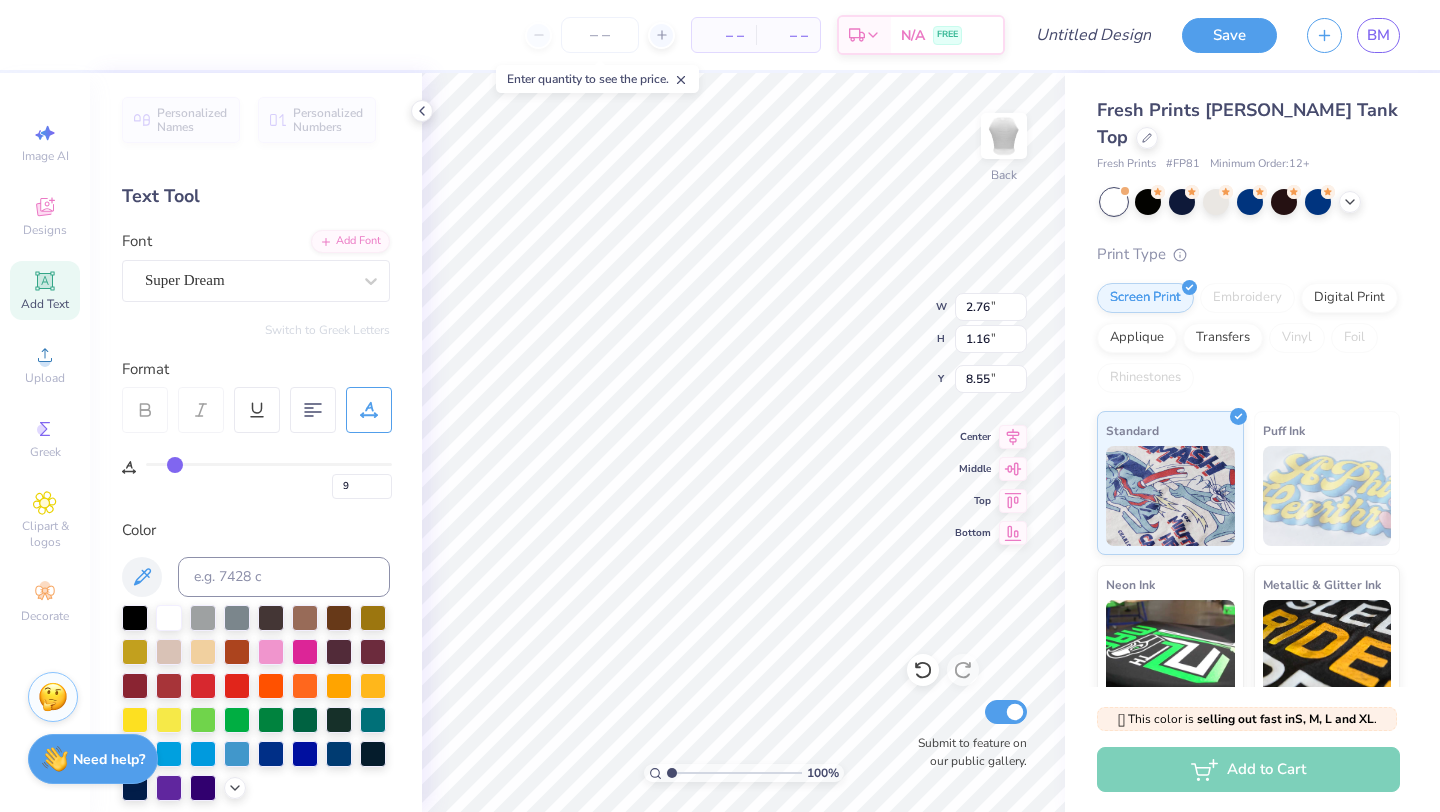 type on "10" 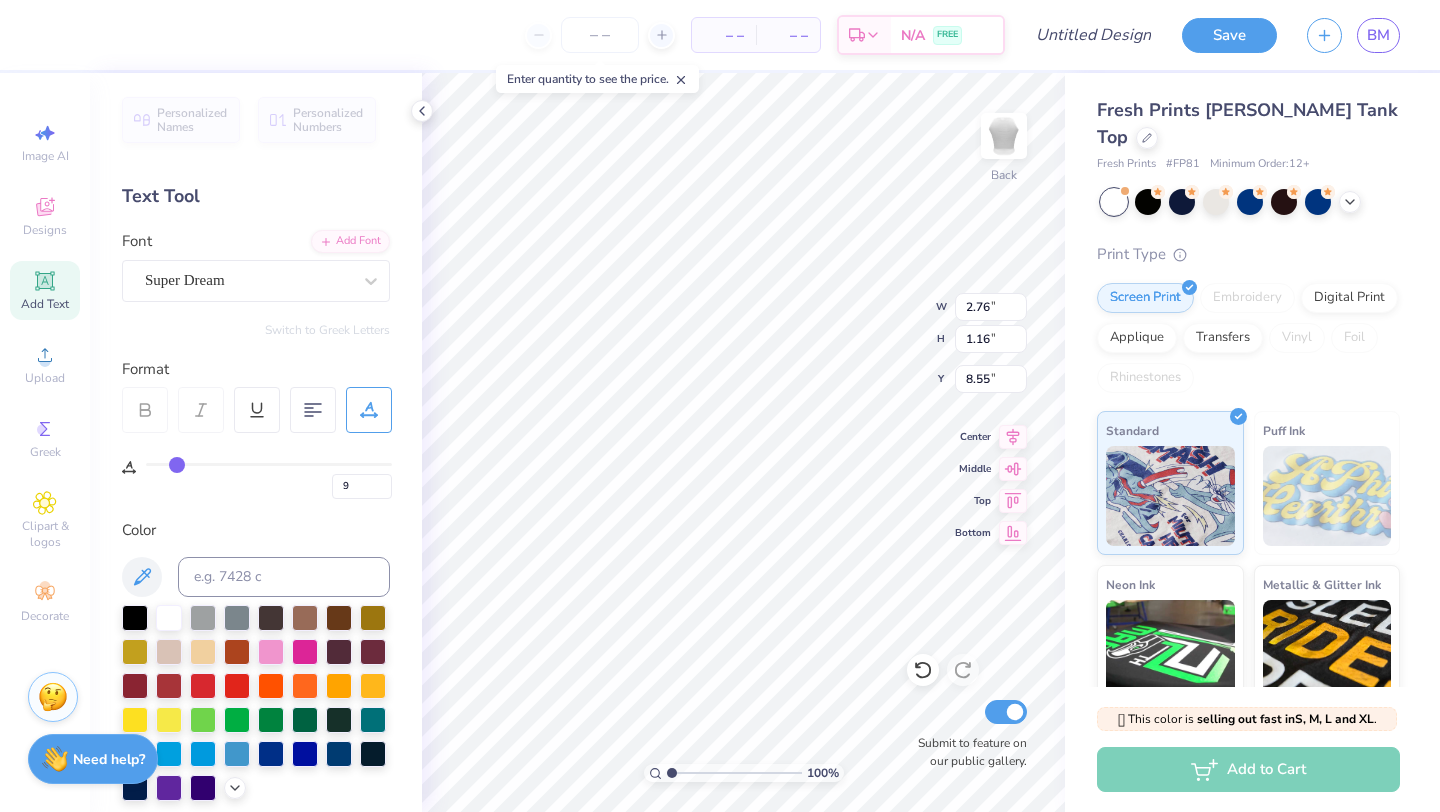 type on "10" 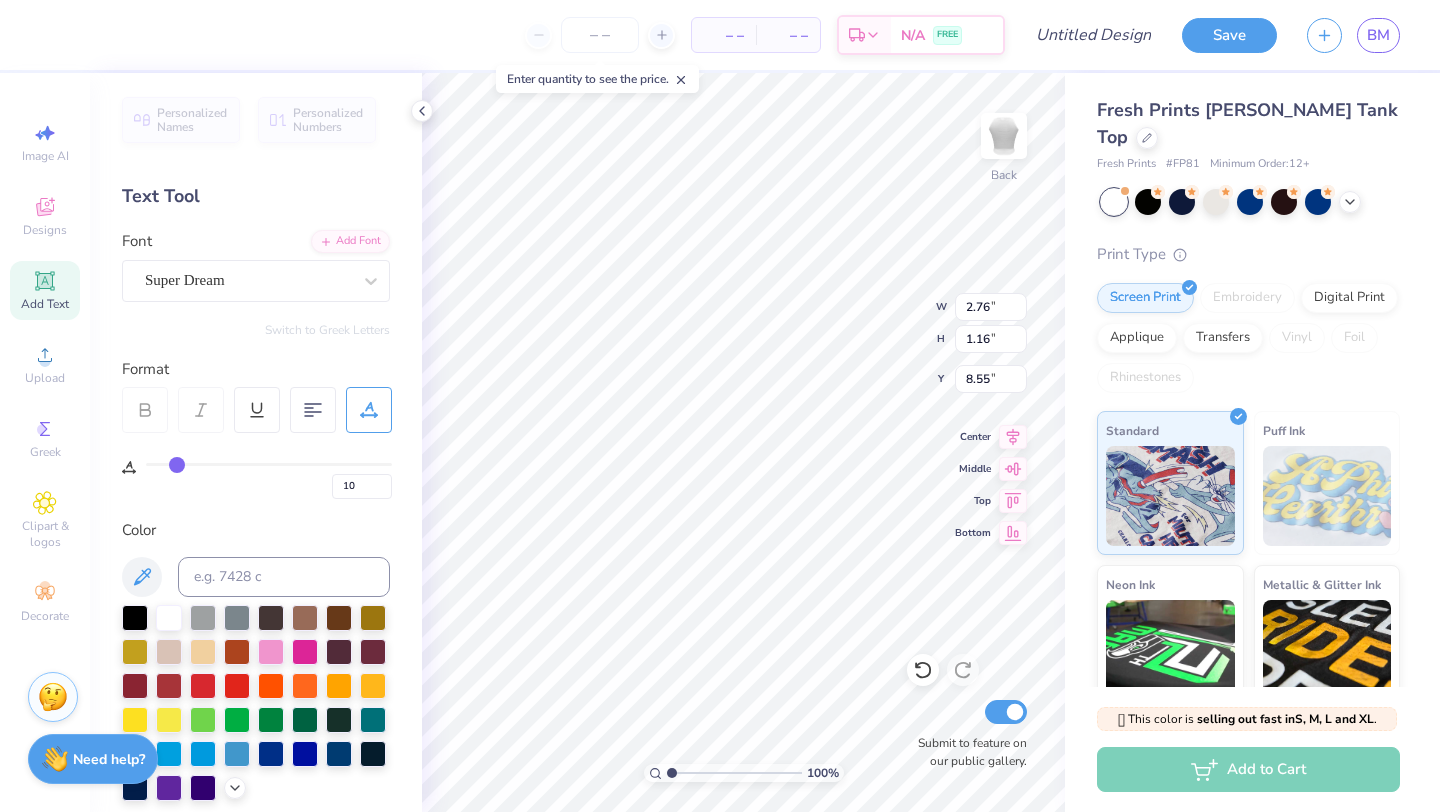 type on "11" 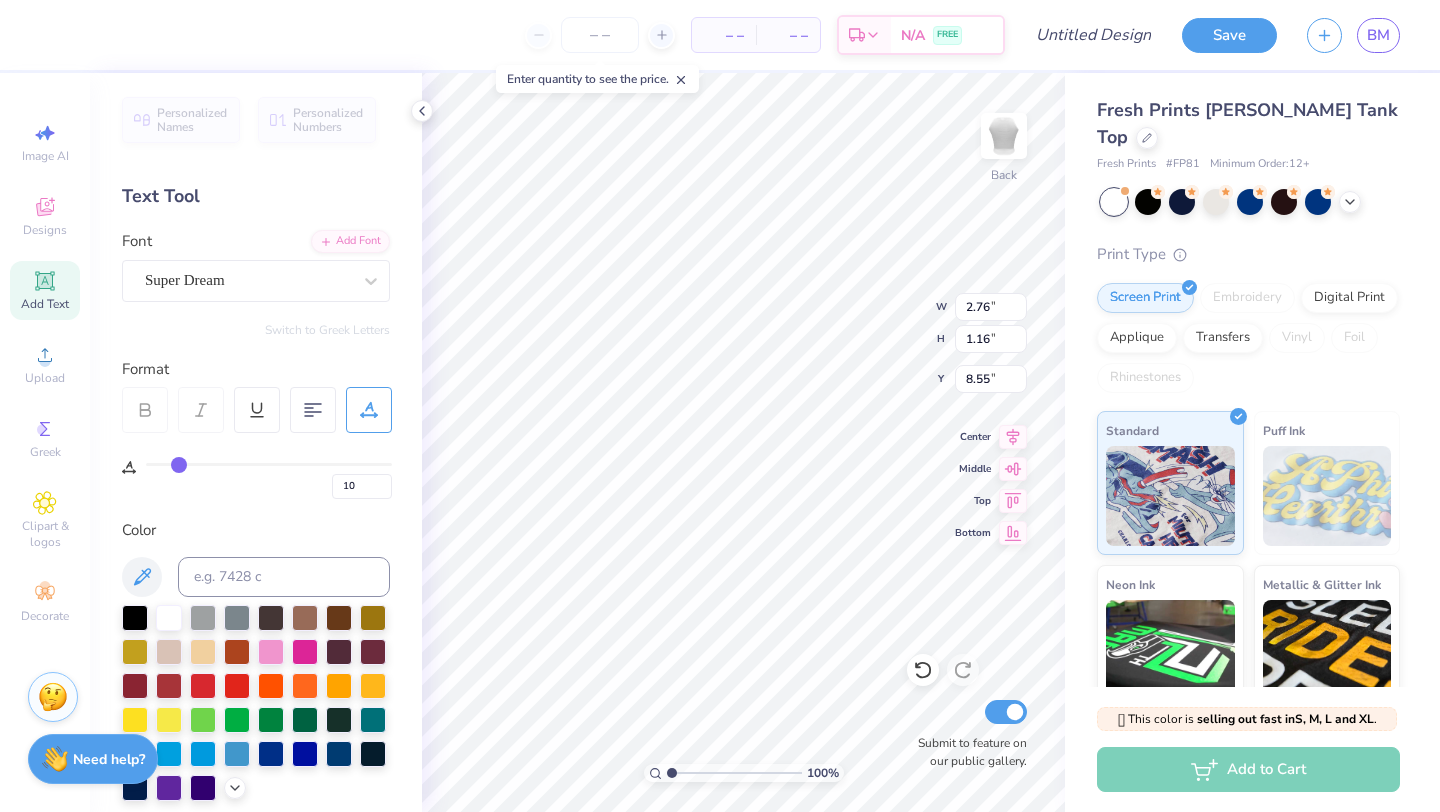 type on "11" 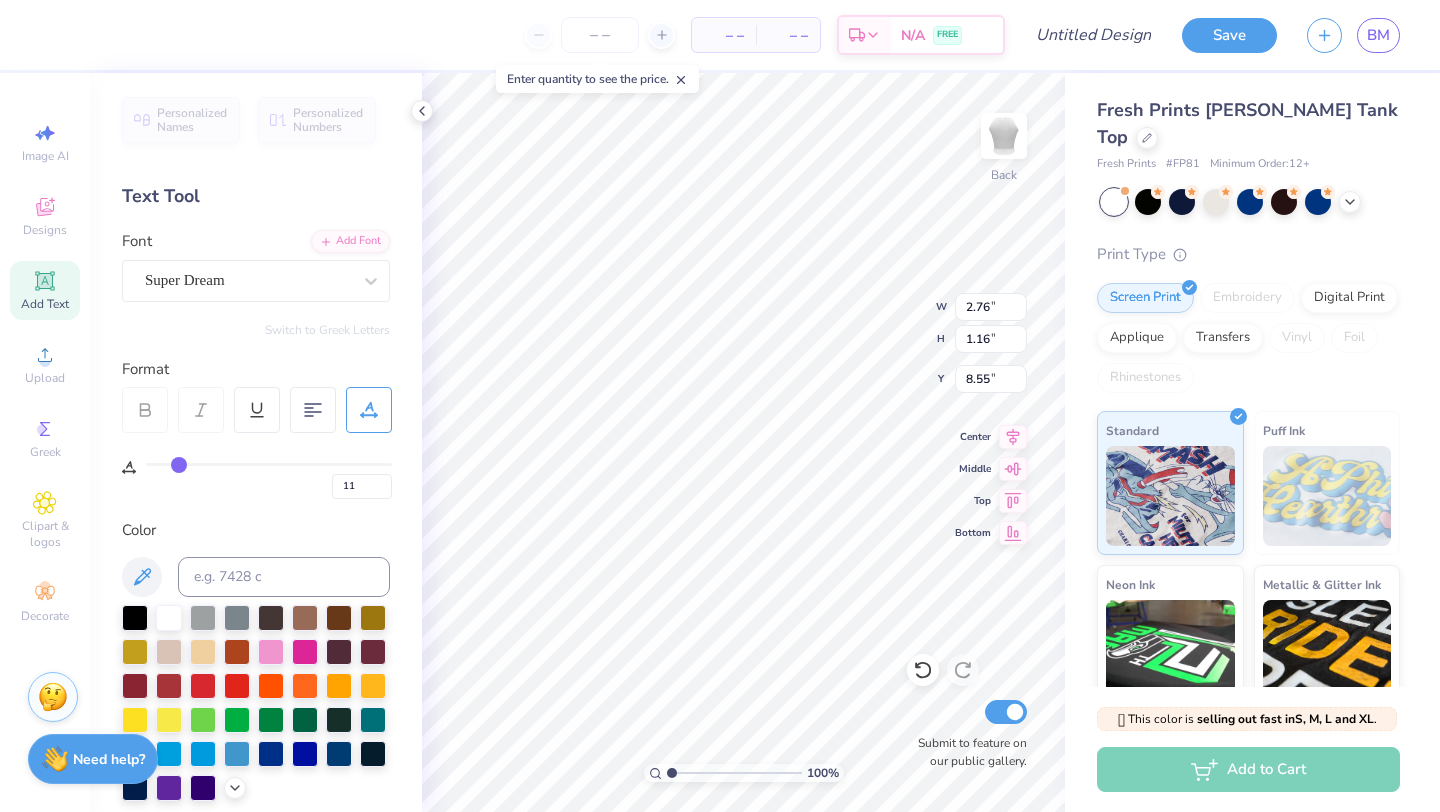 type on "12" 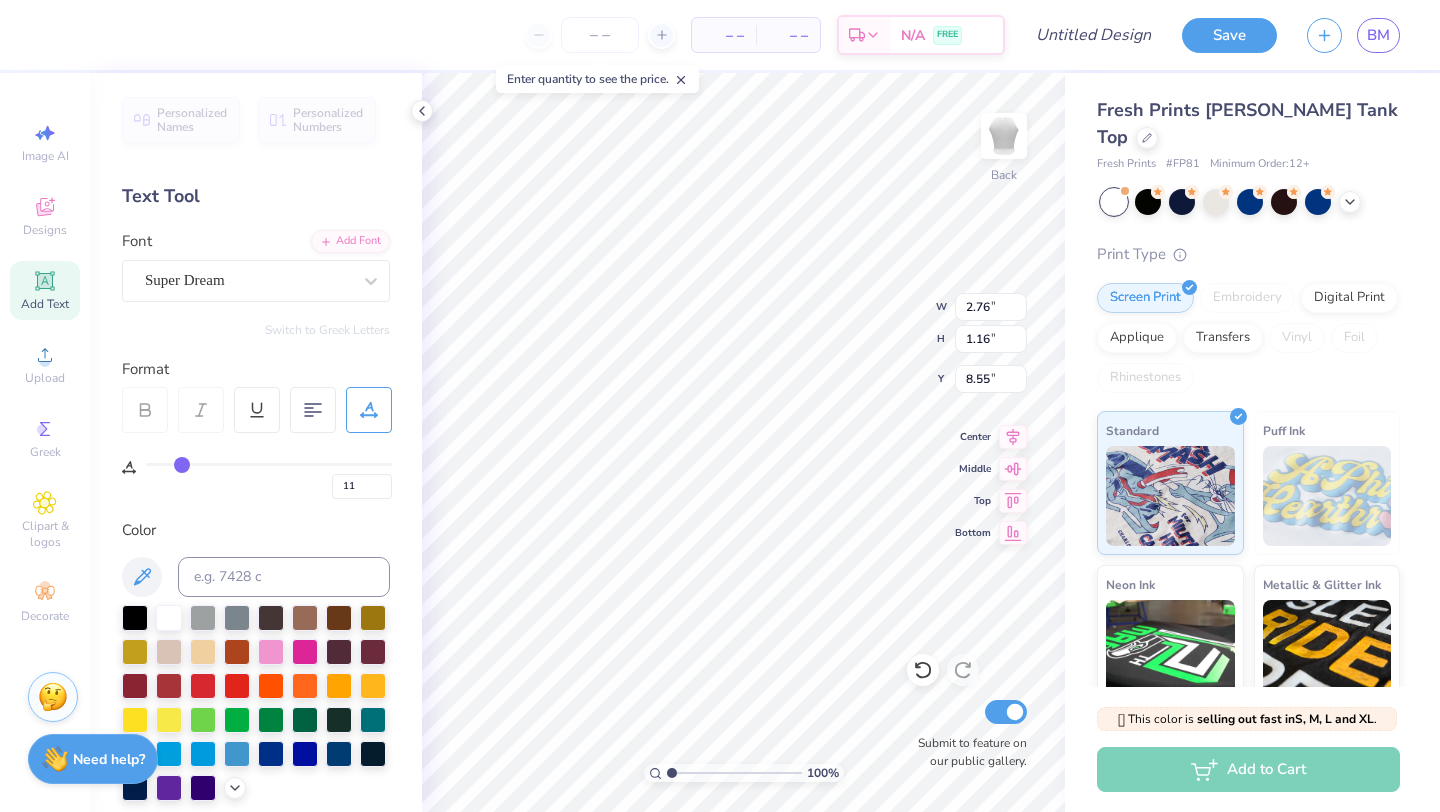 type on "12" 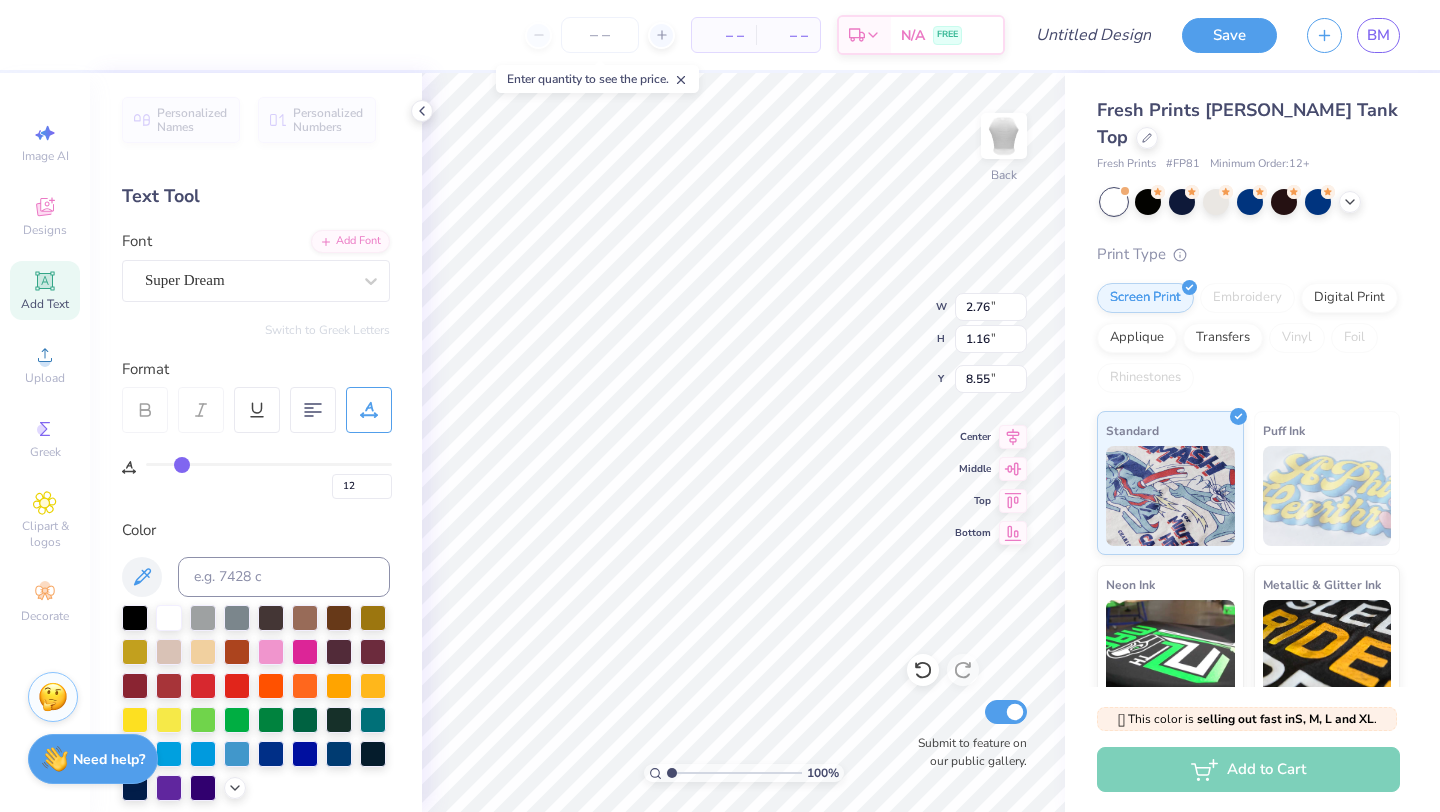 type on "13" 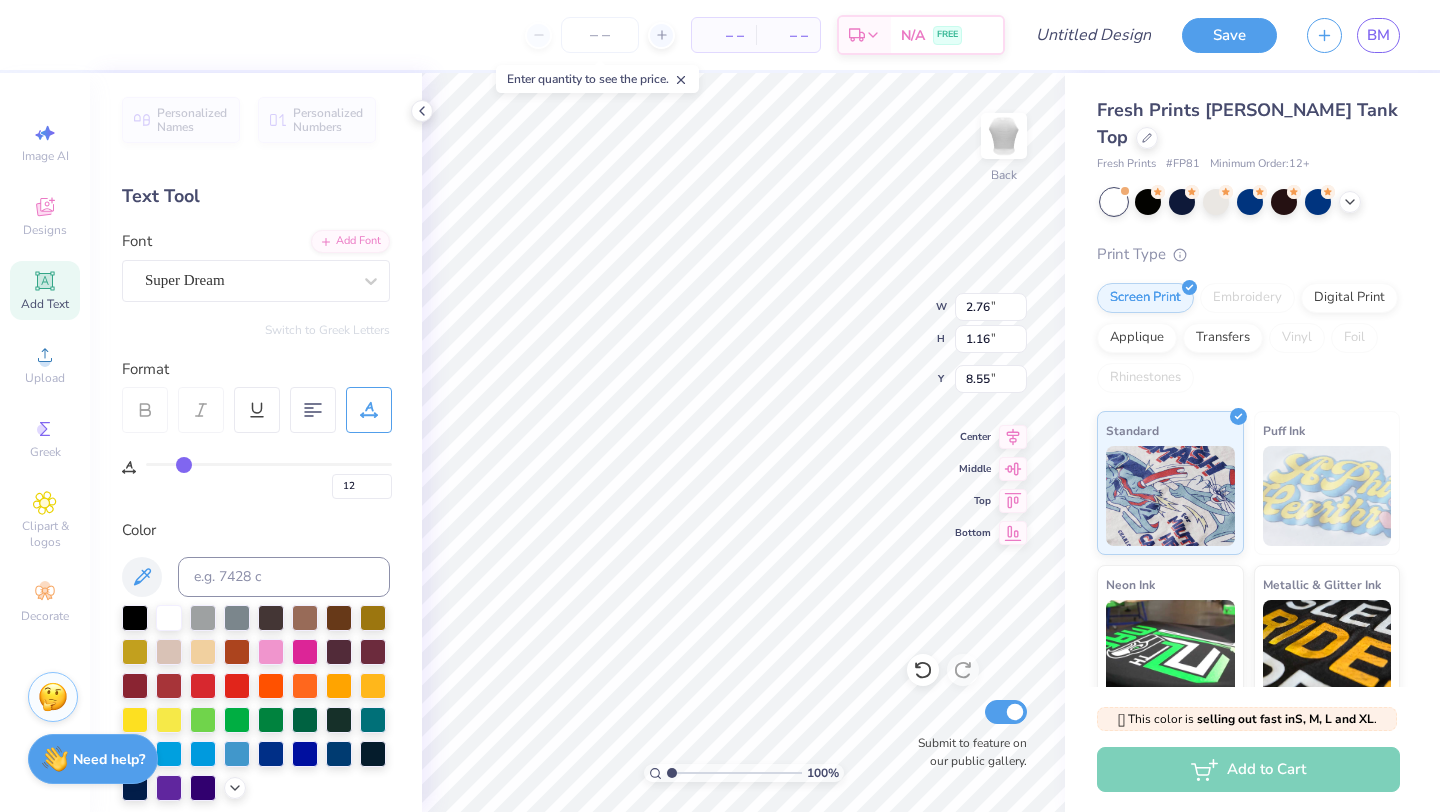 type on "13" 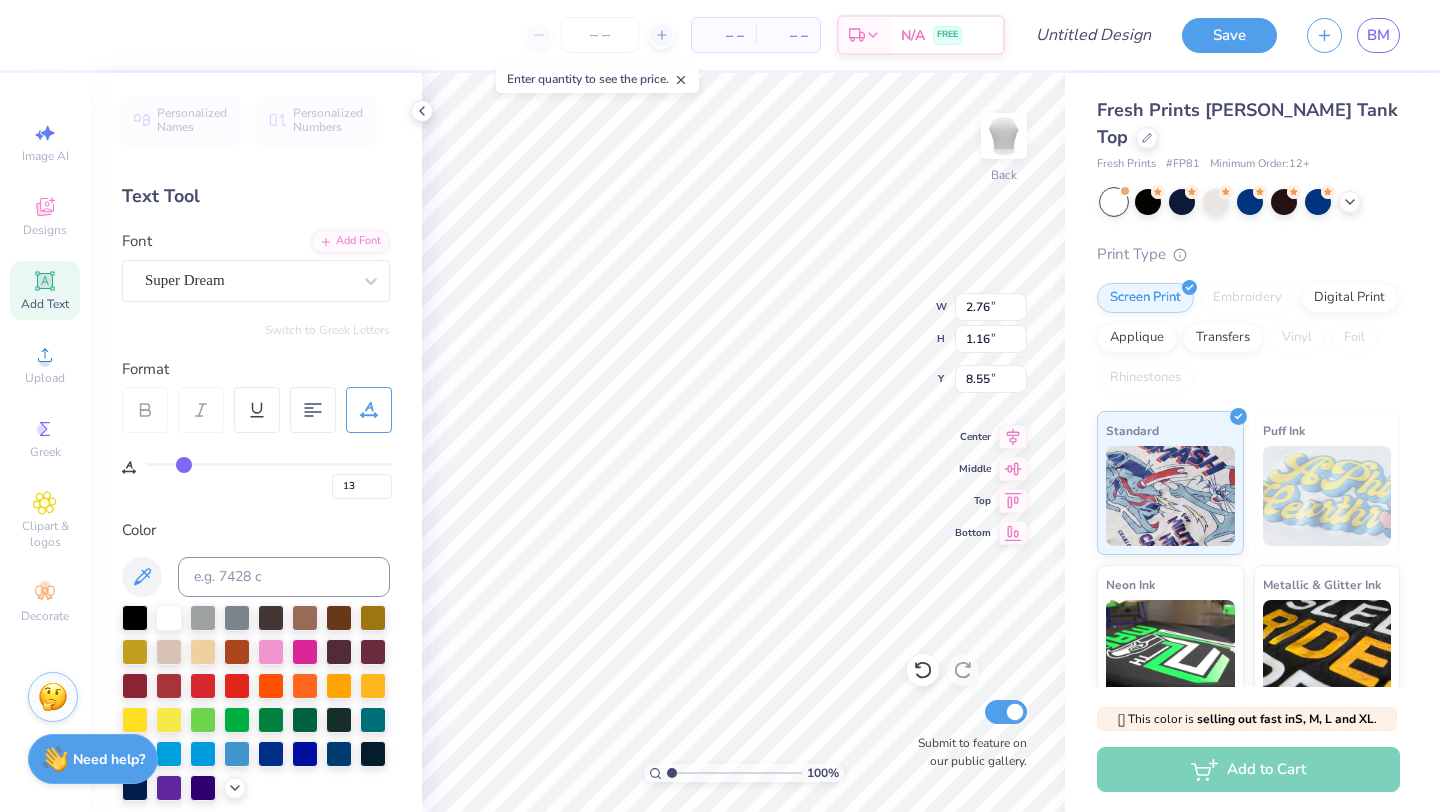 type on "14" 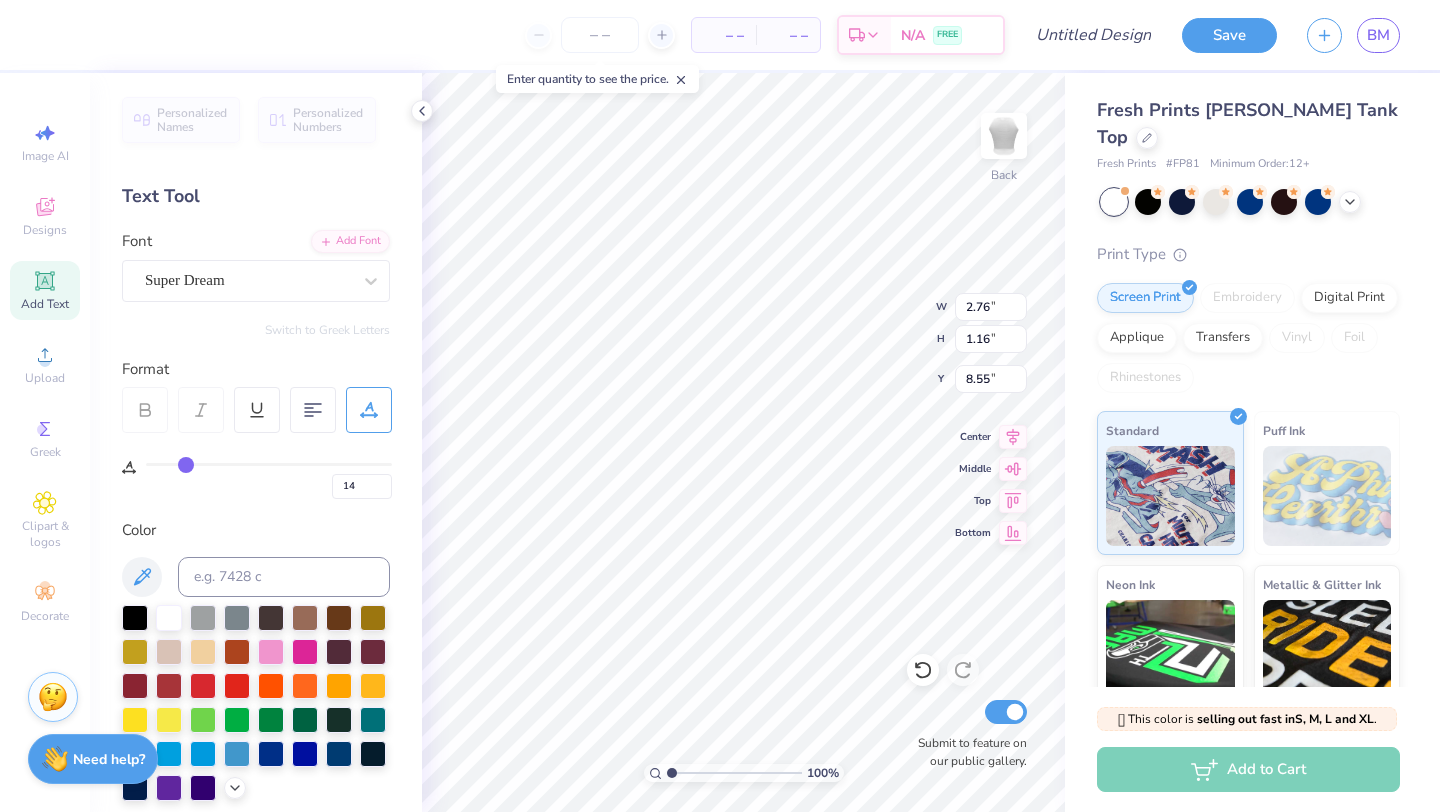 drag, startPoint x: 171, startPoint y: 465, endPoint x: 186, endPoint y: 465, distance: 15 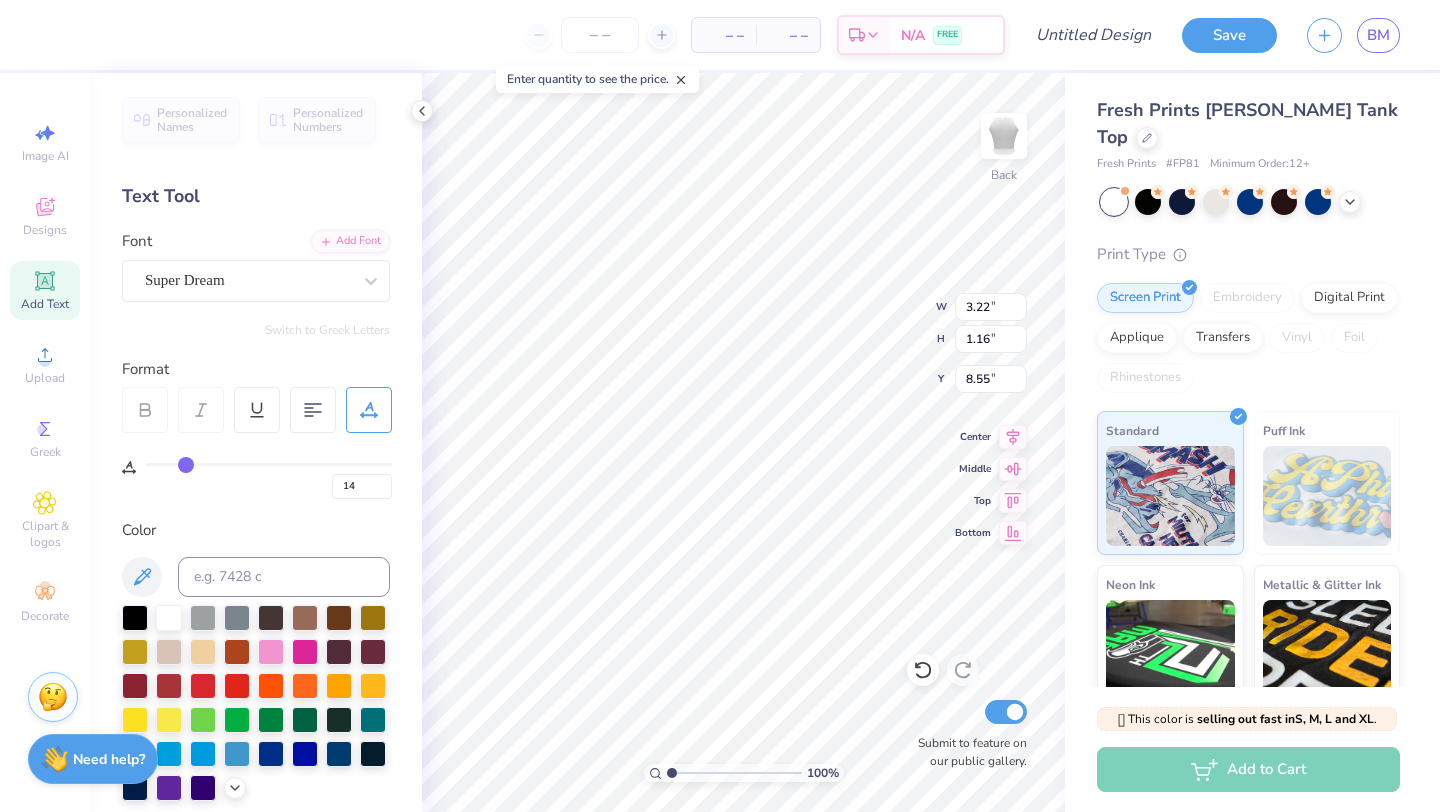 type on "4.84" 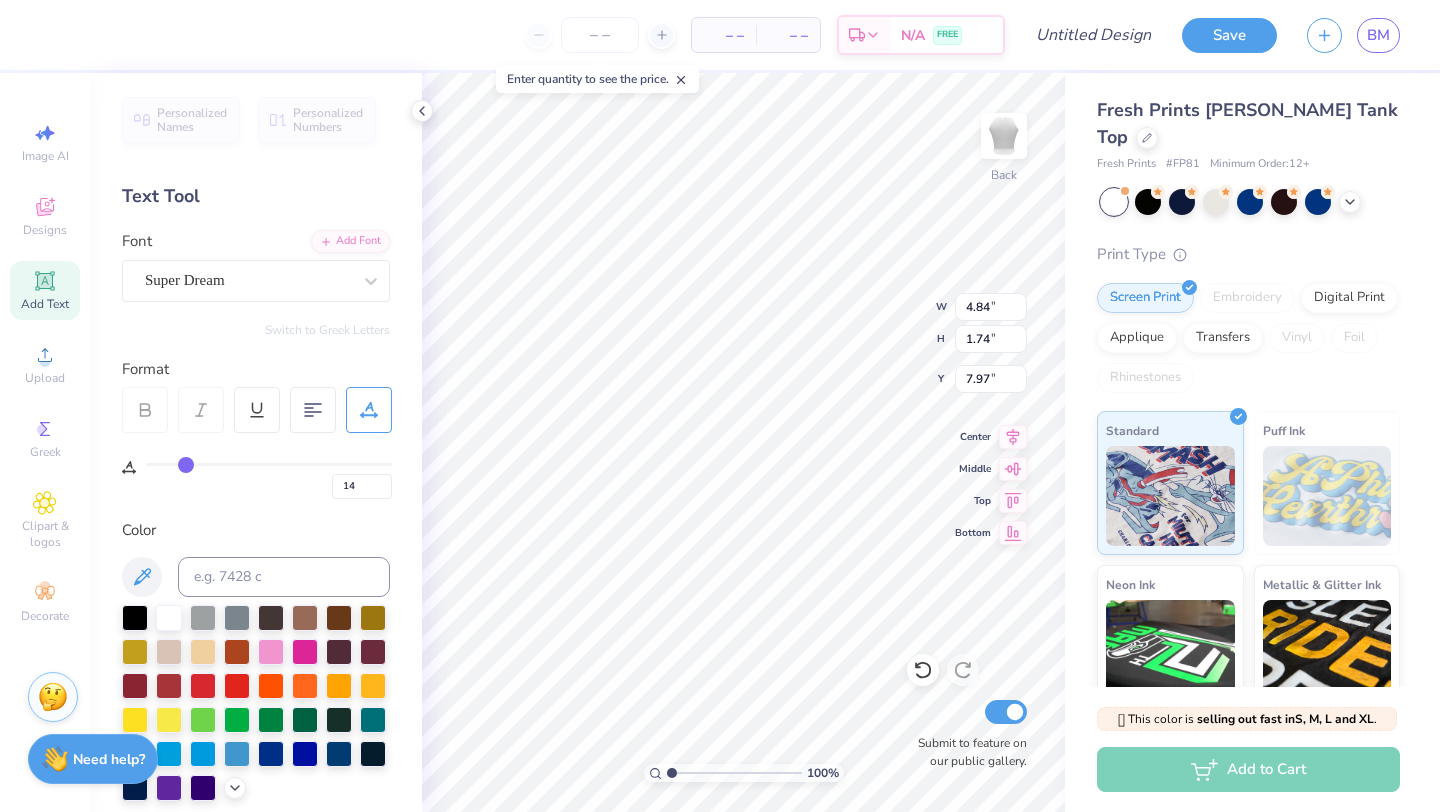 type on "7.39" 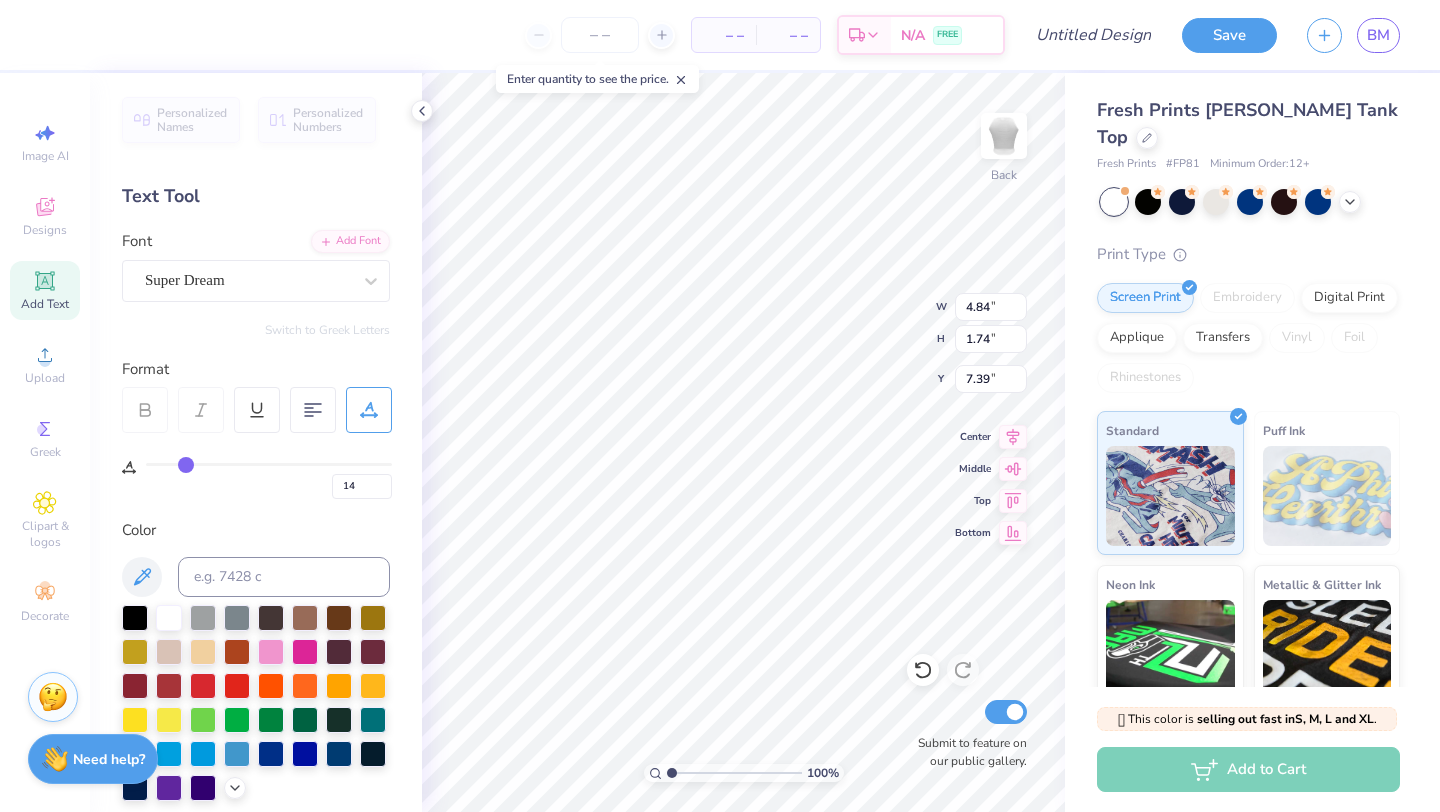 type on "11" 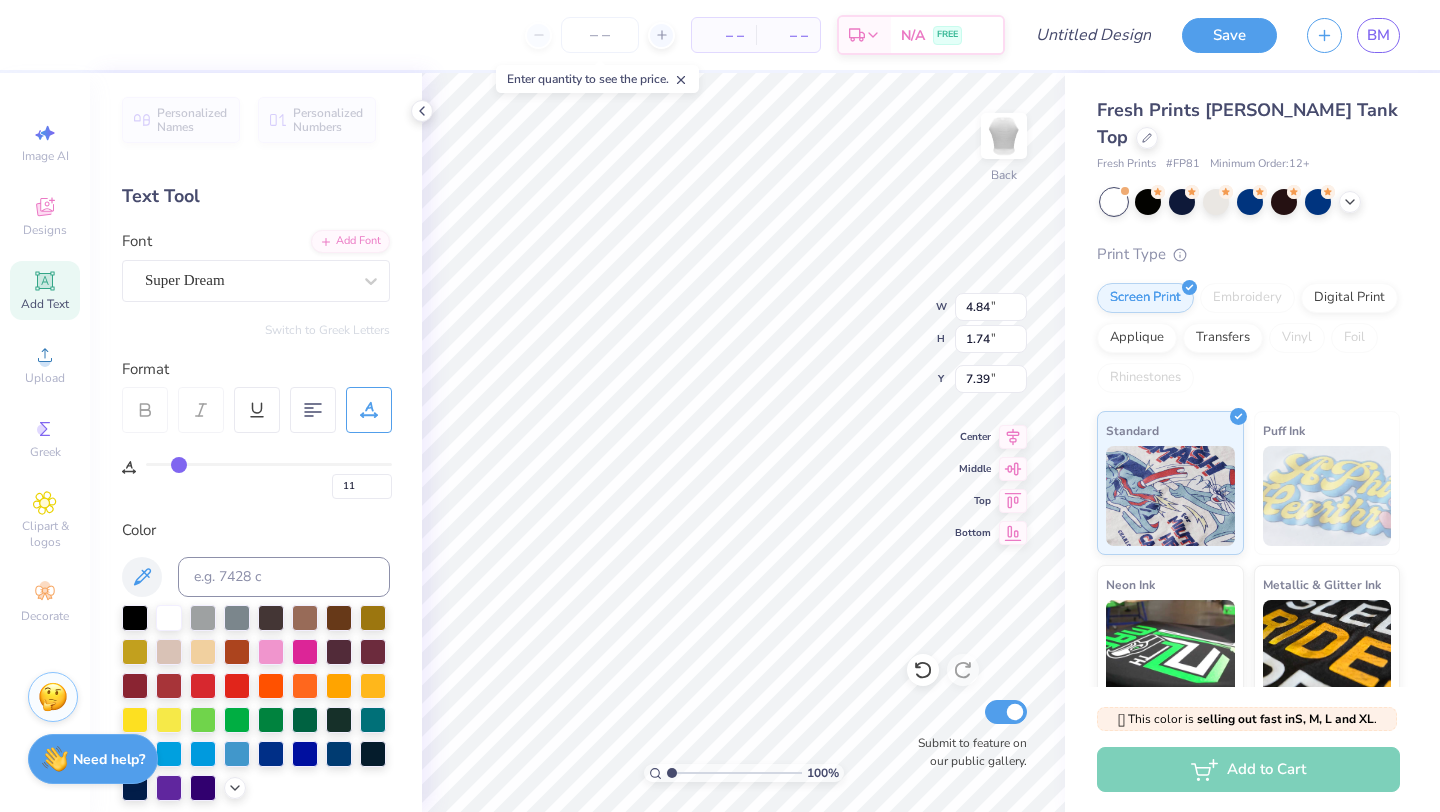 type on "10" 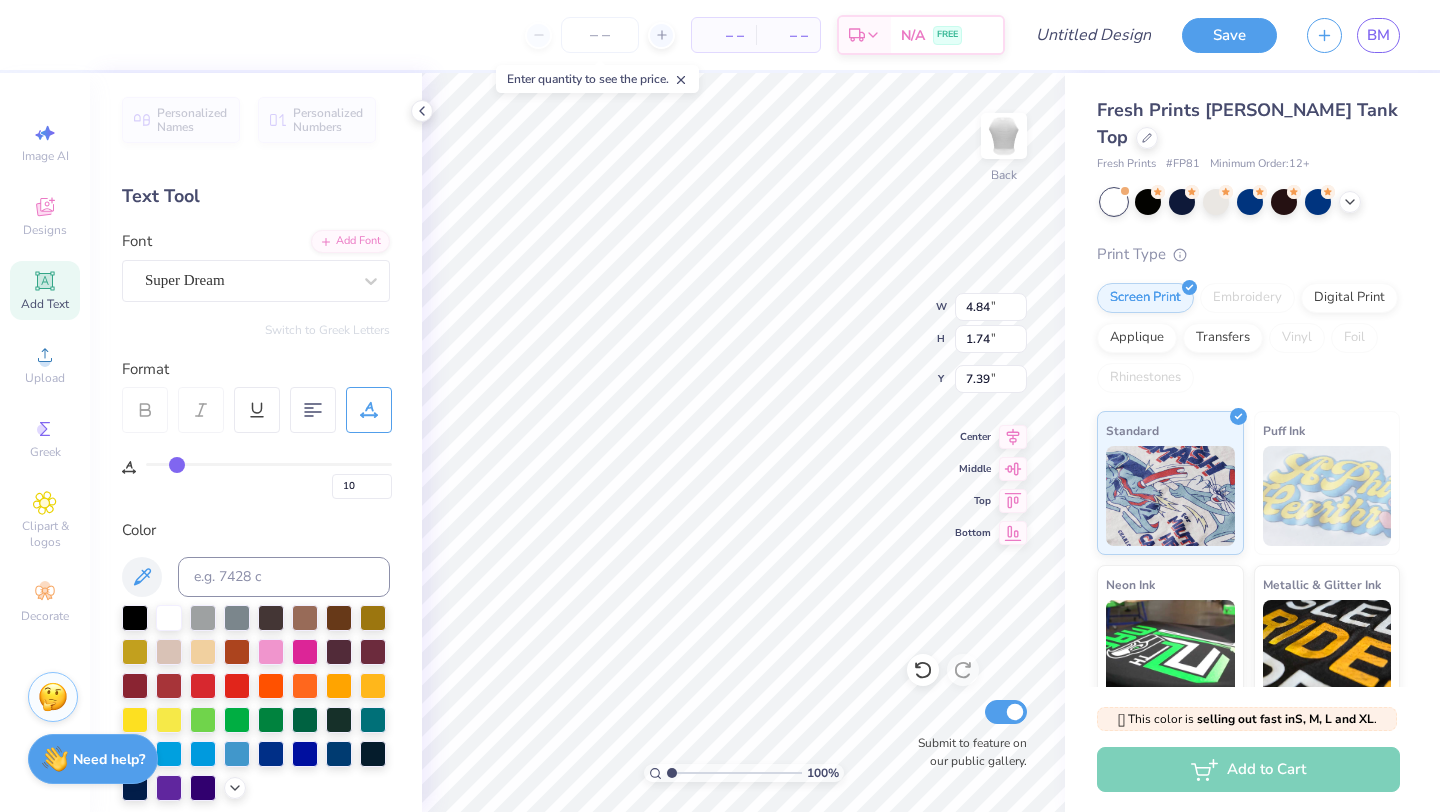 type on "9" 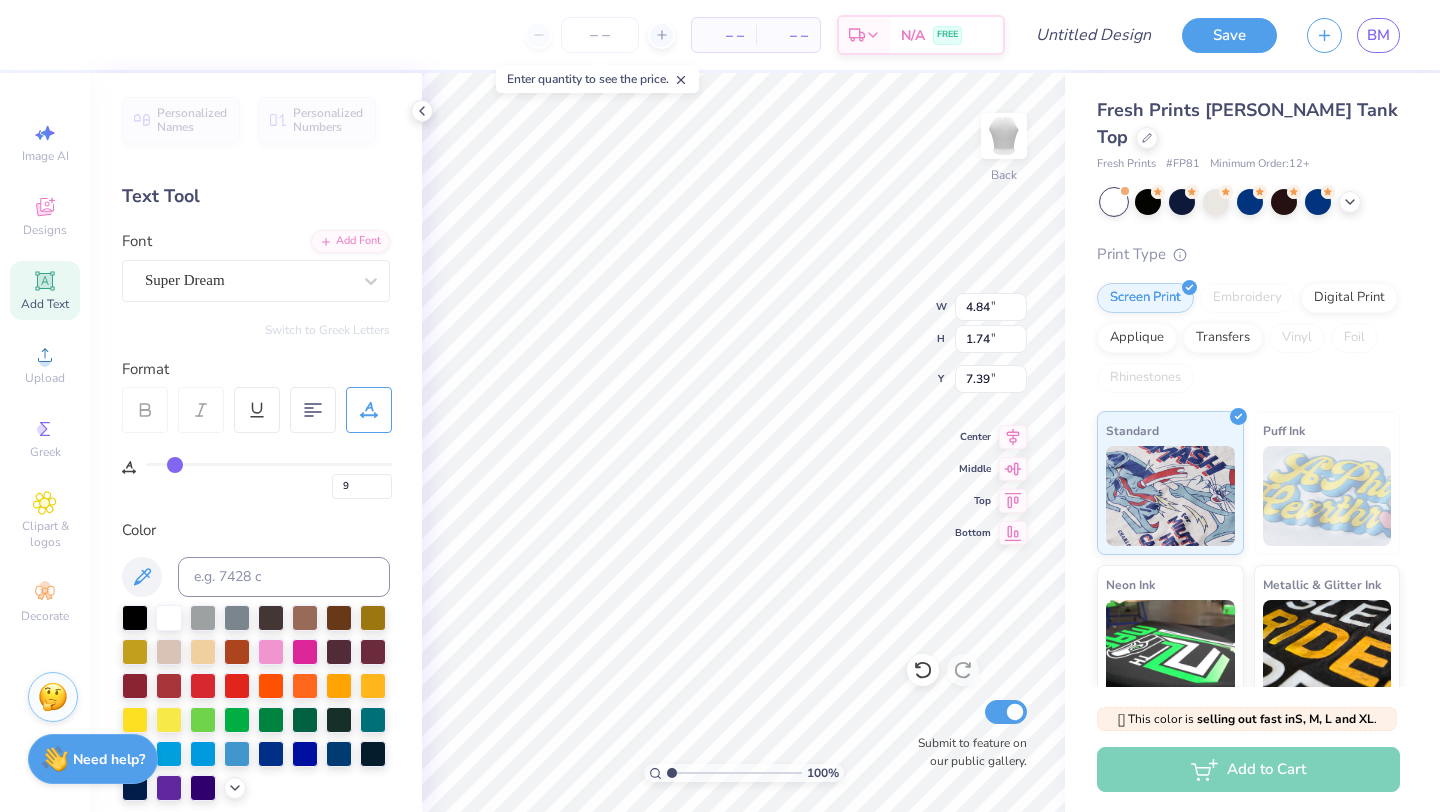 type on "8" 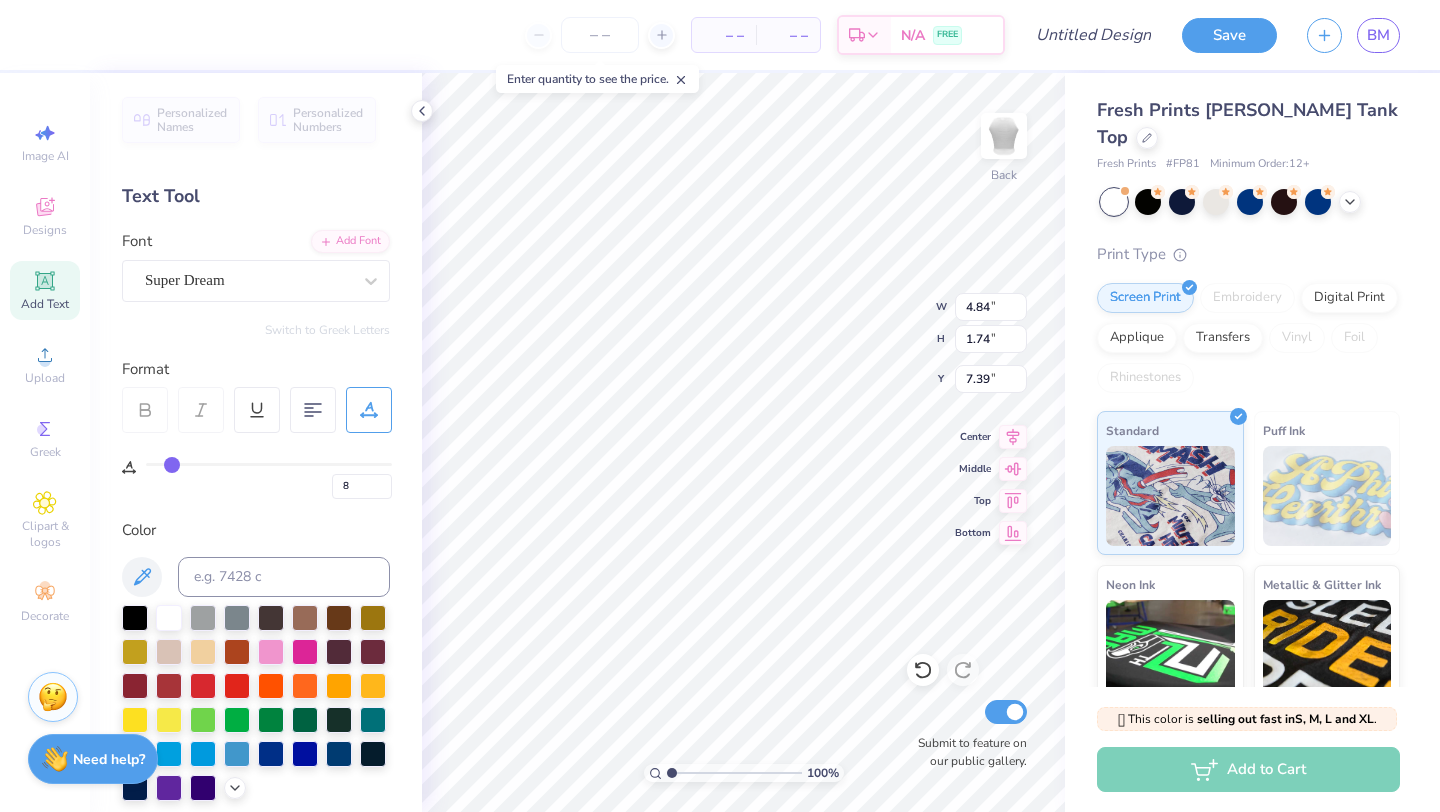 type on "7" 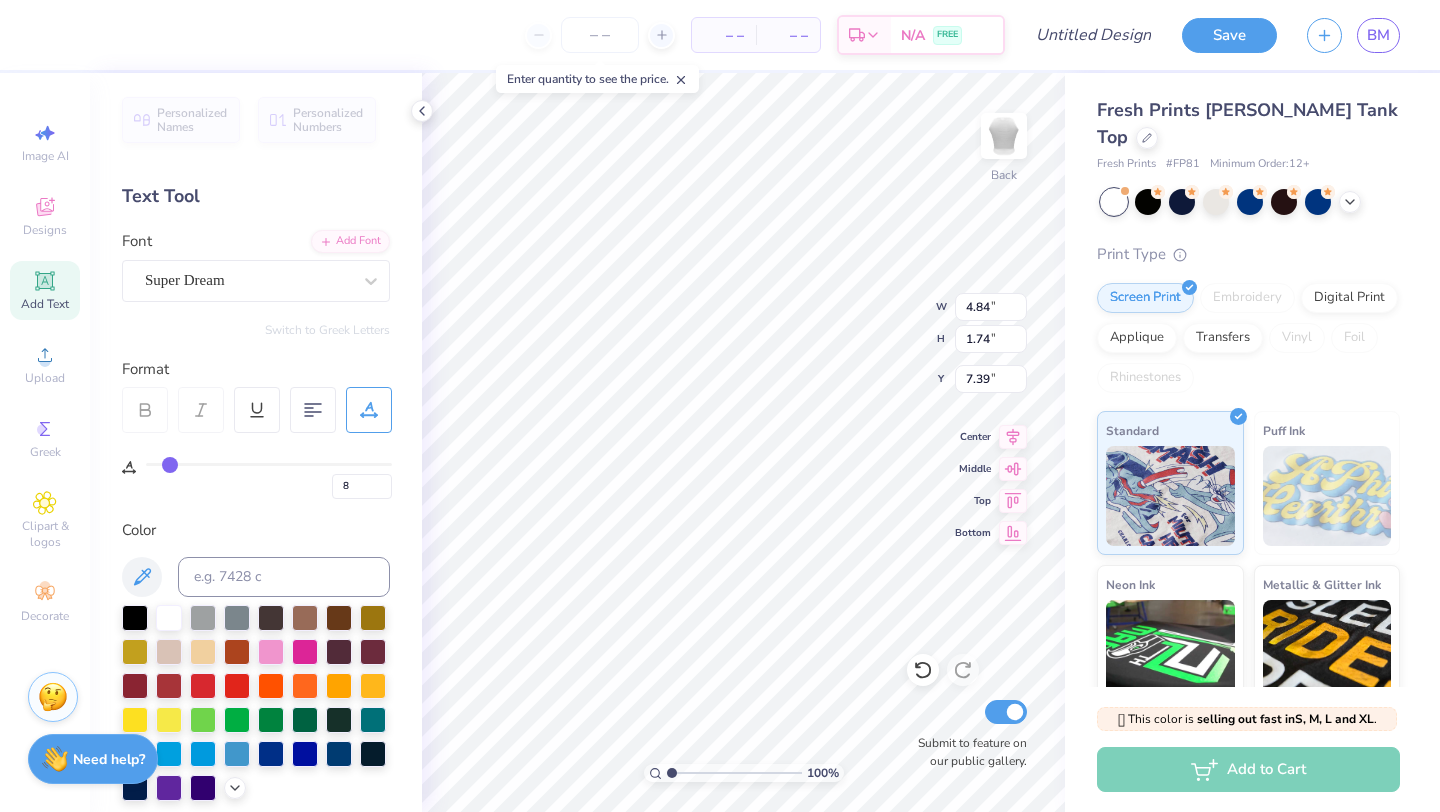type on "7" 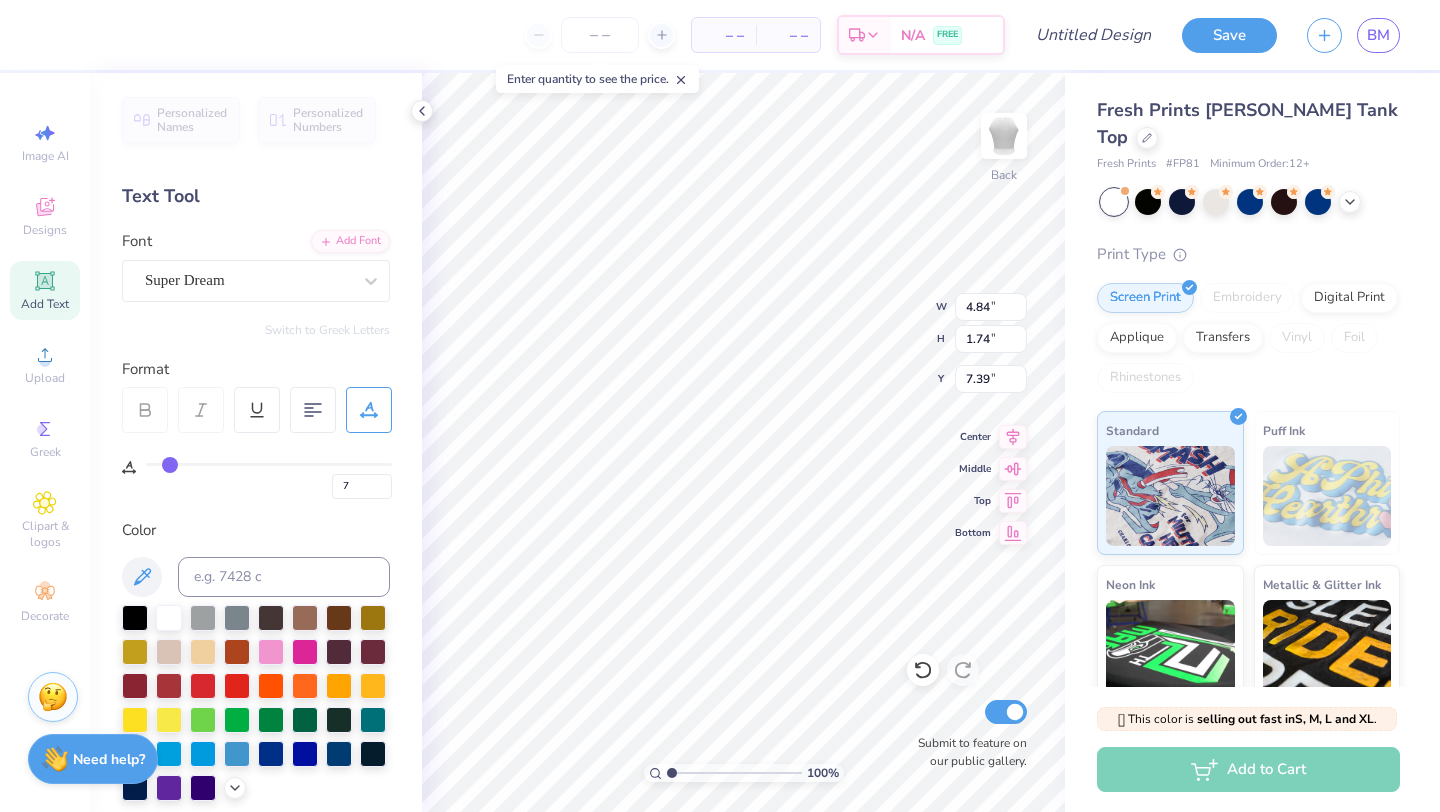 drag, startPoint x: 180, startPoint y: 468, endPoint x: 169, endPoint y: 468, distance: 11 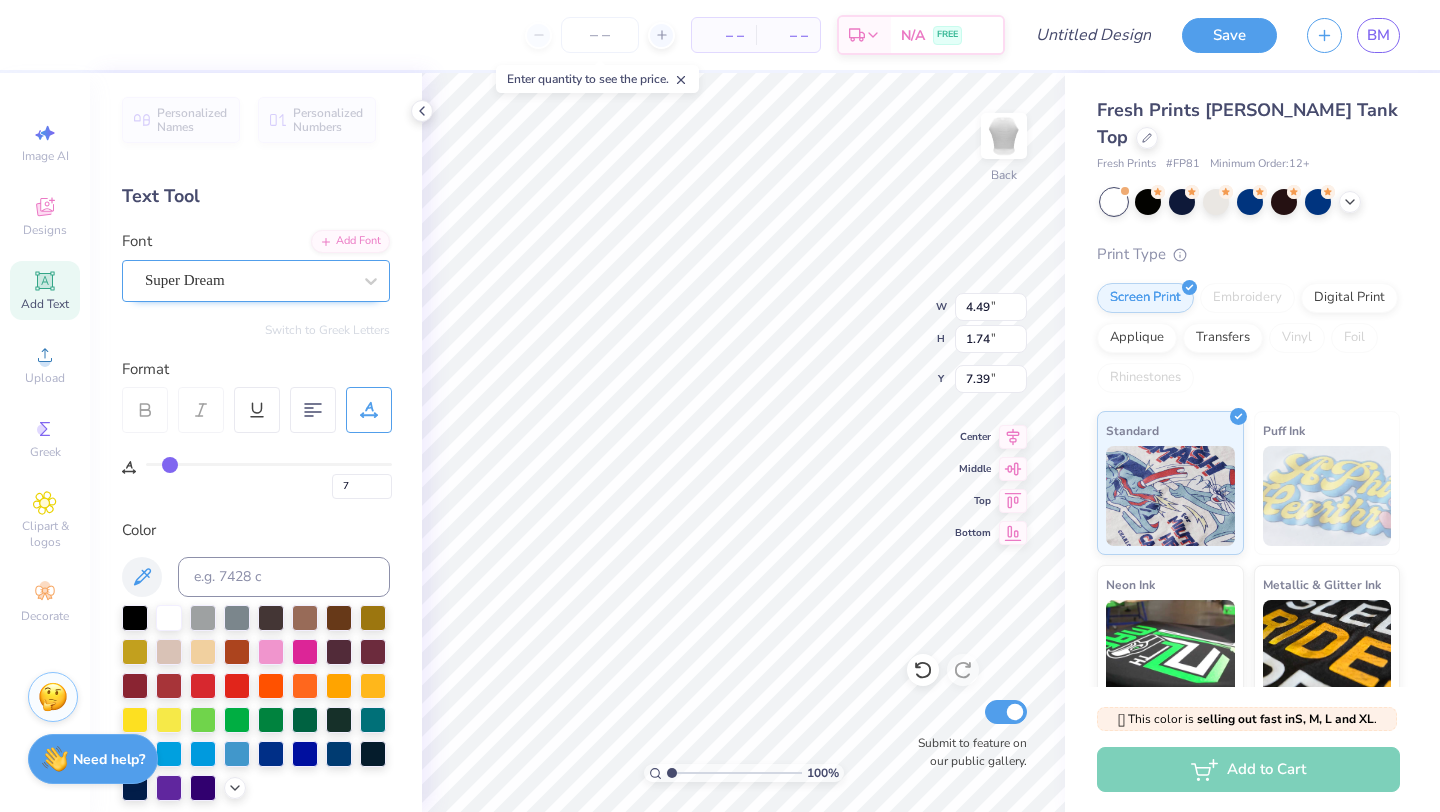 click on "Super Dream" at bounding box center (248, 280) 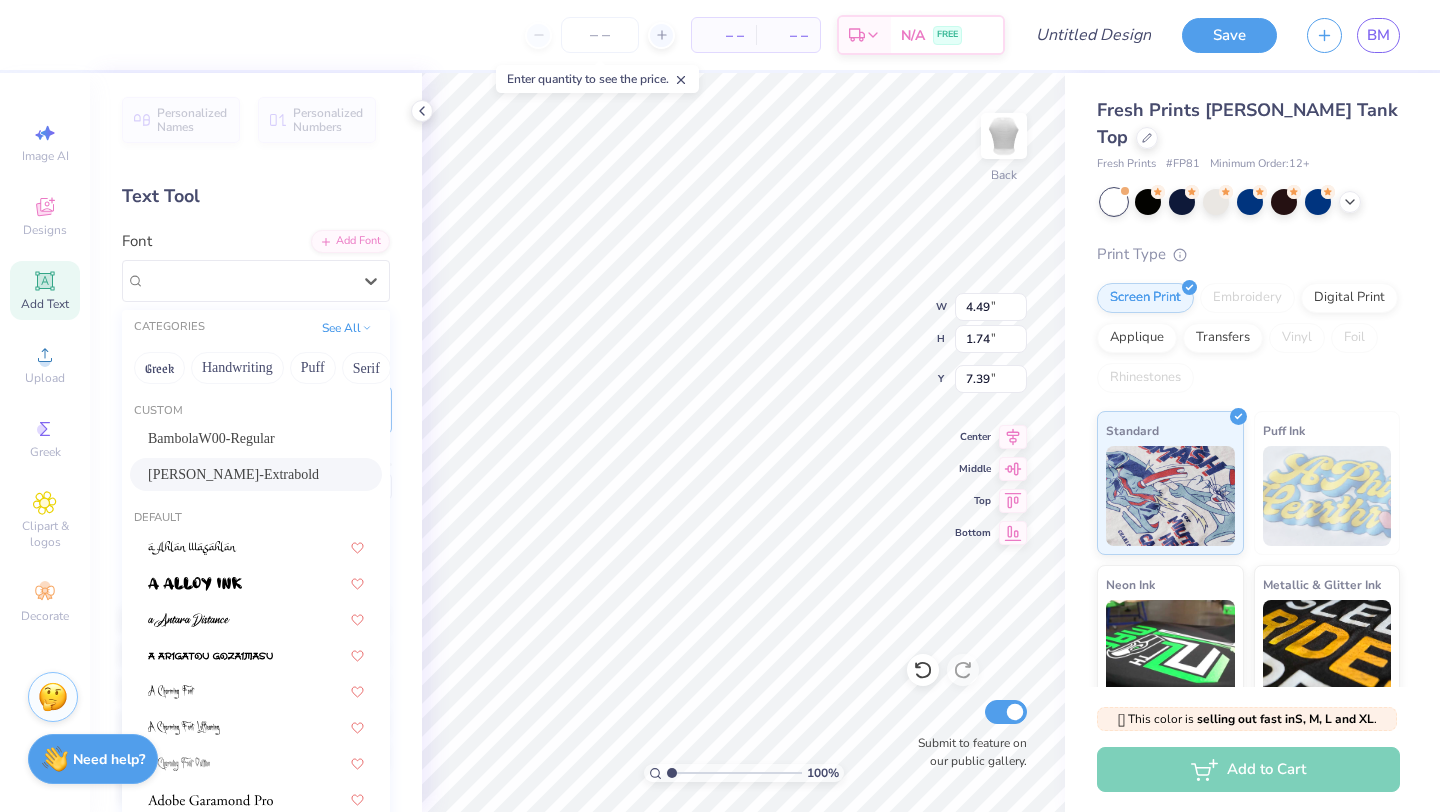 click on "[PERSON_NAME]-Extrabold" at bounding box center (233, 474) 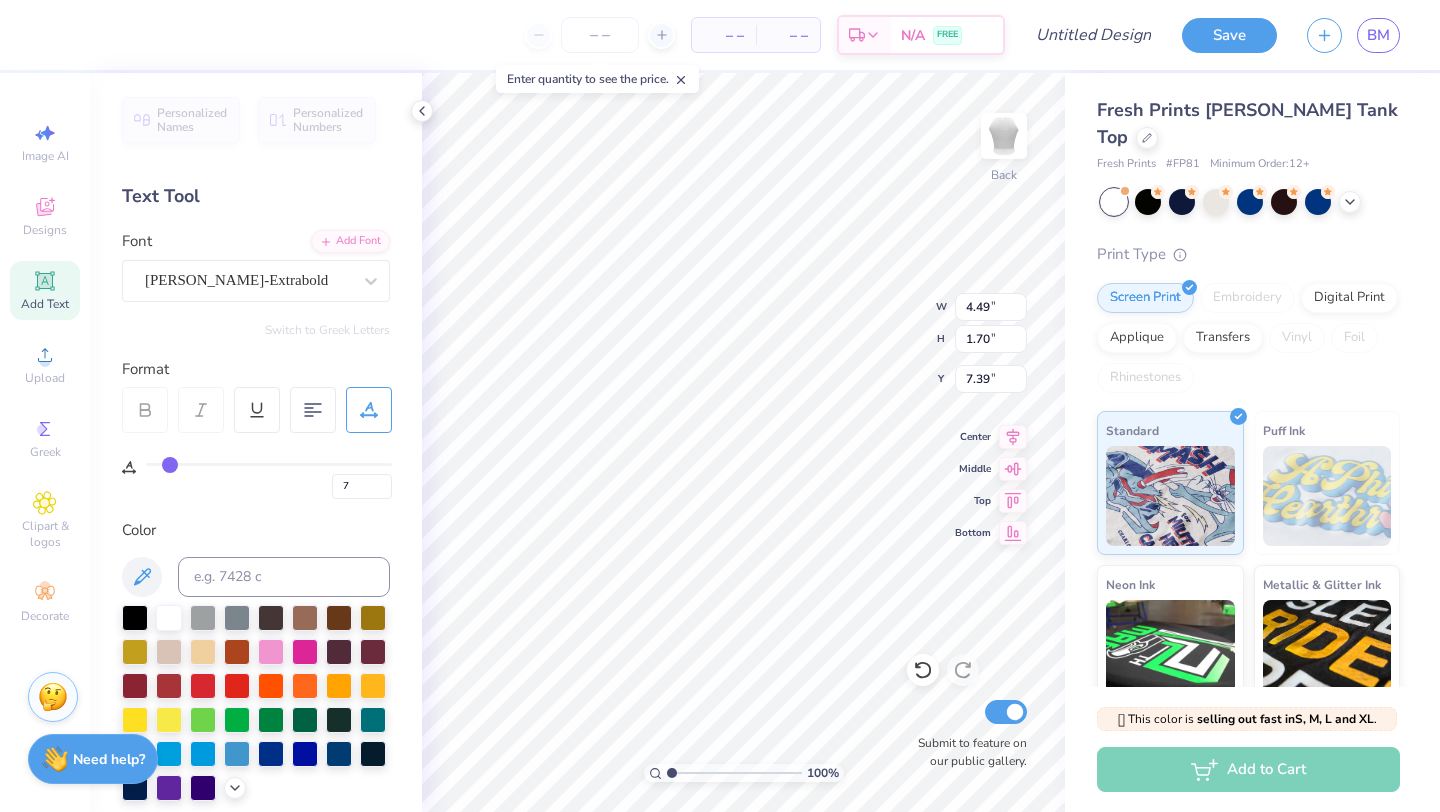 type on "5.40" 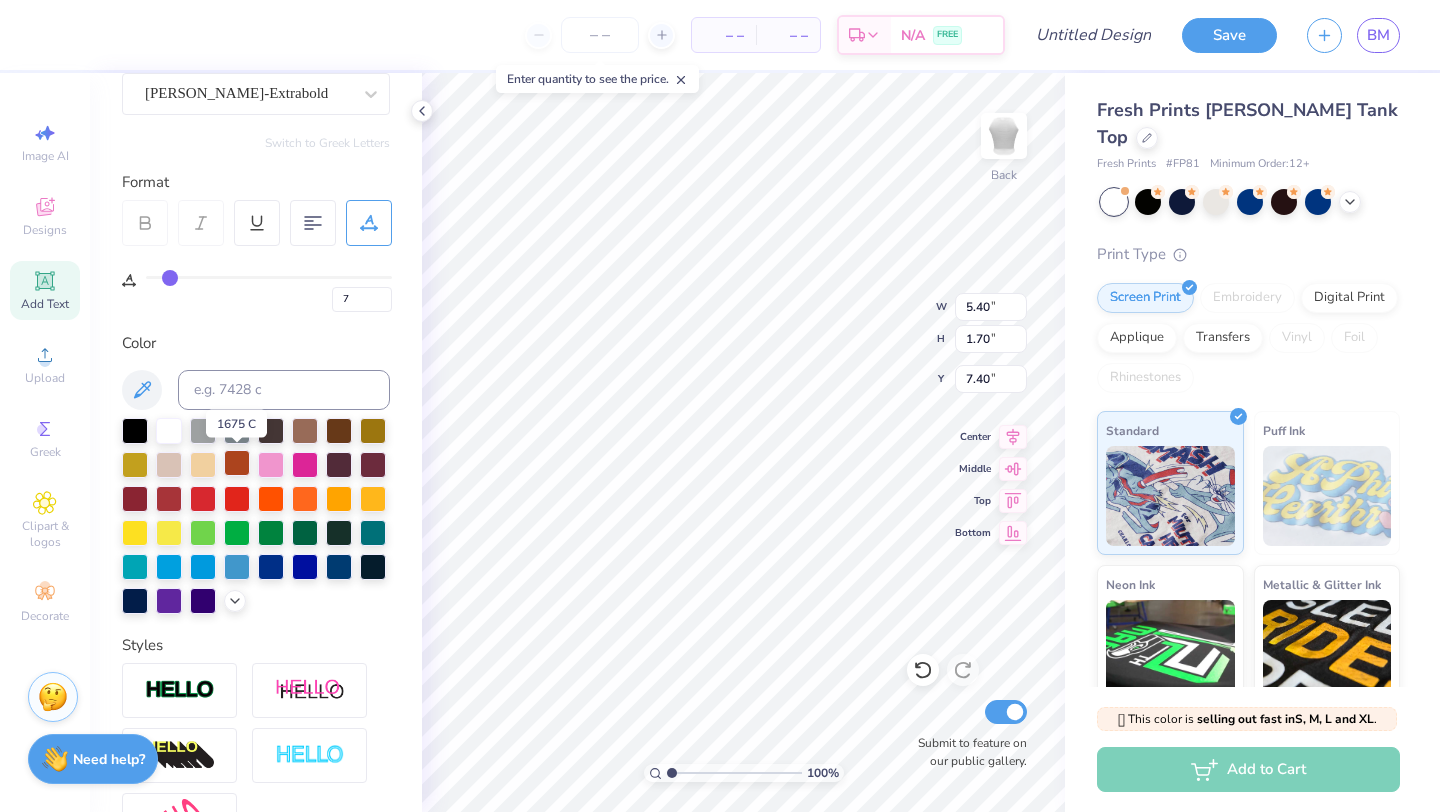 scroll, scrollTop: 196, scrollLeft: 0, axis: vertical 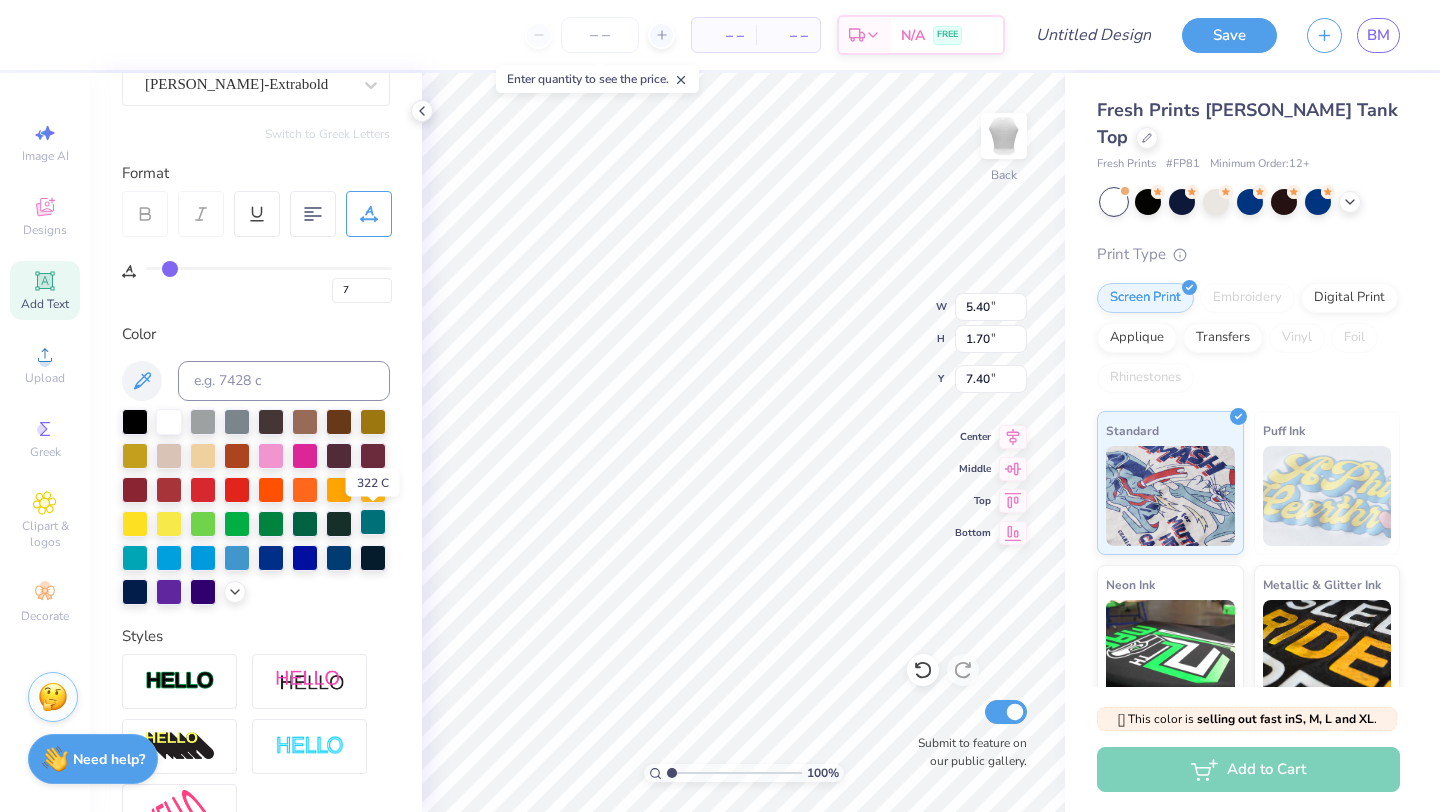 click at bounding box center [373, 522] 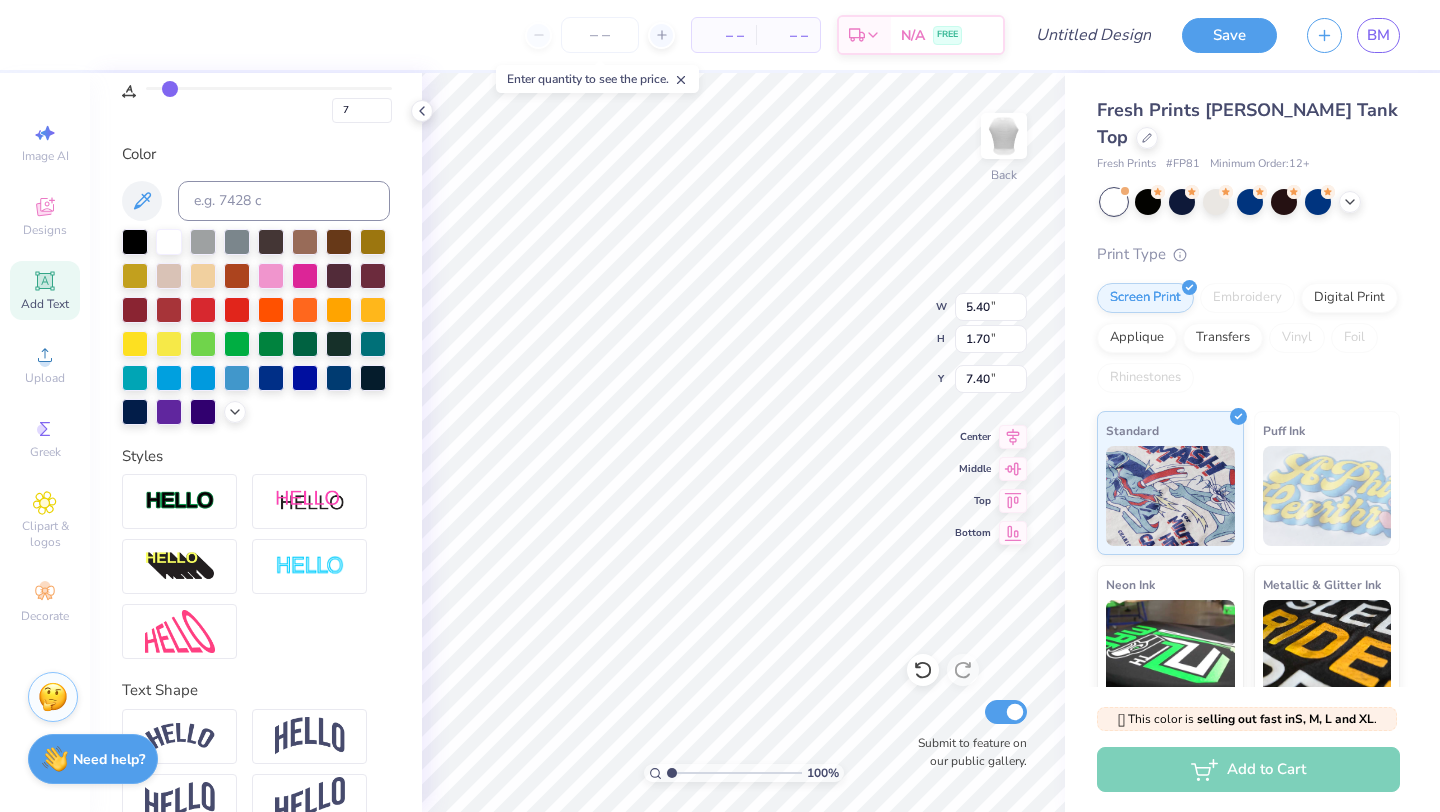 scroll, scrollTop: 377, scrollLeft: 0, axis: vertical 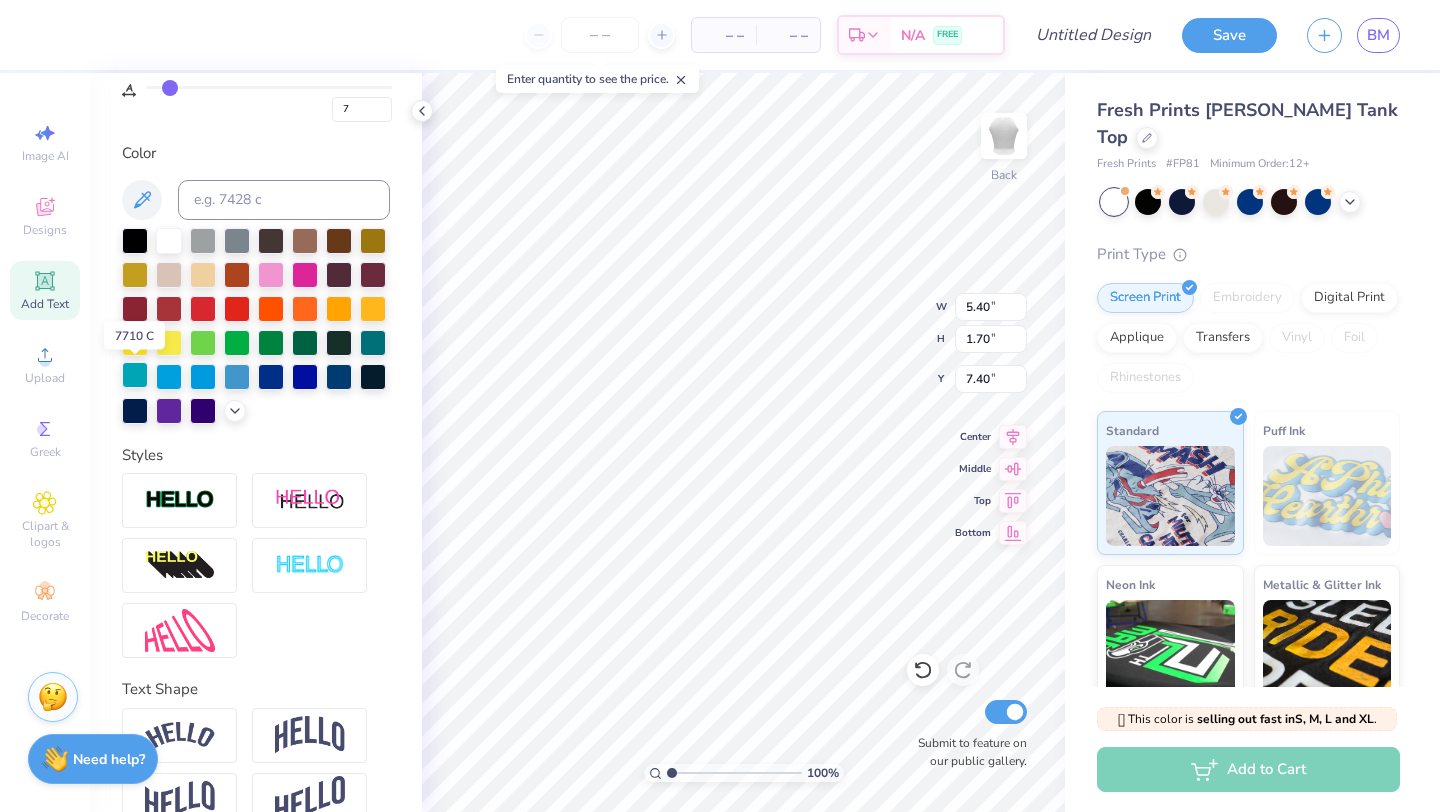 click at bounding box center (135, 375) 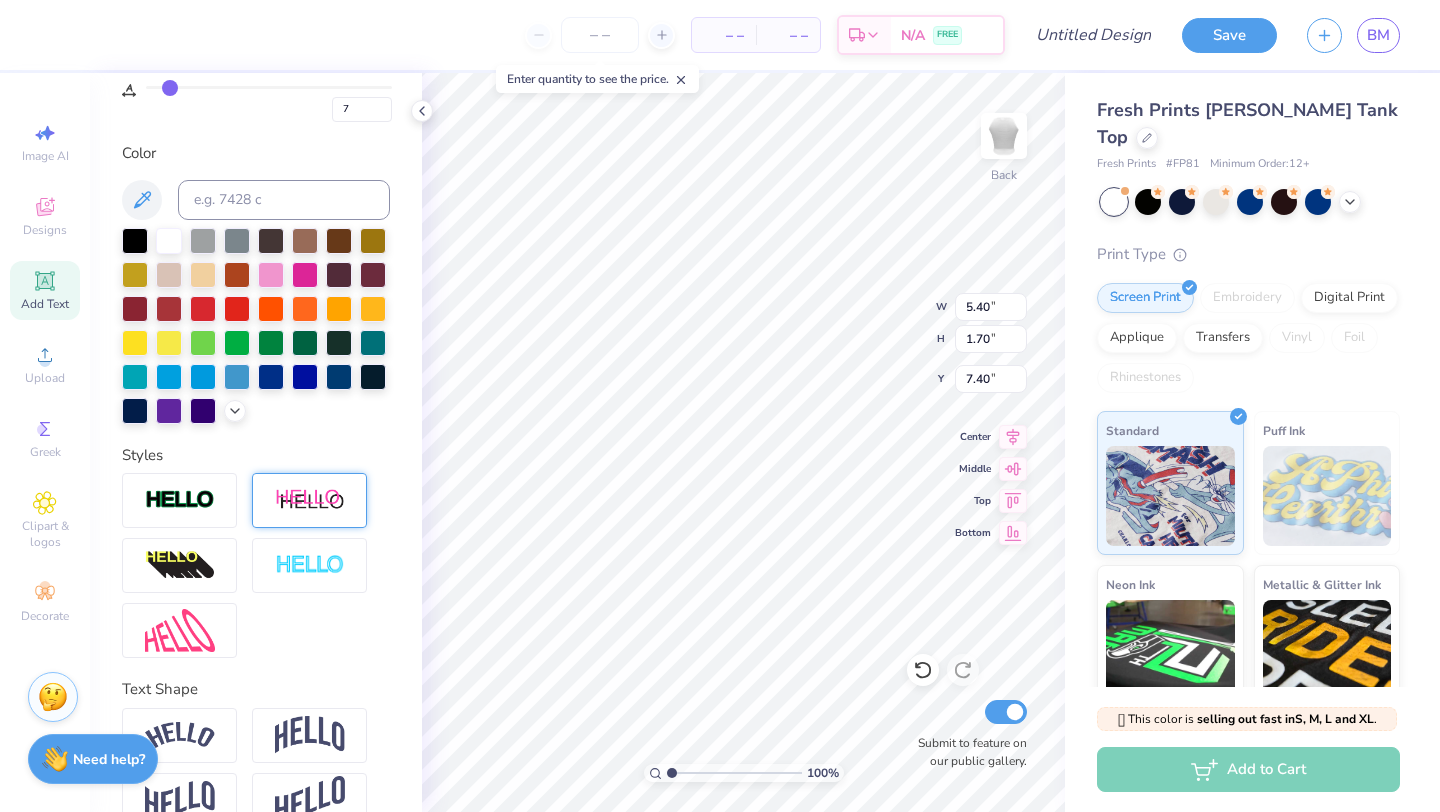 scroll, scrollTop: 416, scrollLeft: 0, axis: vertical 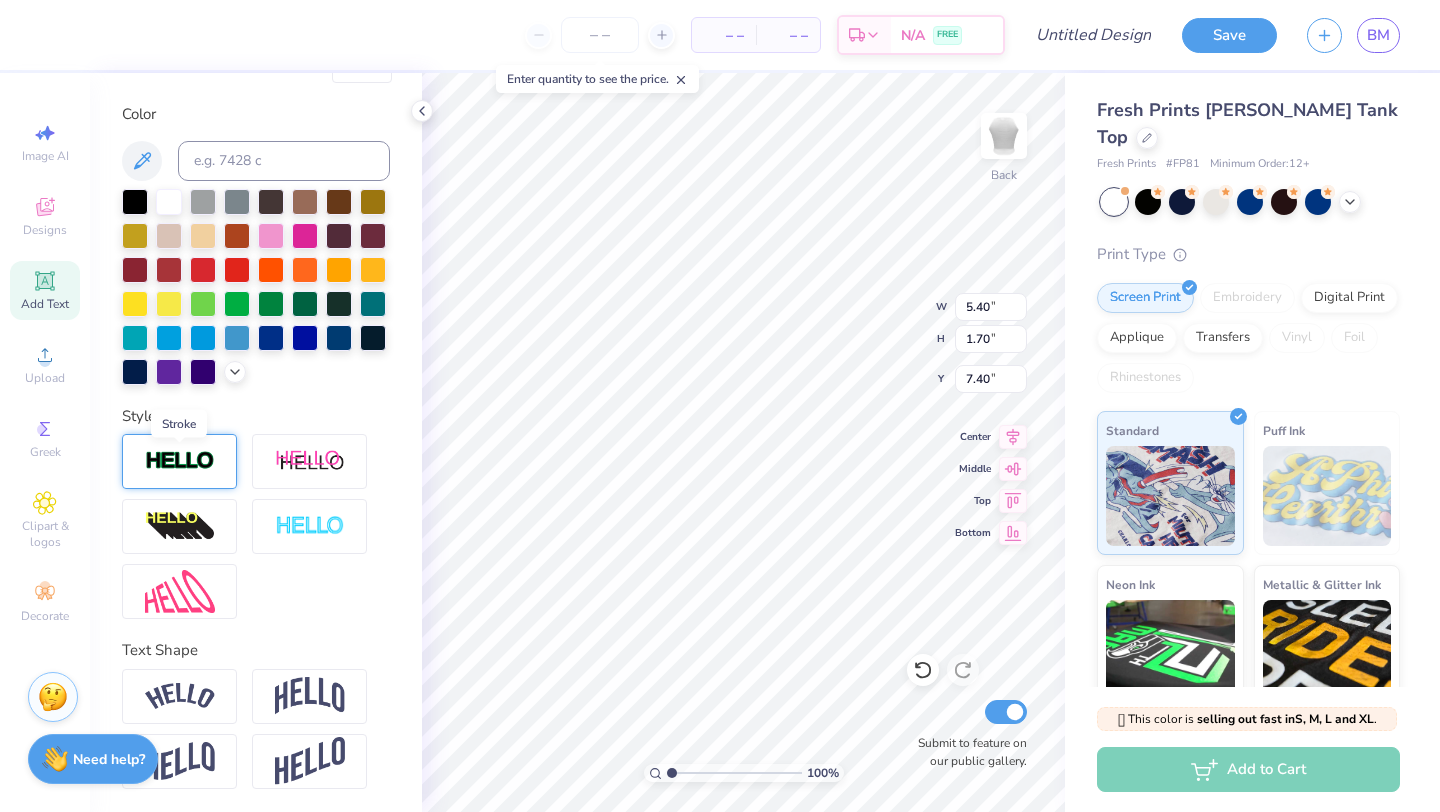 click at bounding box center (180, 461) 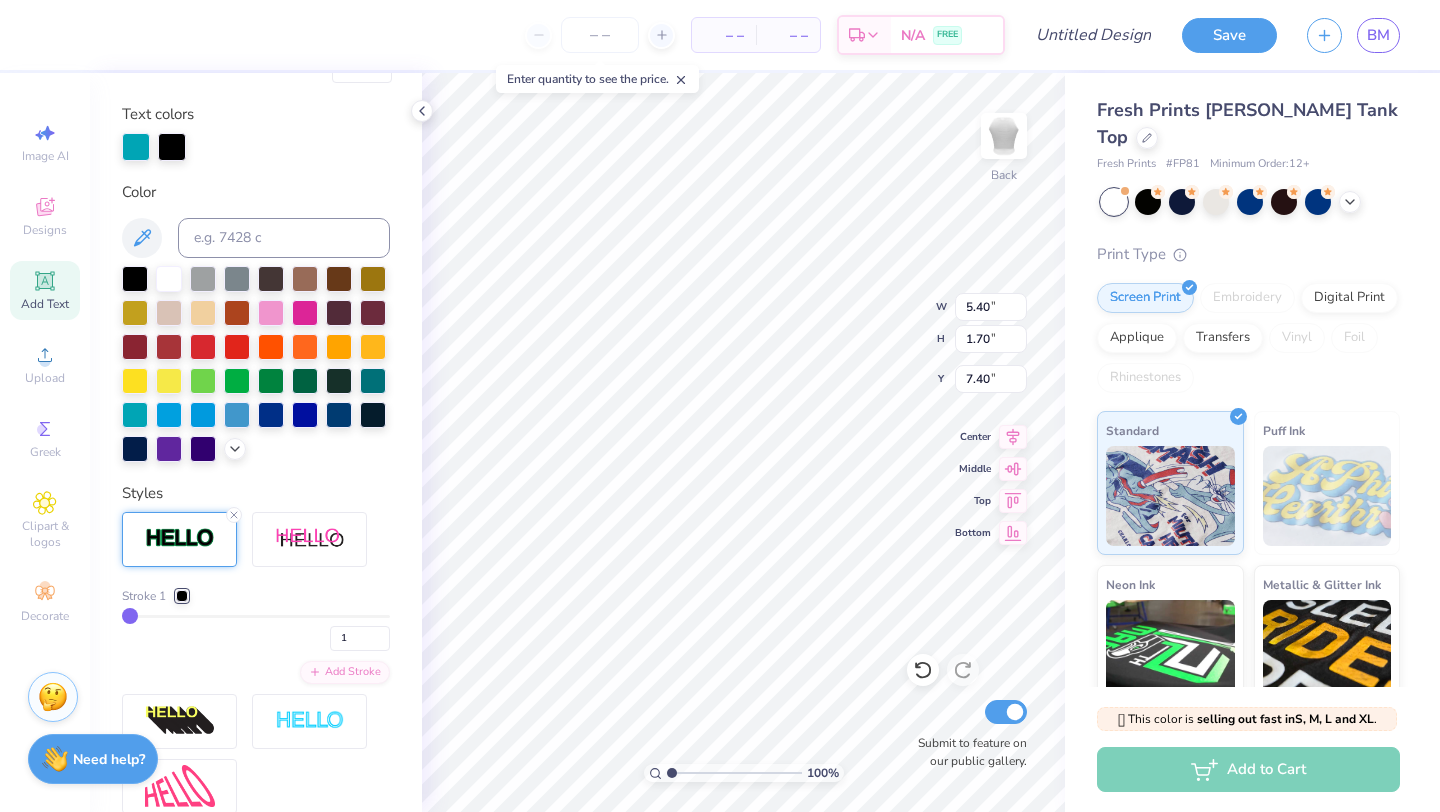 type on "5.43" 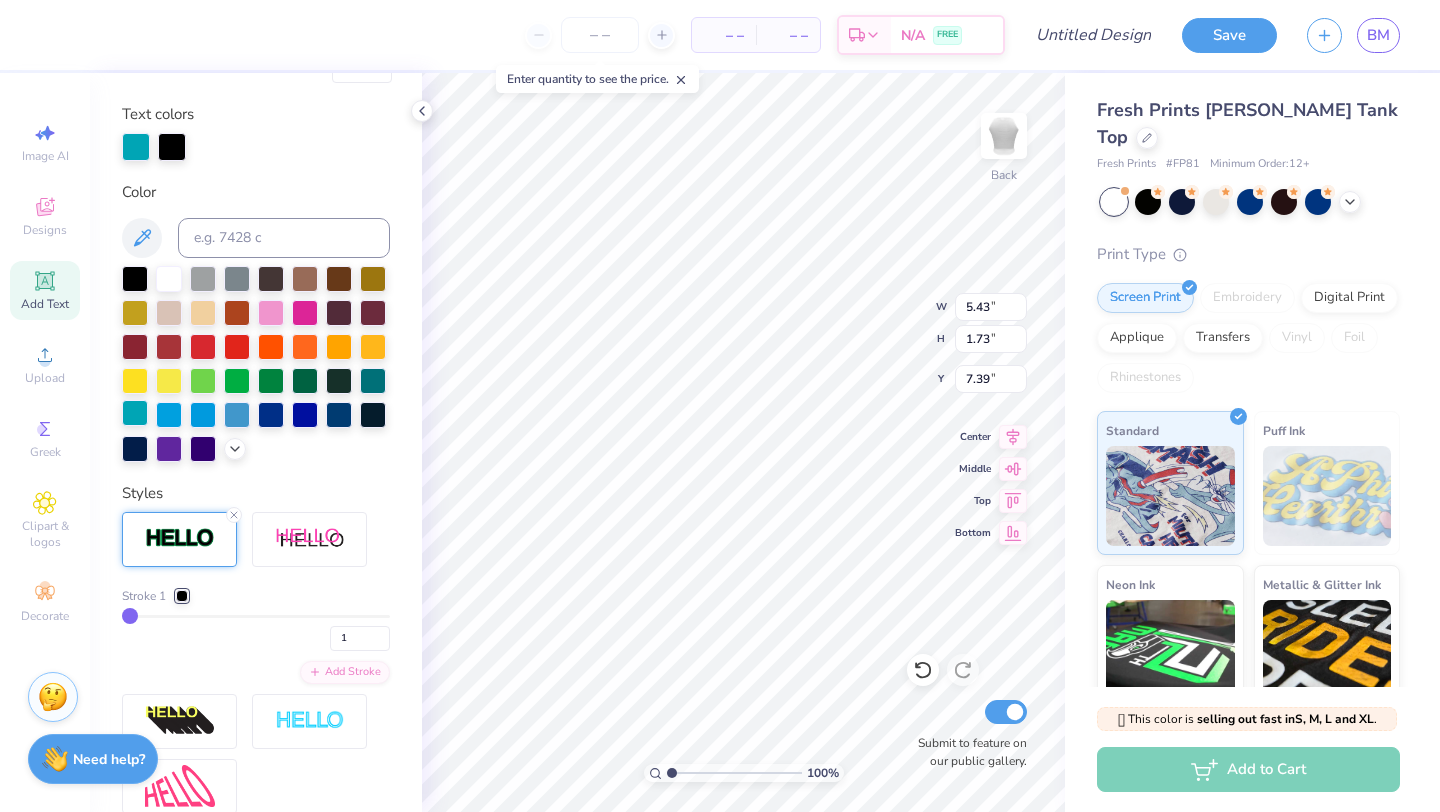 click at bounding box center (135, 413) 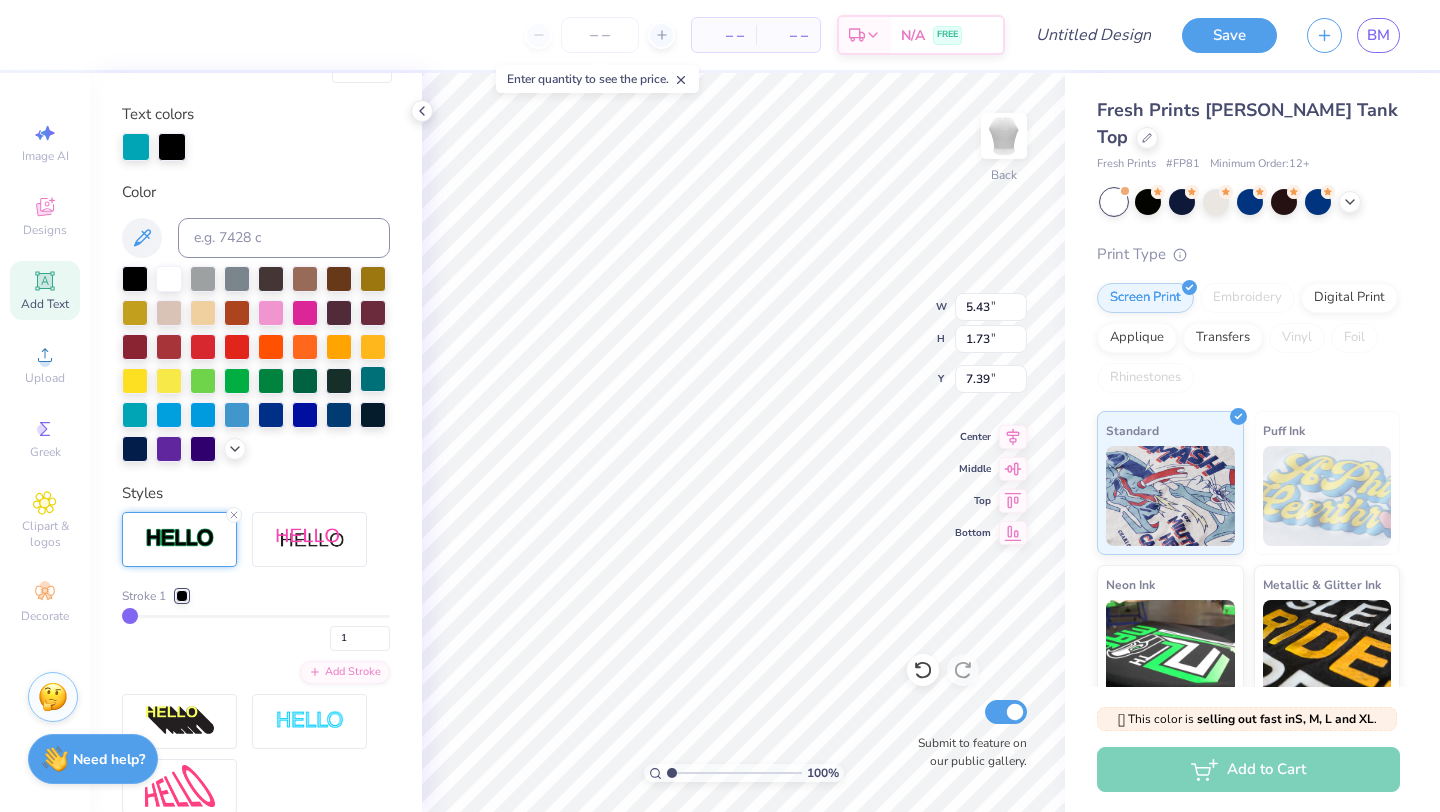 click at bounding box center (373, 379) 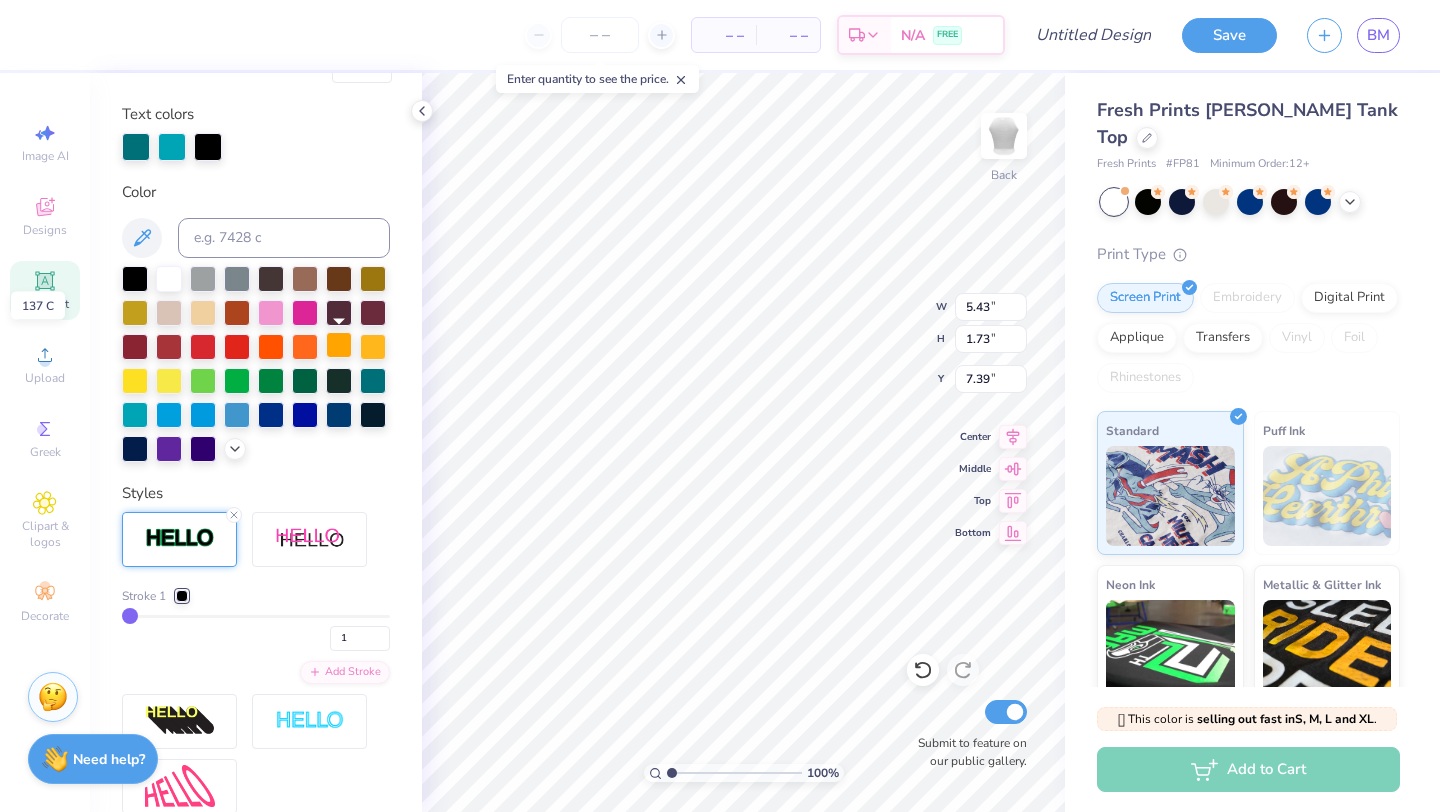click at bounding box center [339, 345] 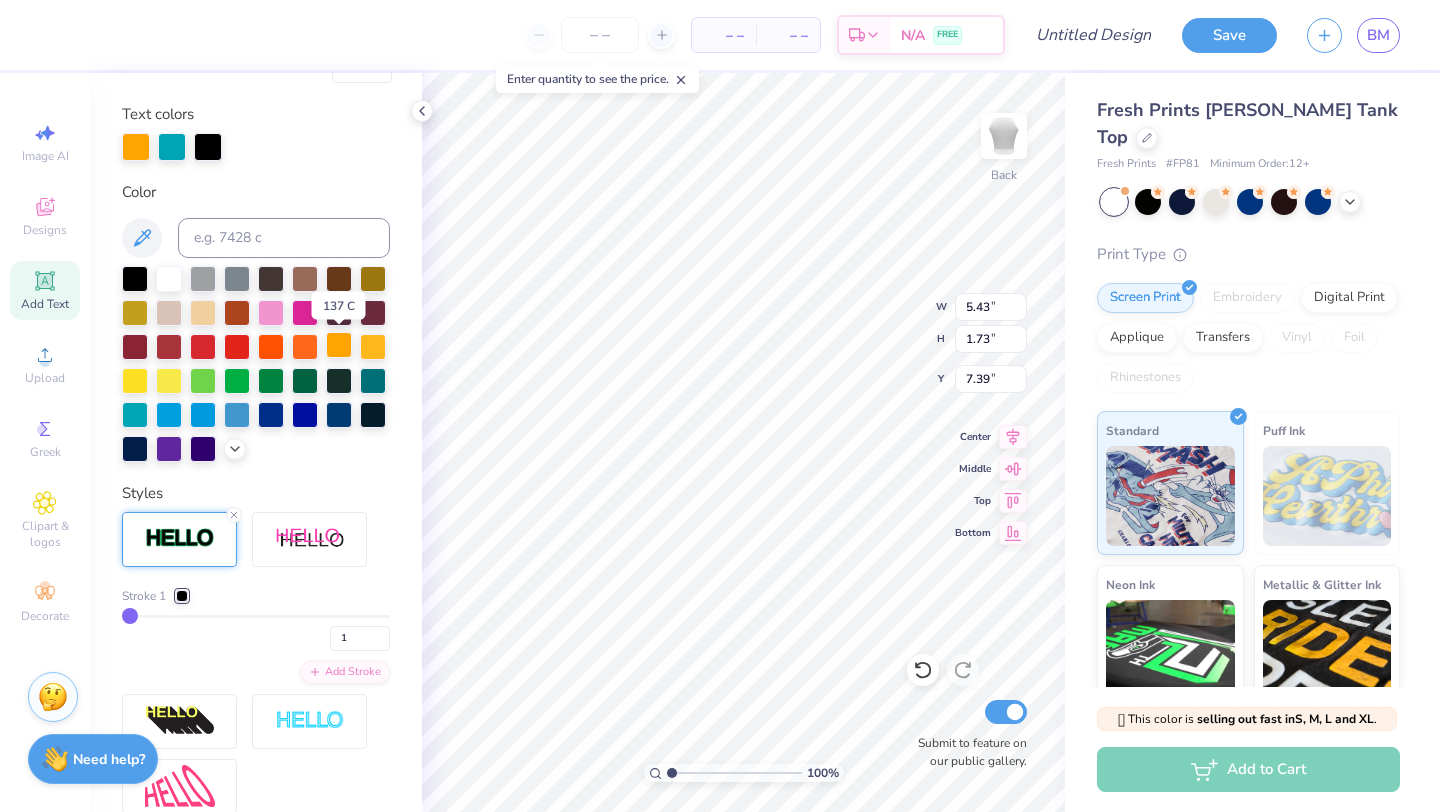 click at bounding box center [339, 345] 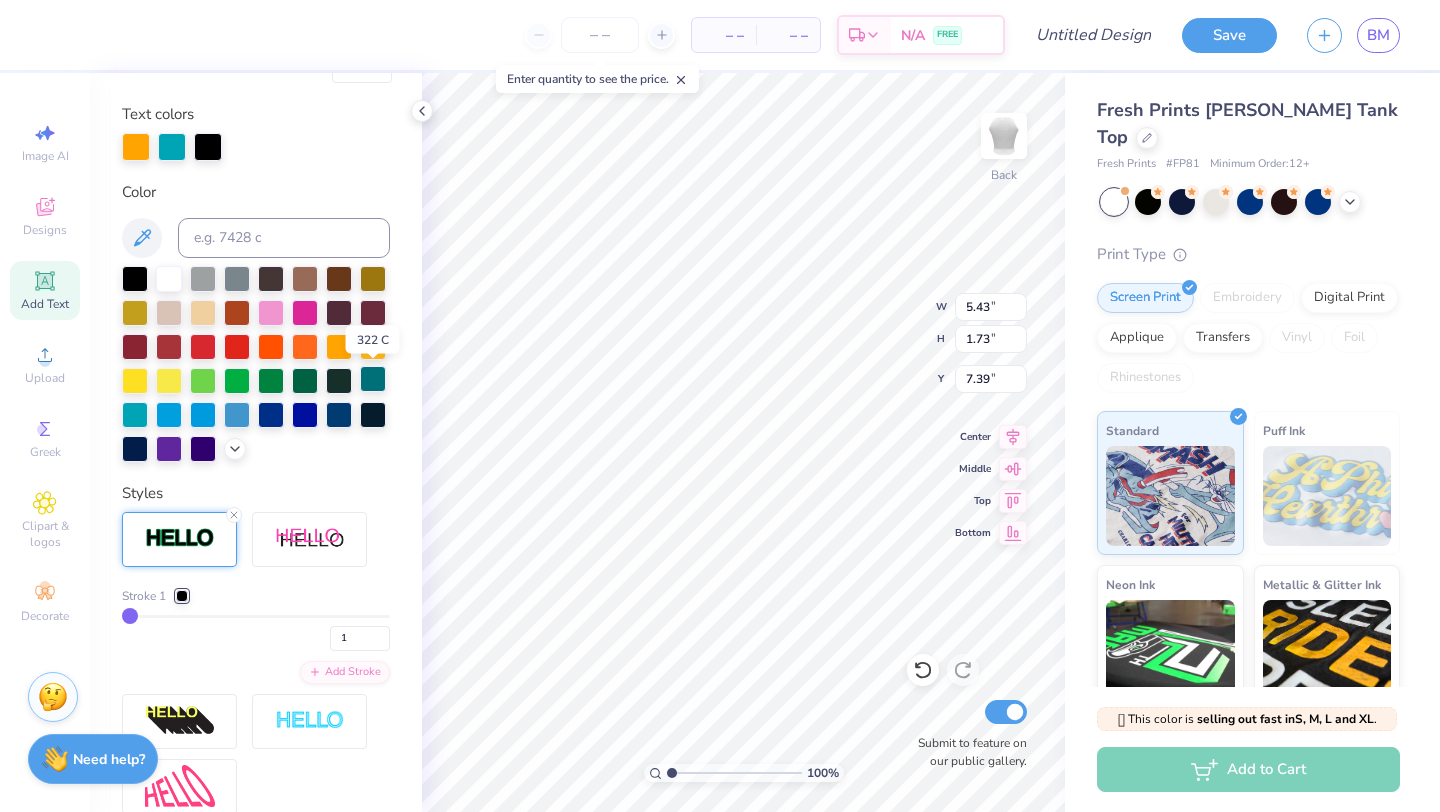 click at bounding box center (373, 379) 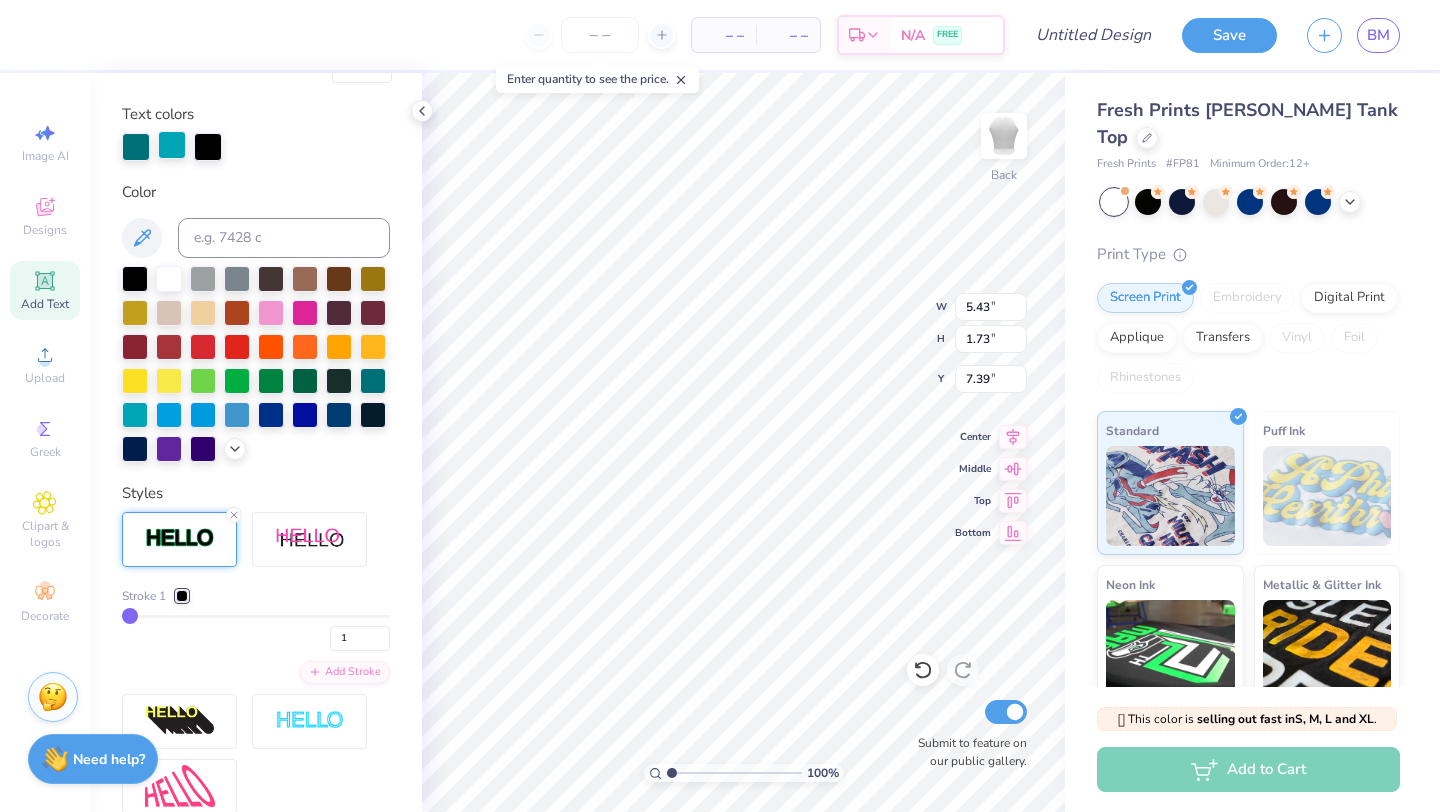 click at bounding box center [172, 145] 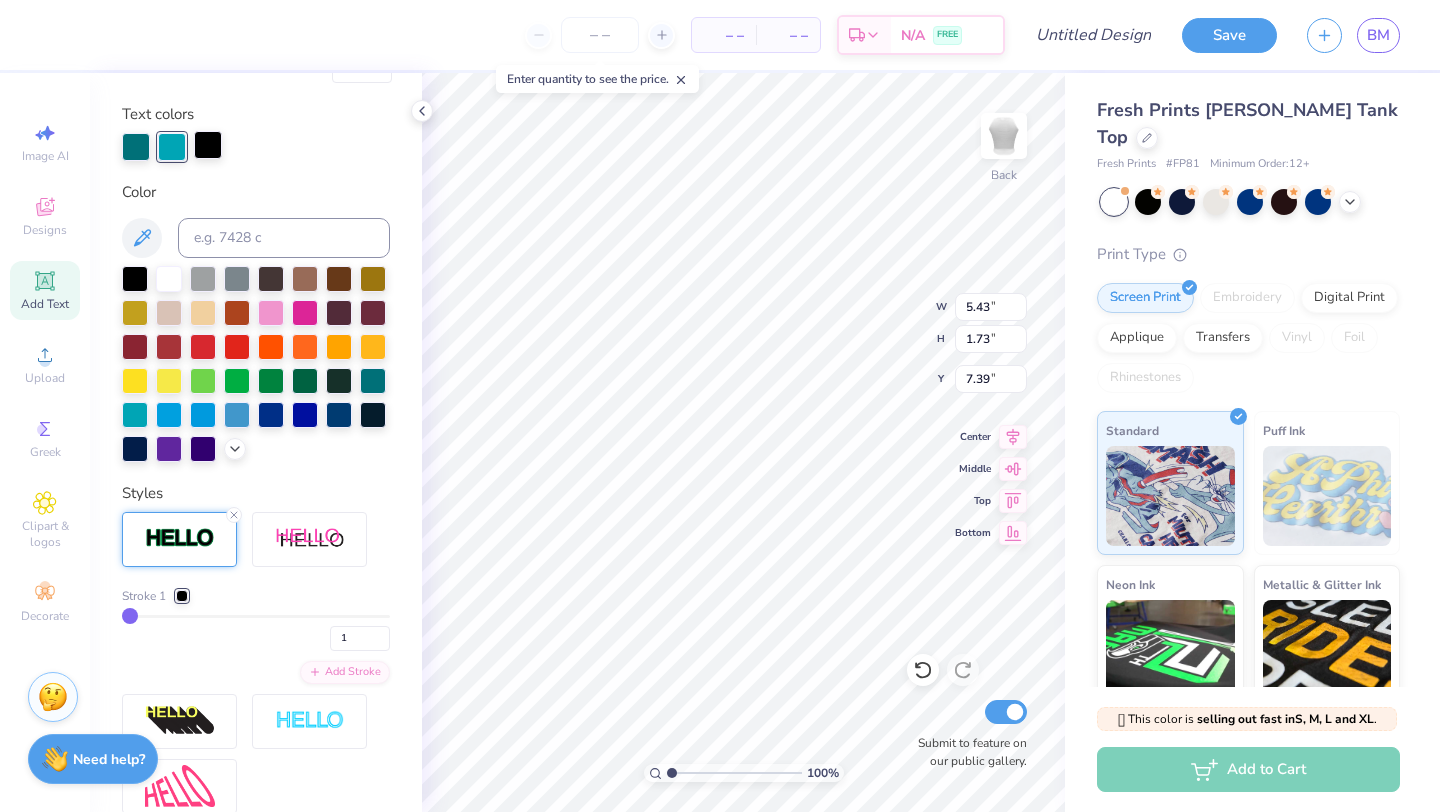 click at bounding box center (208, 145) 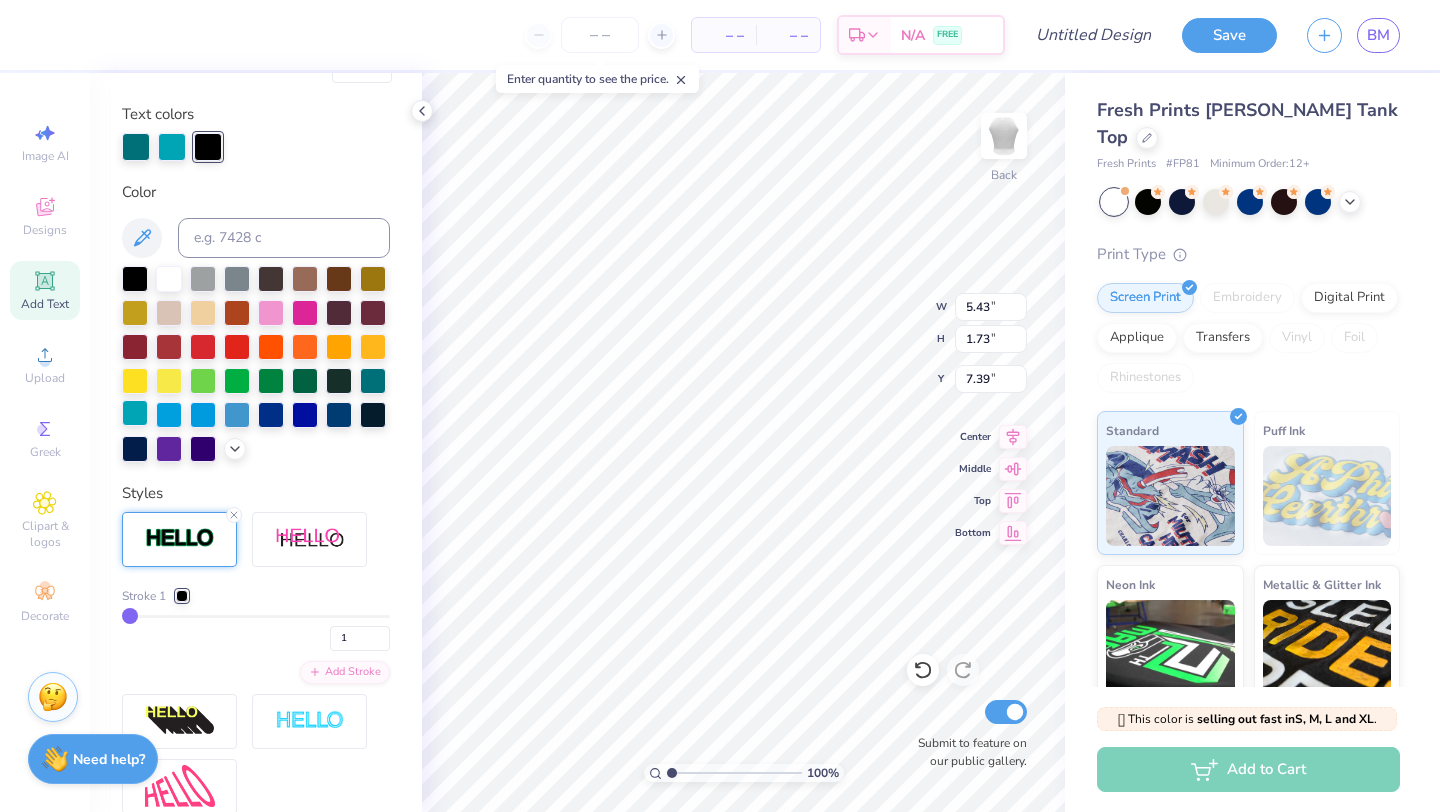 click at bounding box center (135, 413) 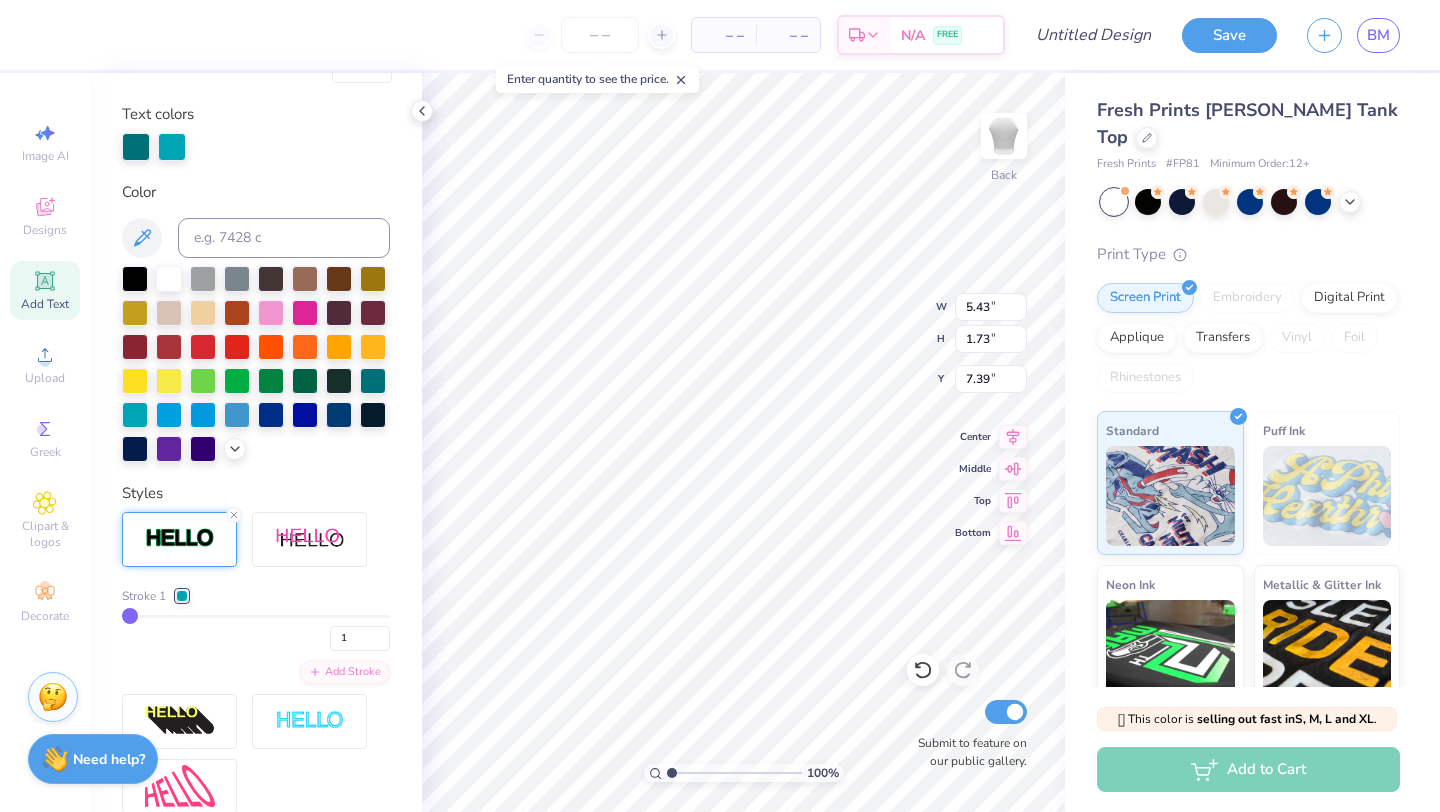 type on "3" 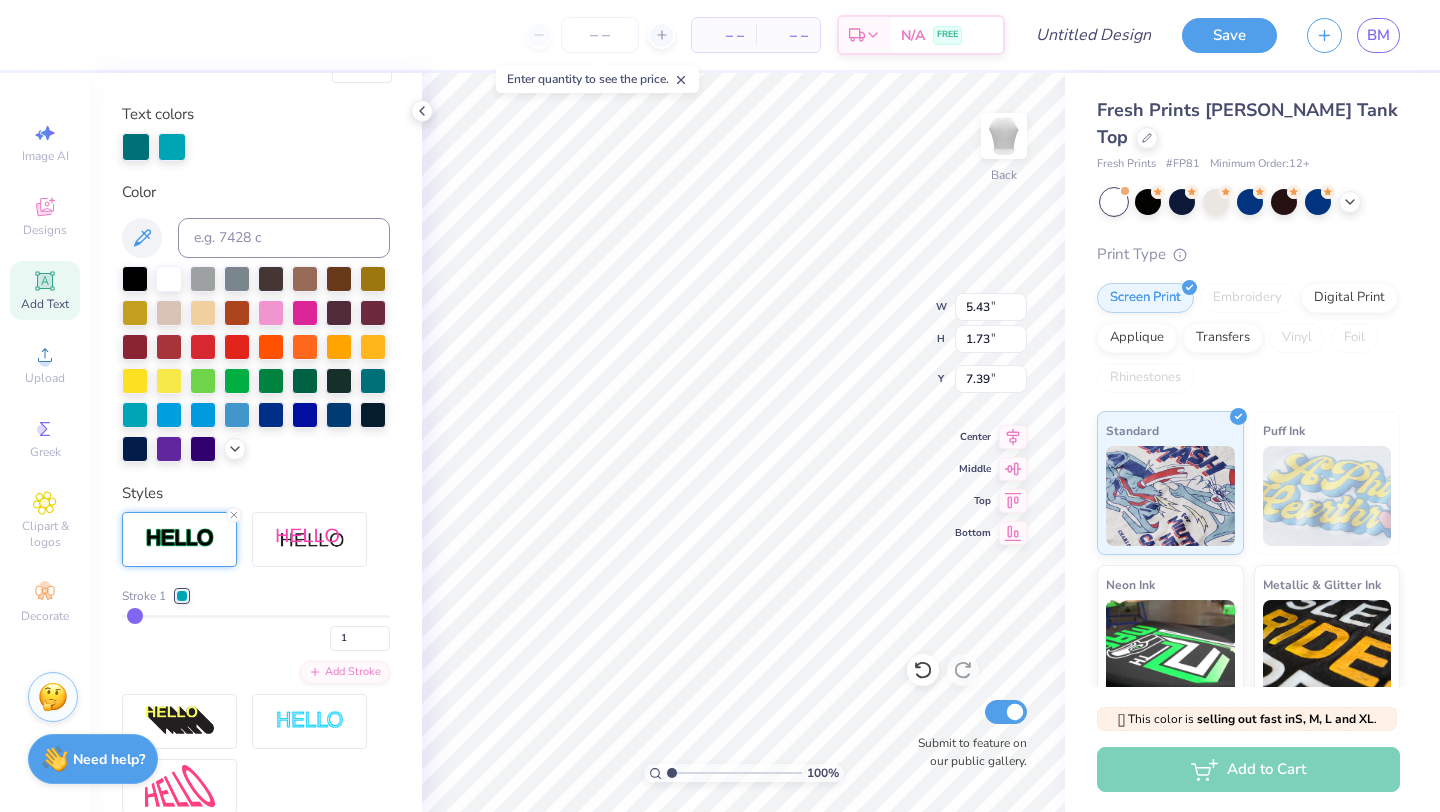 type on "3" 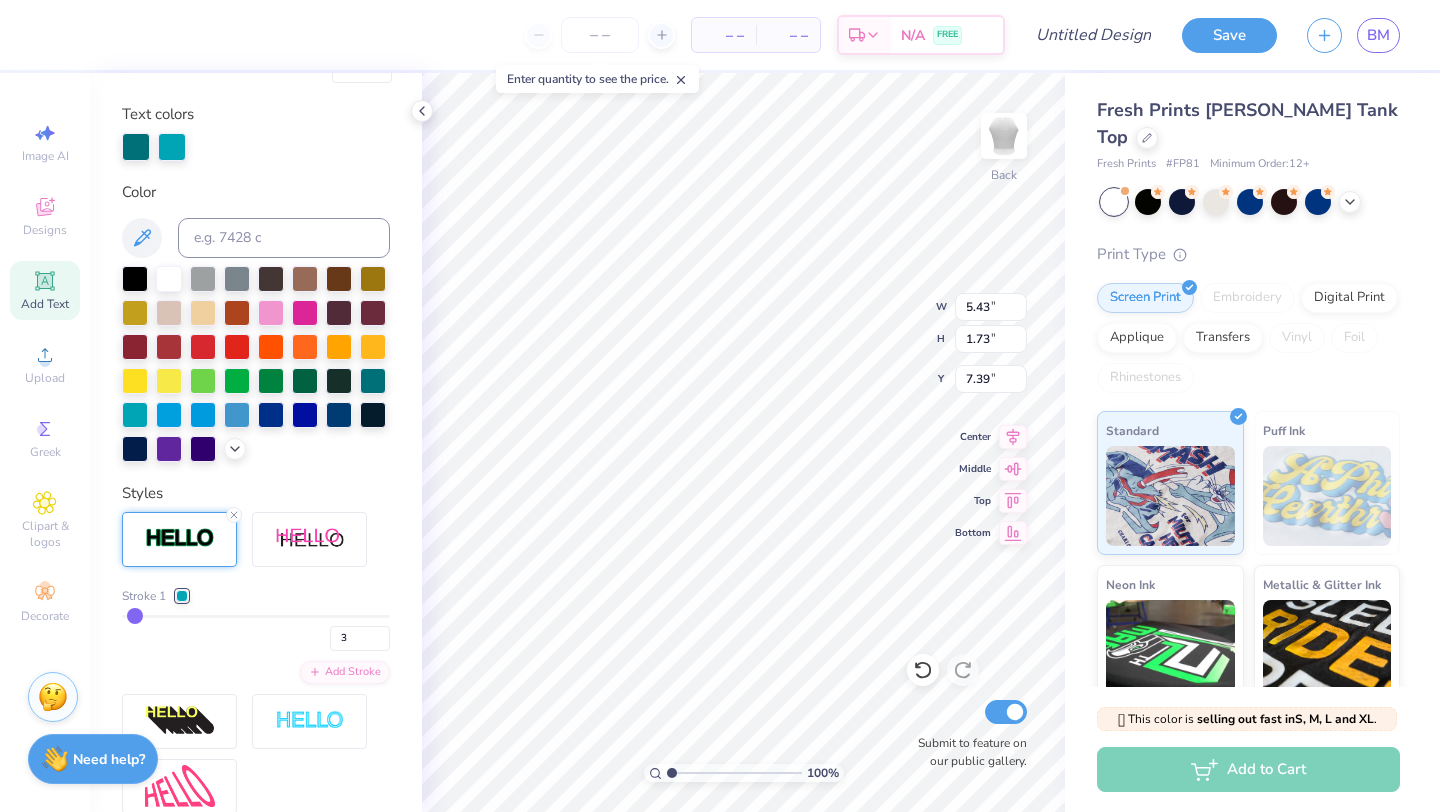 type on "4" 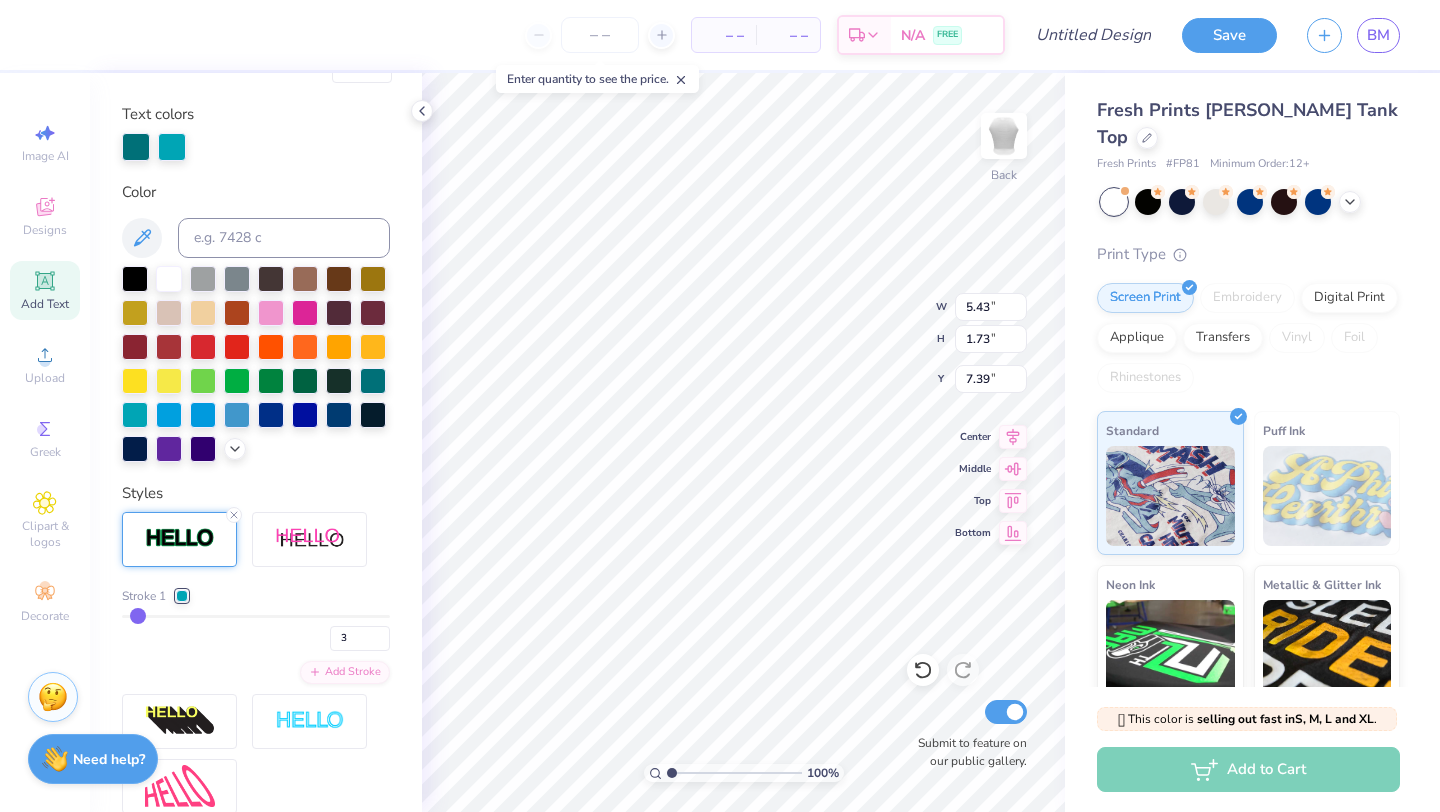 type on "4" 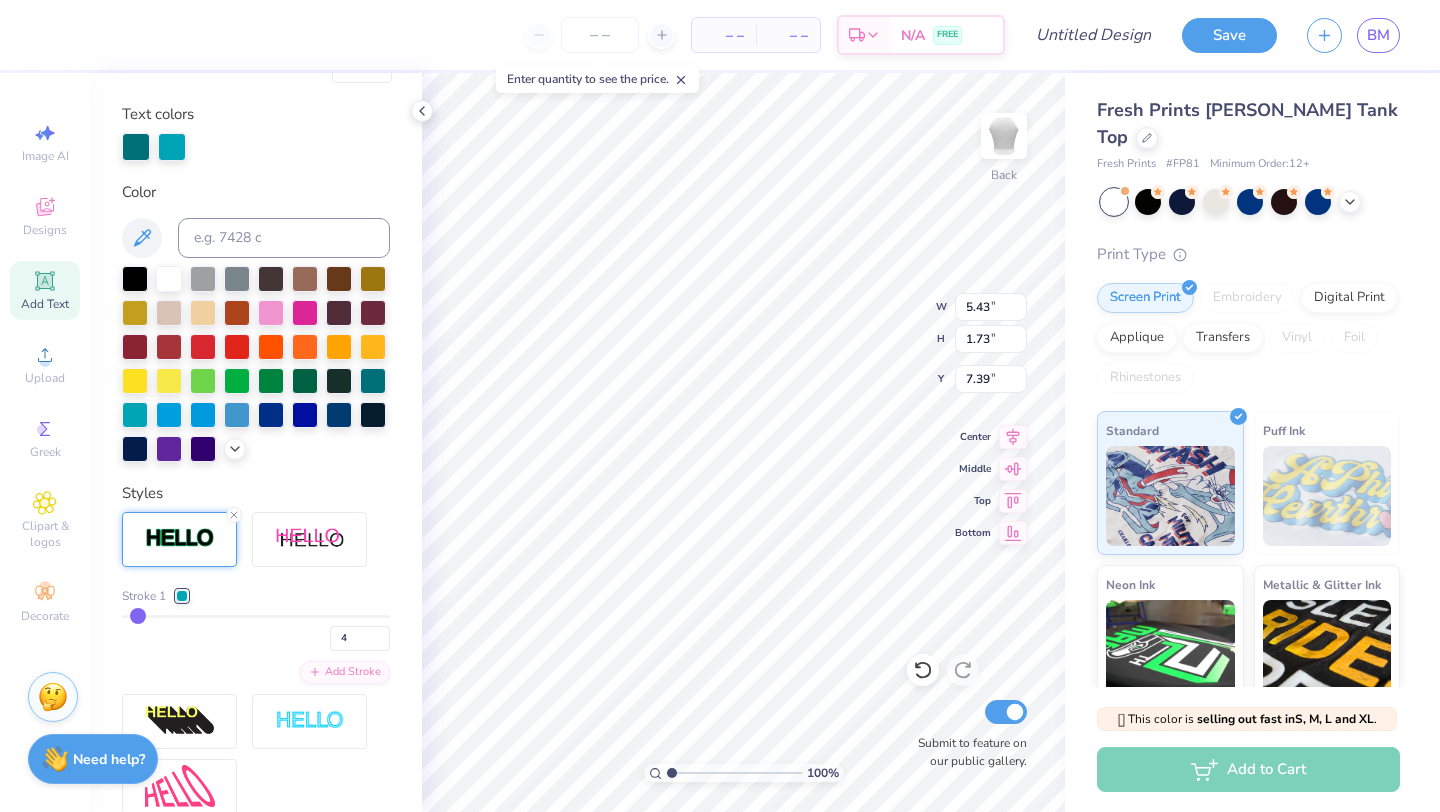 type on "5" 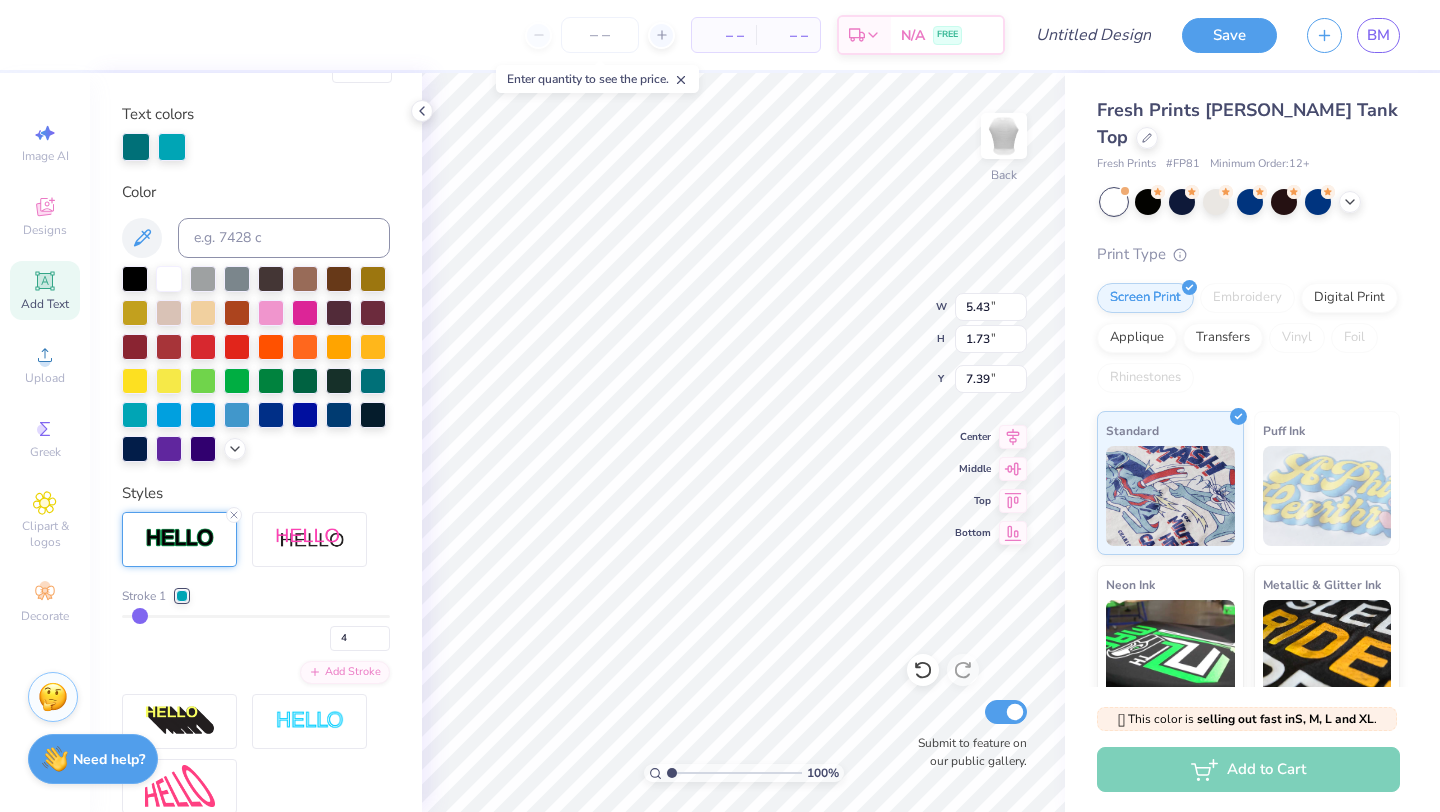 type on "5" 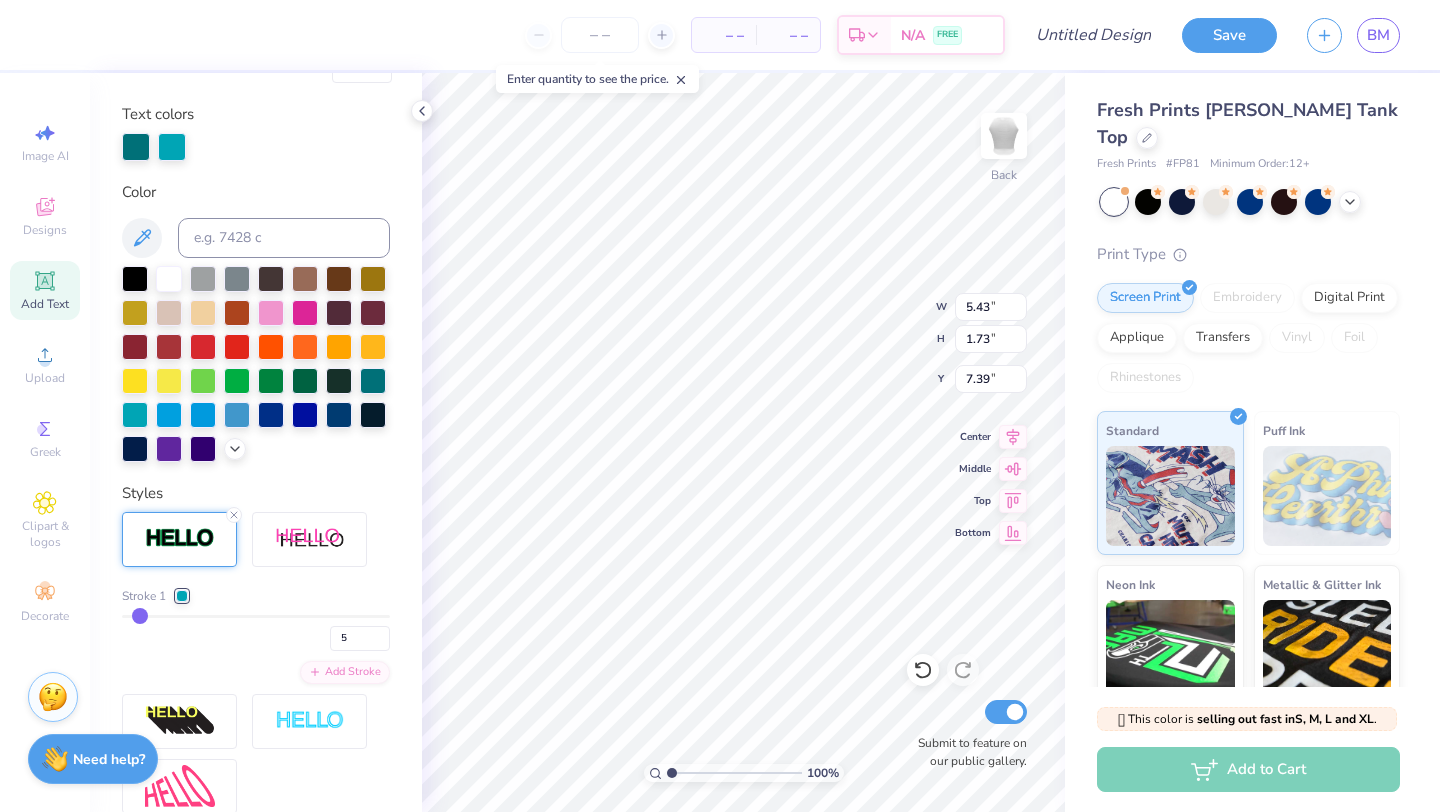 type on "6" 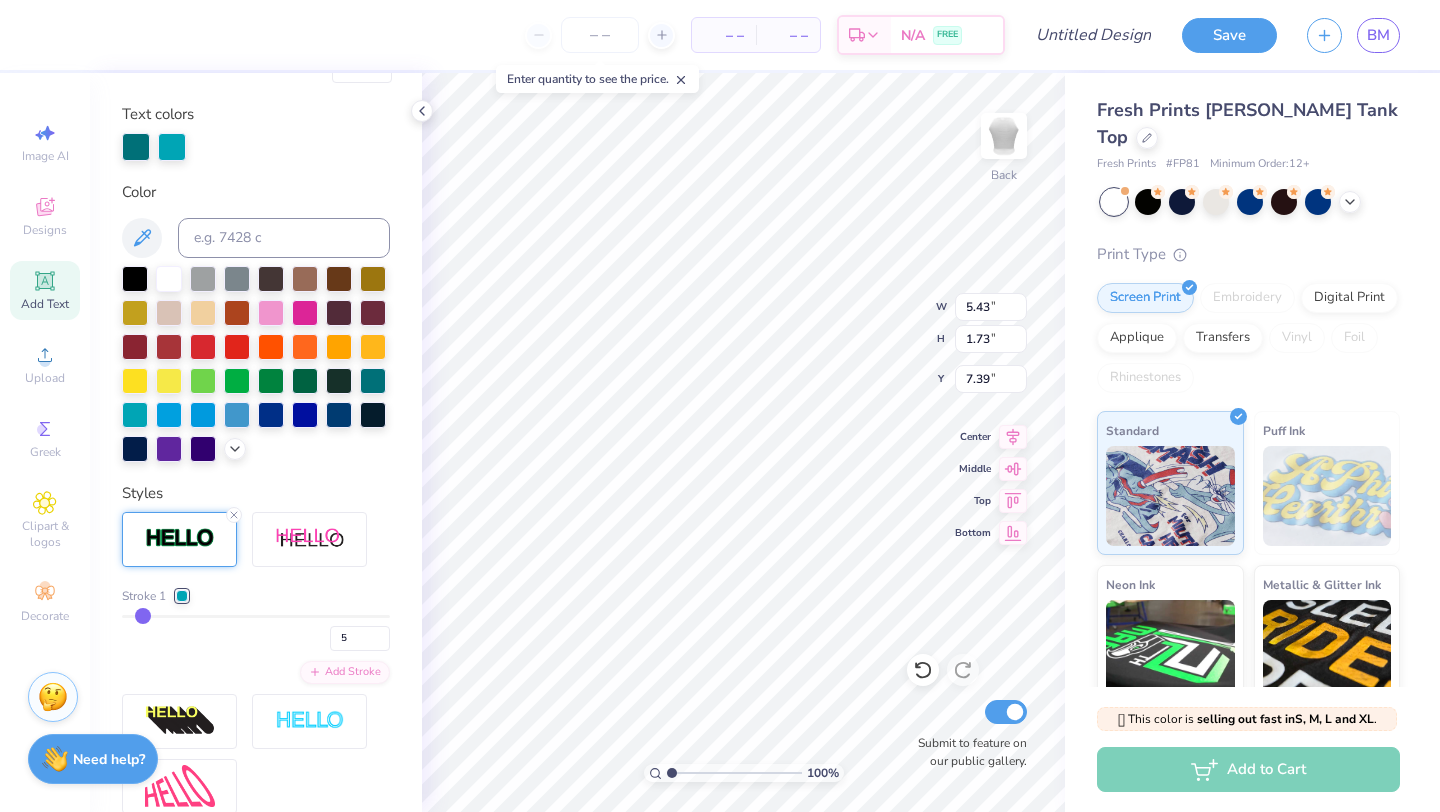 type on "6" 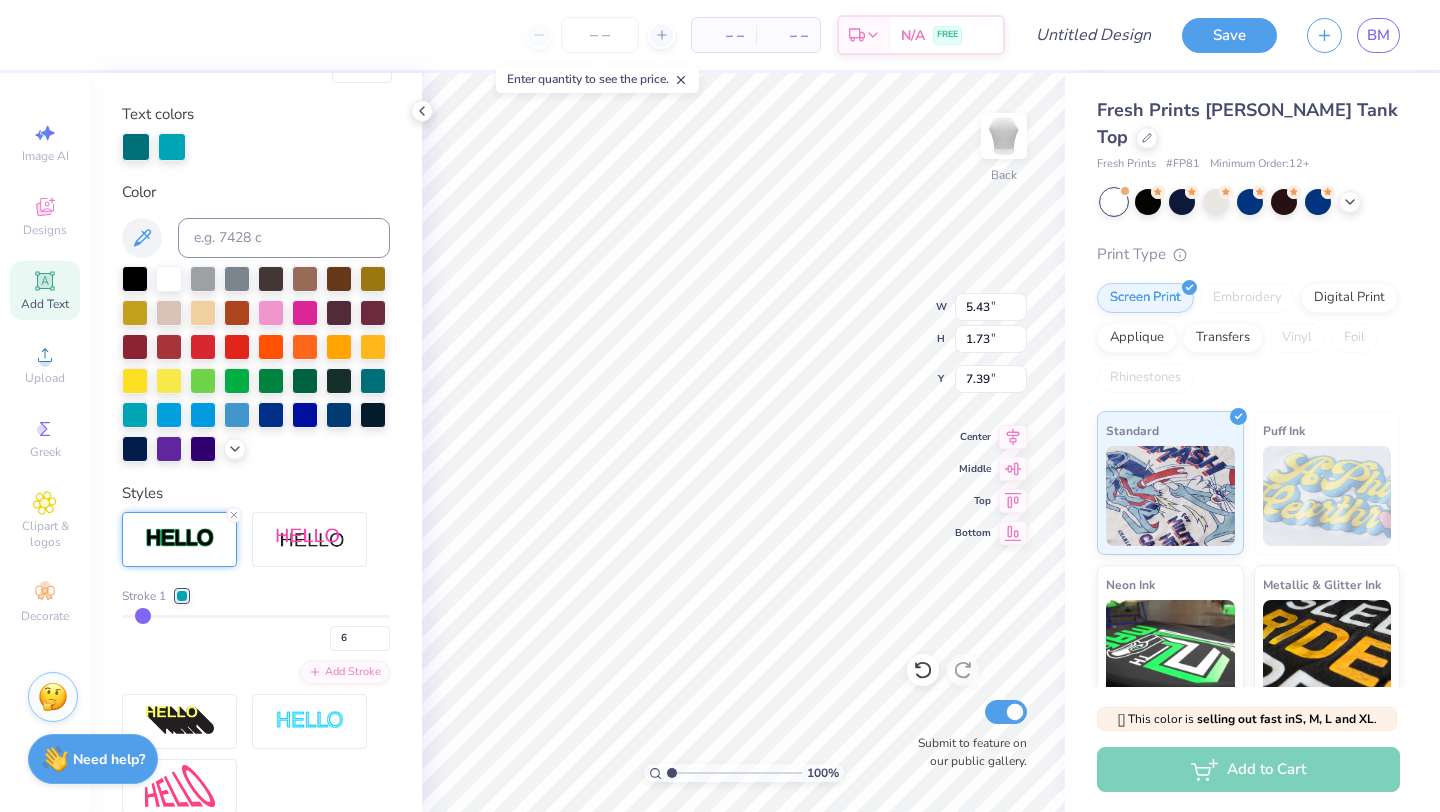 type on "7" 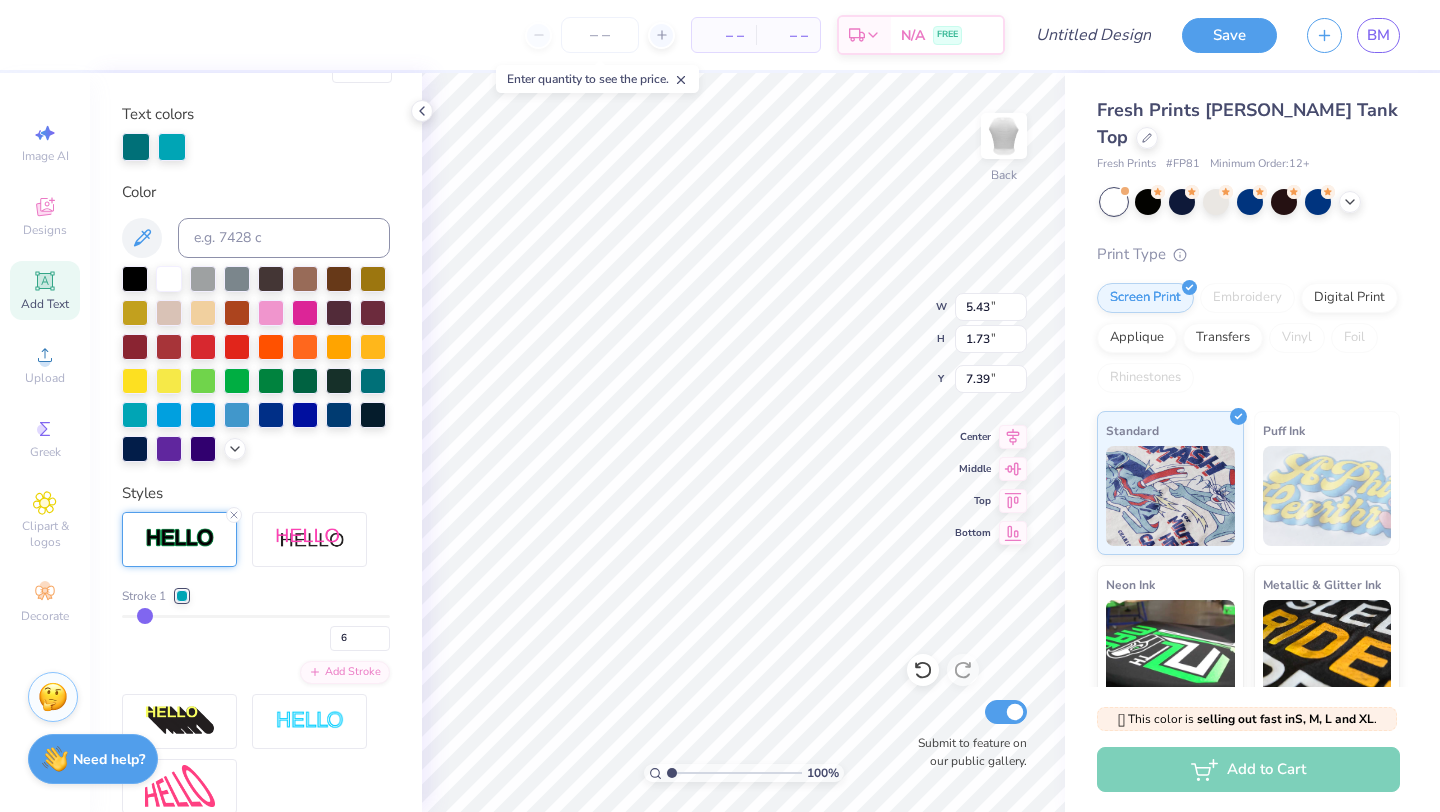 type on "7" 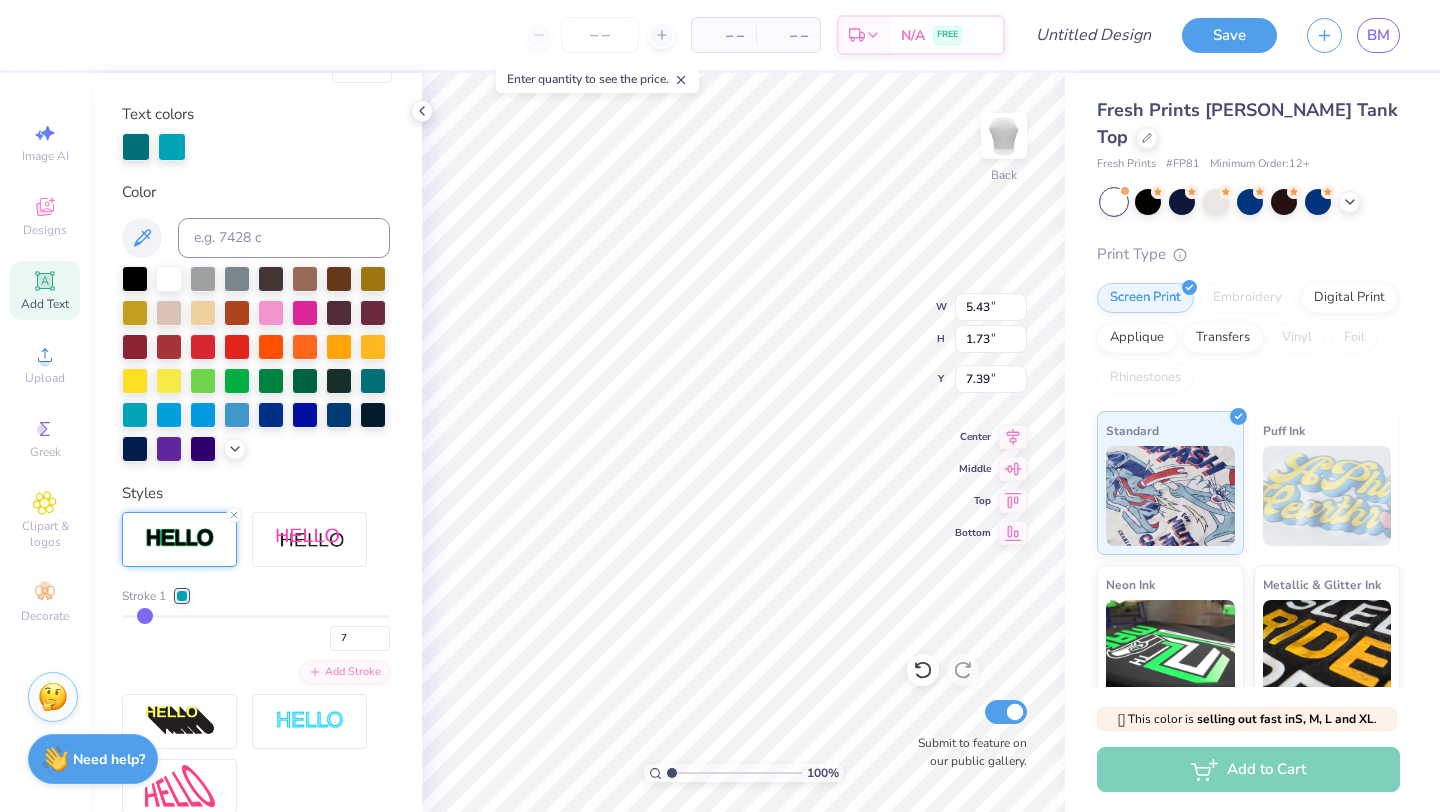 type on "8" 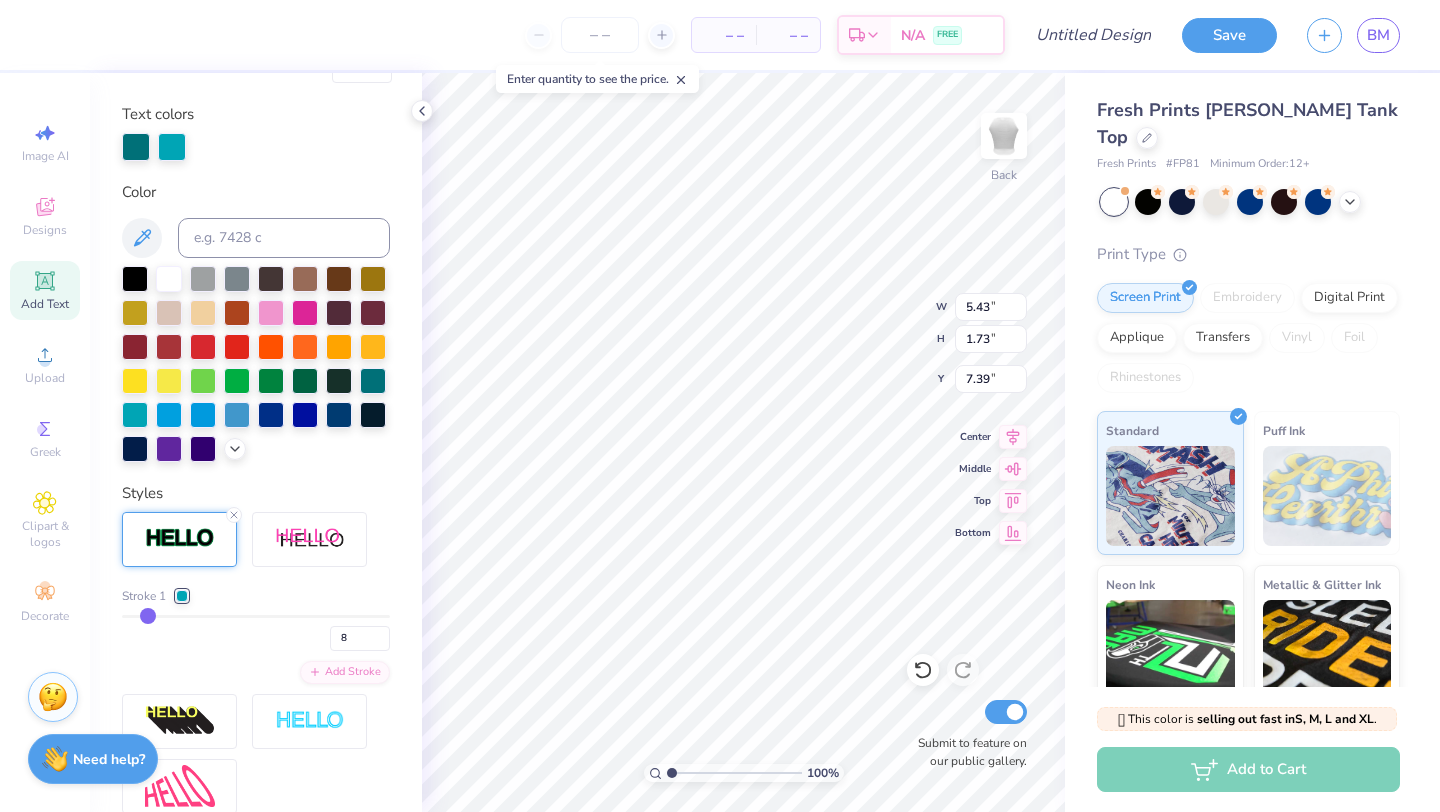 type on "9" 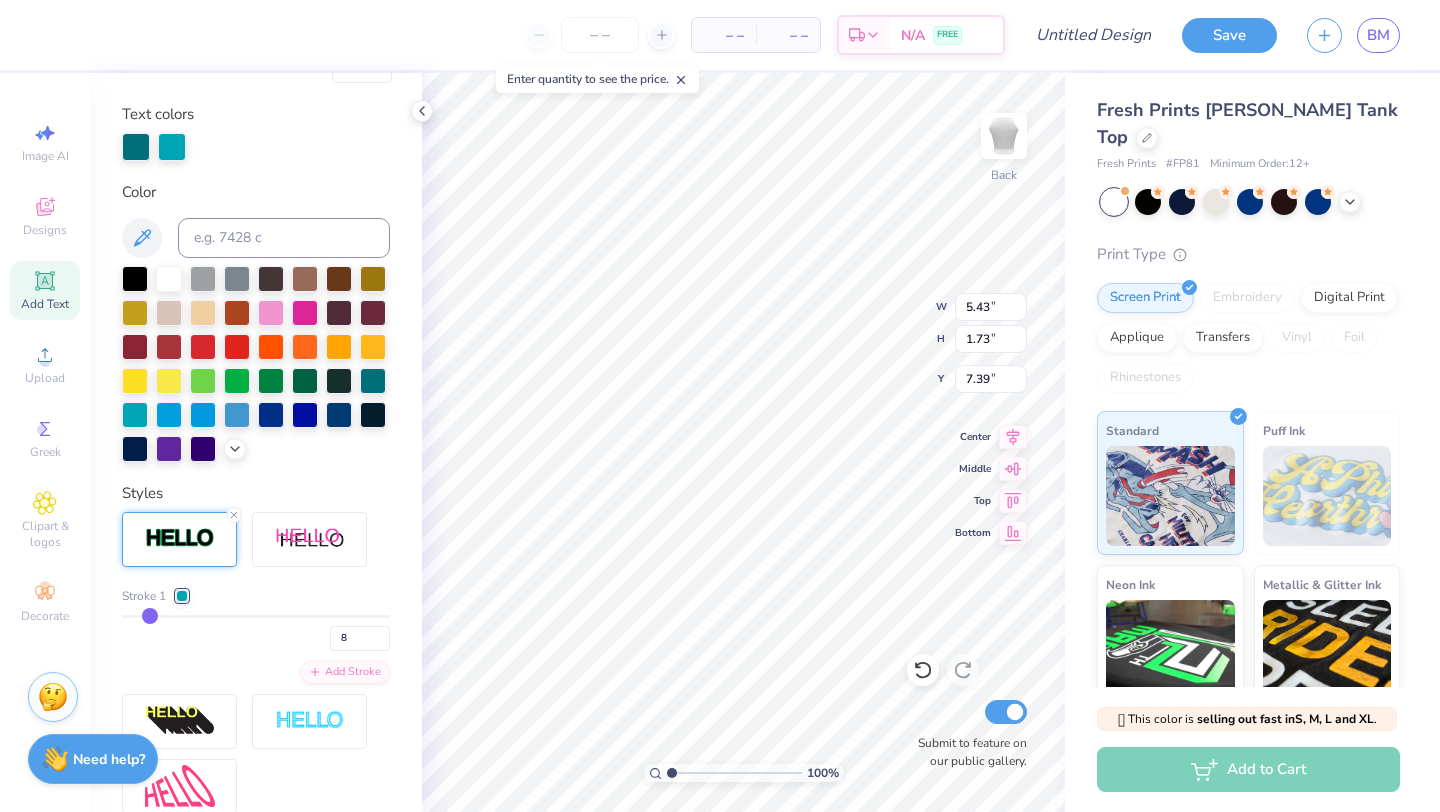 type on "9" 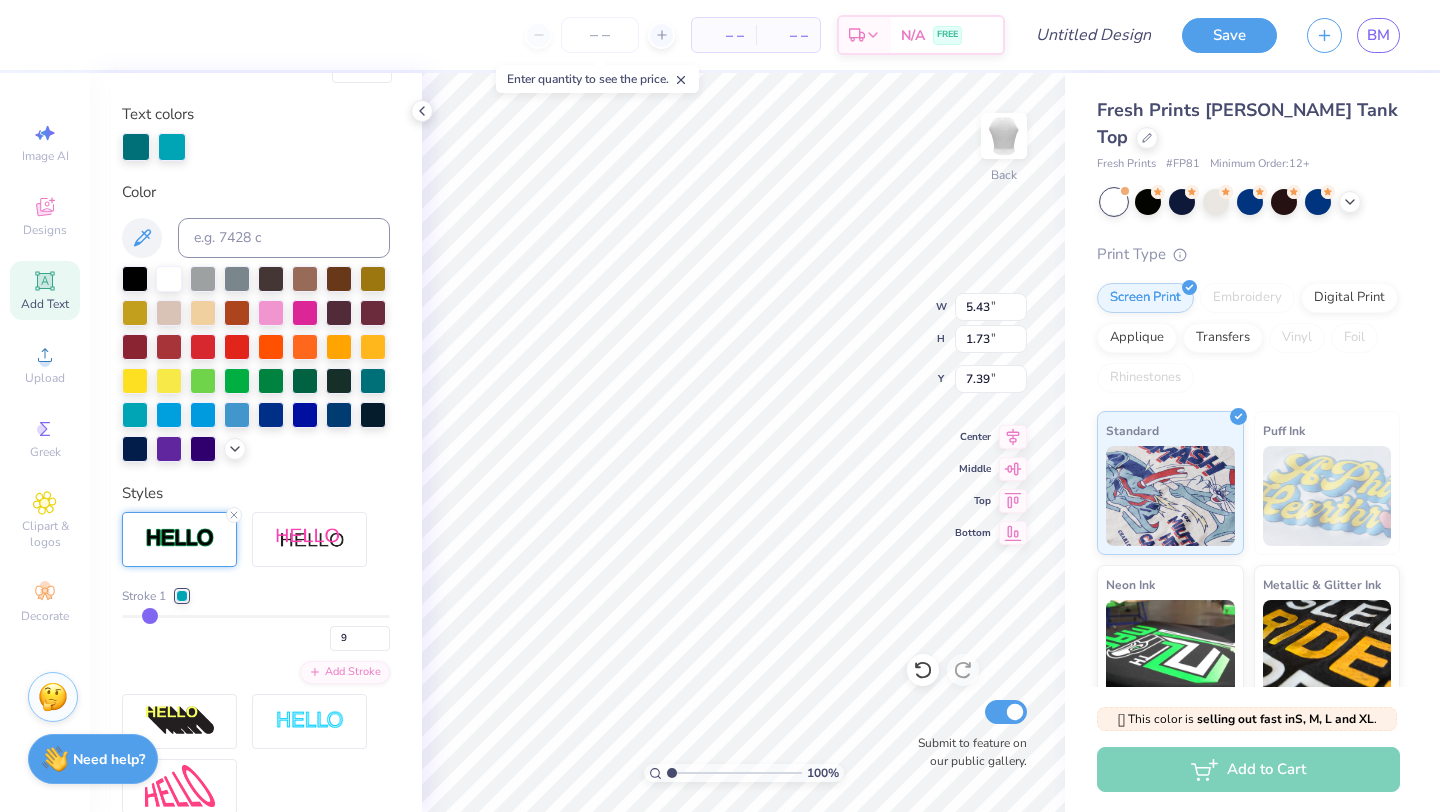 drag, startPoint x: 135, startPoint y: 616, endPoint x: 149, endPoint y: 616, distance: 14 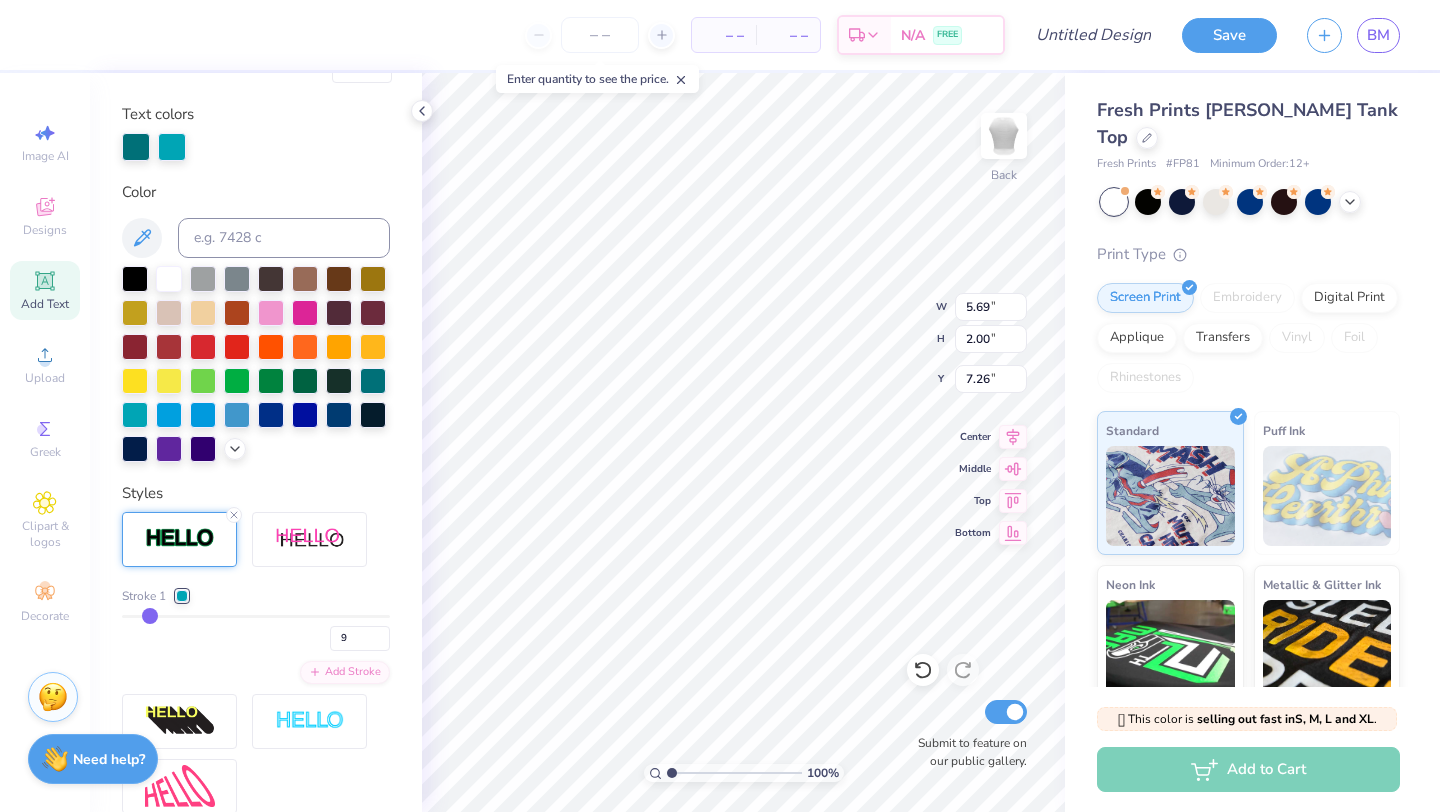 type on "5.69" 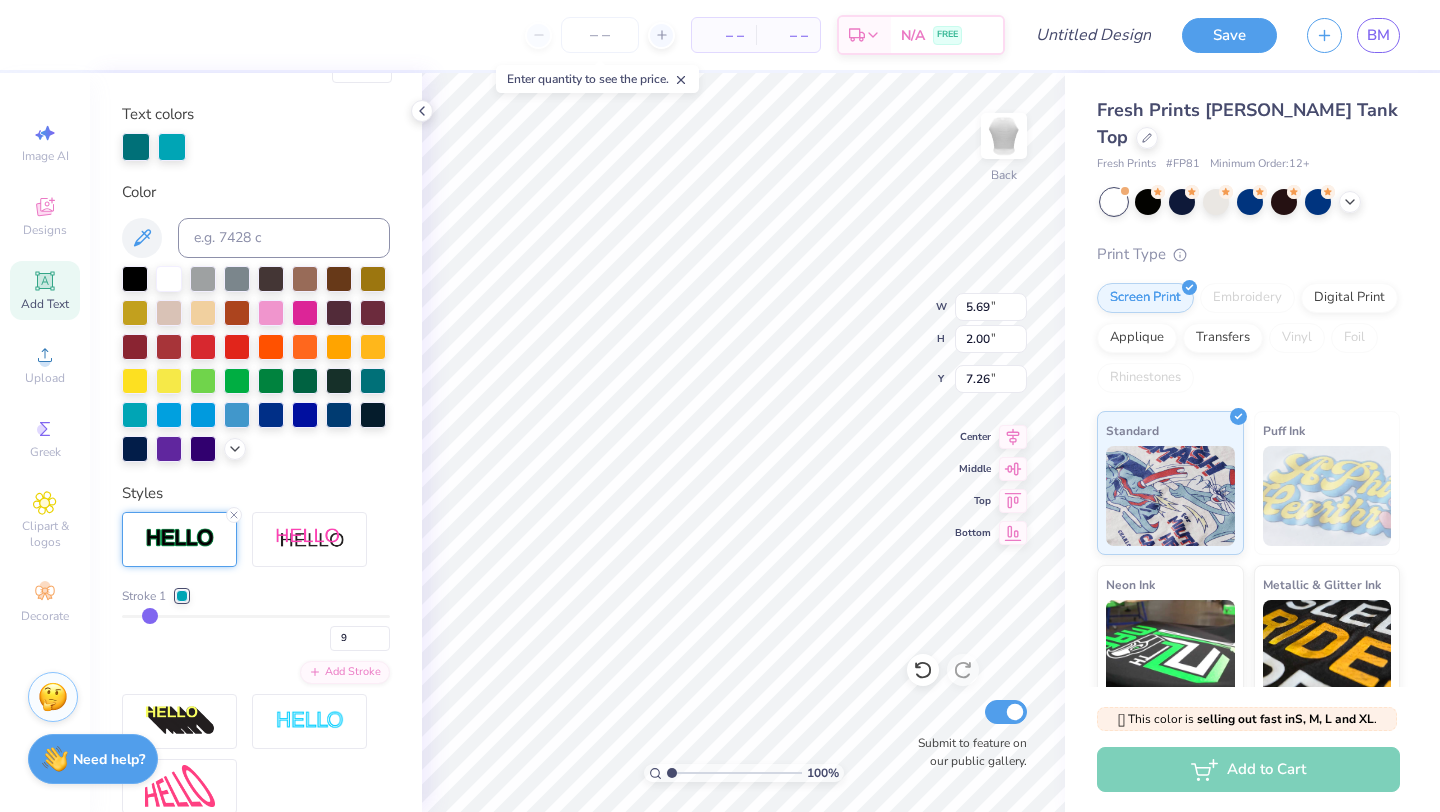 type on "7" 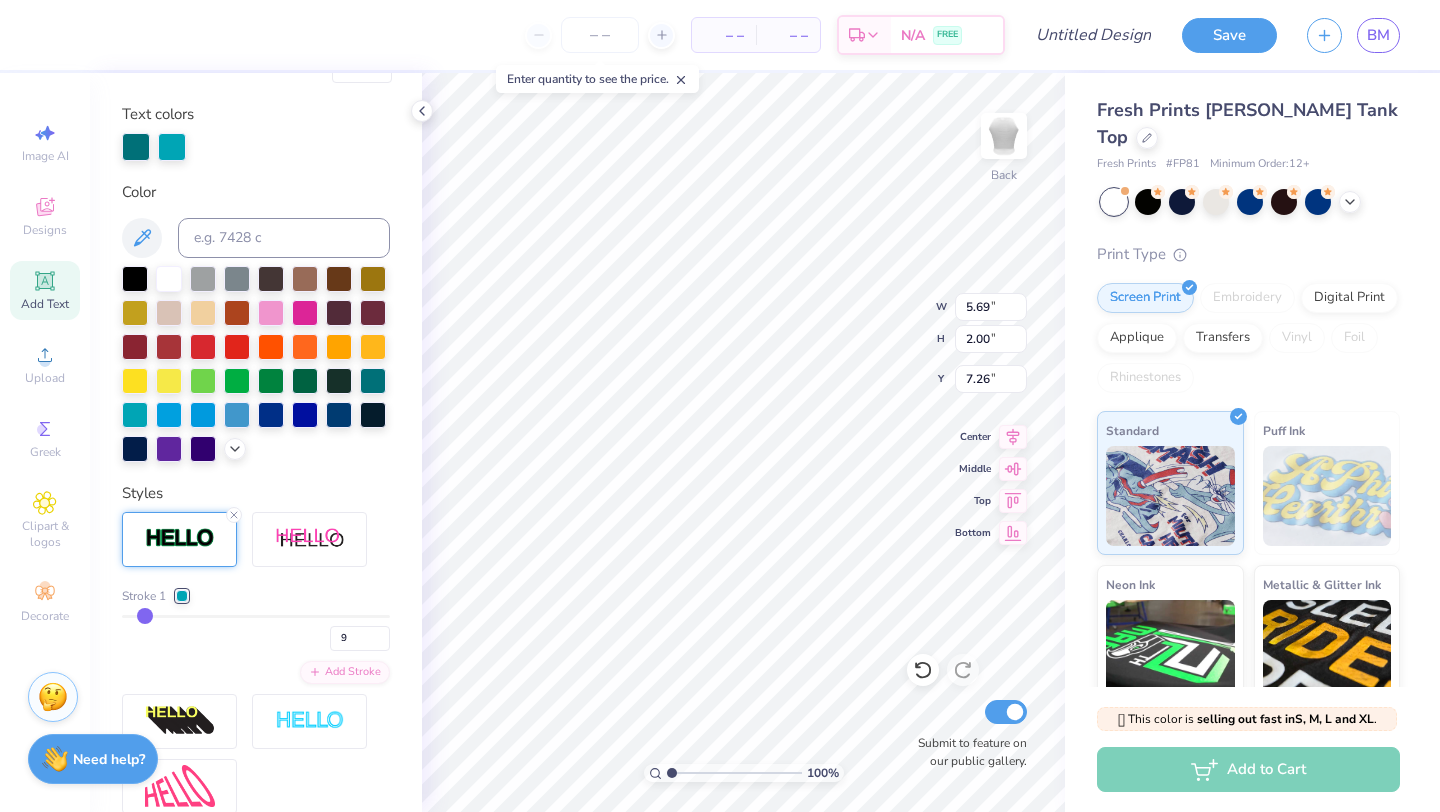 type on "7" 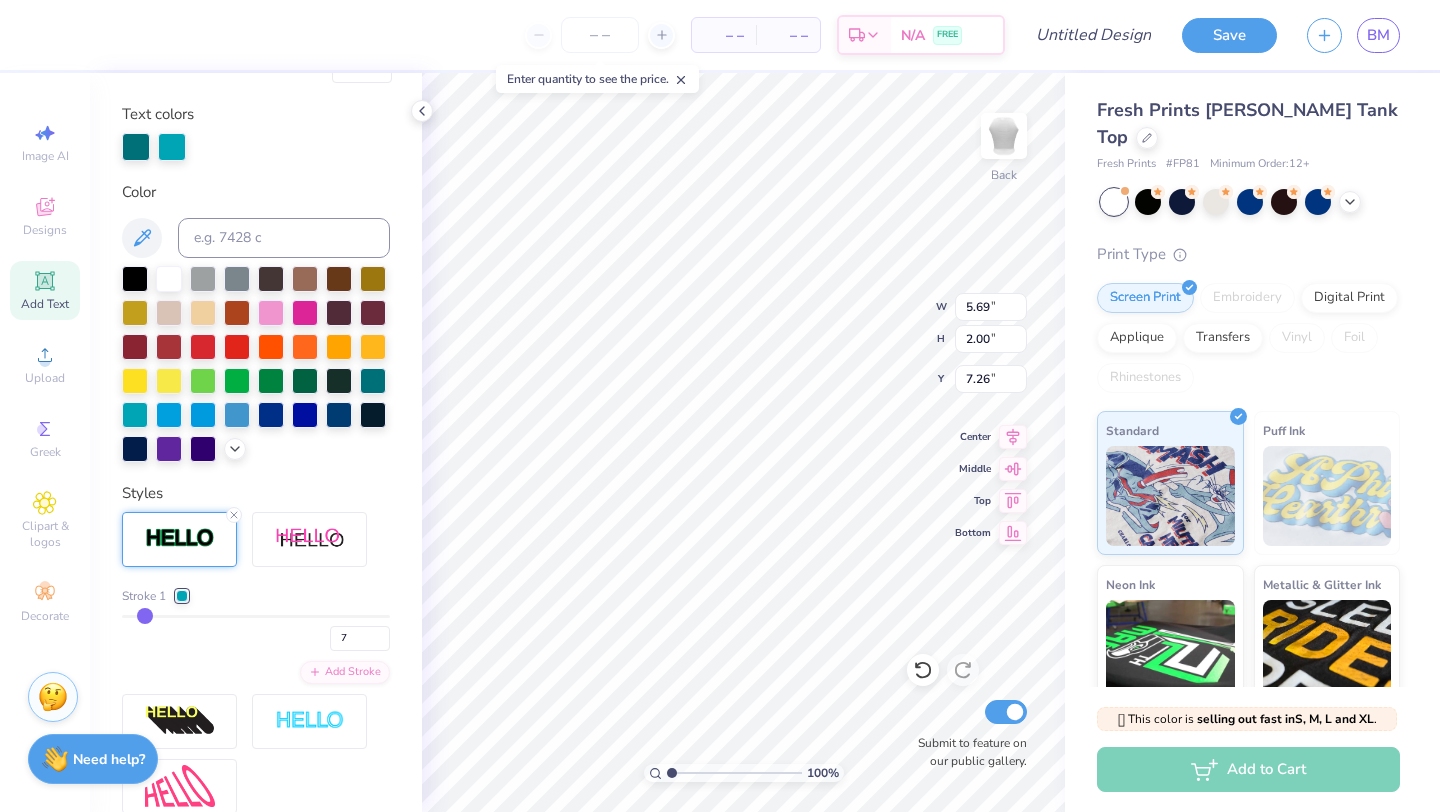 type on "6" 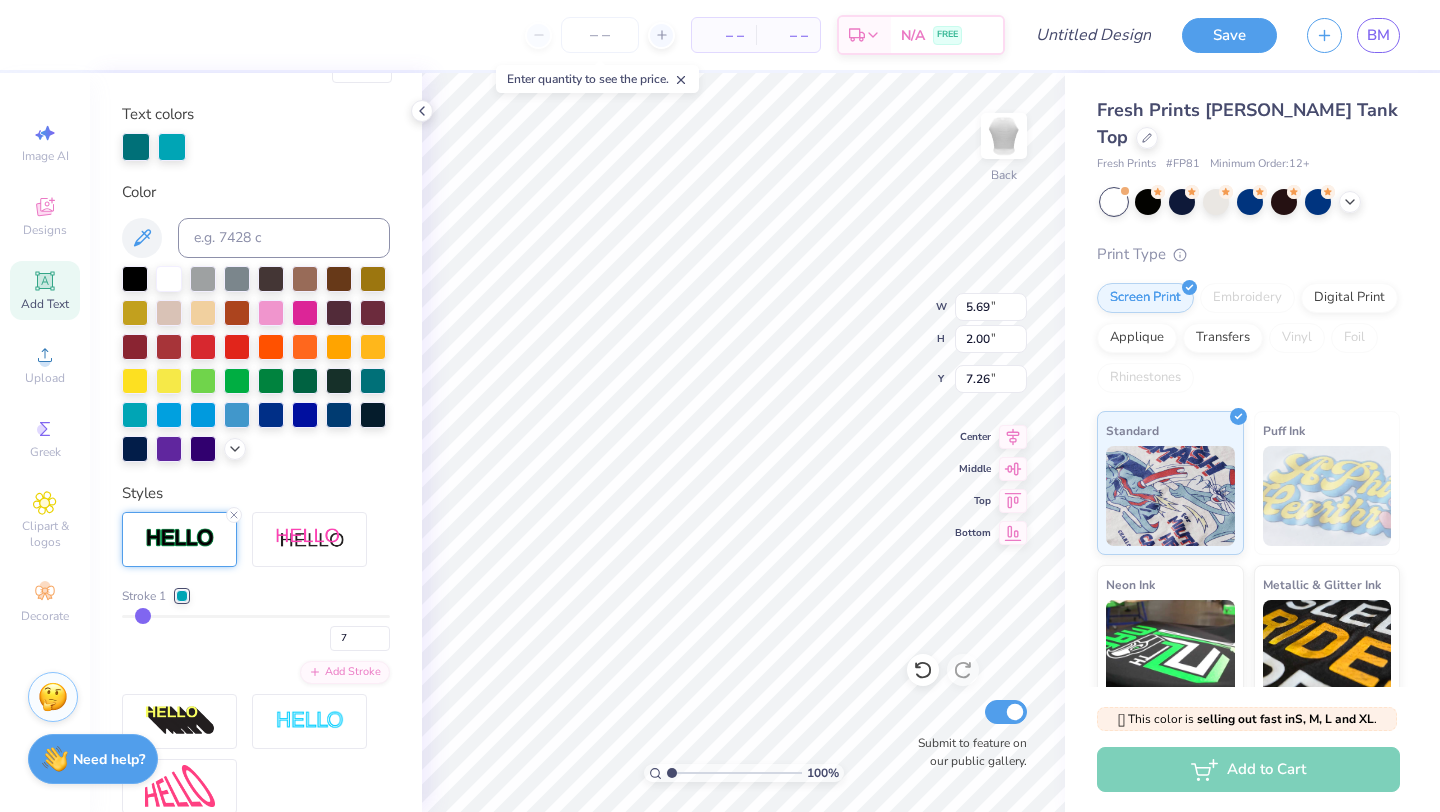type on "6" 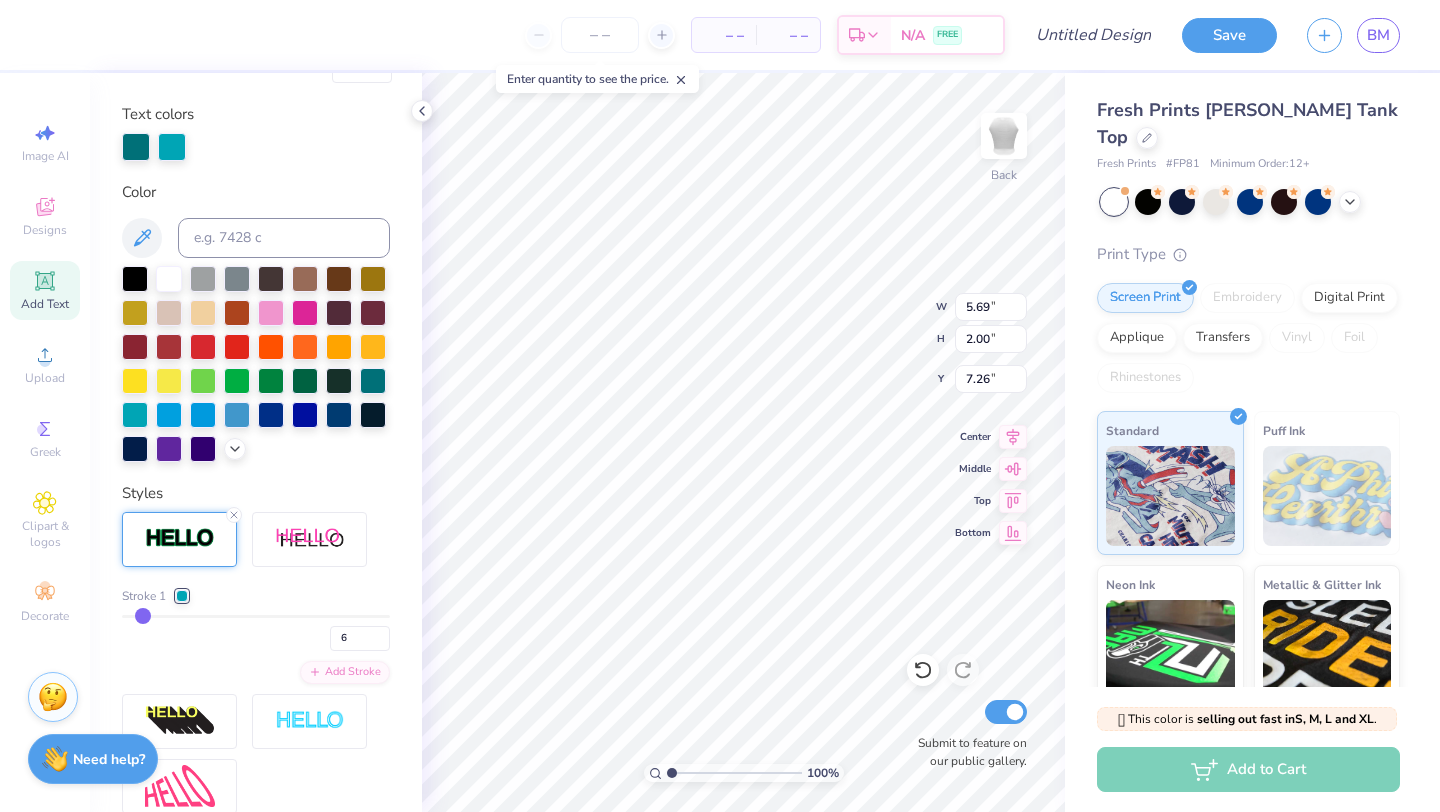 type on "5" 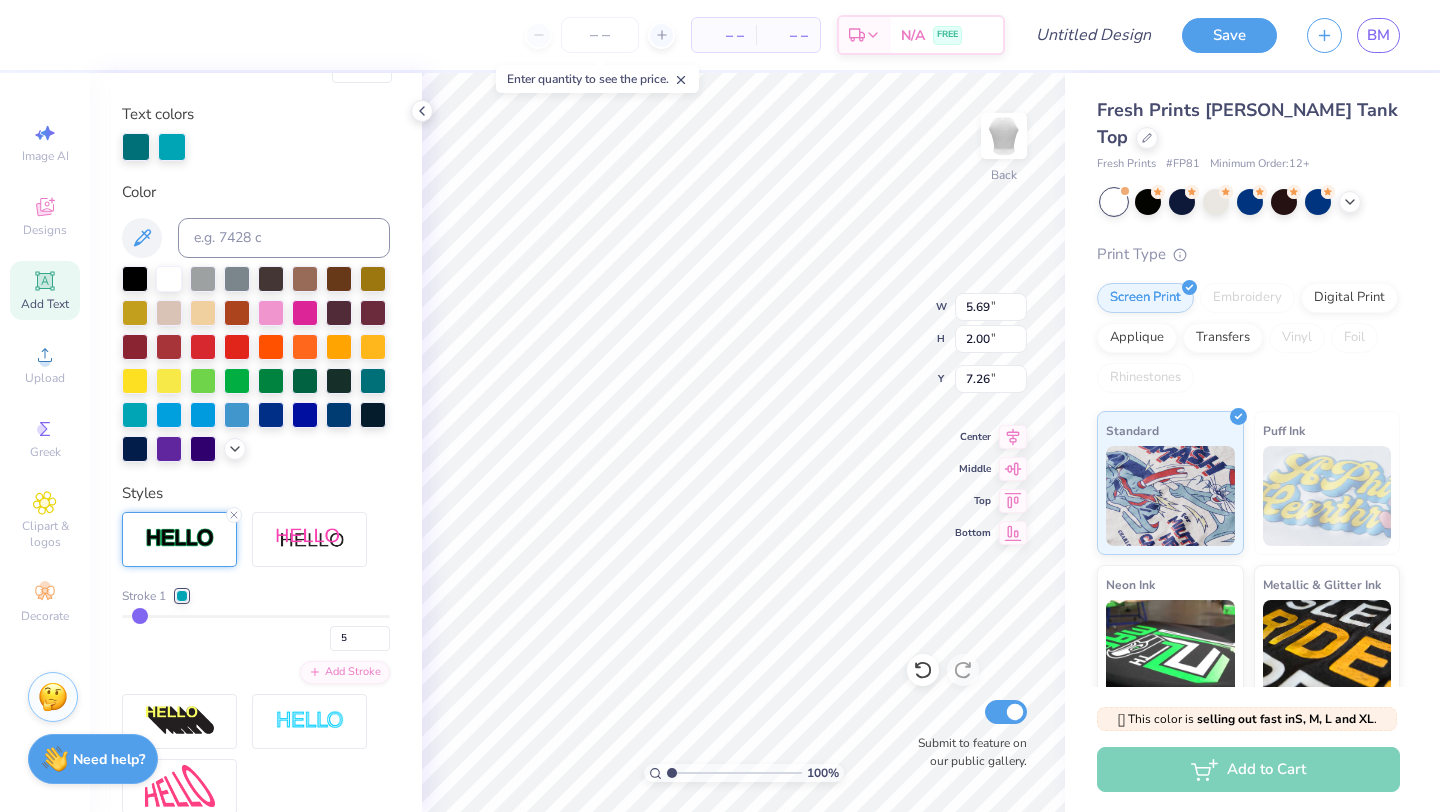 type on "4" 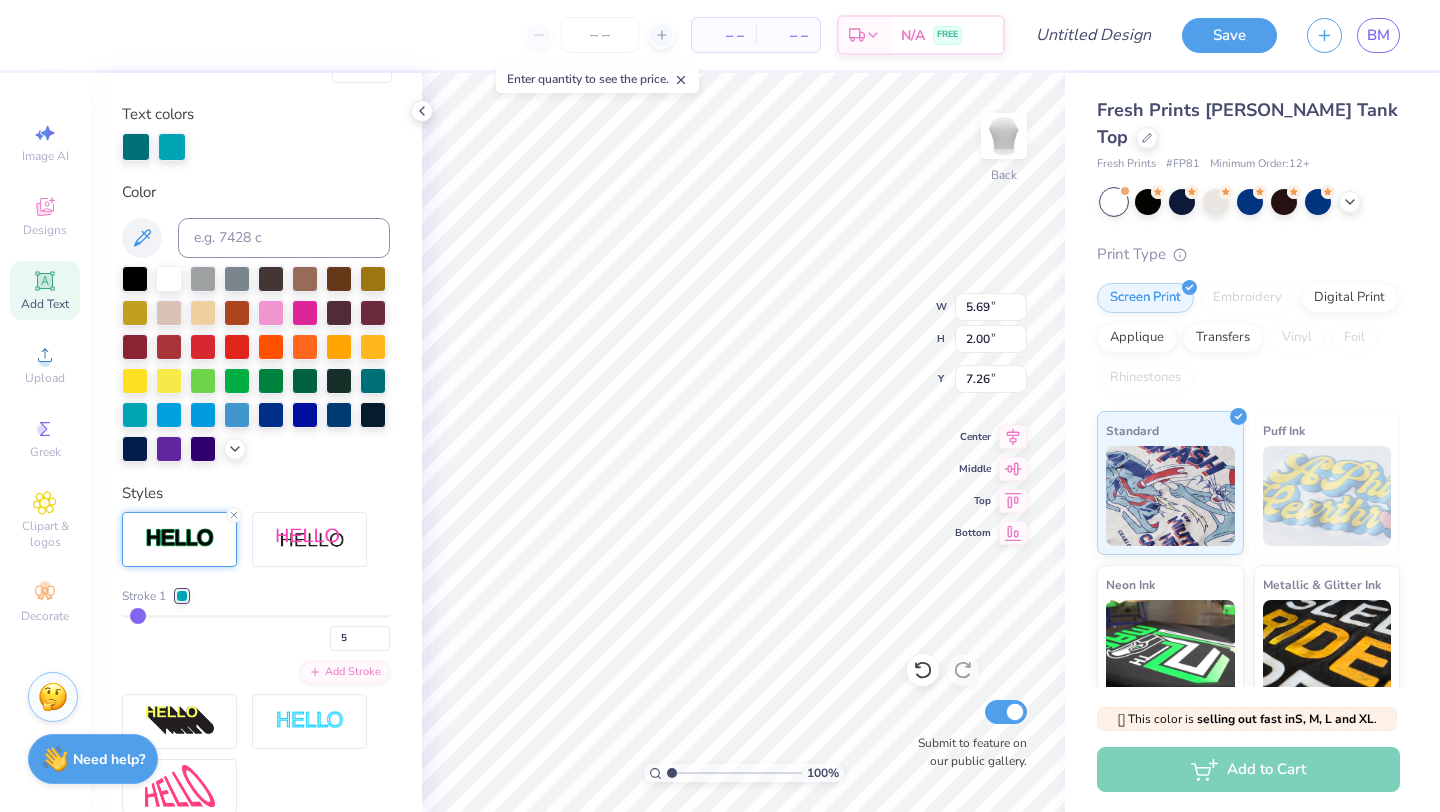 type on "4" 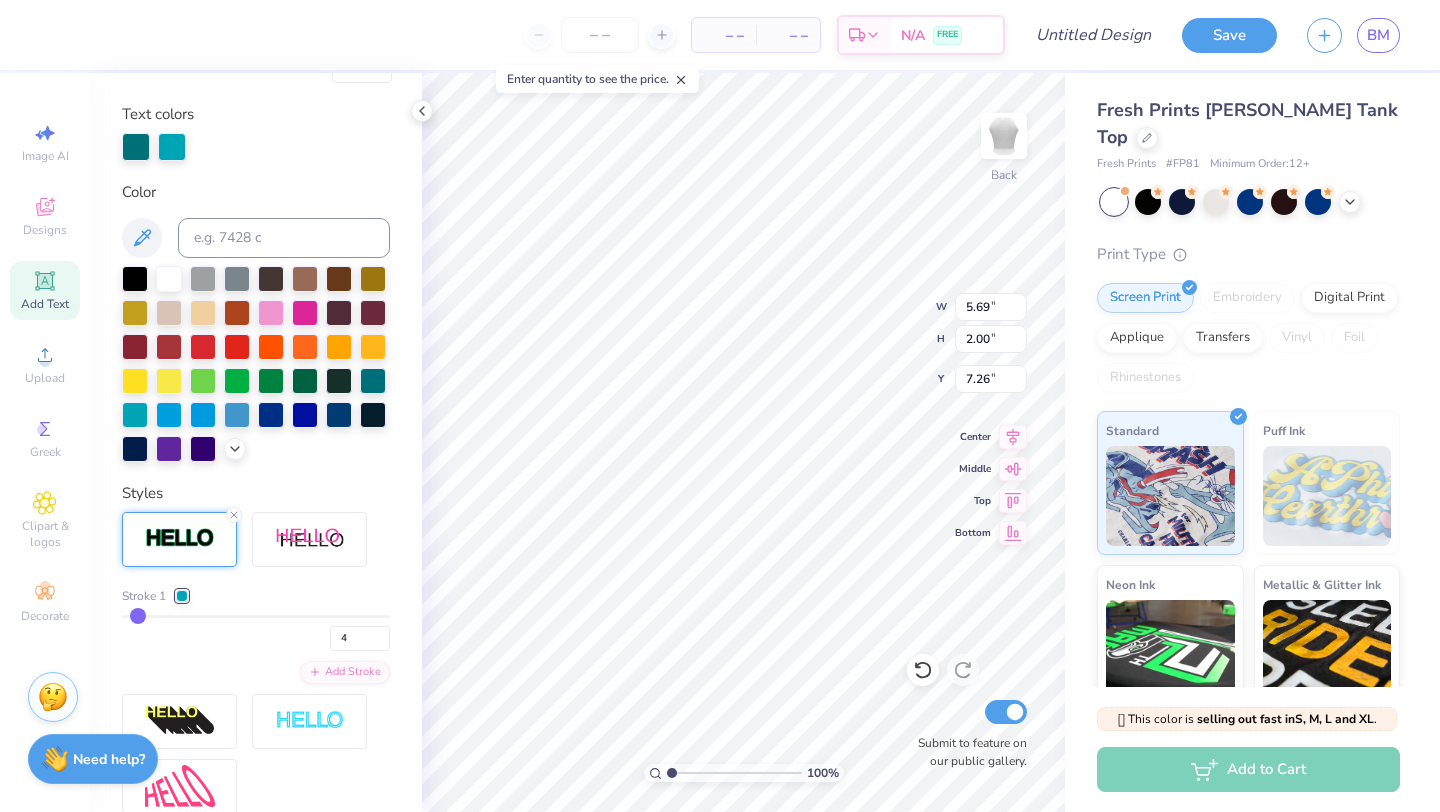 type on "4" 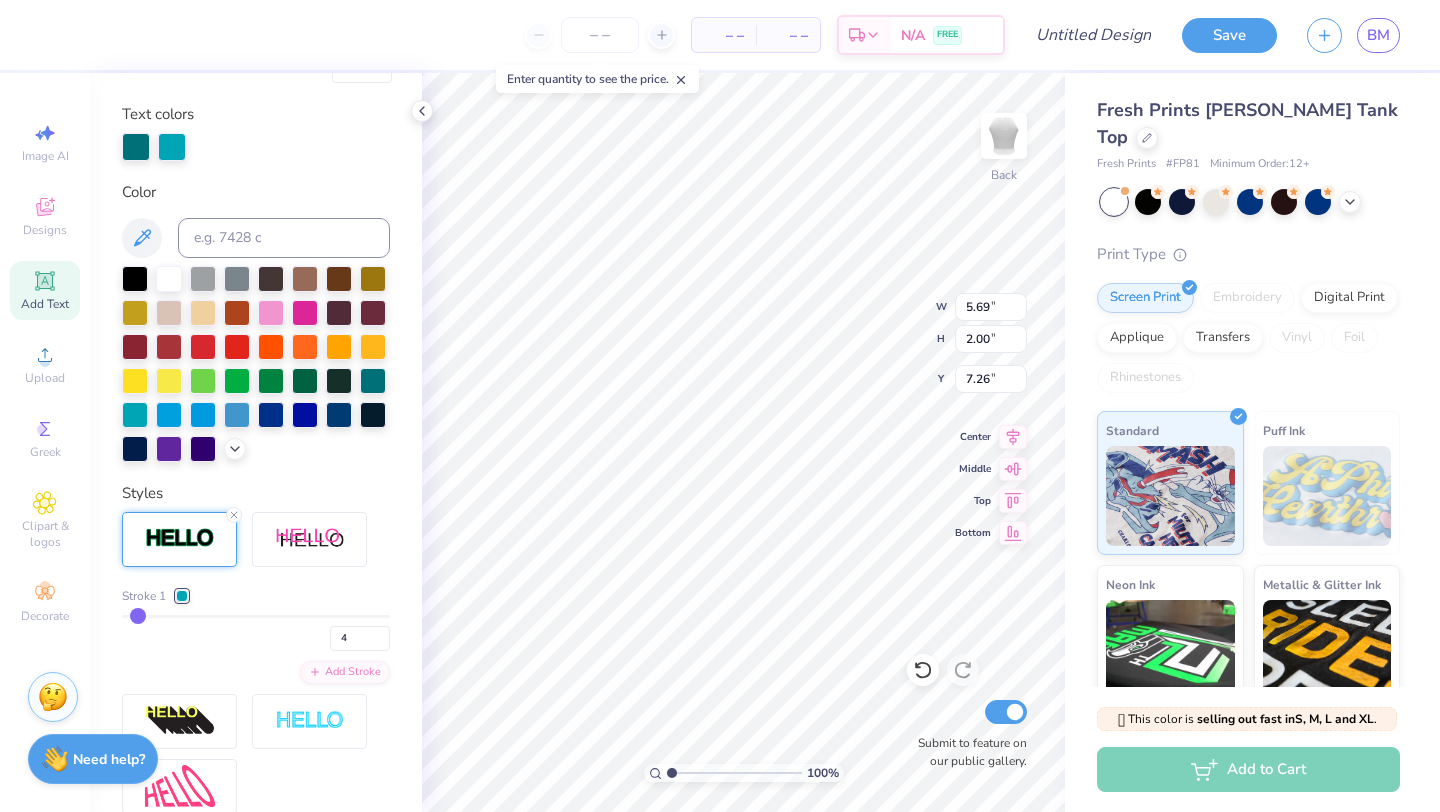 type on "5.53" 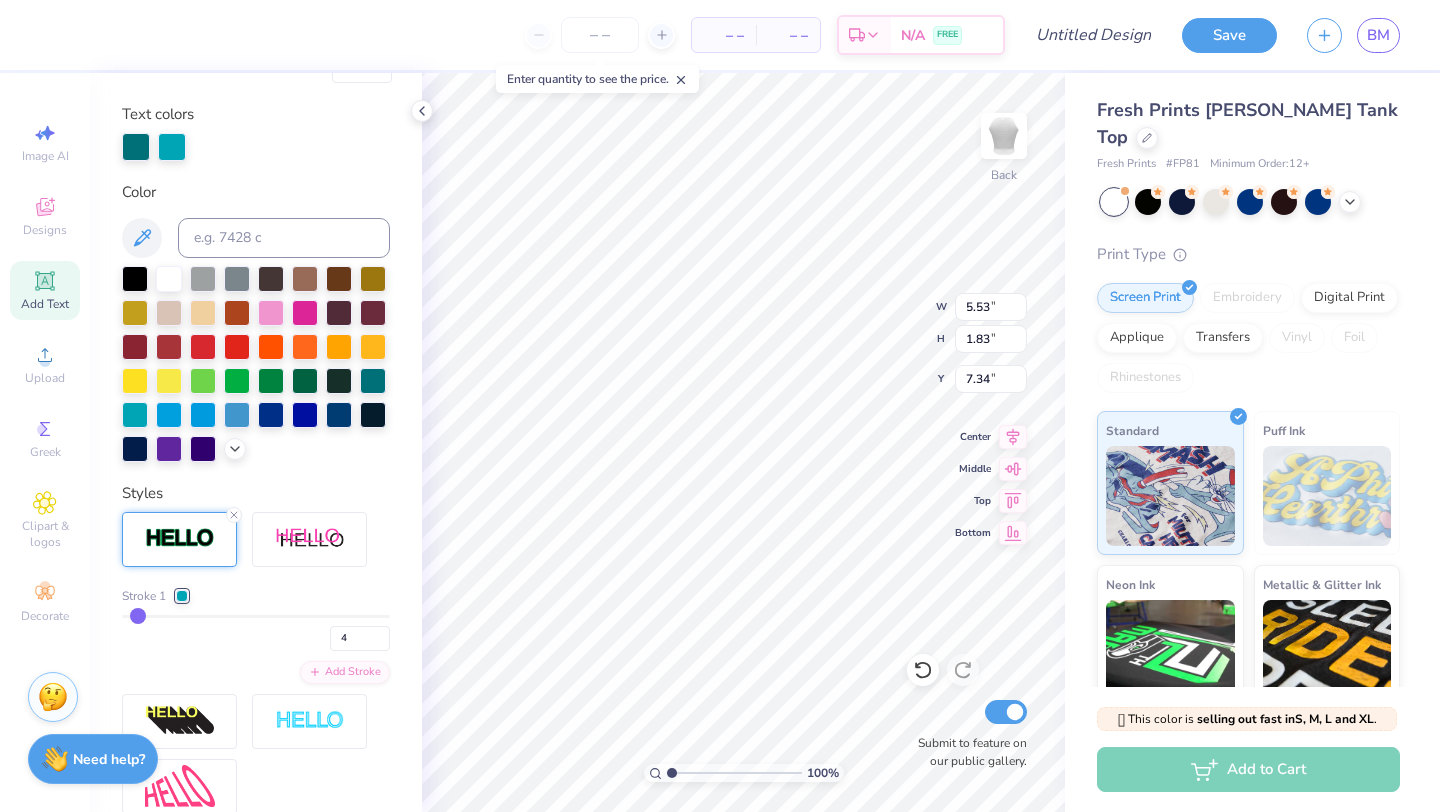 type on "3" 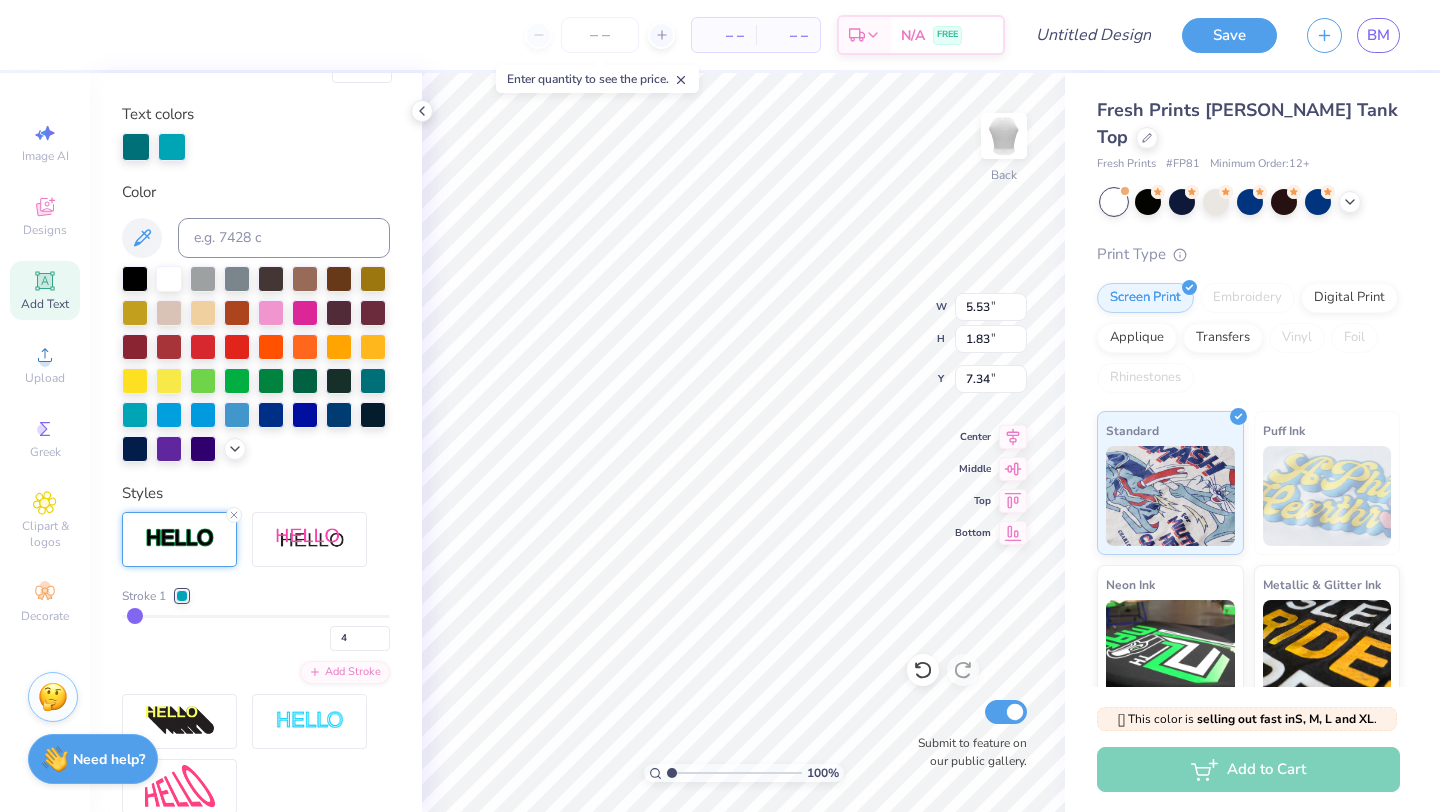 type on "3" 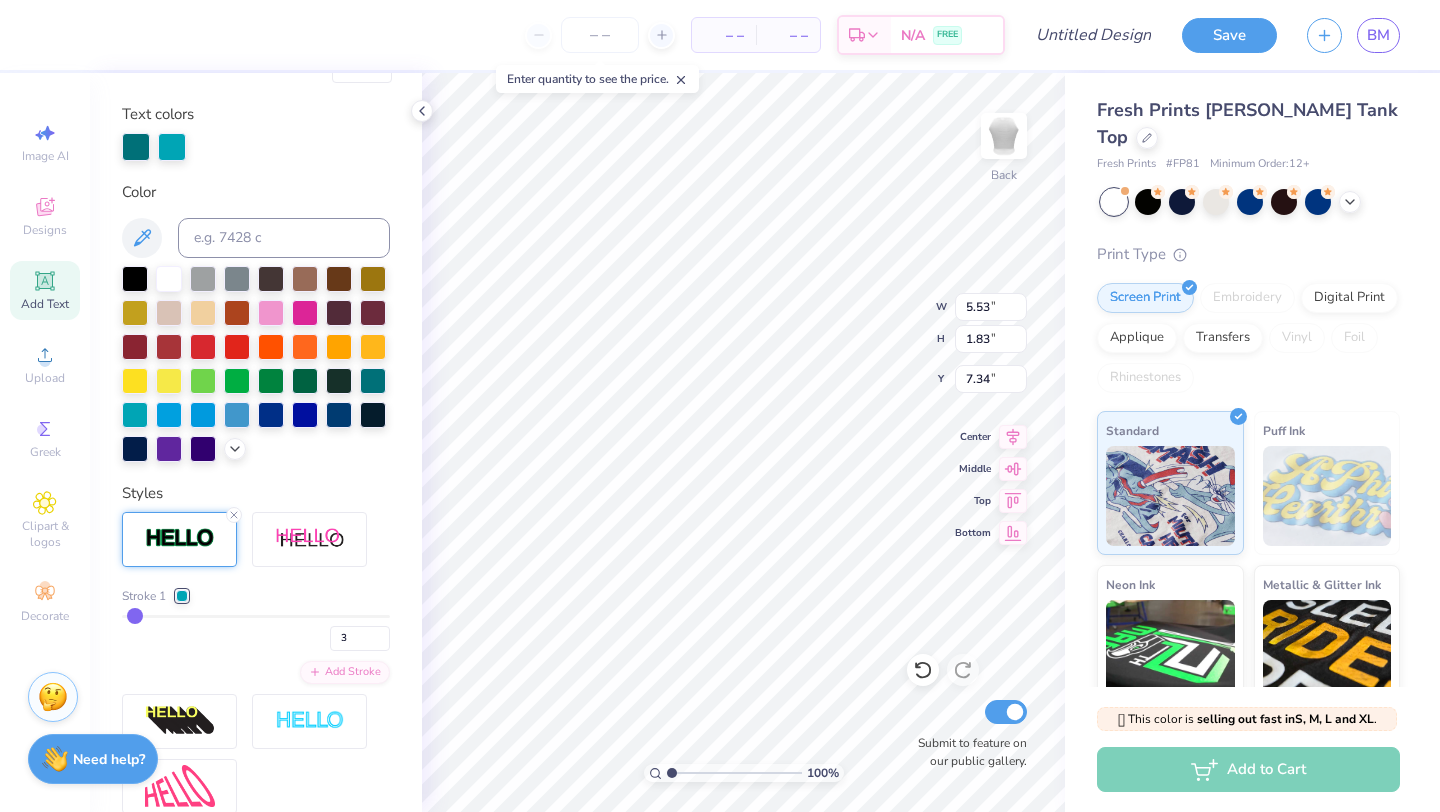 type on "3" 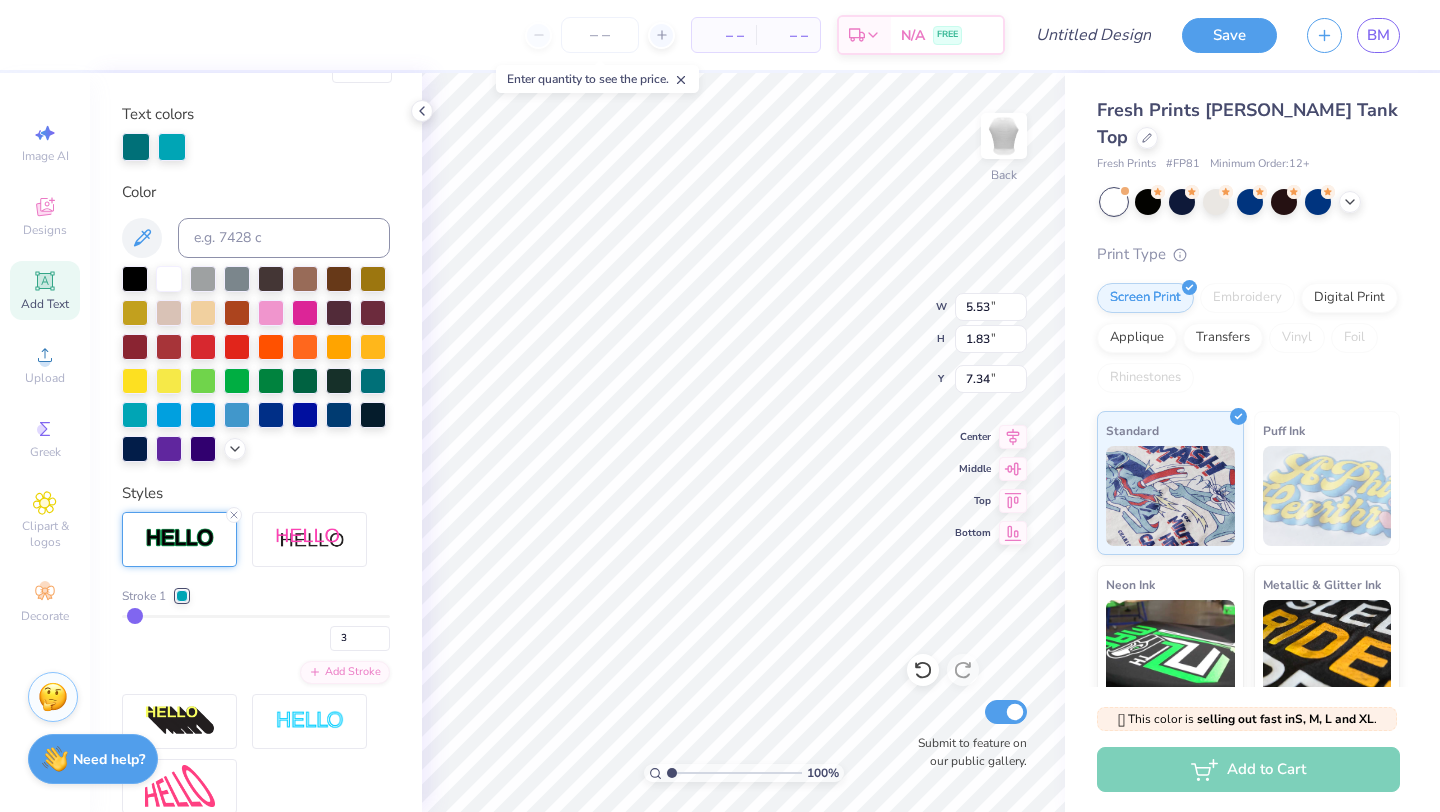 type on "5.50" 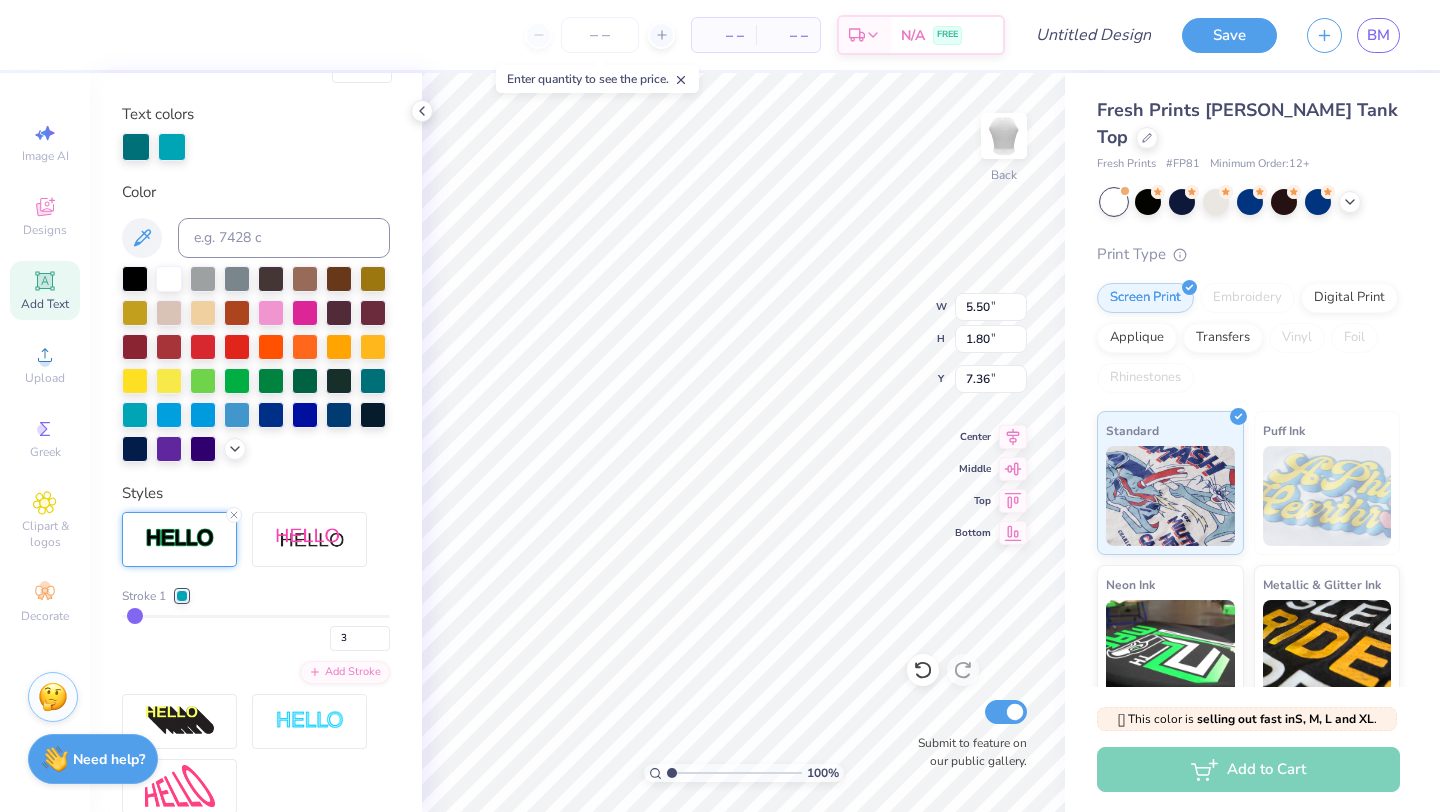 type on "7.33" 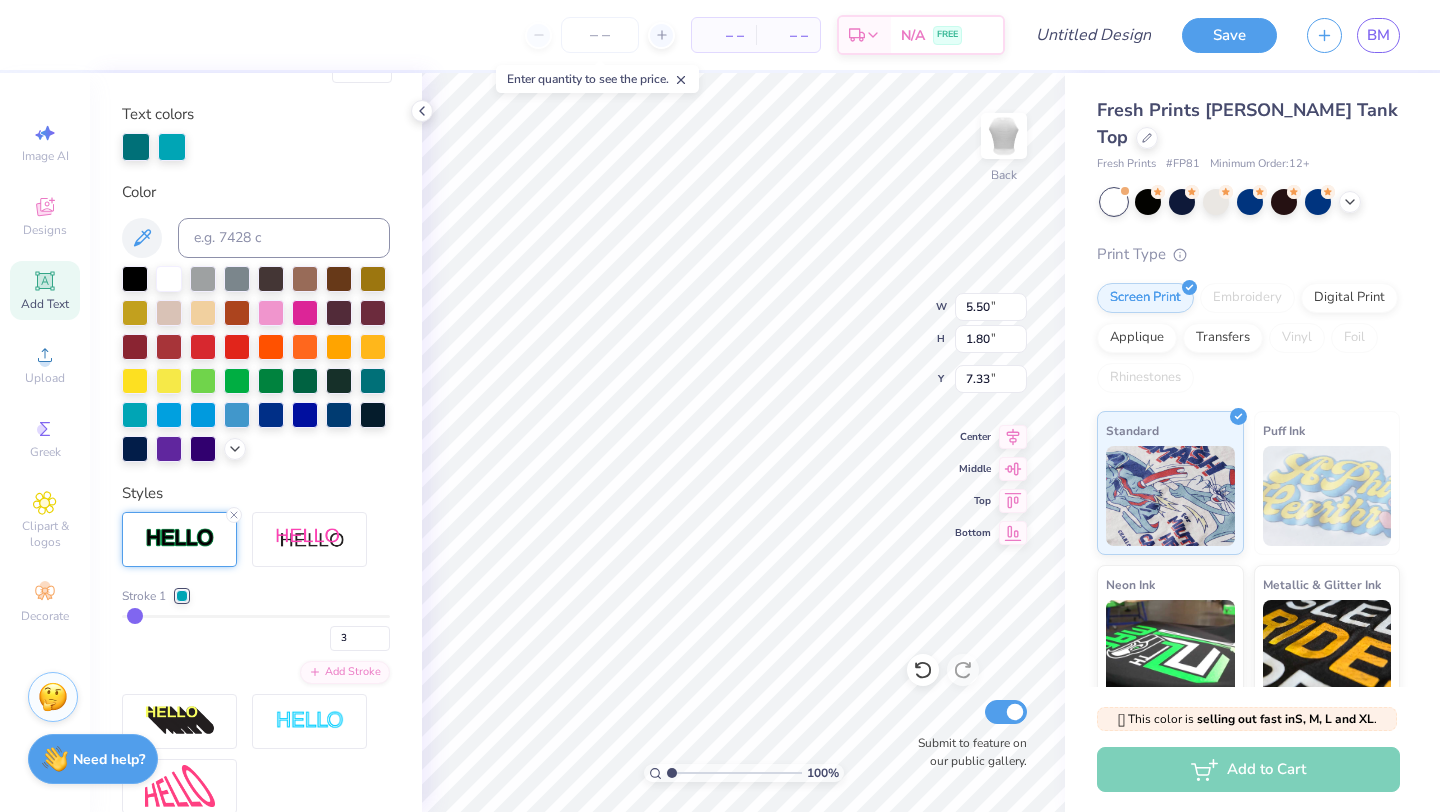 type on "6.73" 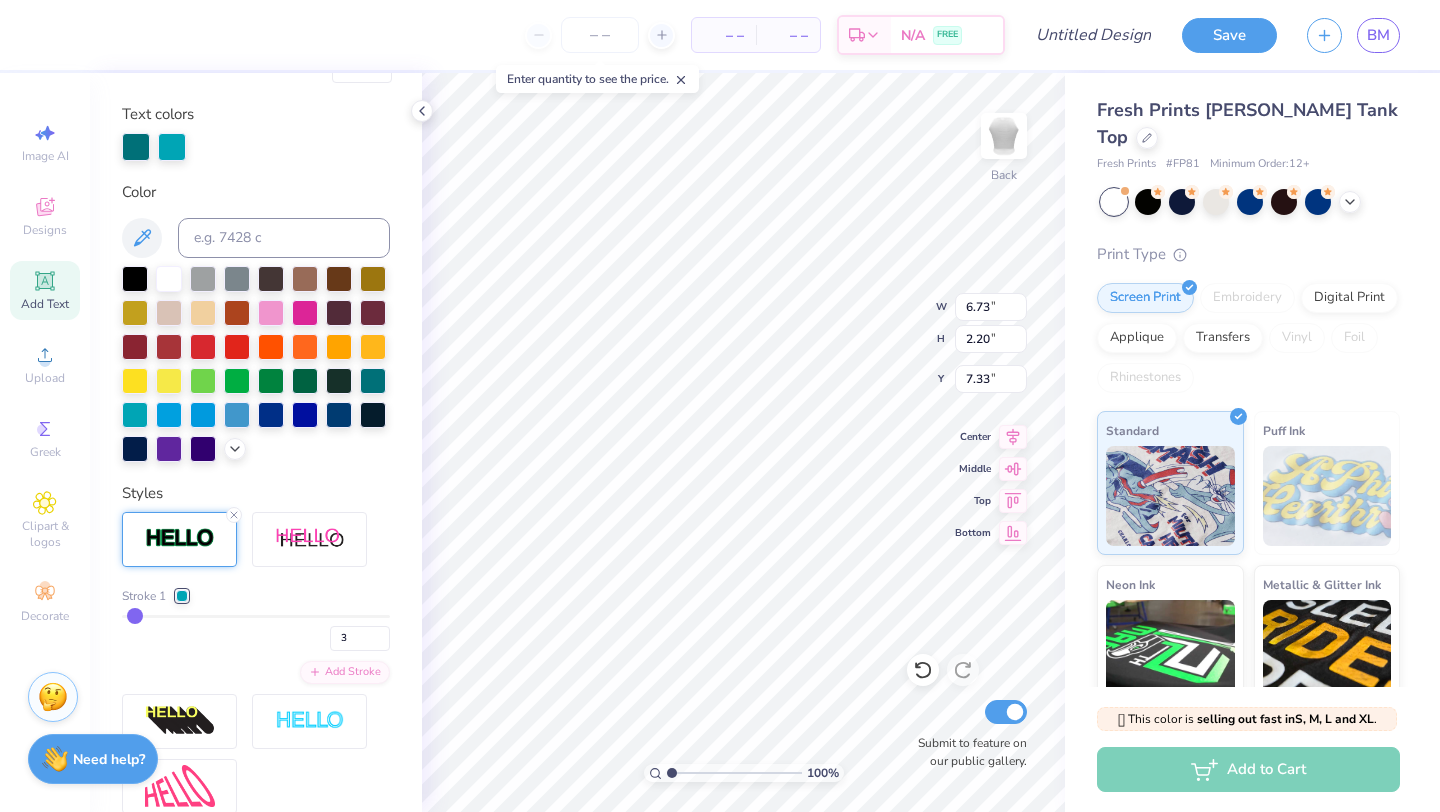 type on "7.36" 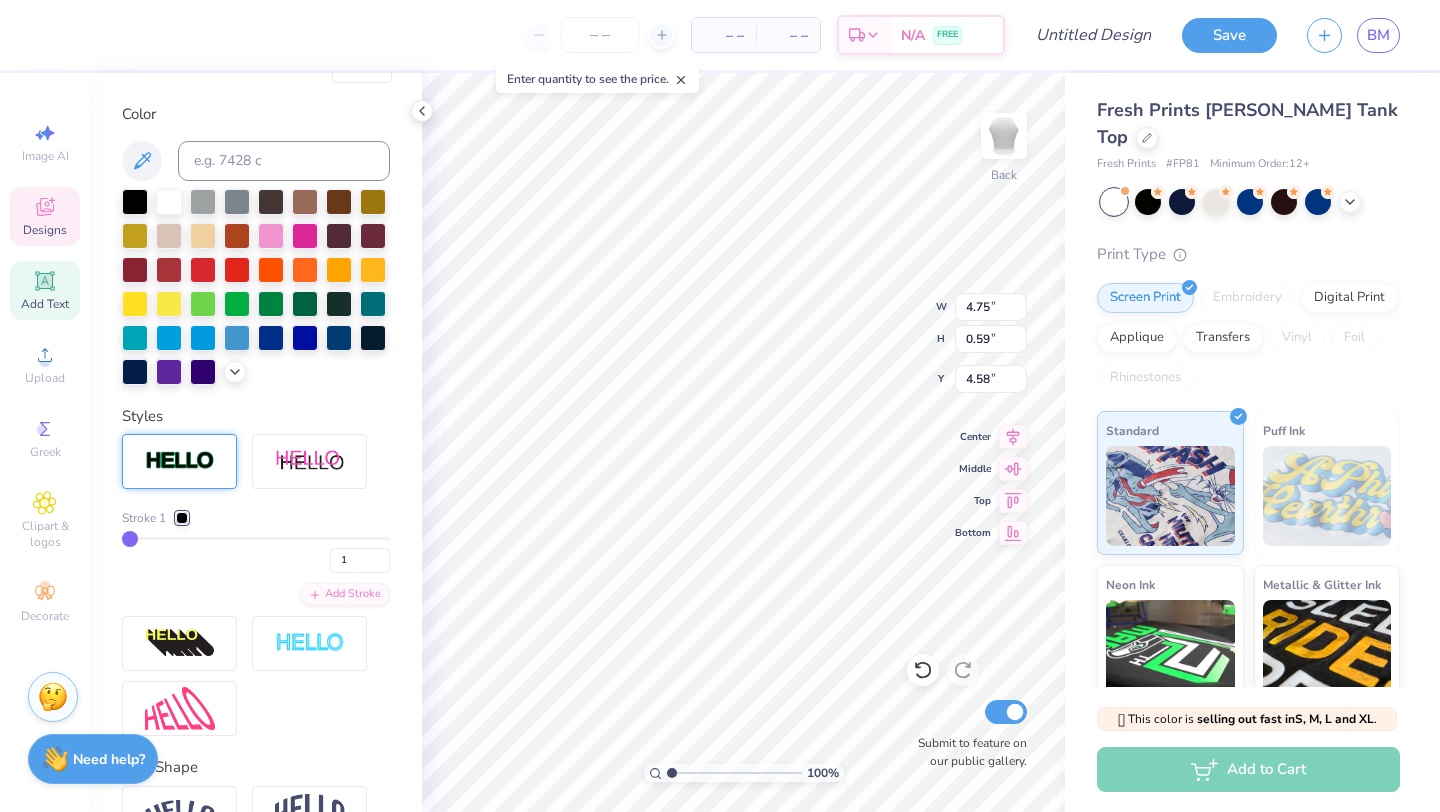type on "0" 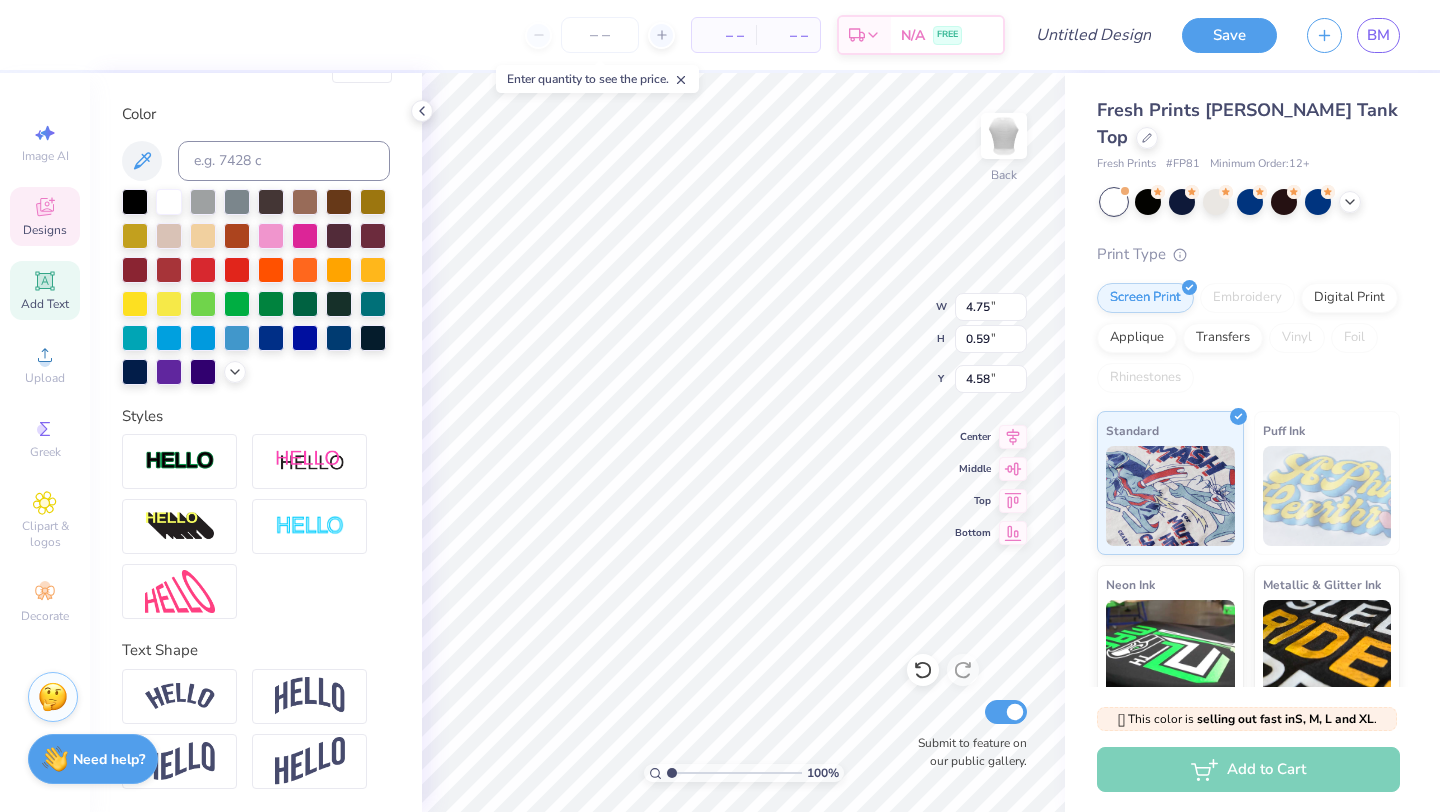 type on "6.65" 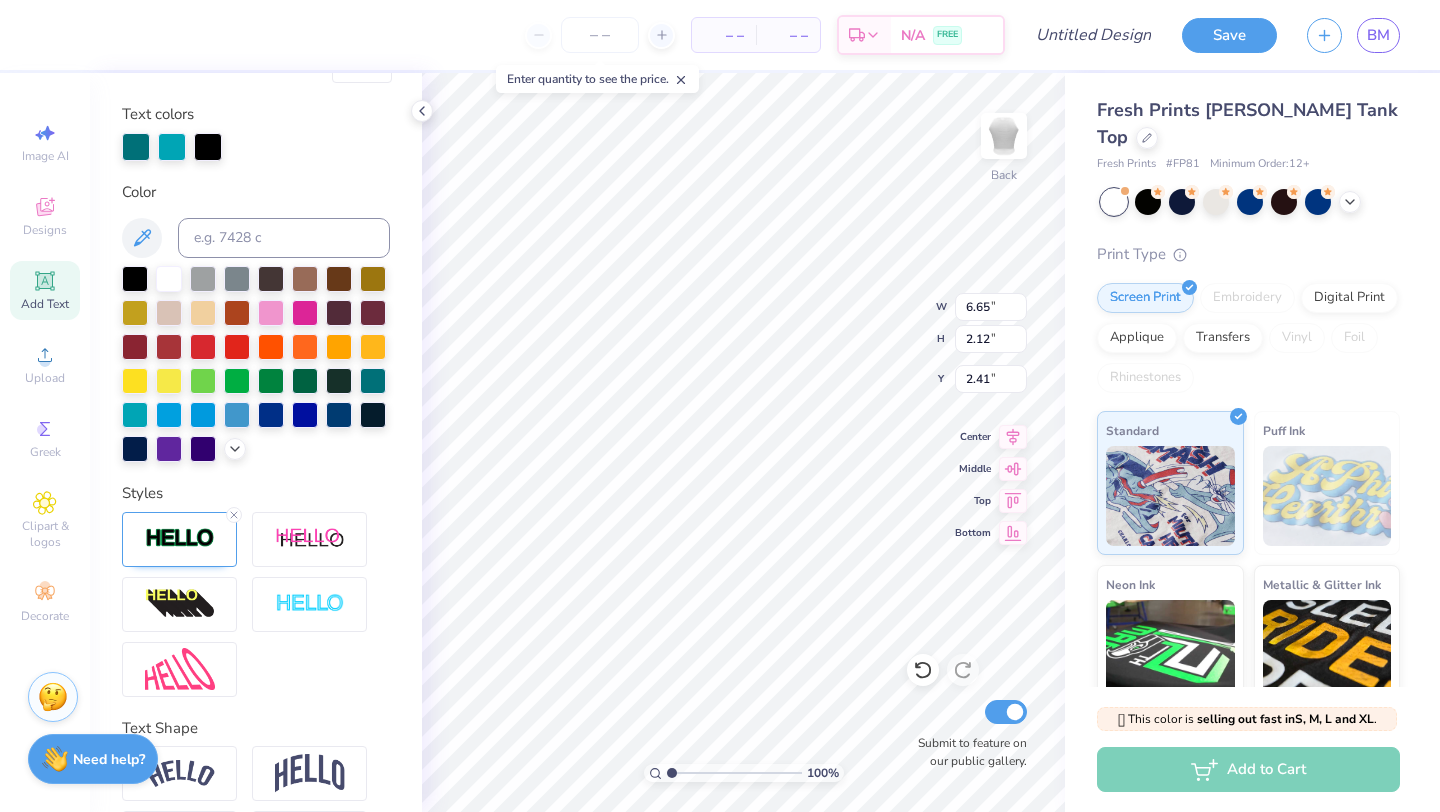 type on "7" 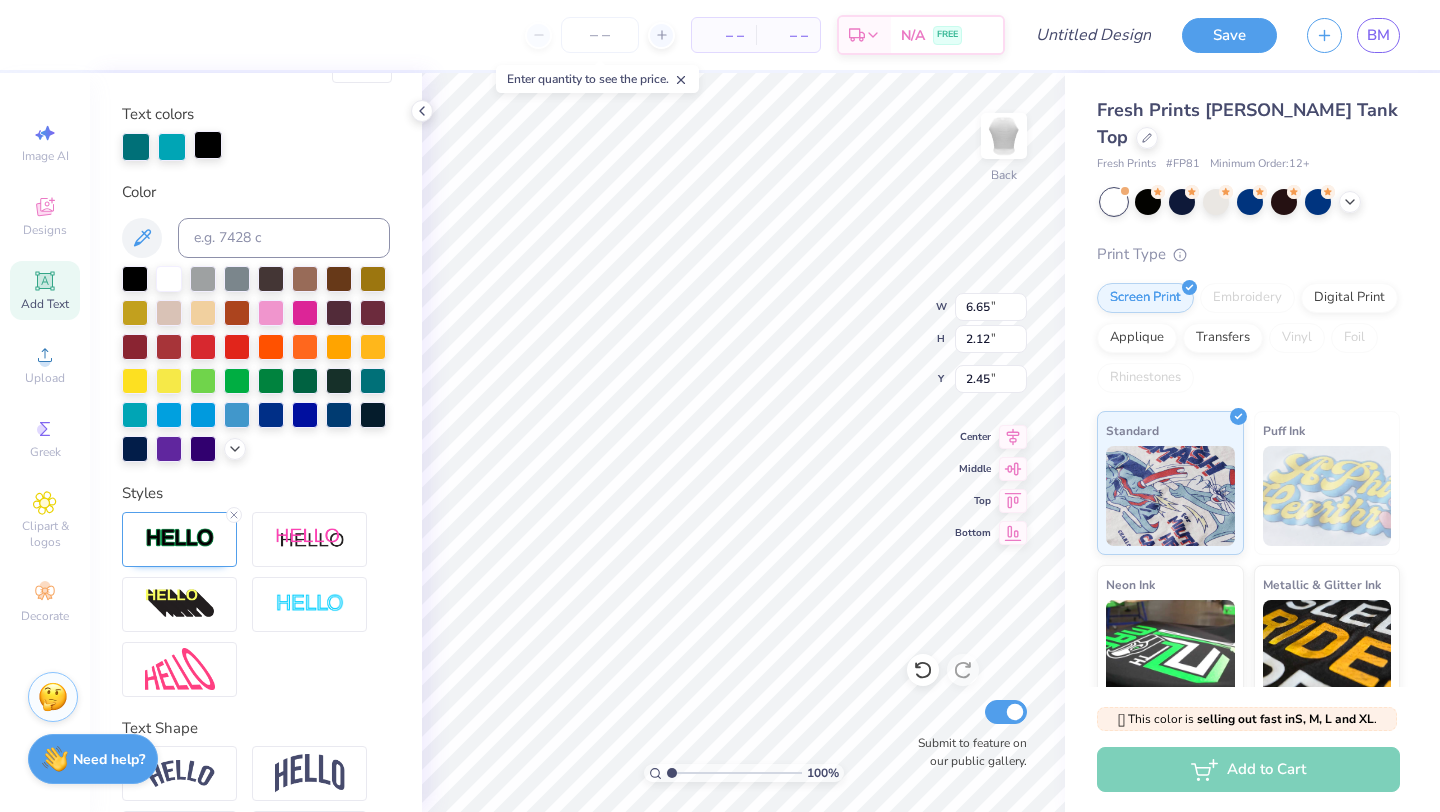 click at bounding box center [208, 145] 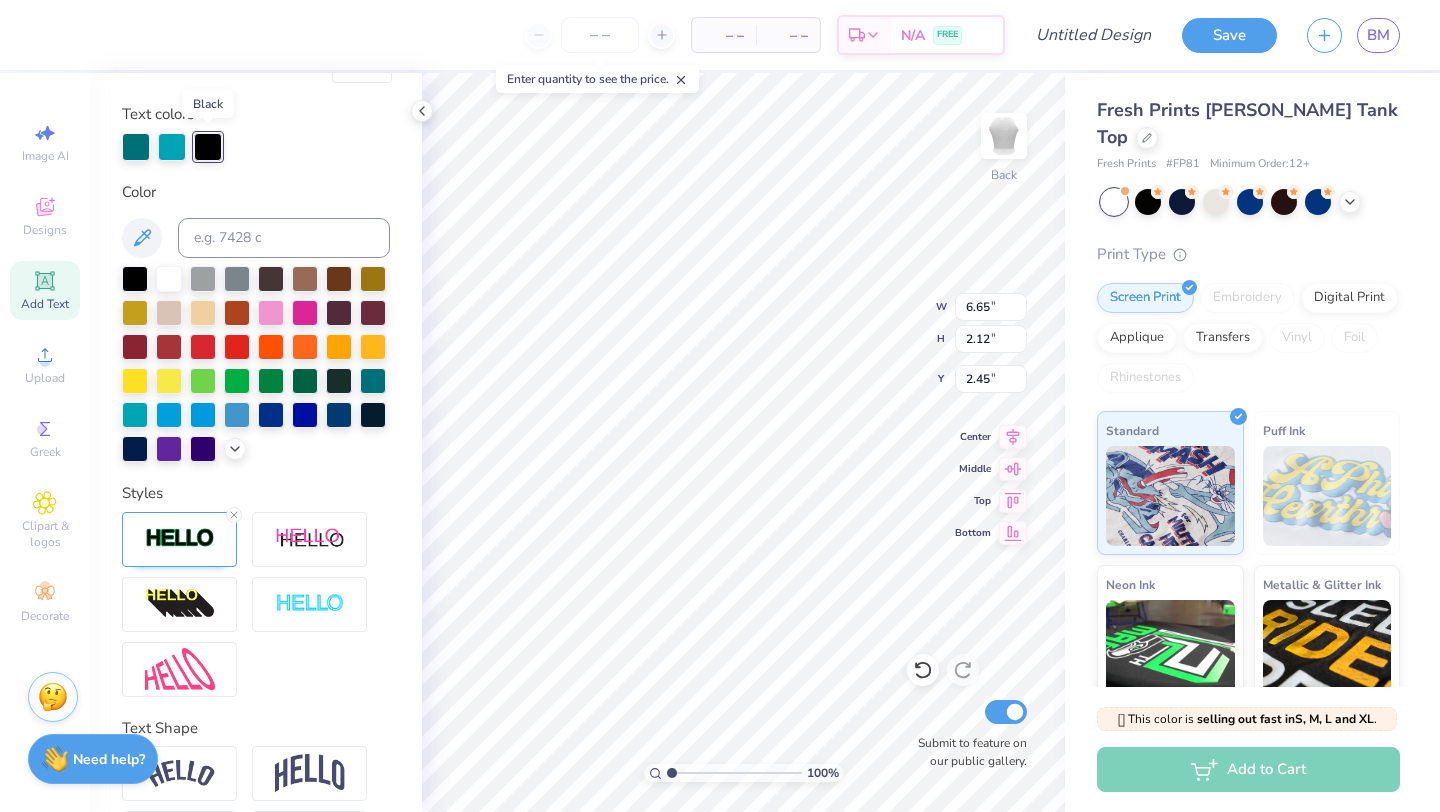 click at bounding box center [208, 147] 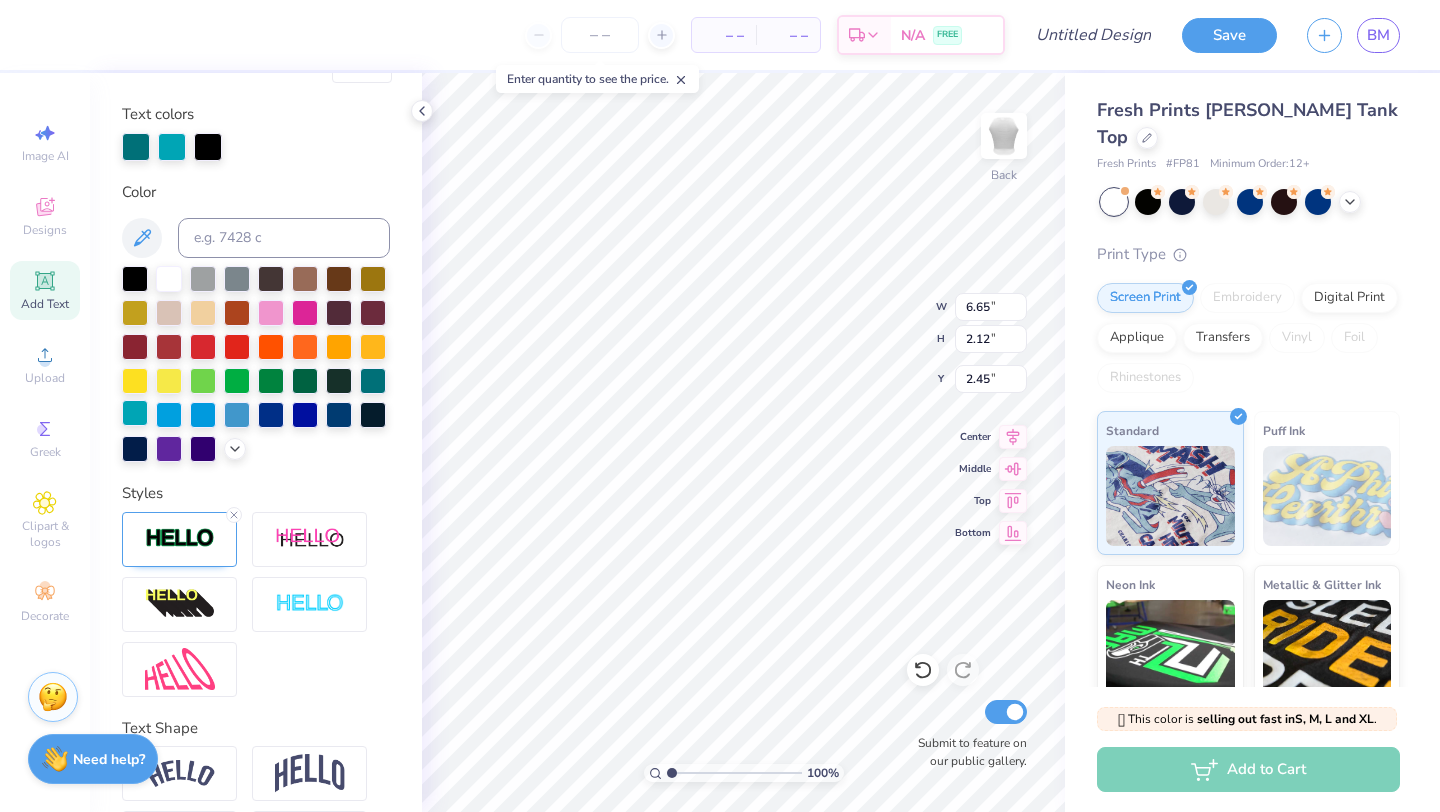 click at bounding box center (135, 413) 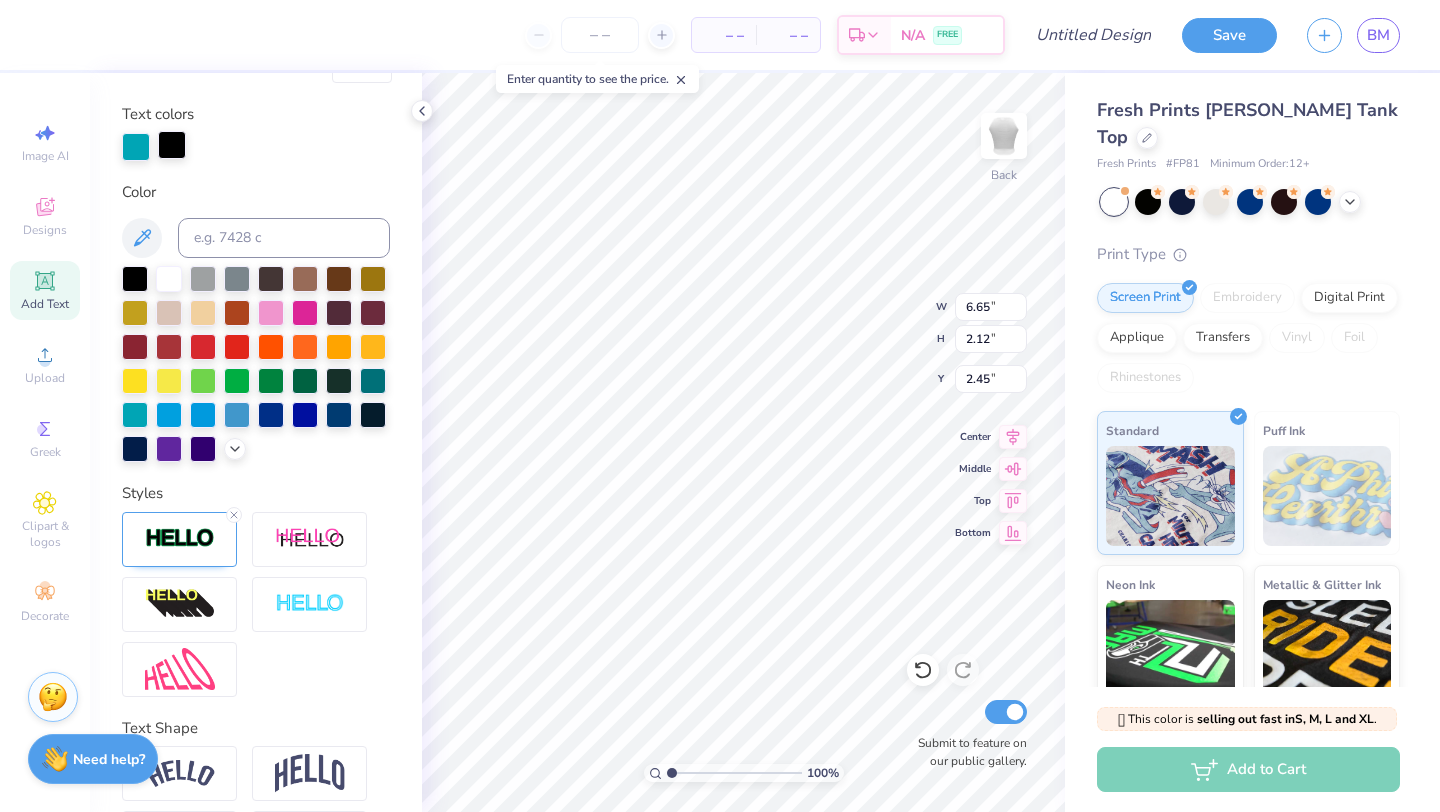 click at bounding box center (172, 145) 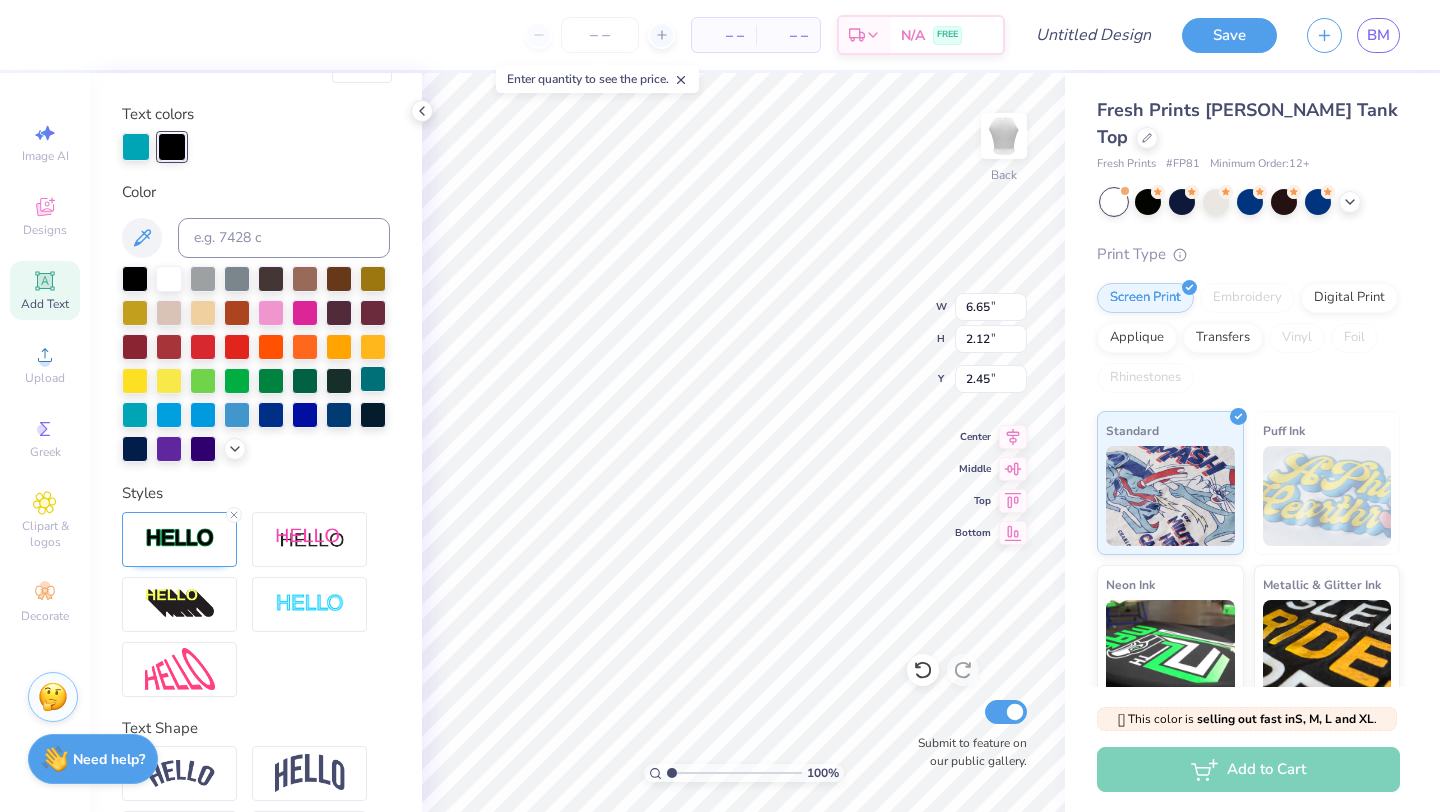click at bounding box center [373, 379] 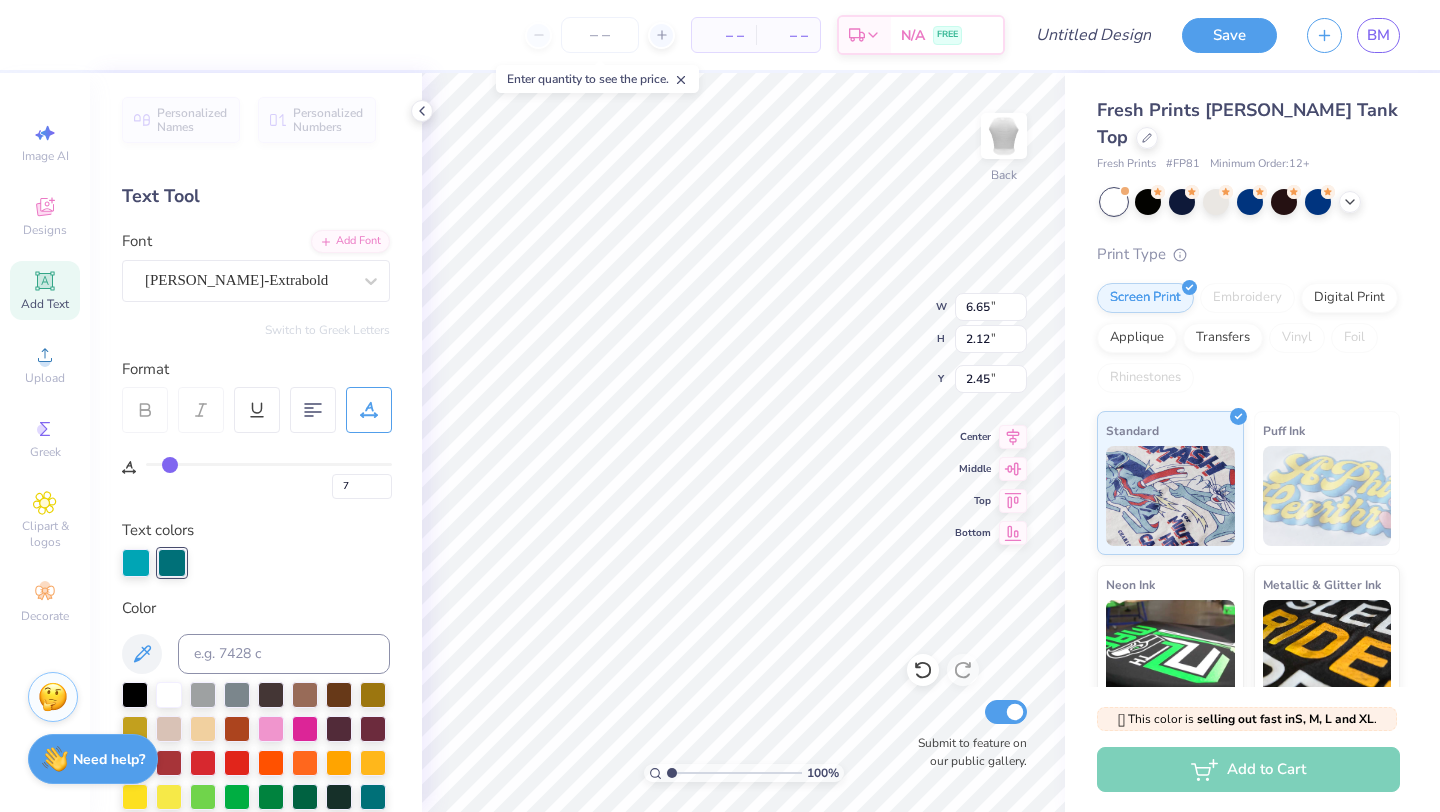 scroll, scrollTop: 141, scrollLeft: 0, axis: vertical 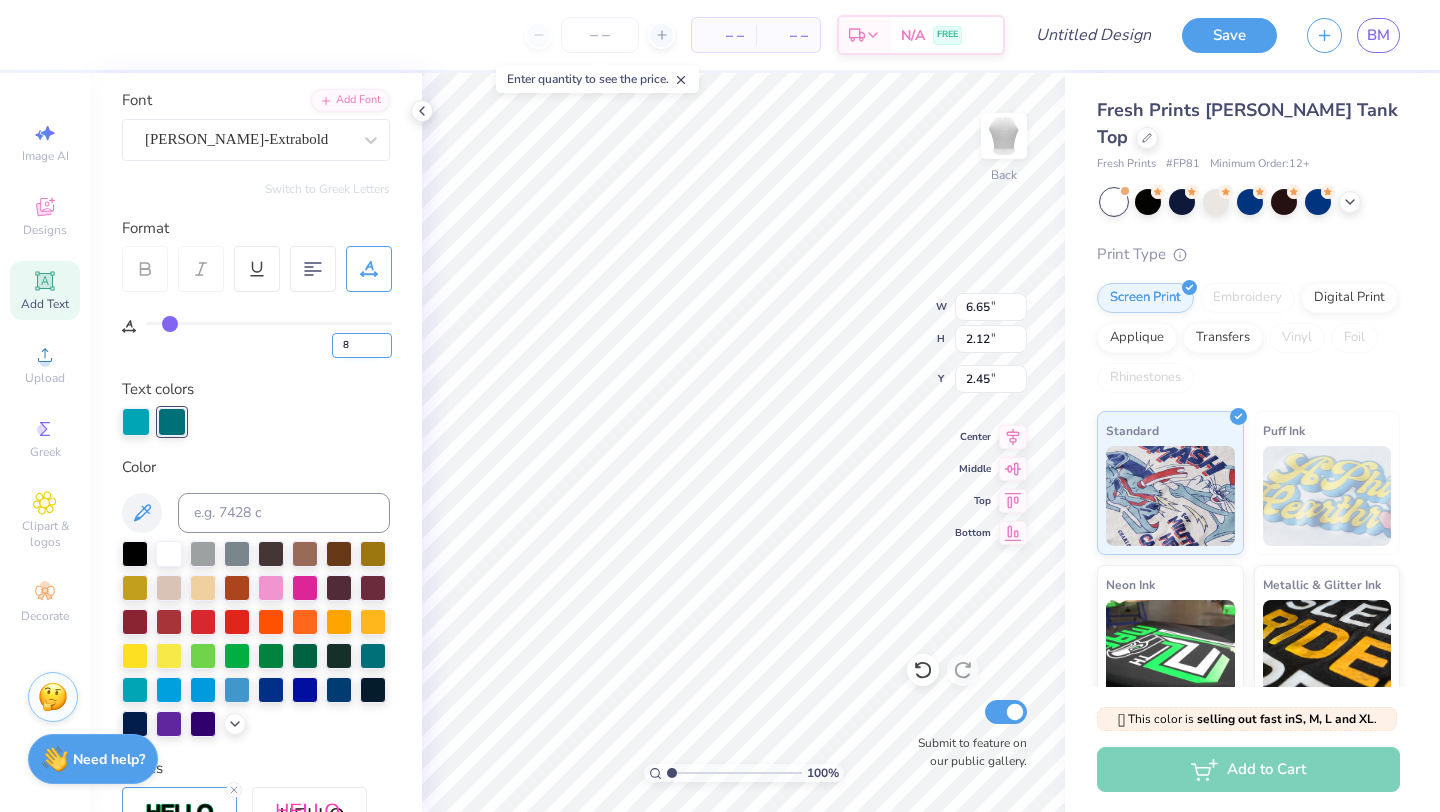 click on "8" at bounding box center [362, 345] 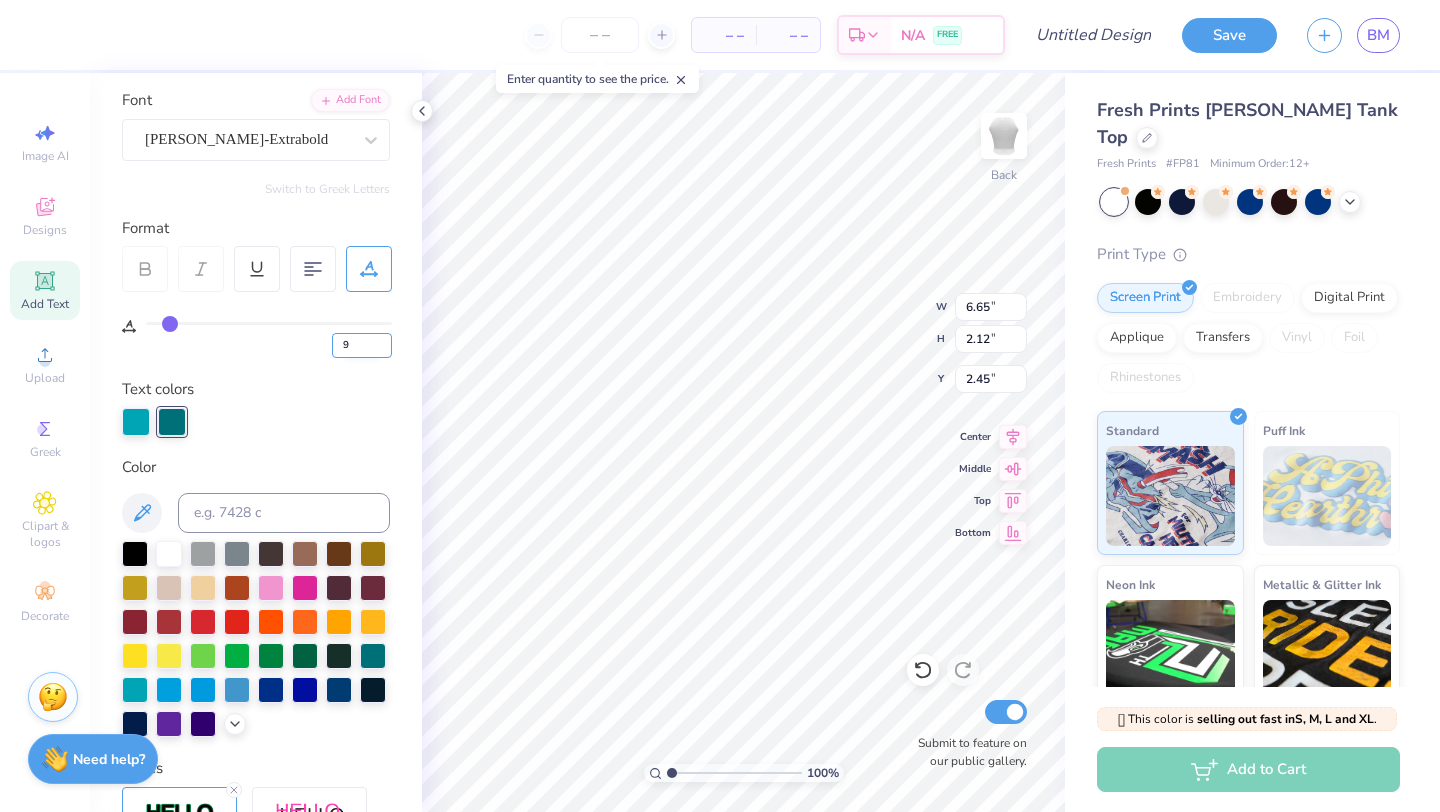 click on "9" at bounding box center [362, 345] 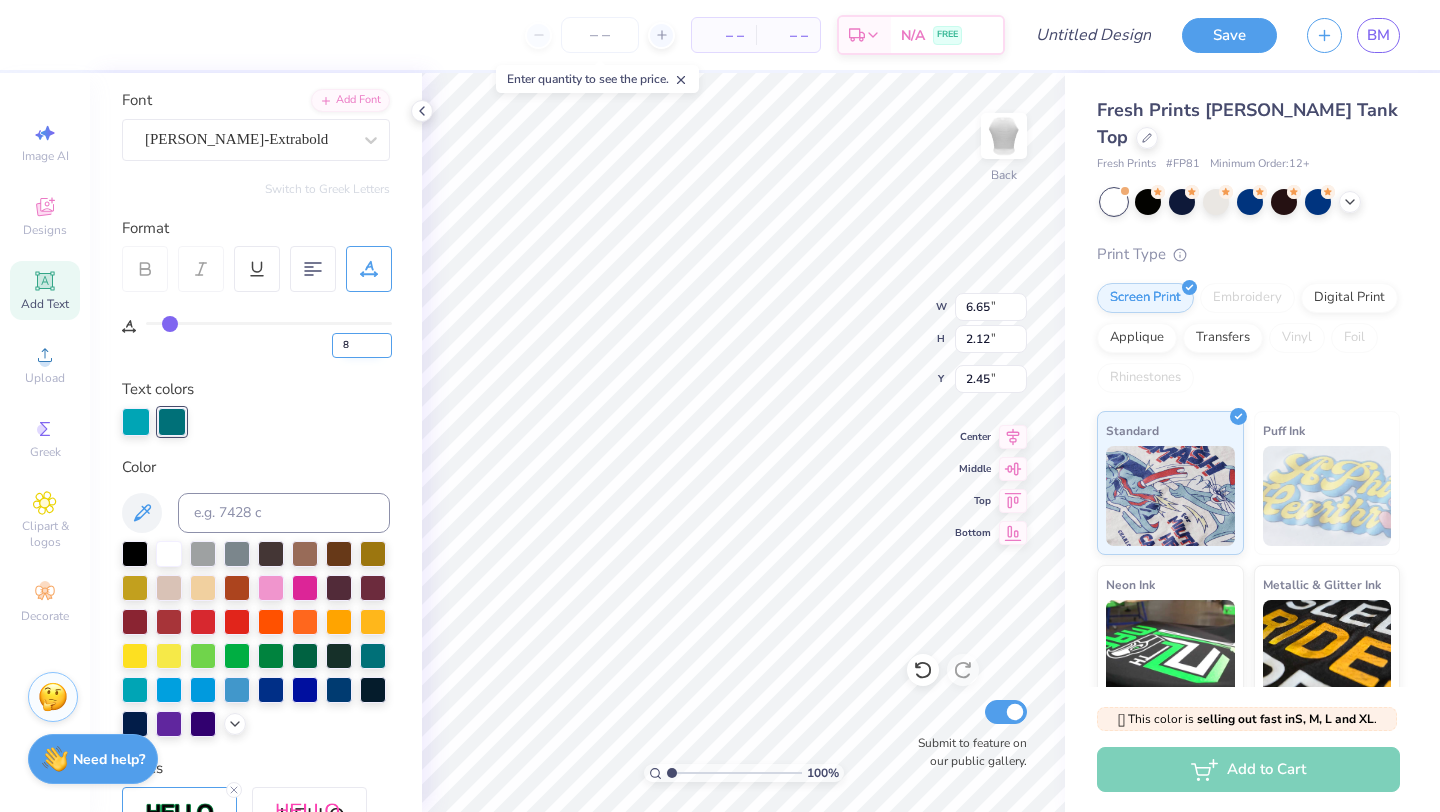 type on "8" 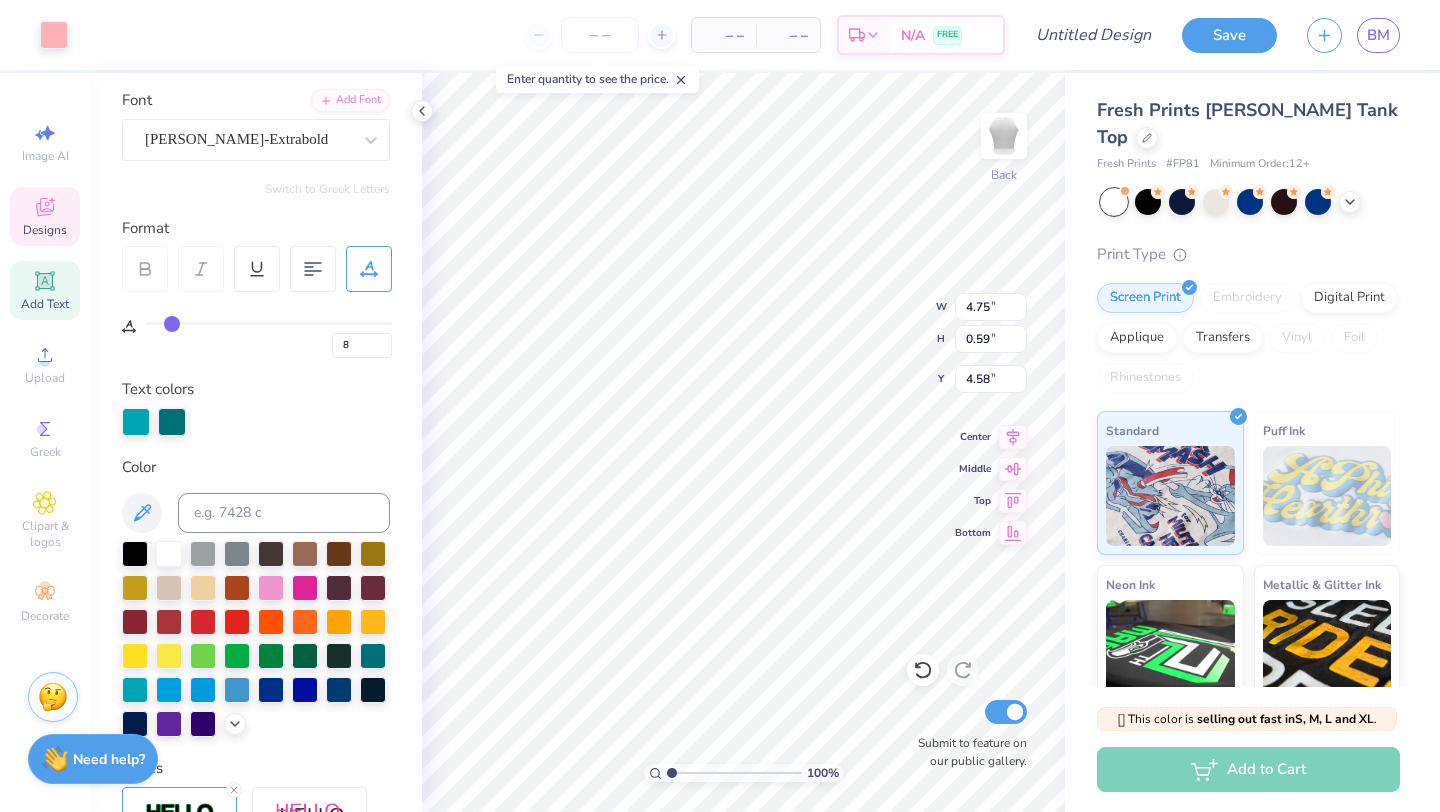 type on "0" 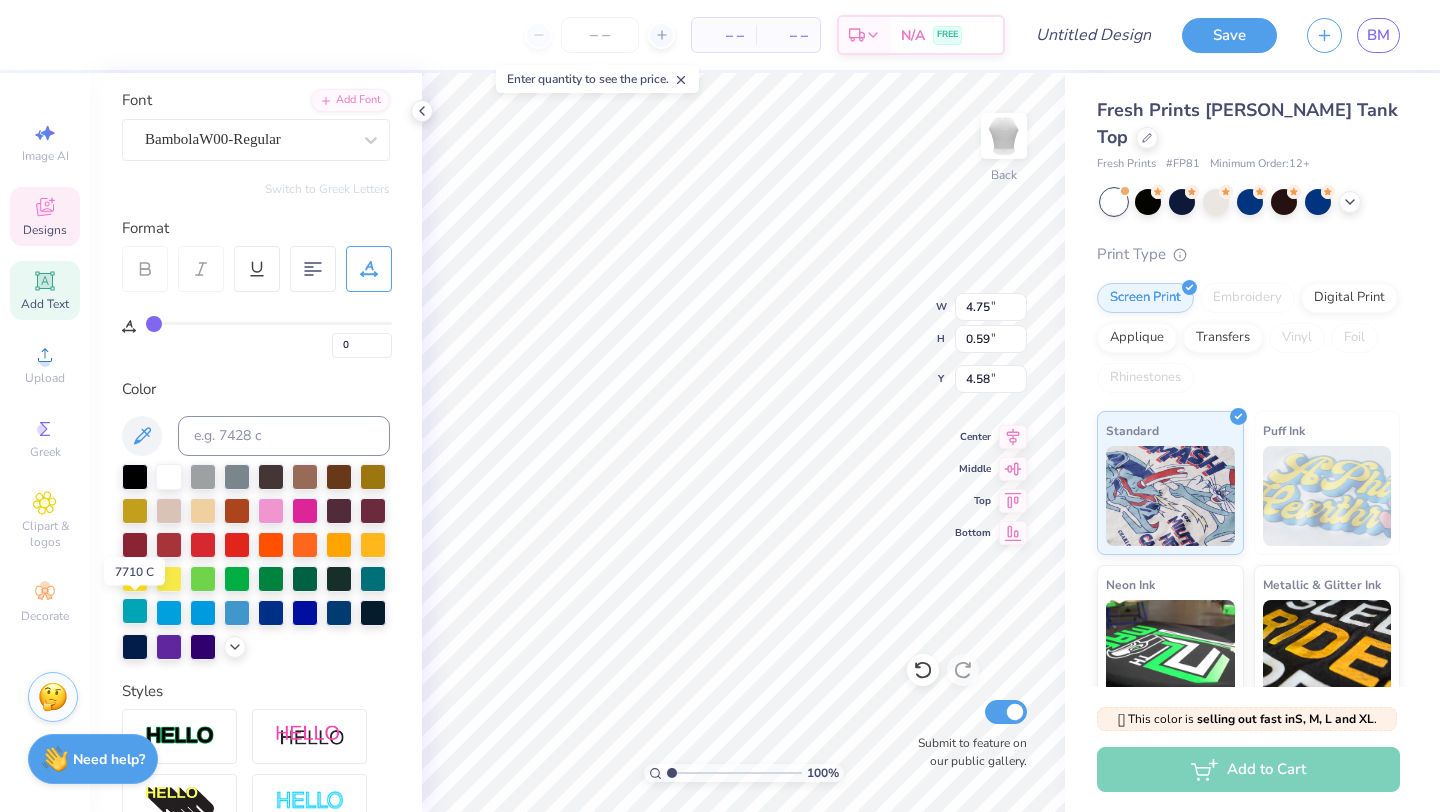 click at bounding box center (135, 611) 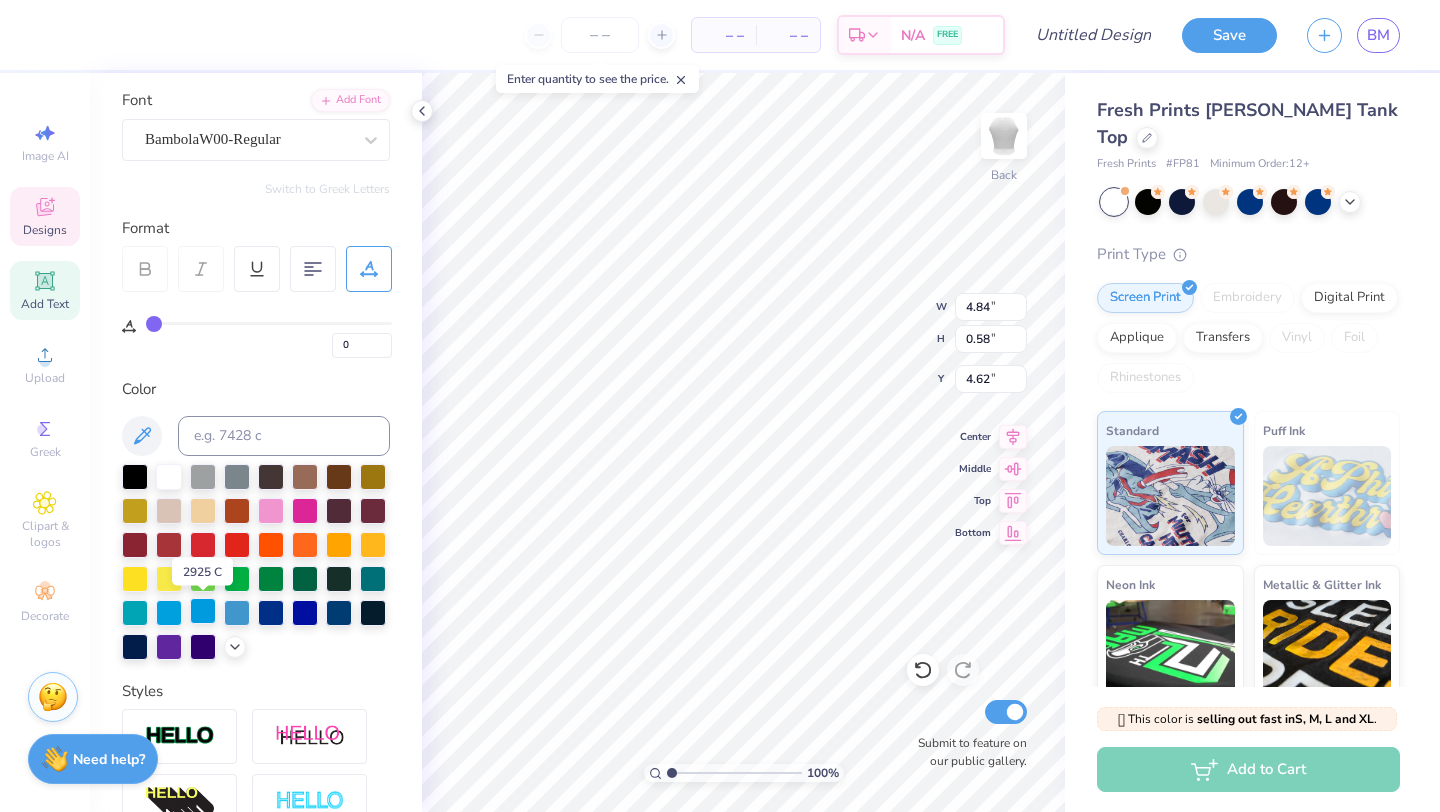 click at bounding box center (203, 611) 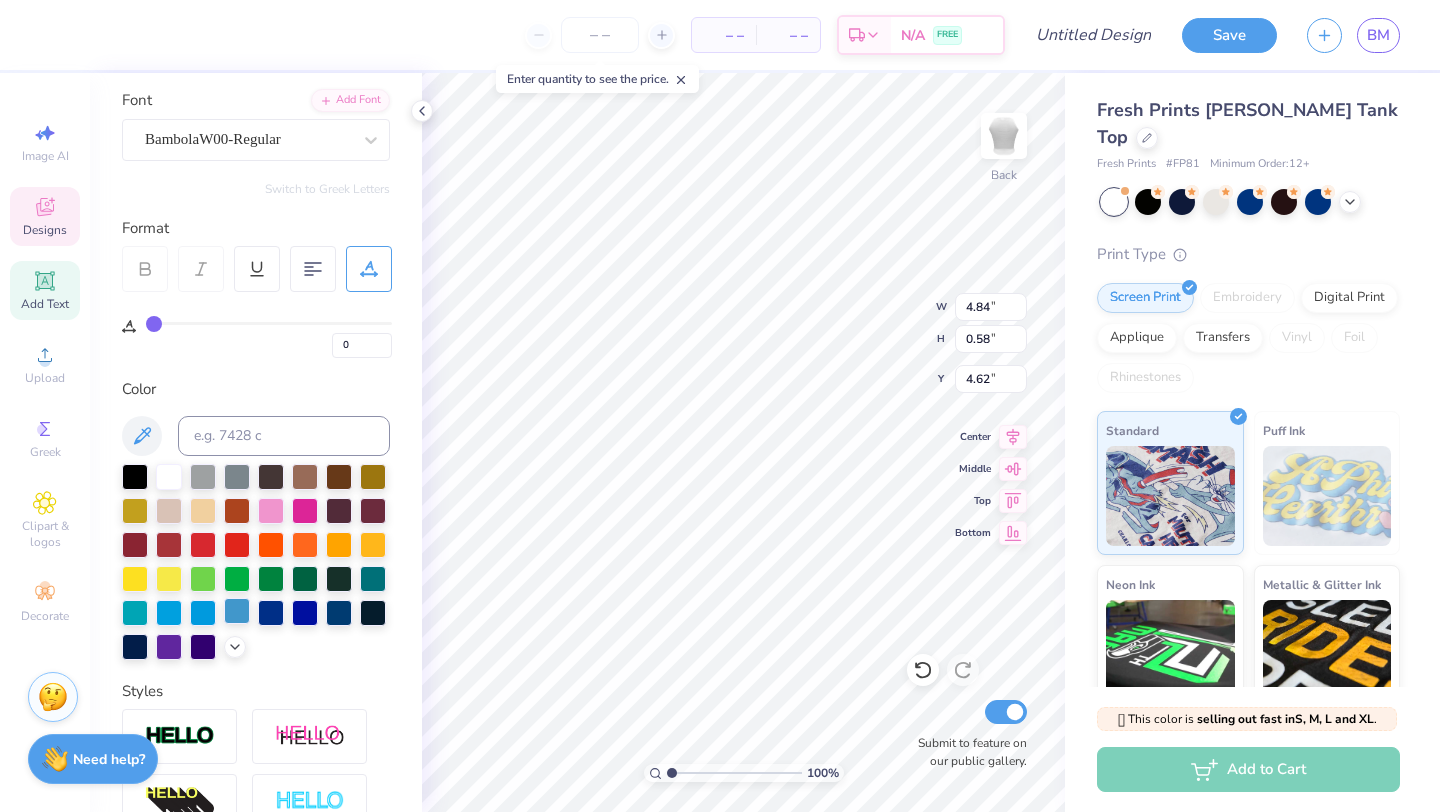 click at bounding box center [237, 611] 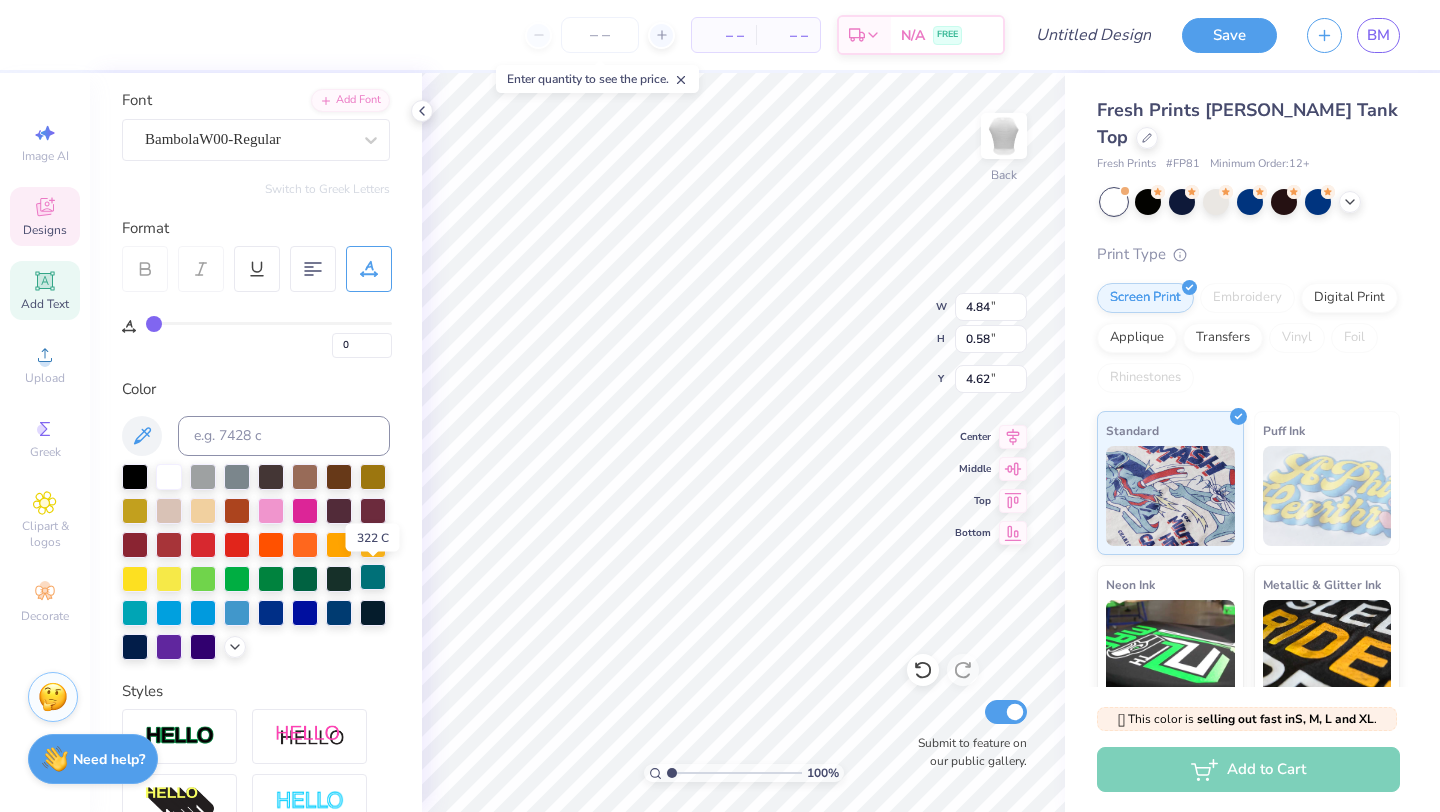 click at bounding box center (373, 577) 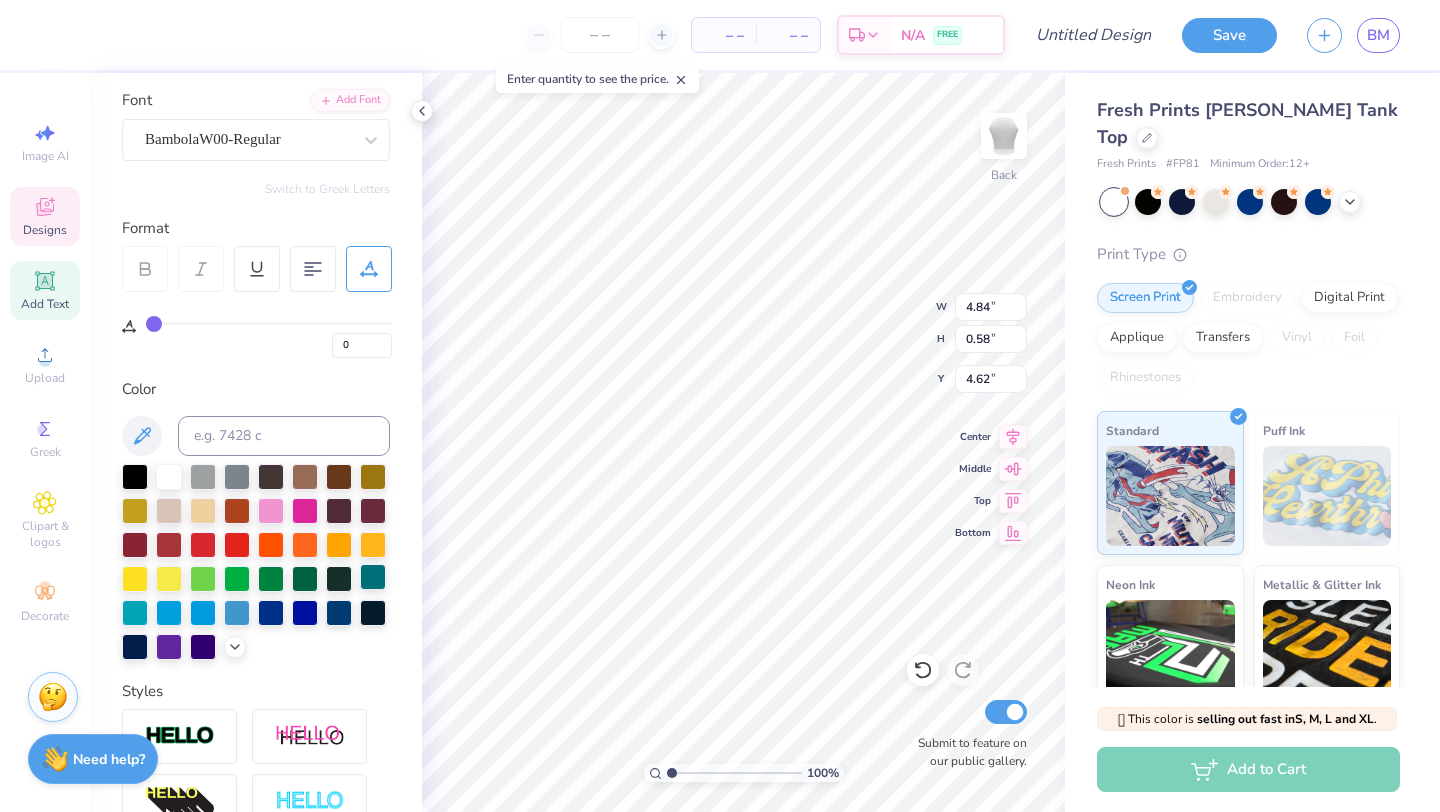 type on "3.07" 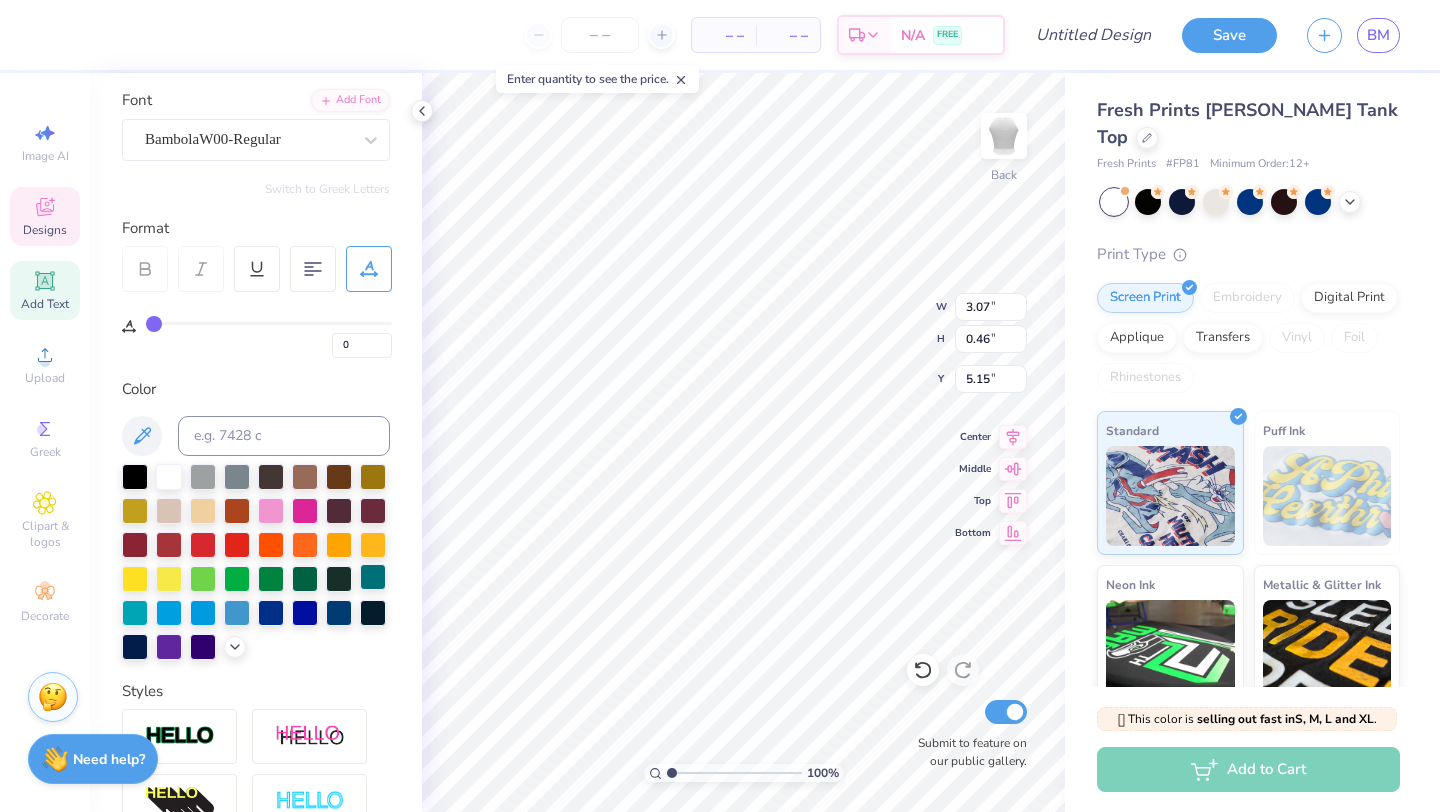 type on "5.20" 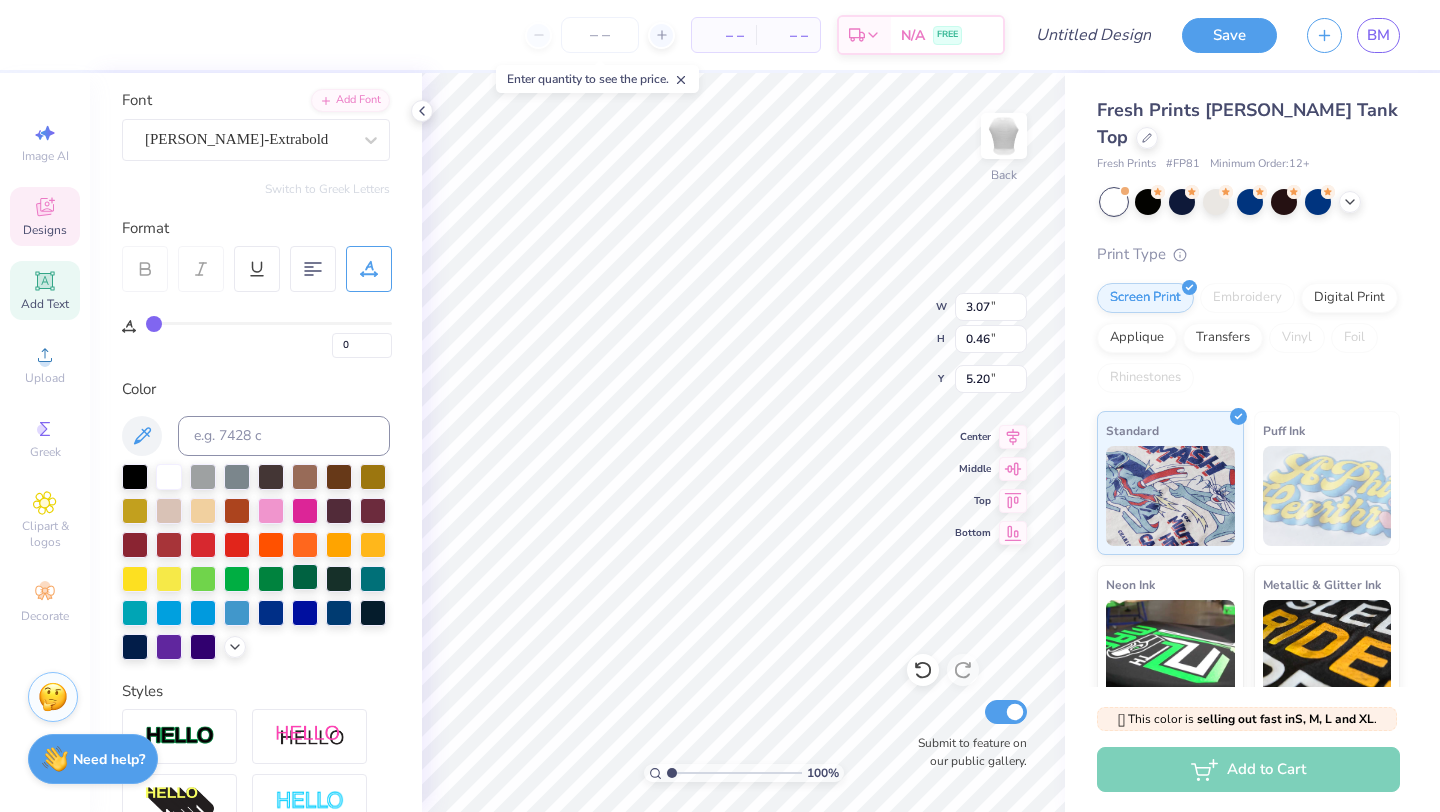 click at bounding box center (305, 577) 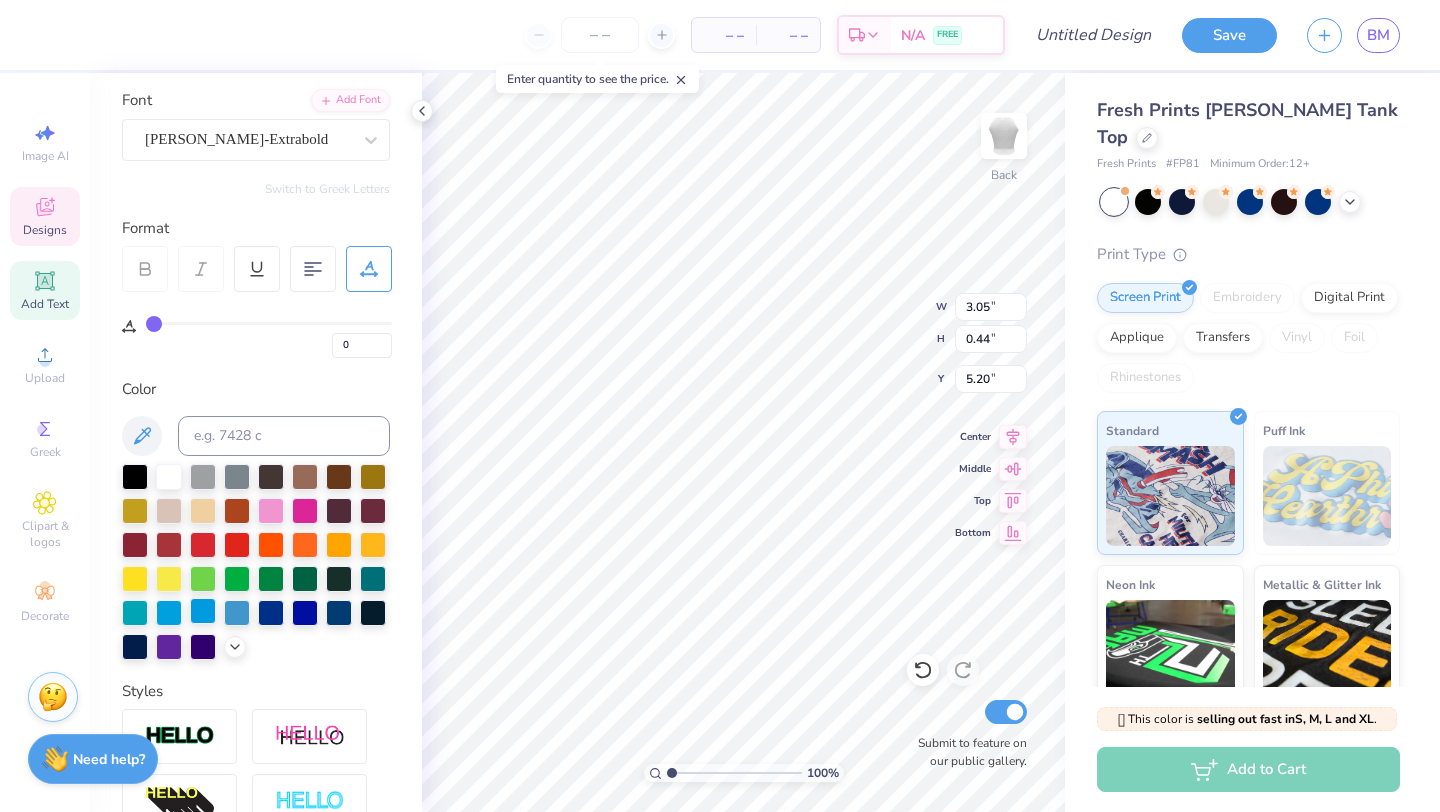click at bounding box center (203, 611) 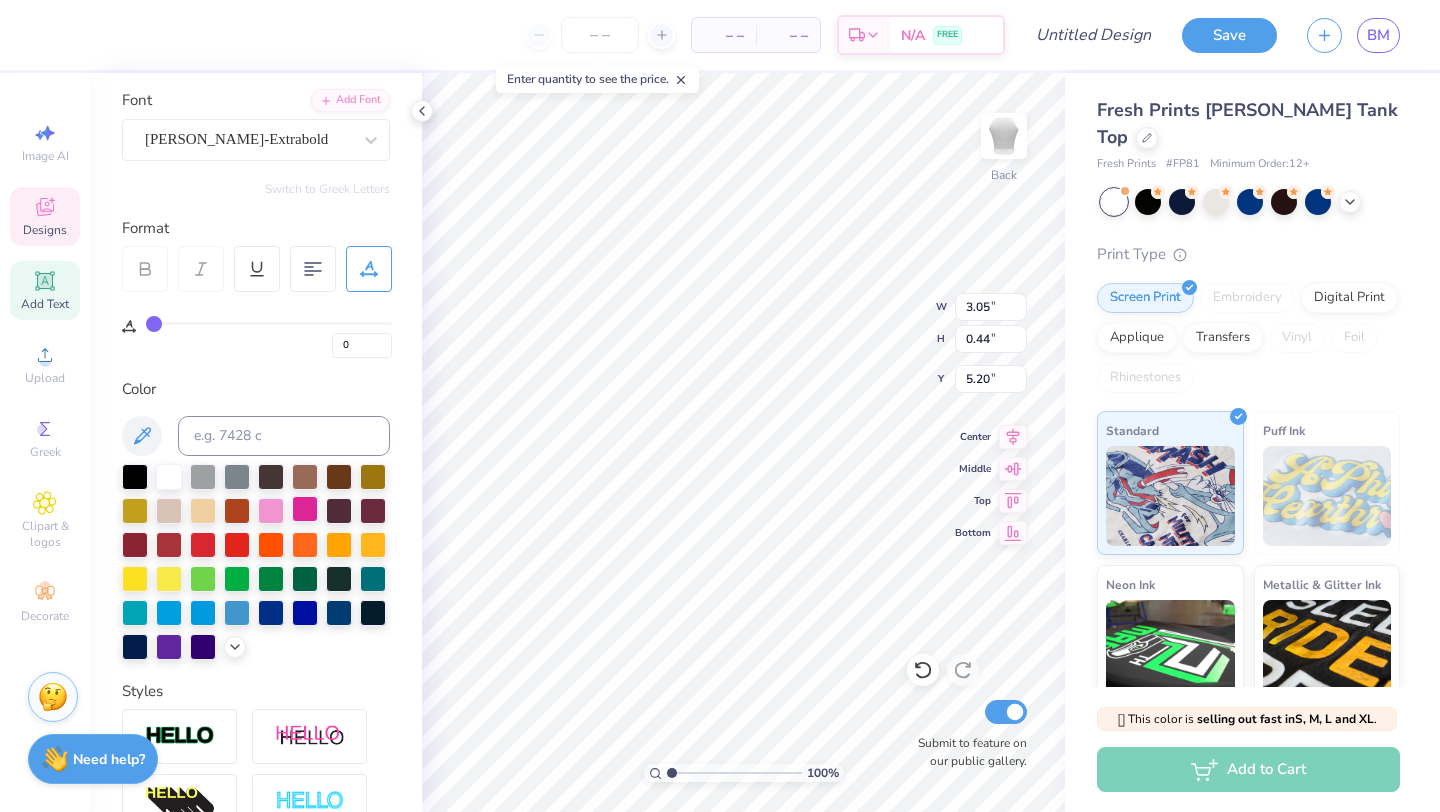type on "4.84" 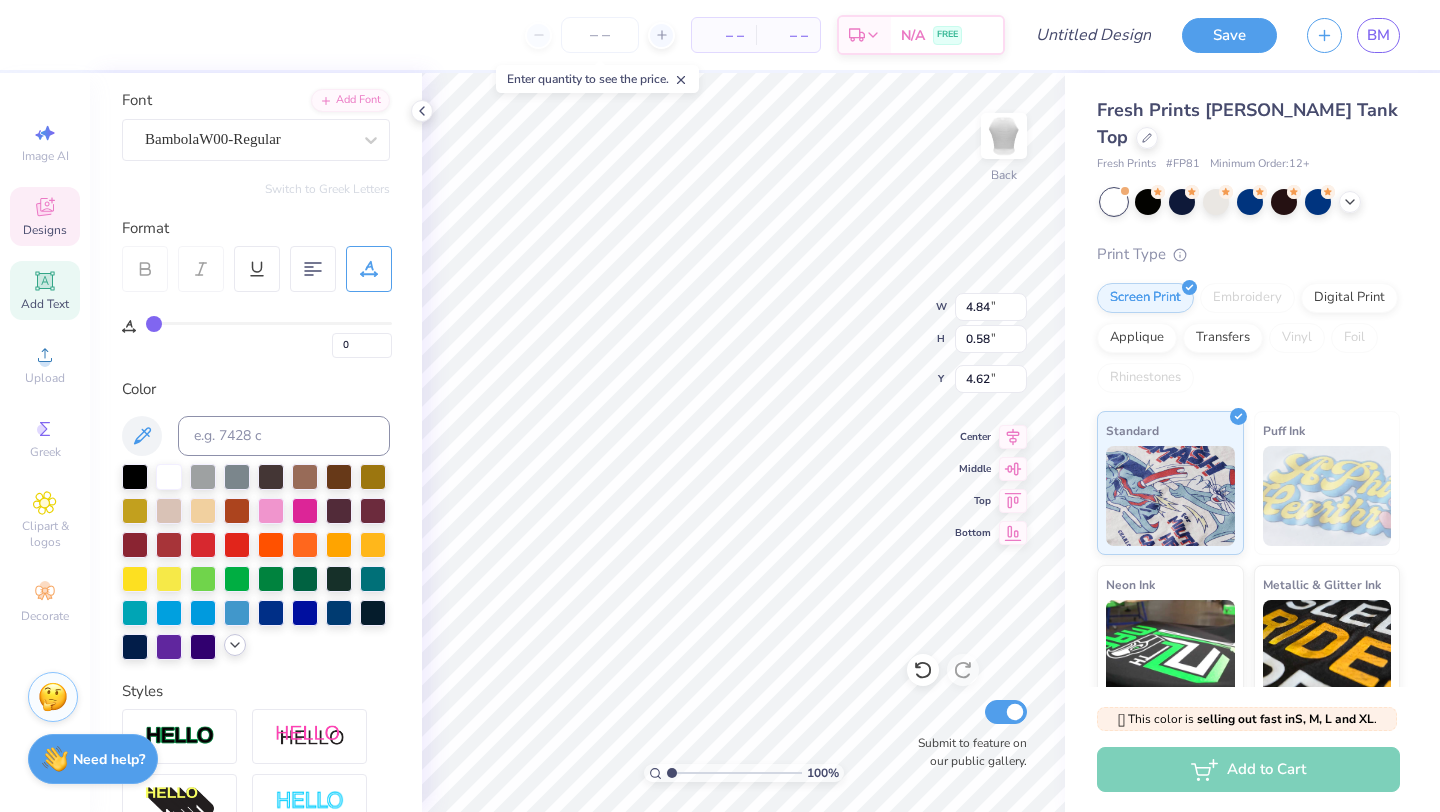type on "4.58" 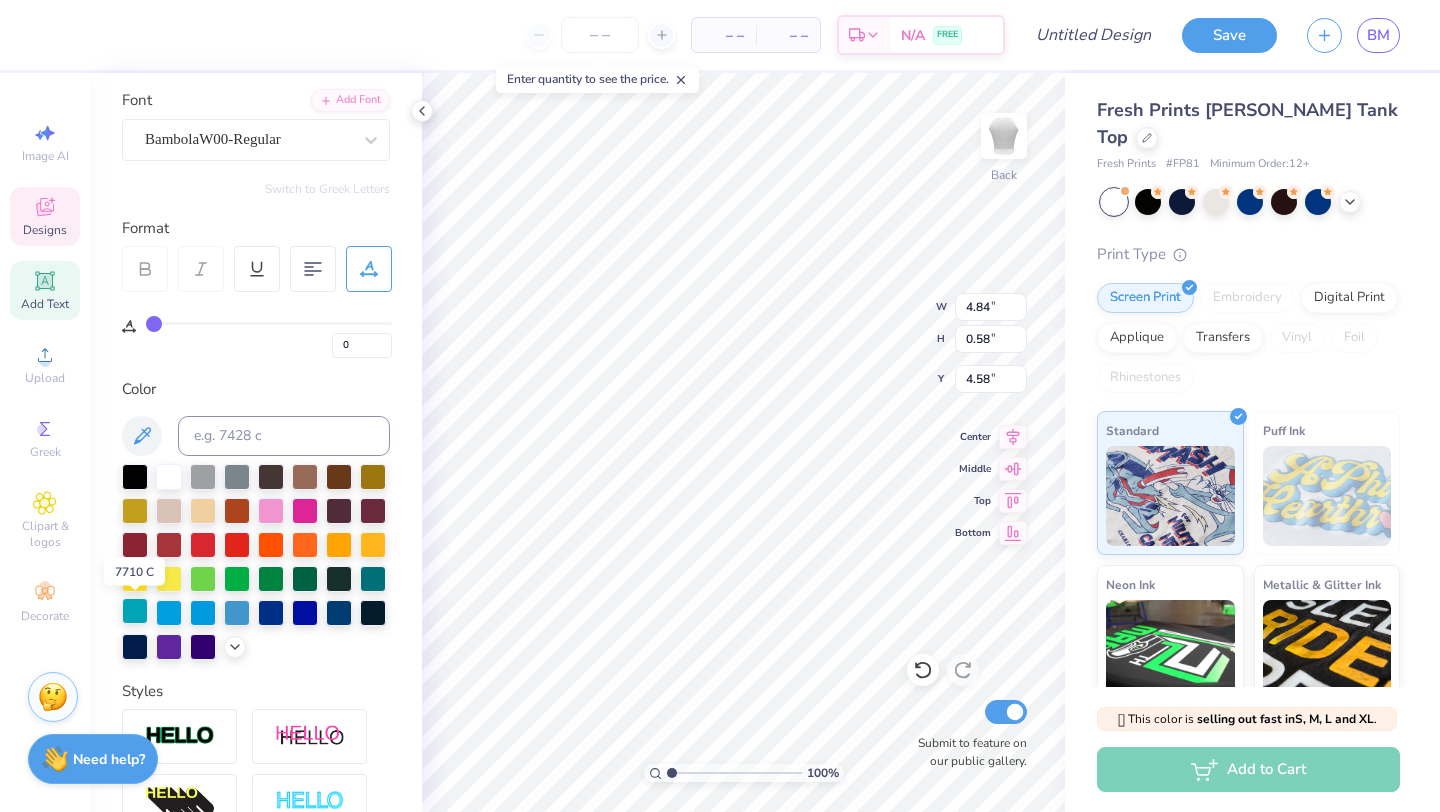 click at bounding box center (135, 611) 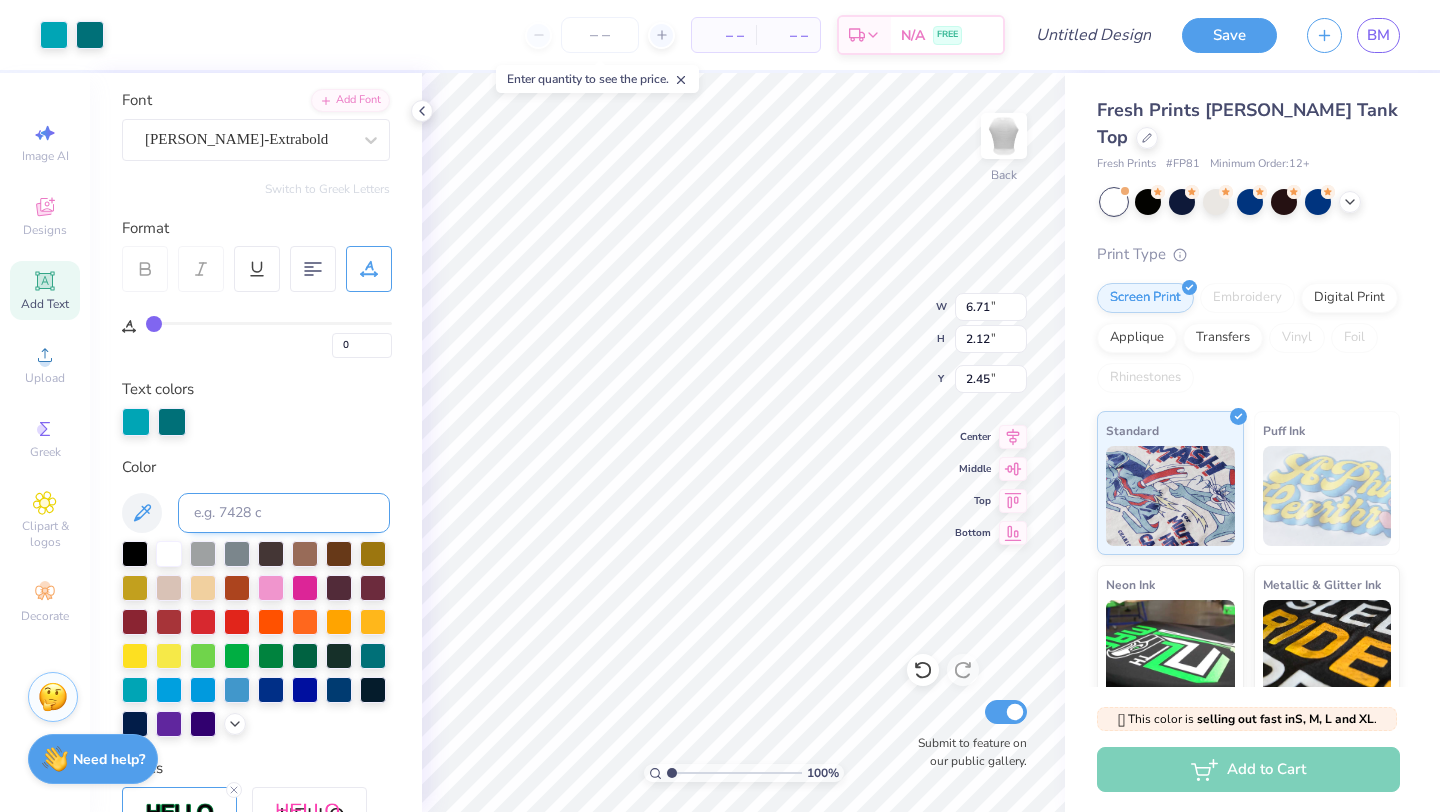 type on "8" 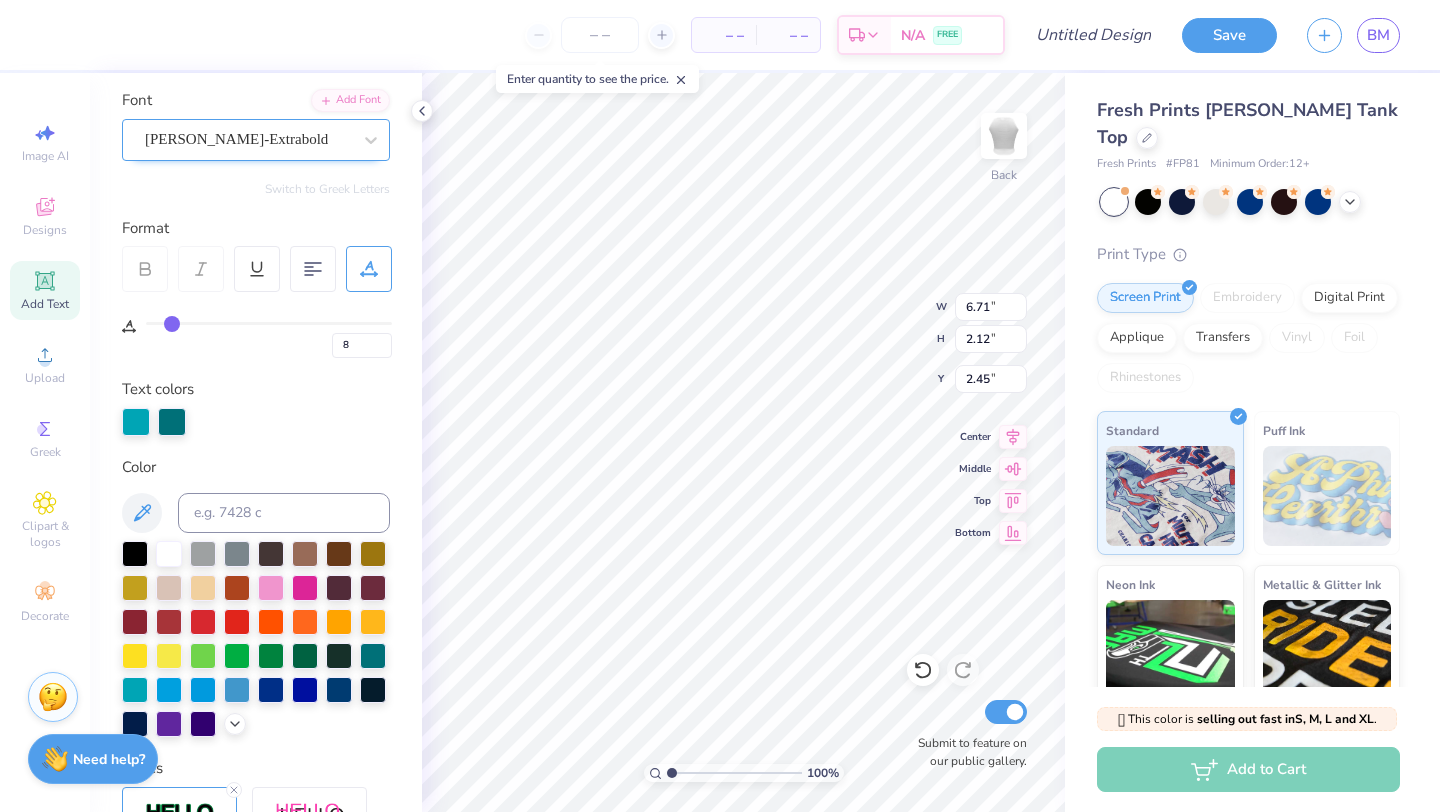 click on "[PERSON_NAME]-Extrabold" at bounding box center [248, 139] 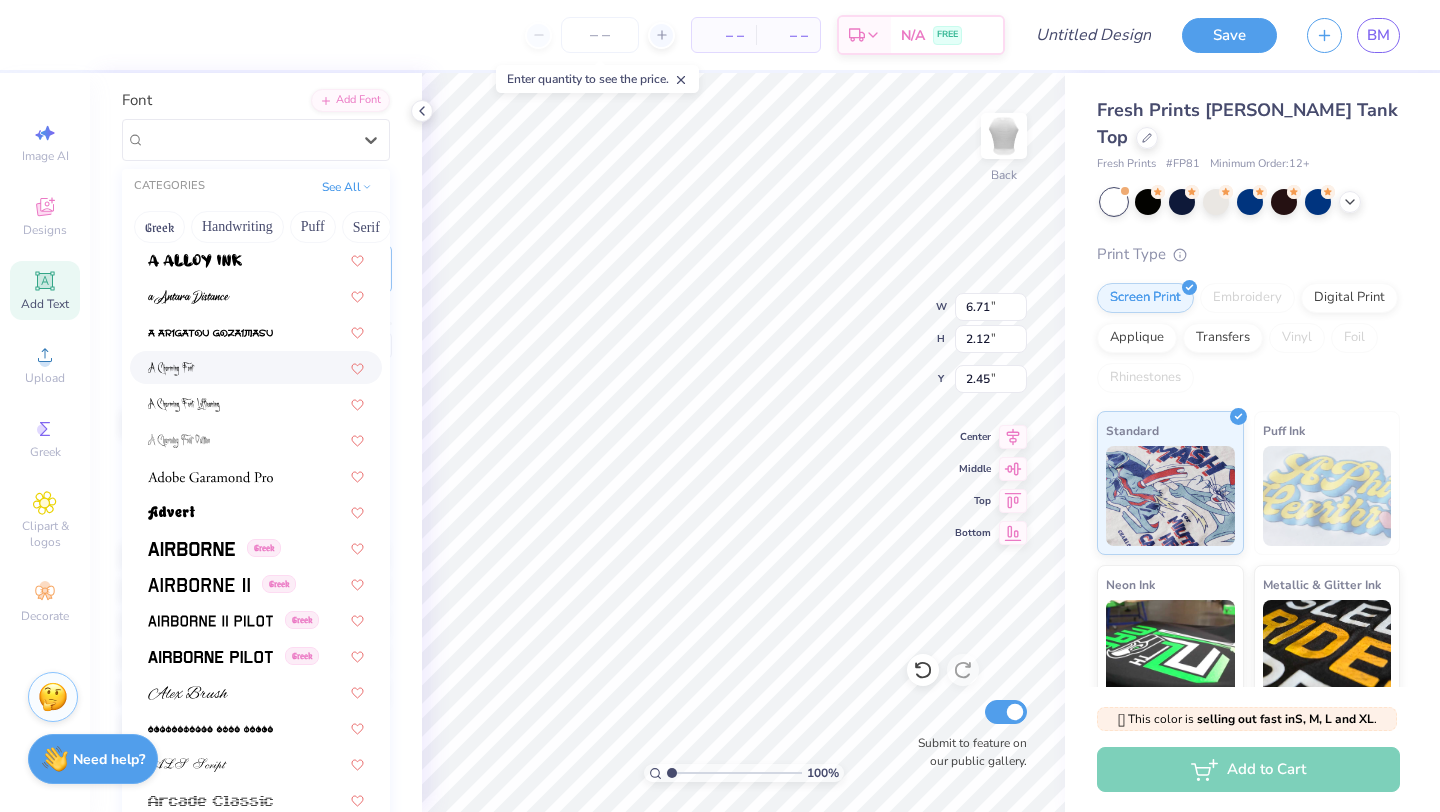 scroll, scrollTop: 204, scrollLeft: 0, axis: vertical 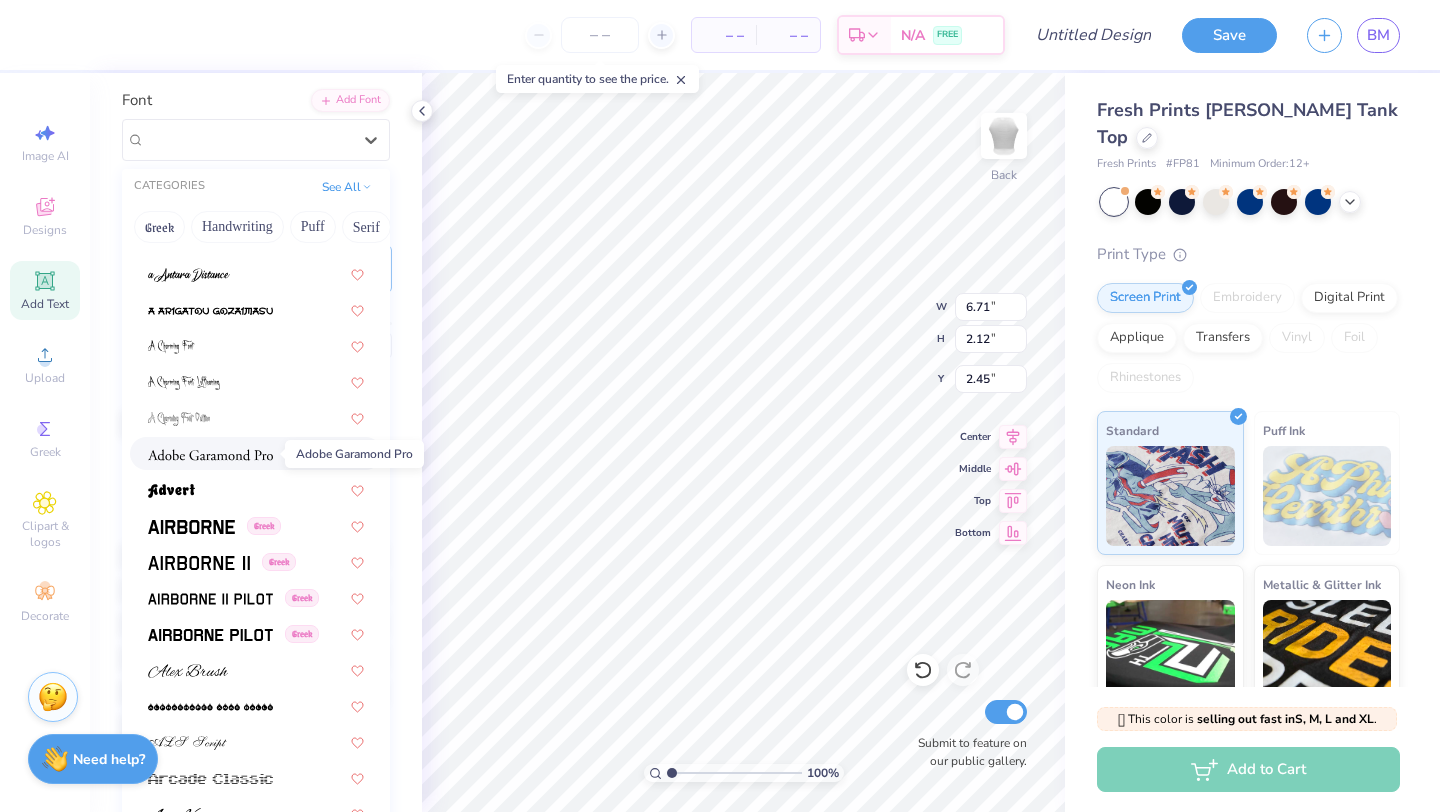 click at bounding box center [210, 455] 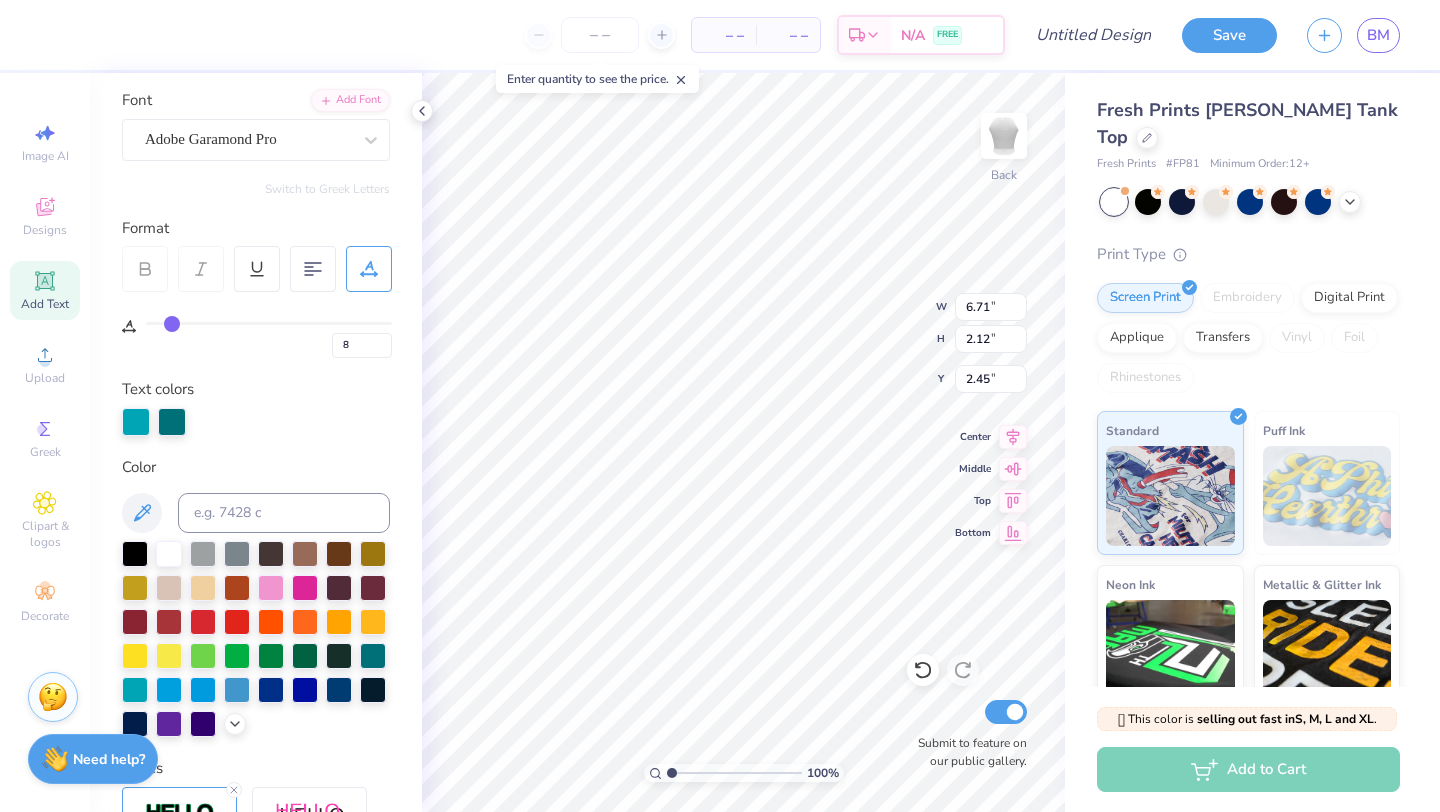 type on "6.16" 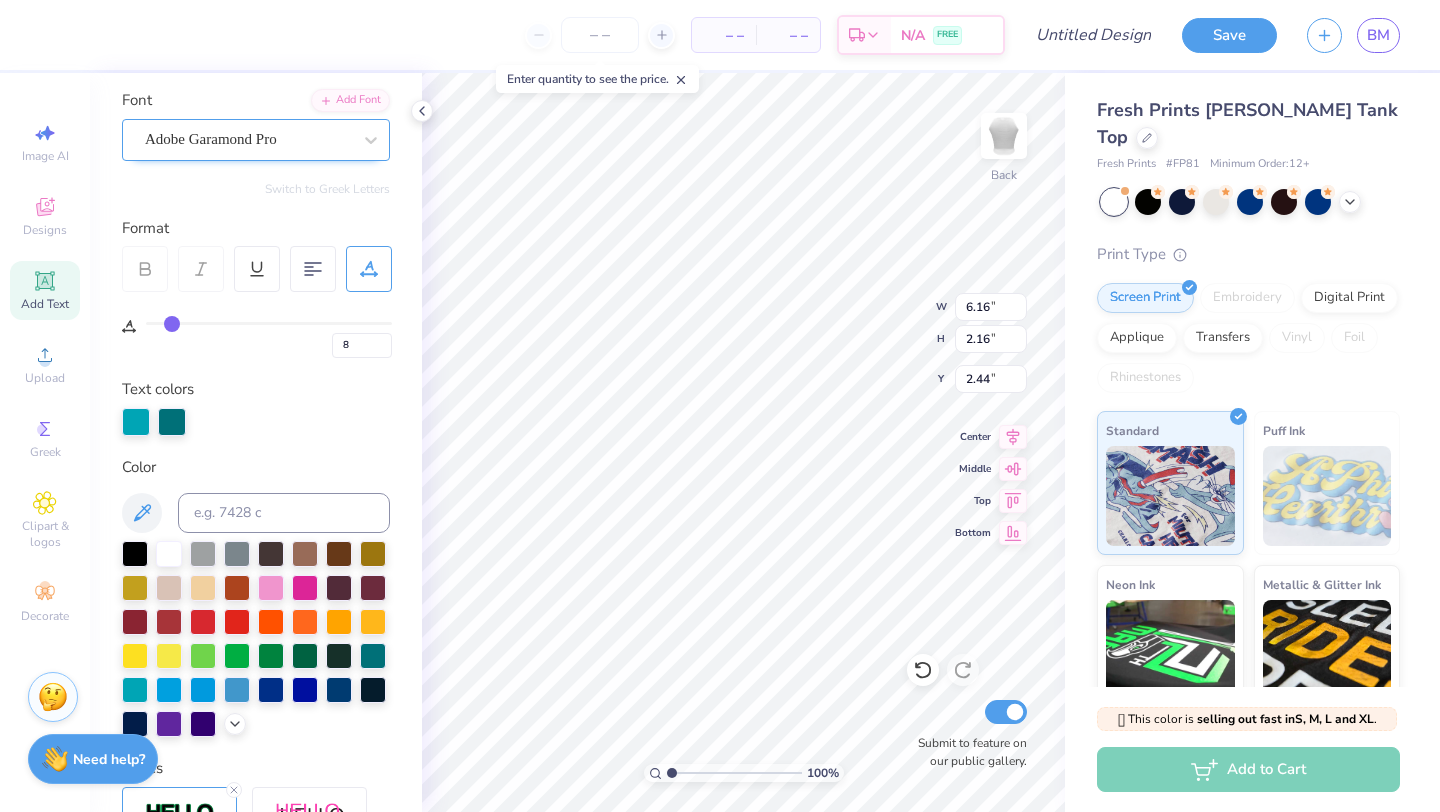 click on "Adobe Garamond Pro" at bounding box center (248, 139) 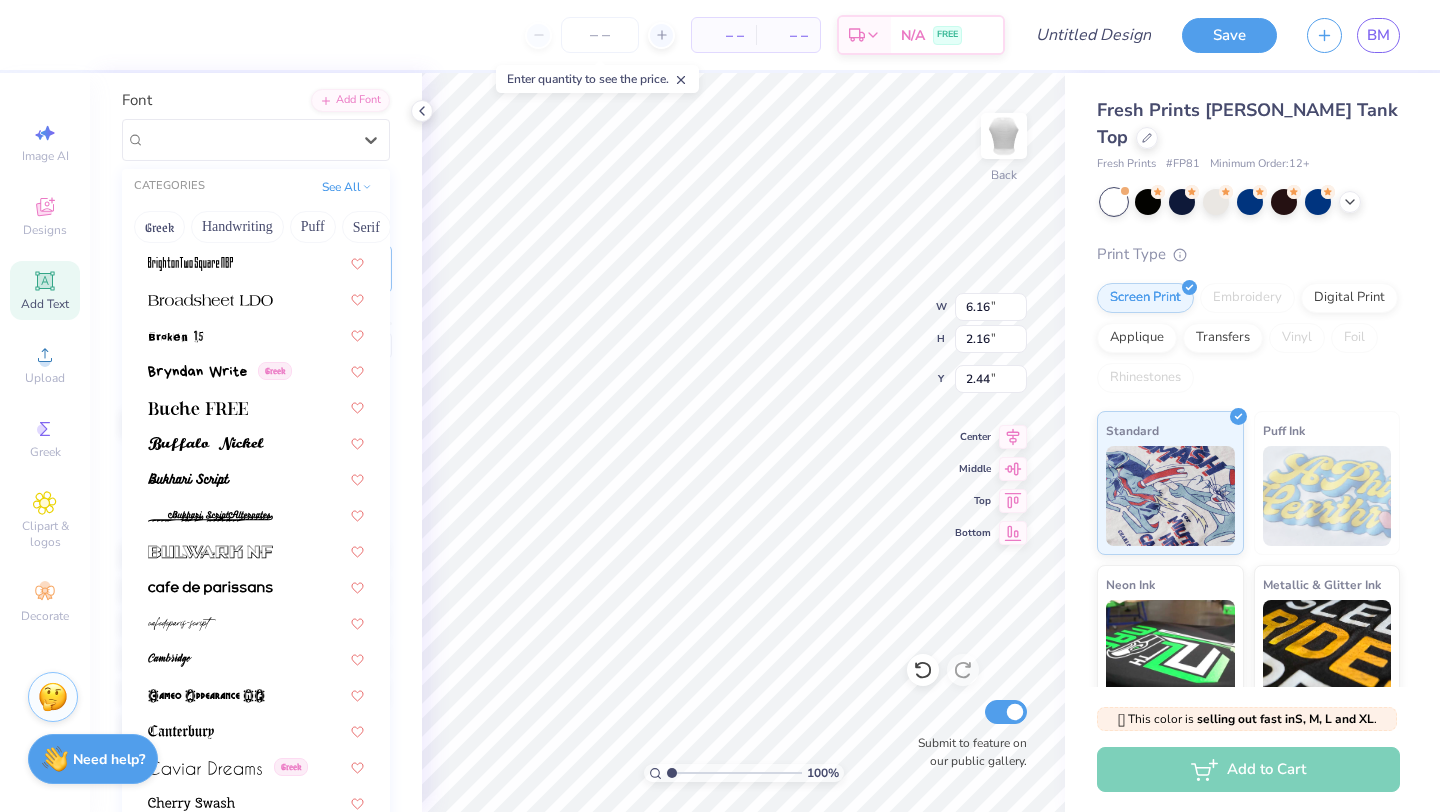 scroll, scrollTop: 1813, scrollLeft: 0, axis: vertical 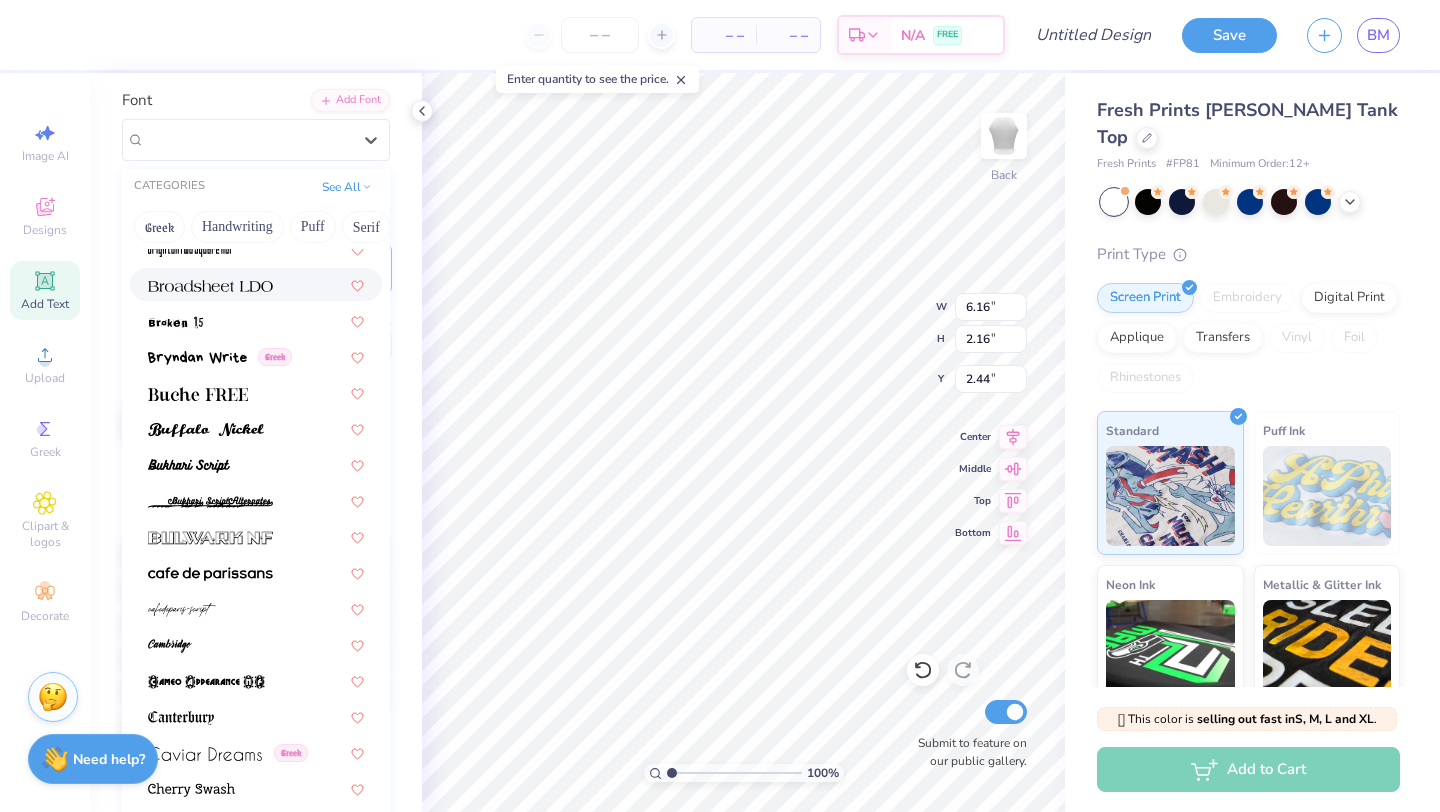 click at bounding box center (210, 286) 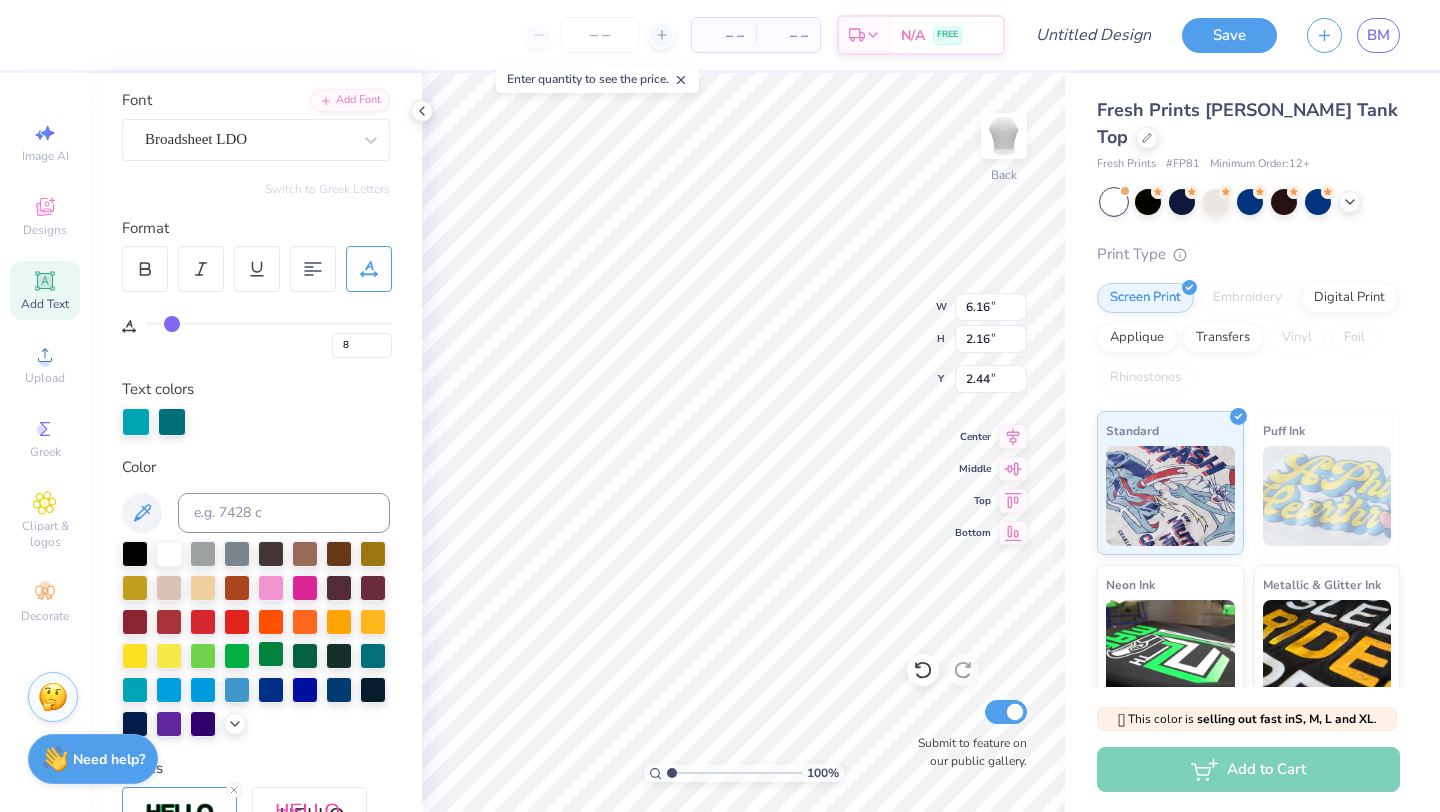 type on "6.60" 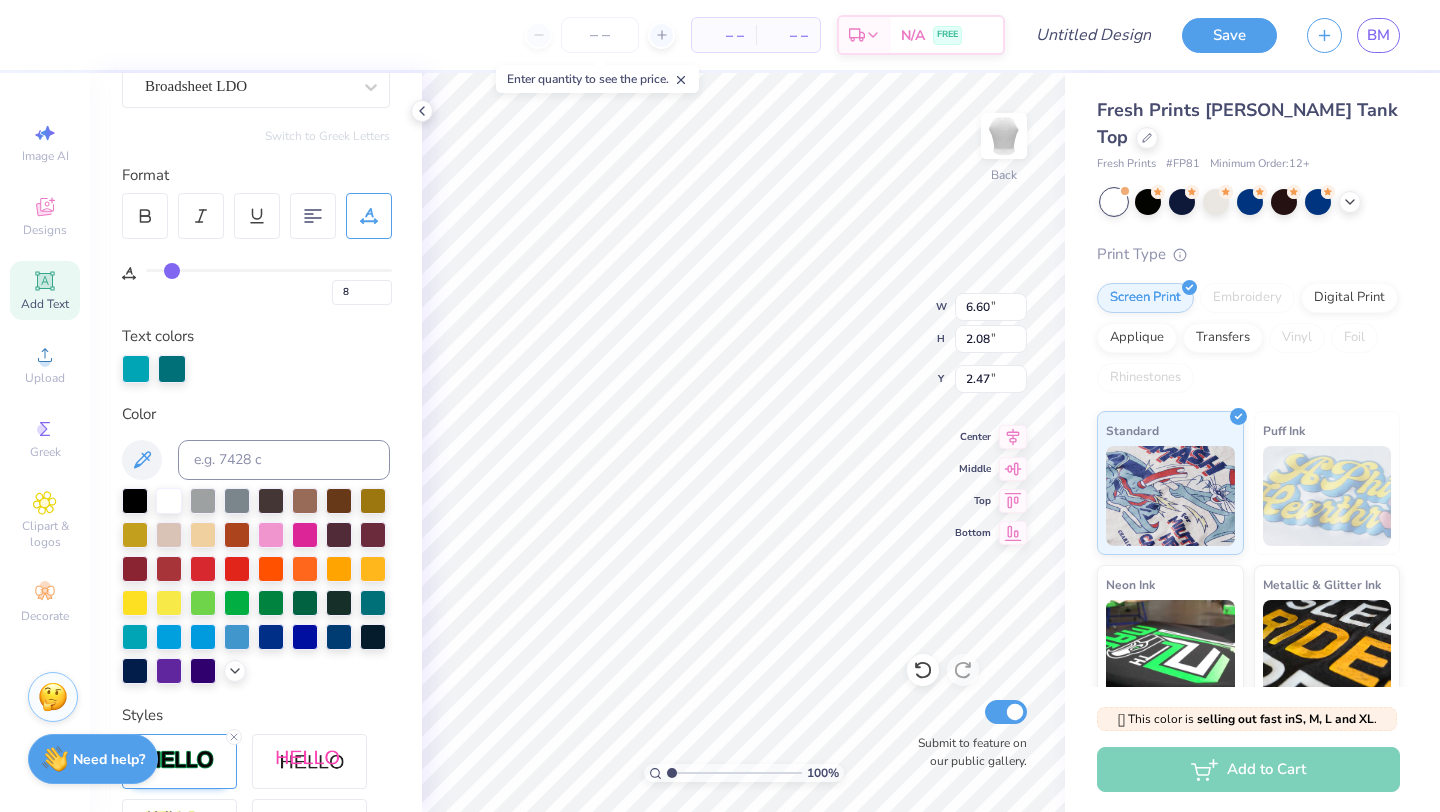 scroll, scrollTop: 84, scrollLeft: 0, axis: vertical 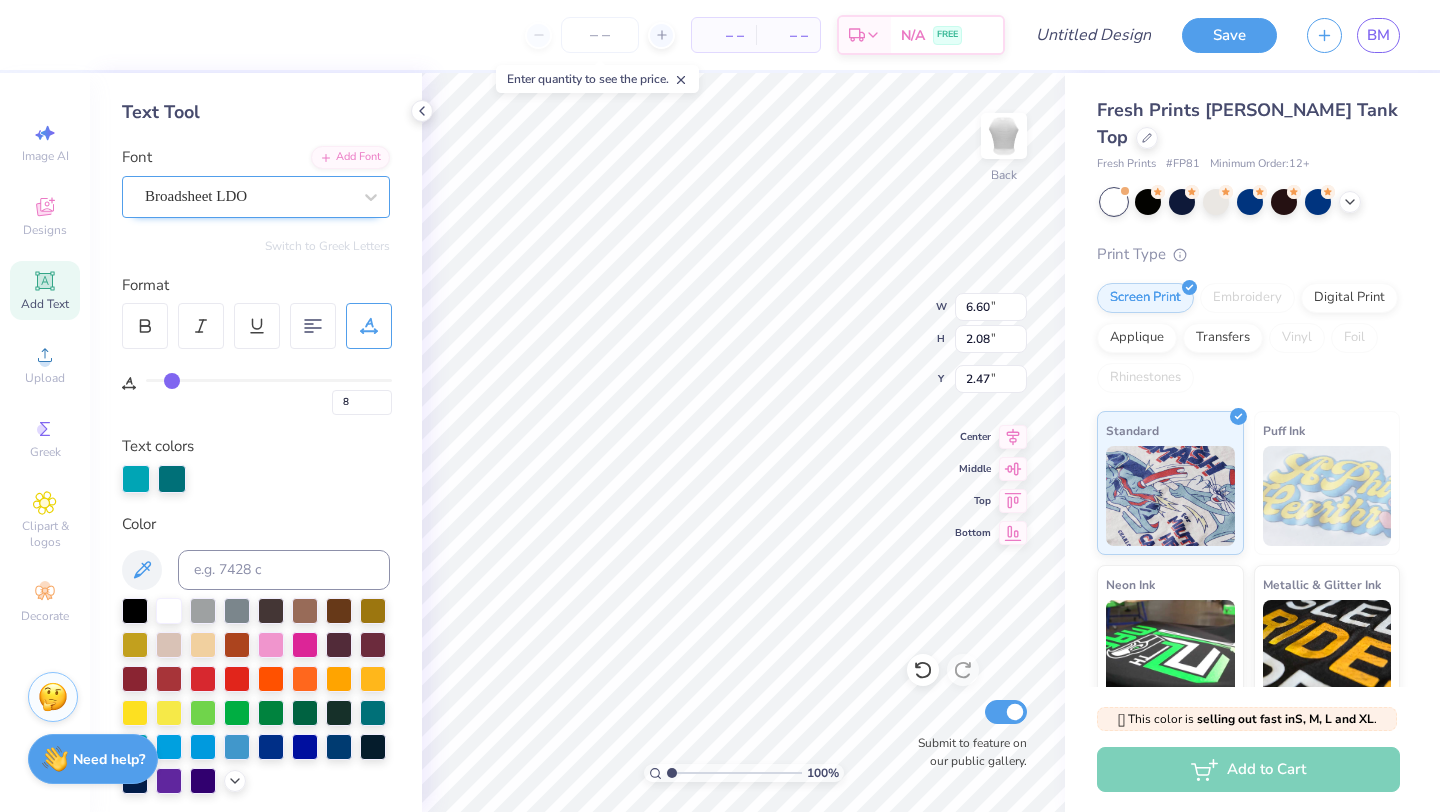 click on "Broadsheet LDO" at bounding box center [248, 196] 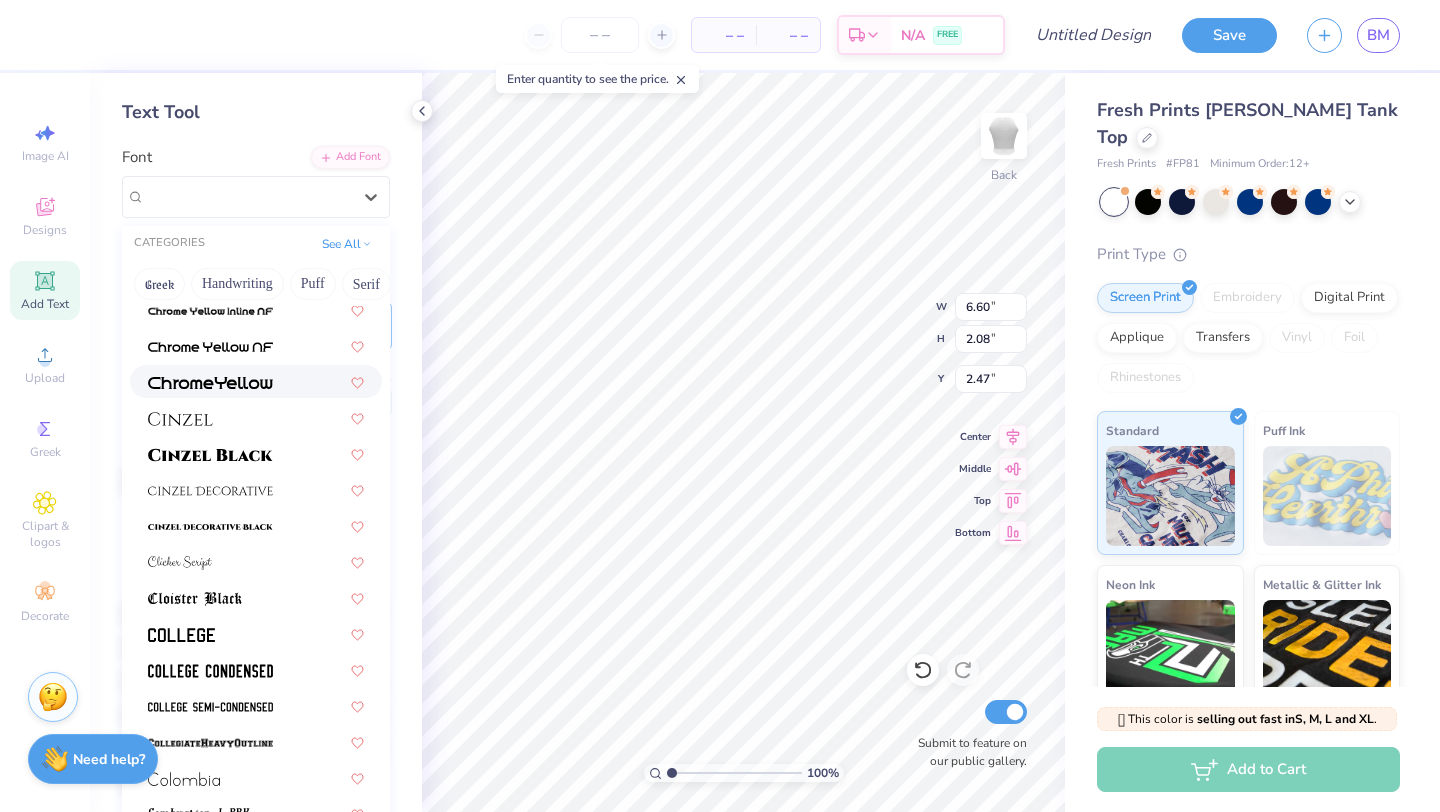 scroll, scrollTop: 2422, scrollLeft: 0, axis: vertical 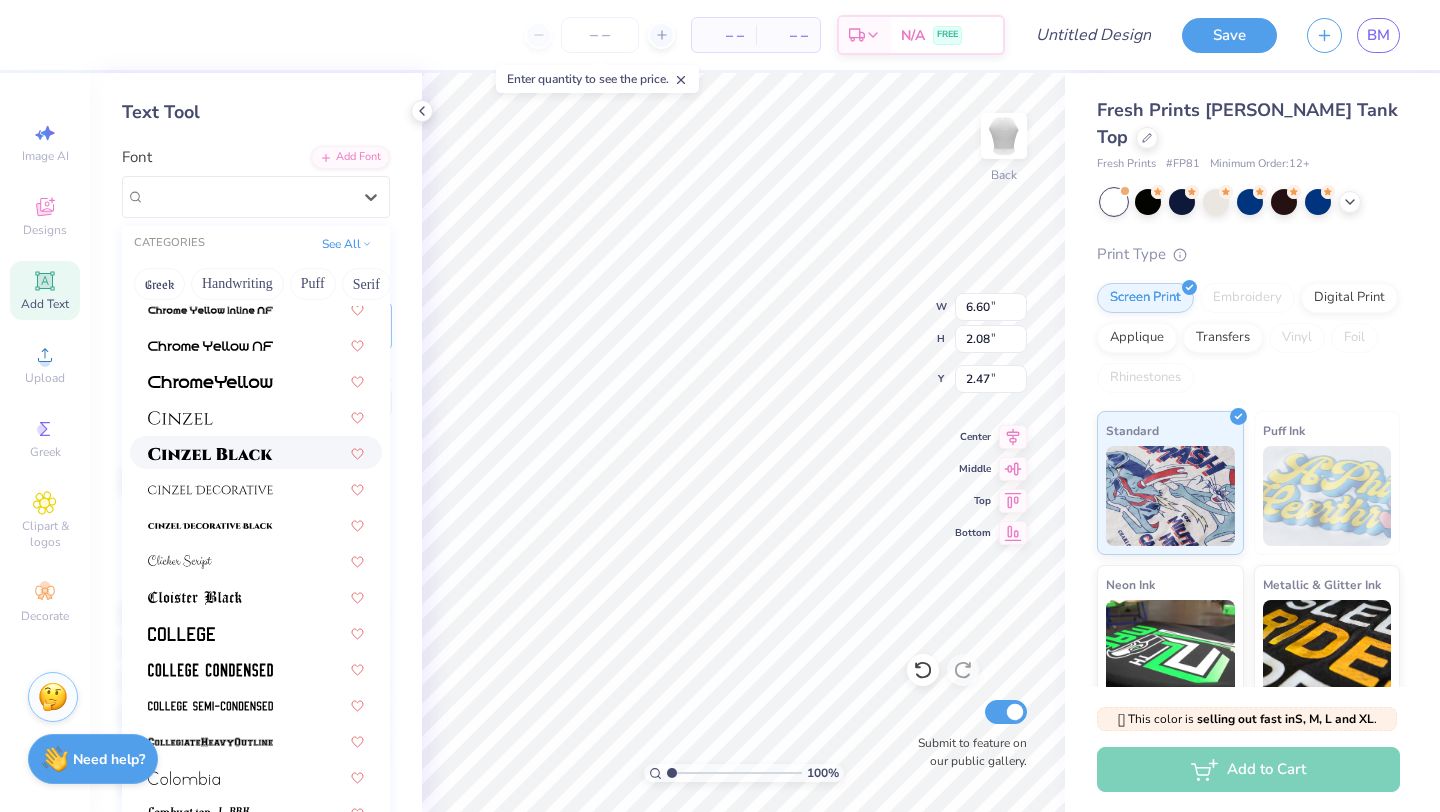 click at bounding box center [210, 454] 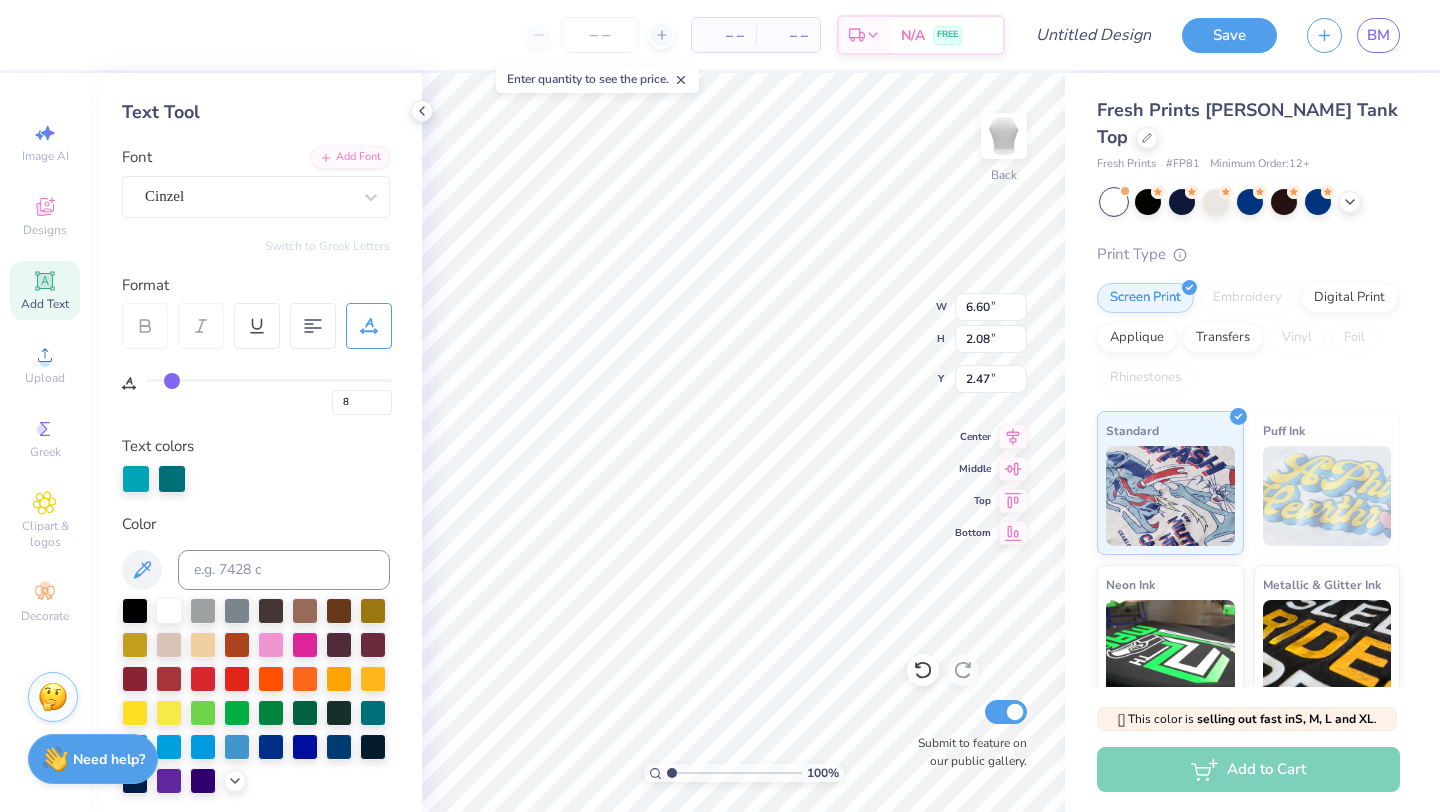 type on "6.58" 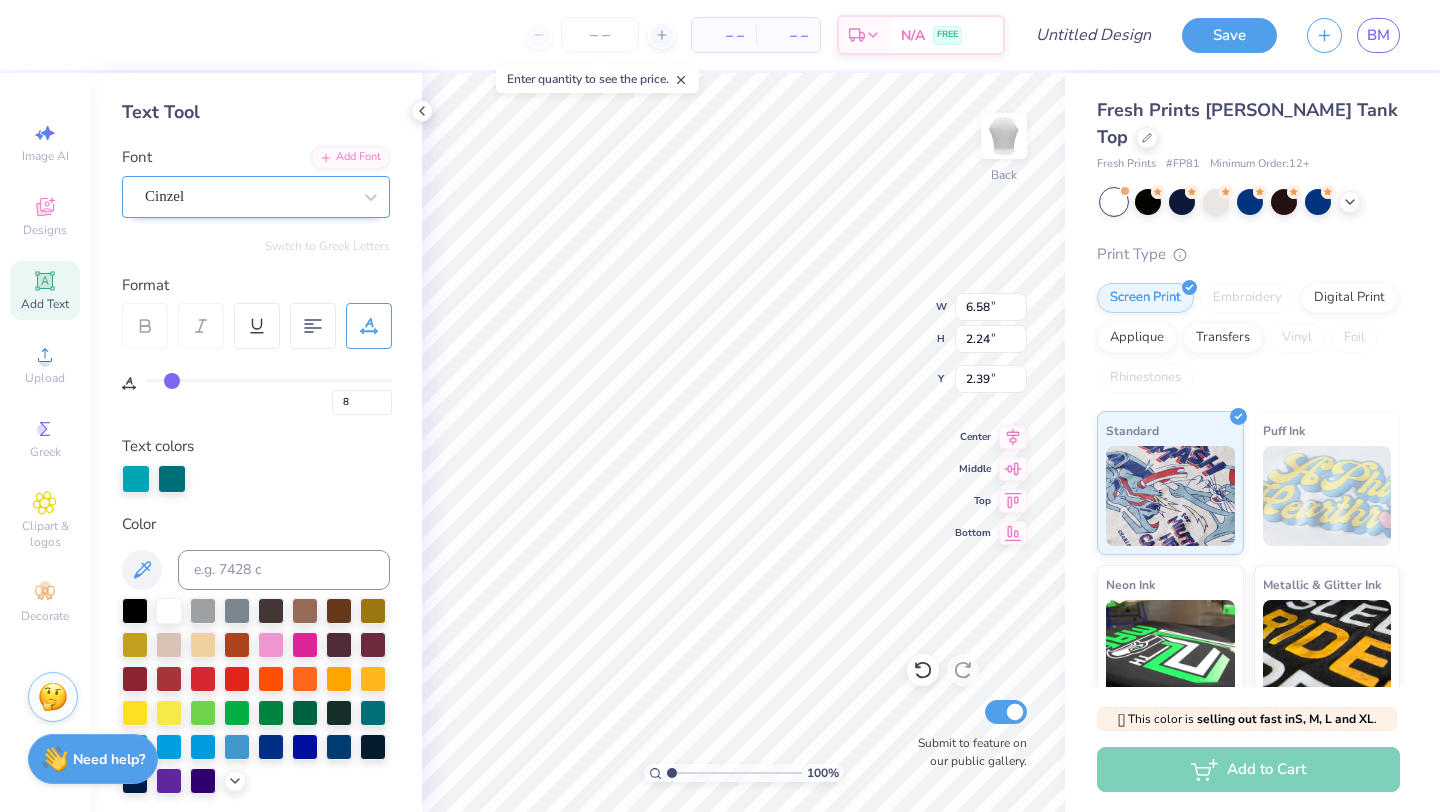 click on "Cinzel" at bounding box center (248, 196) 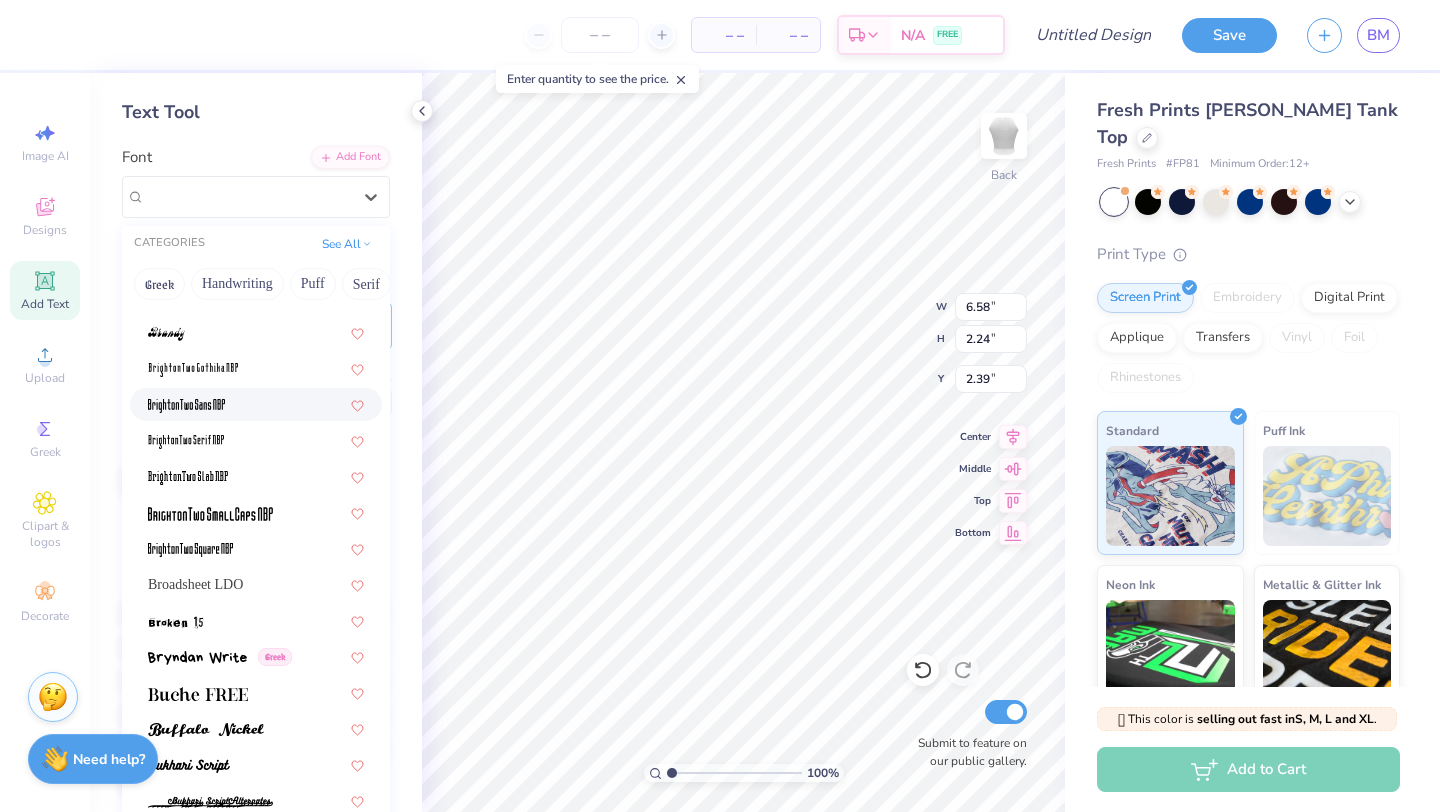 scroll, scrollTop: 2185, scrollLeft: 0, axis: vertical 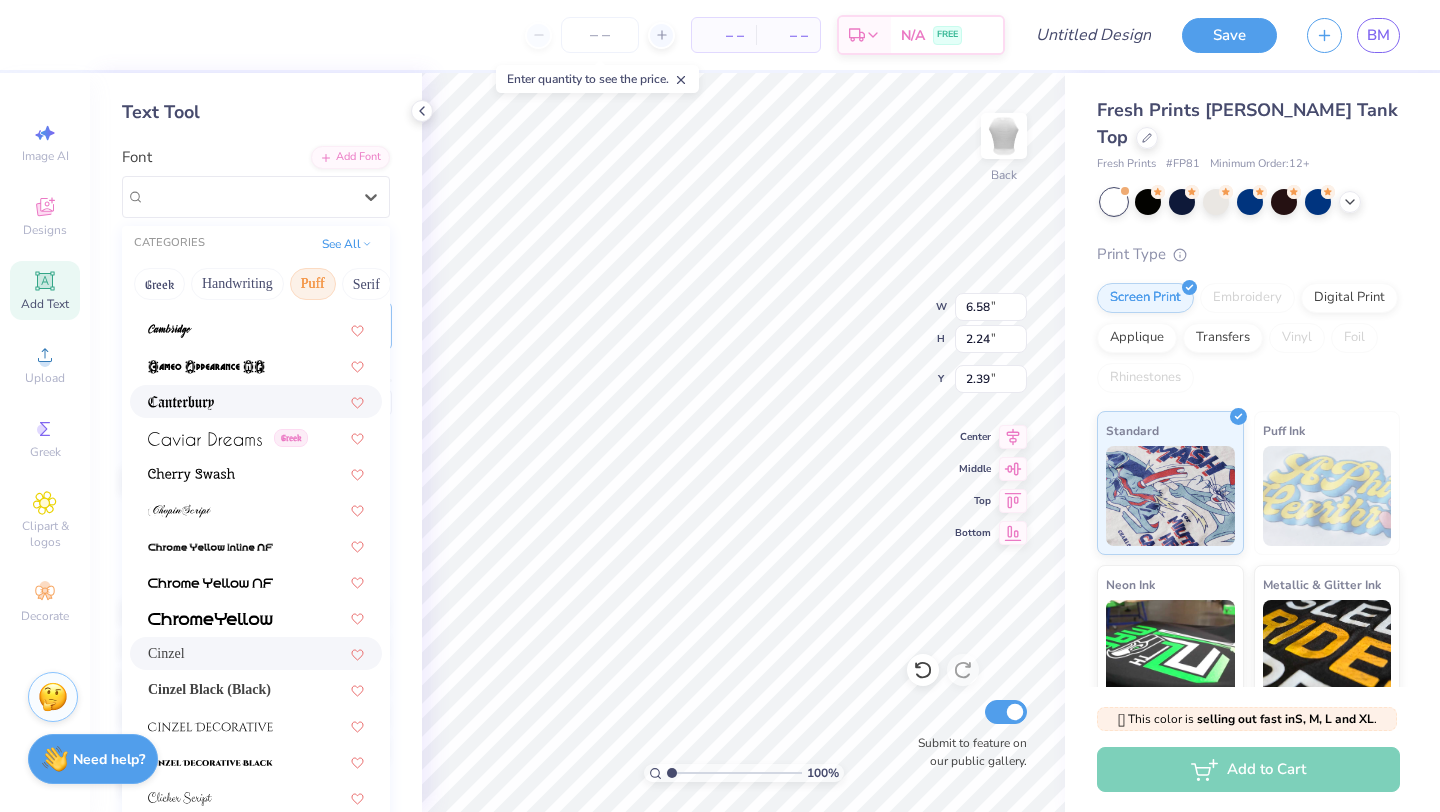 click on "Puff" at bounding box center (313, 284) 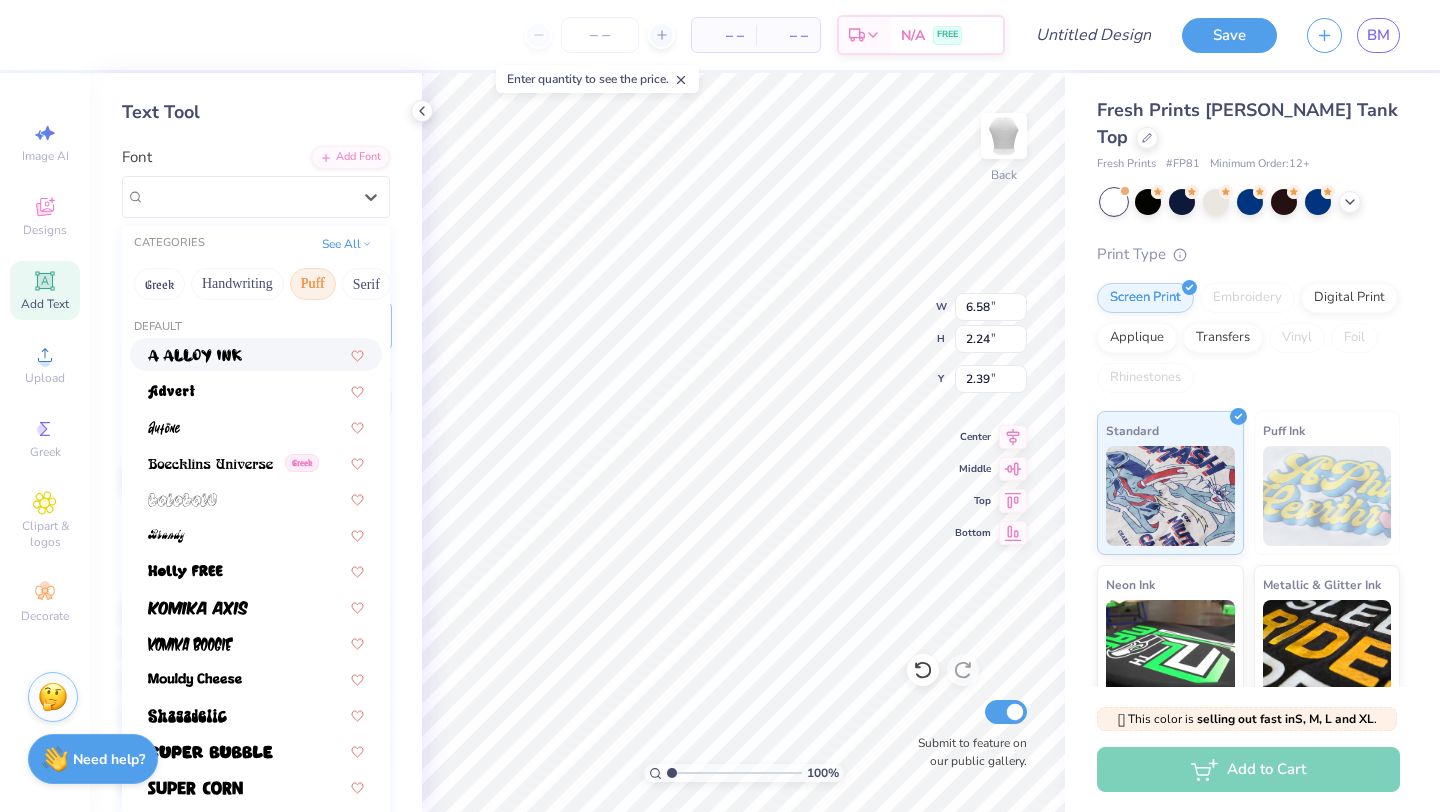 click on "CATEGORIES See All" at bounding box center (256, 244) 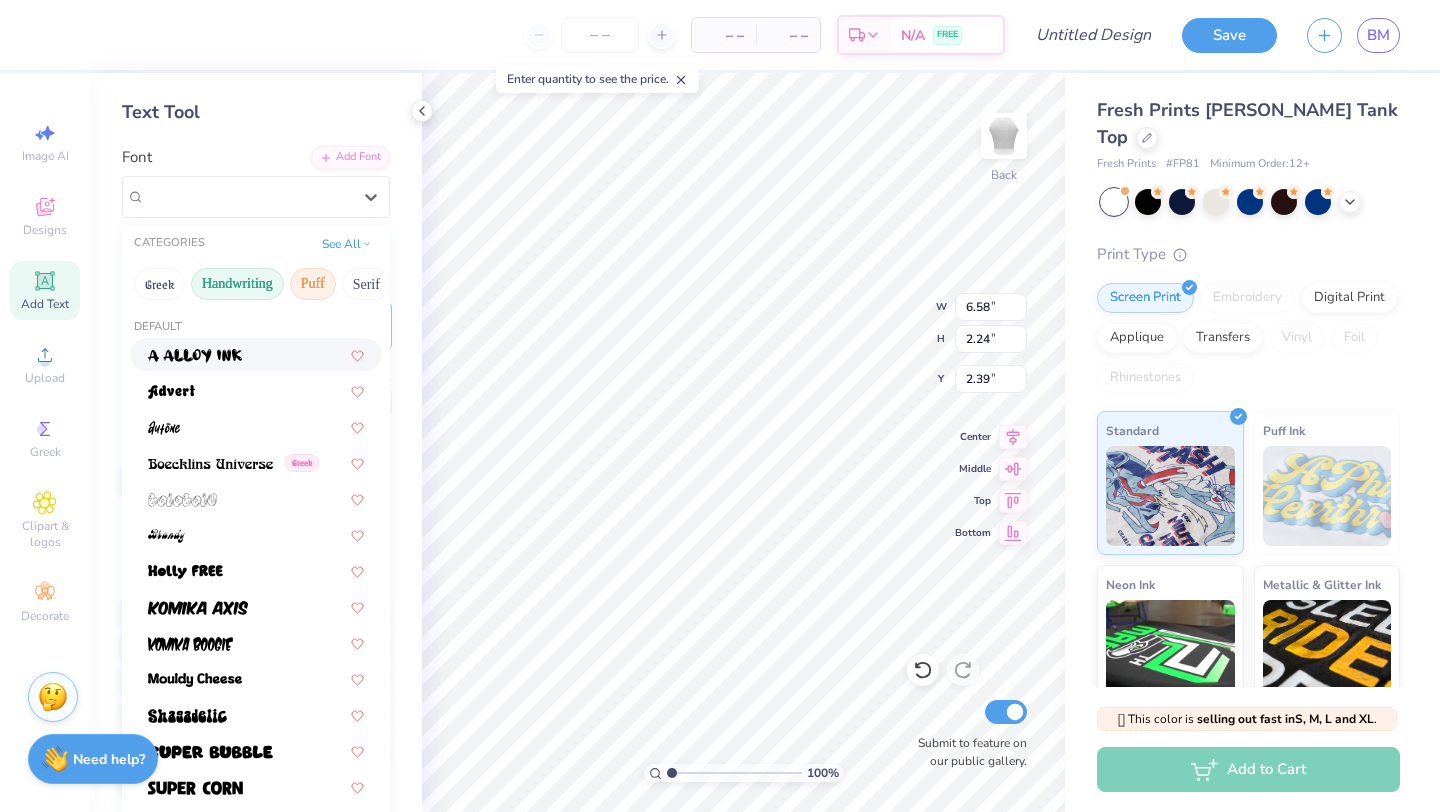click on "Handwriting" at bounding box center [237, 284] 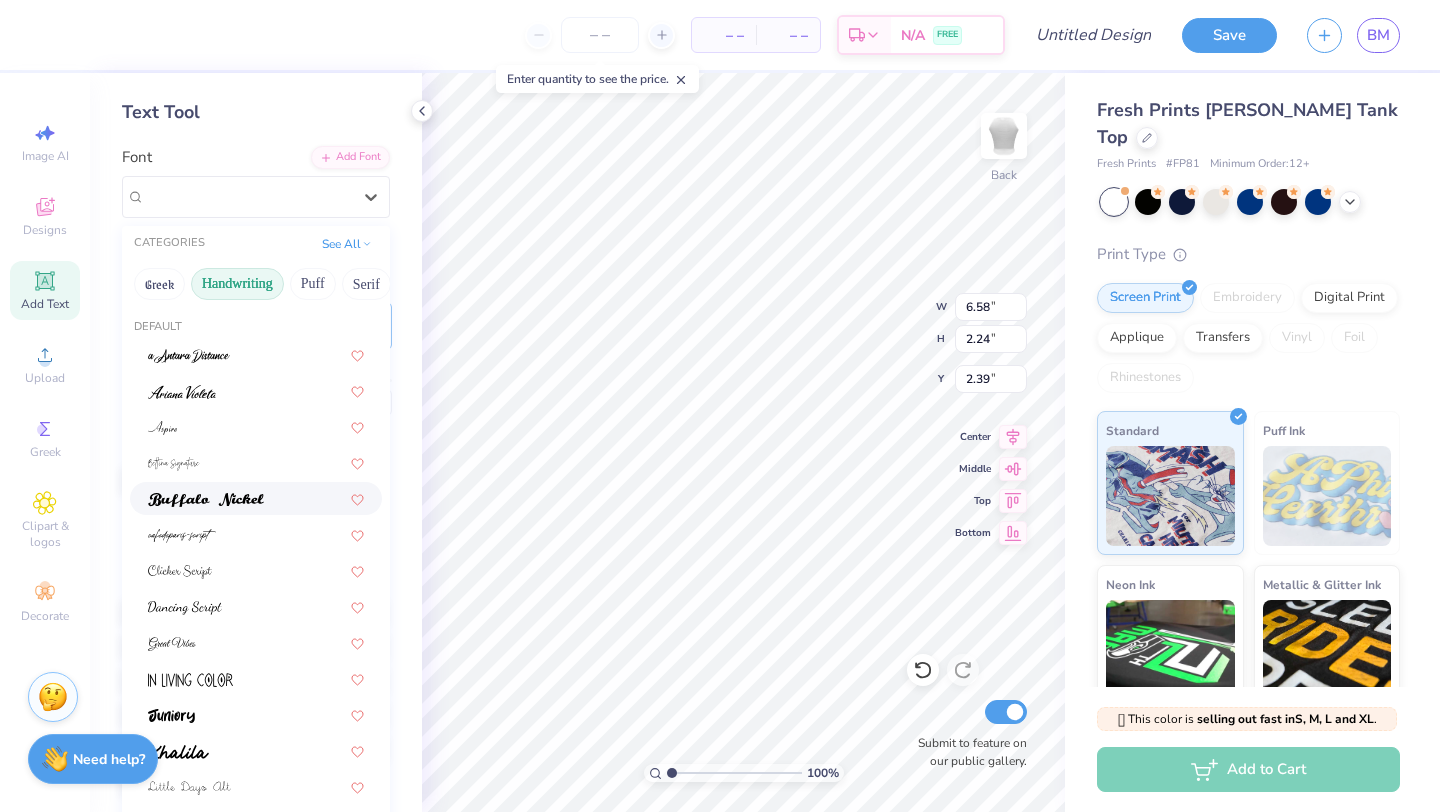 scroll, scrollTop: 454, scrollLeft: 0, axis: vertical 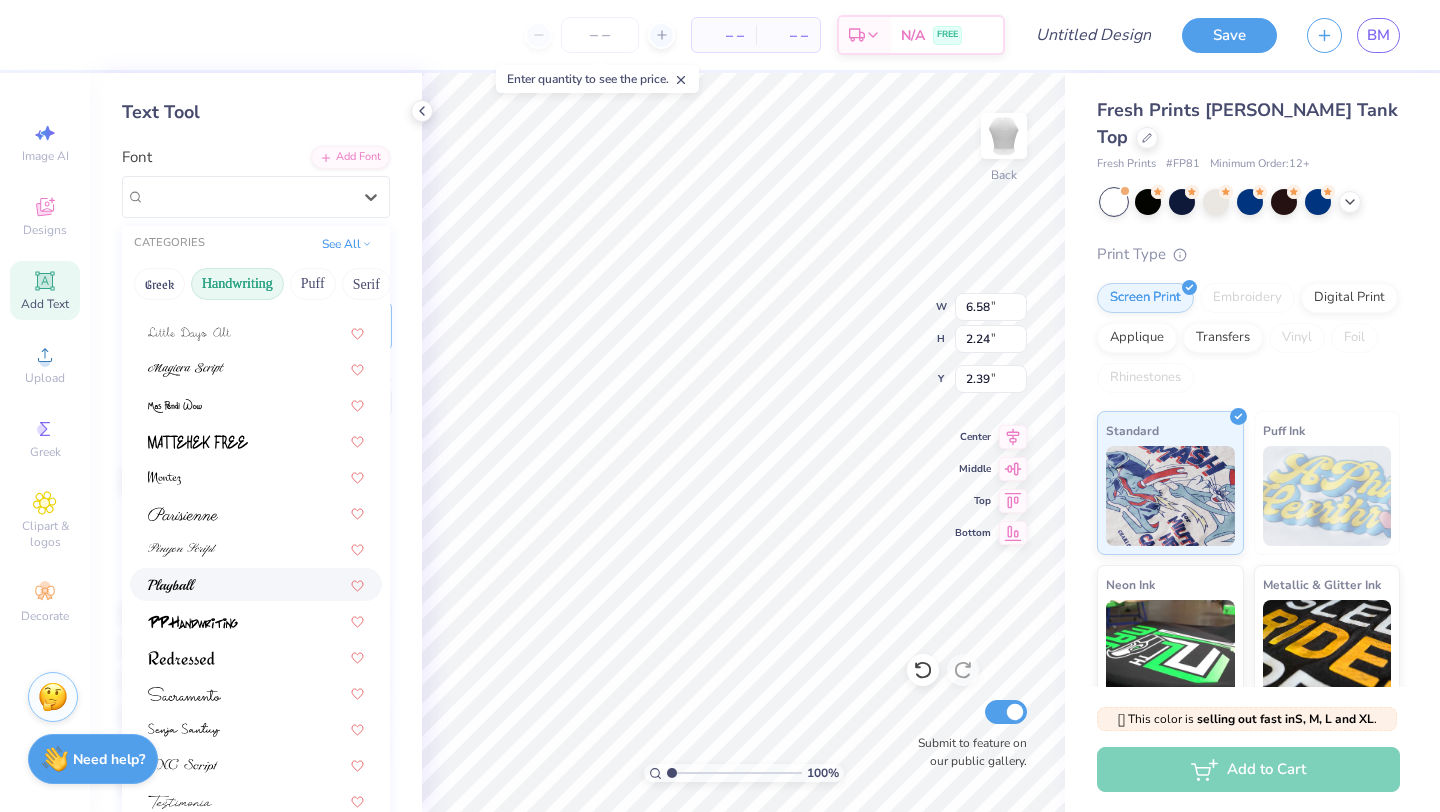 click at bounding box center [256, 584] 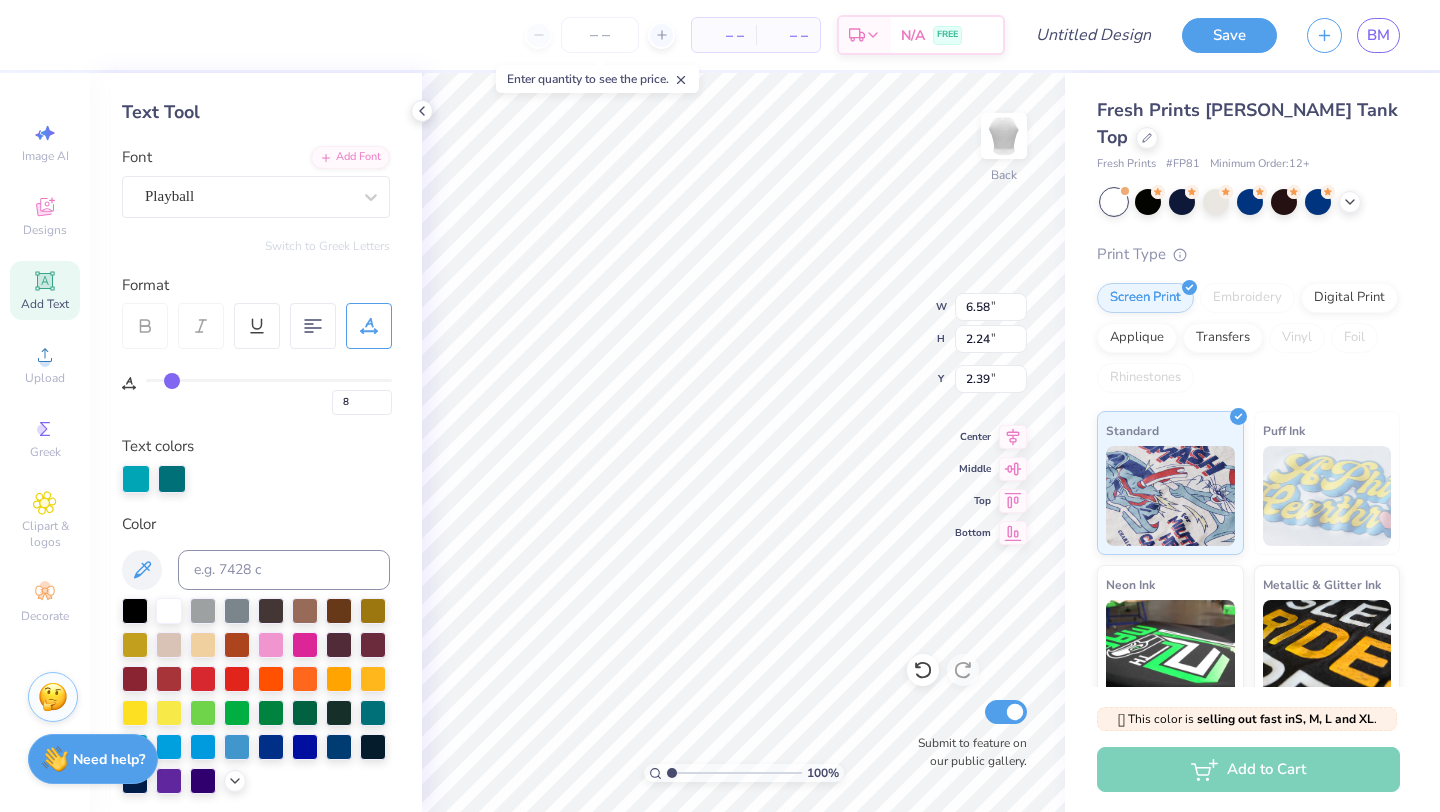 type on "6.85" 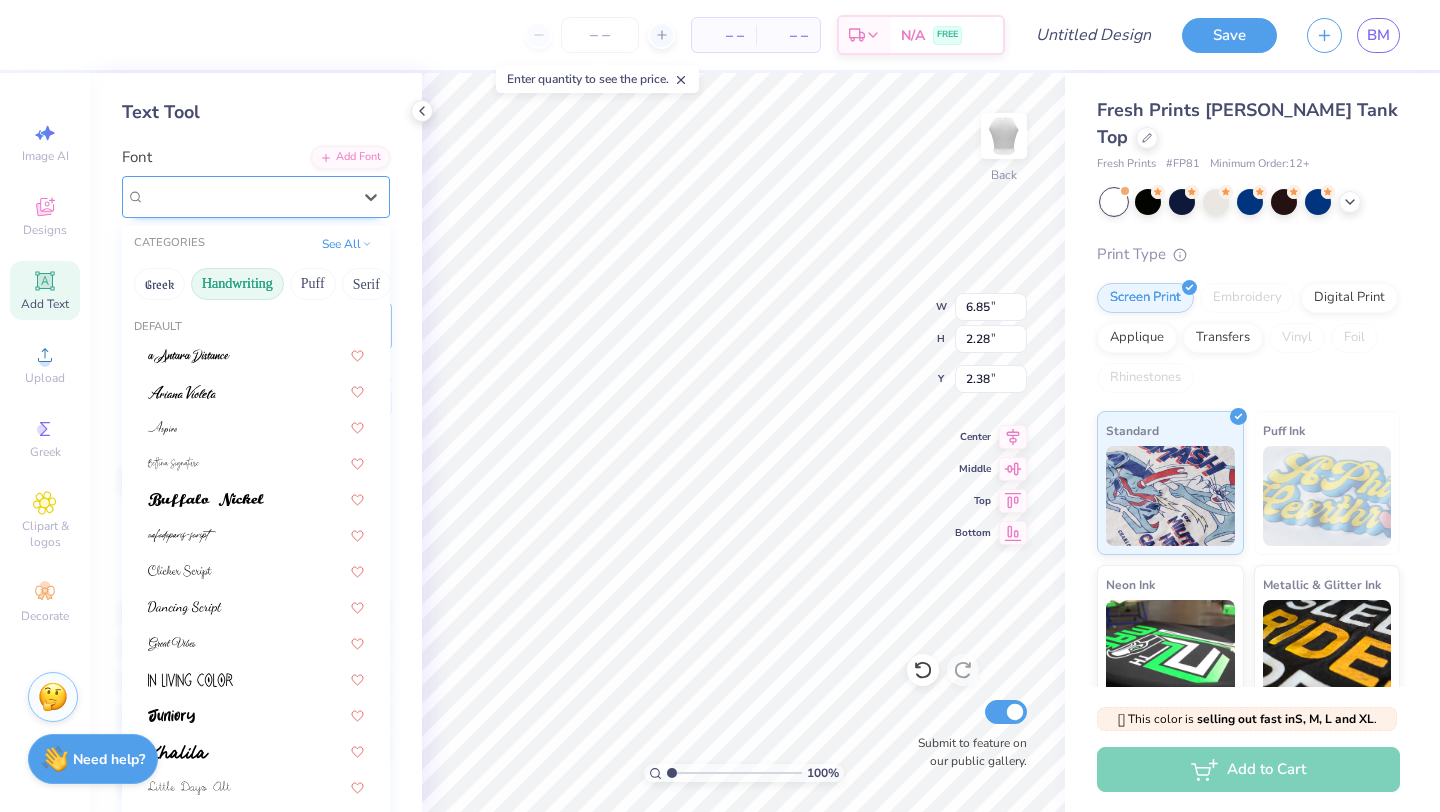 click on "Playball" at bounding box center (248, 196) 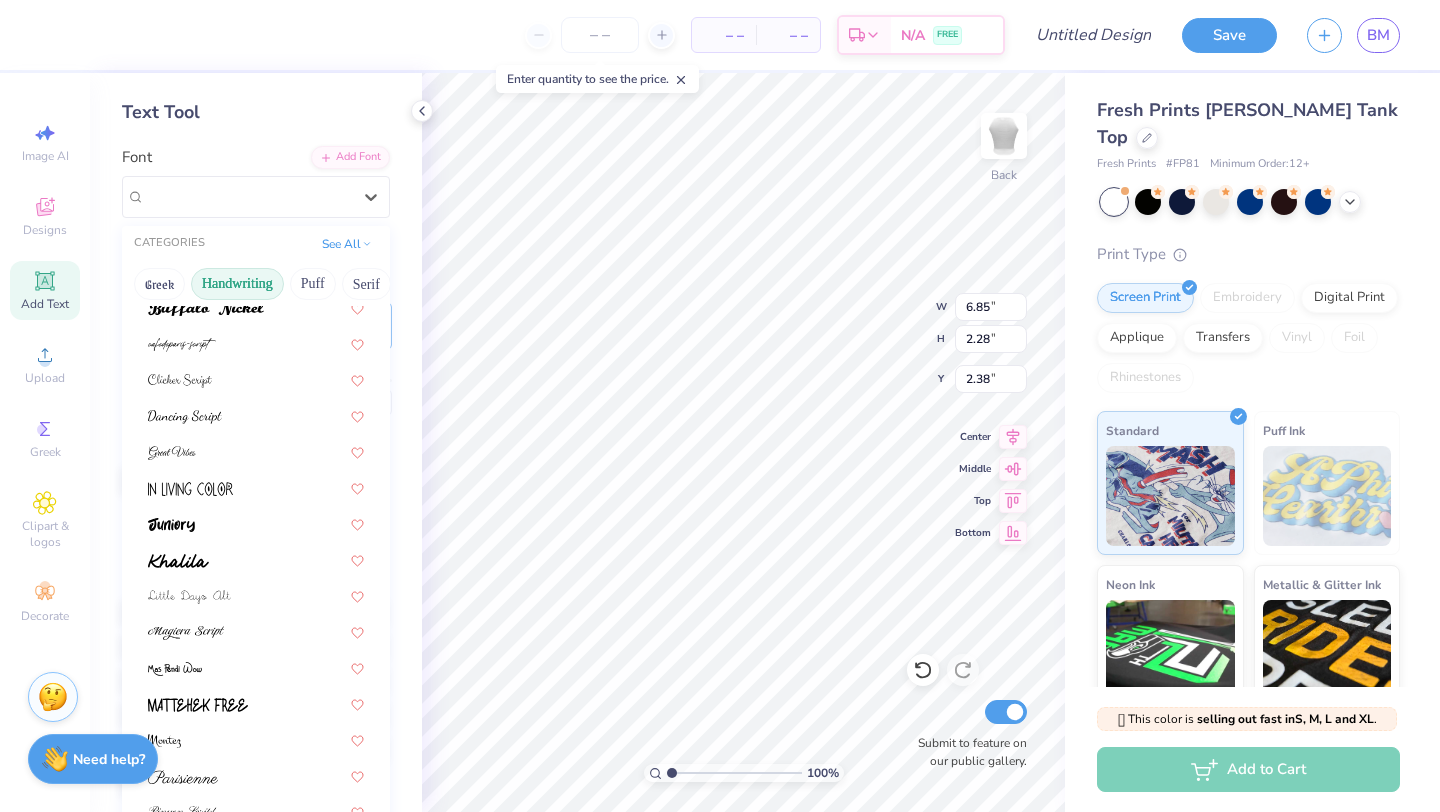 scroll, scrollTop: 454, scrollLeft: 0, axis: vertical 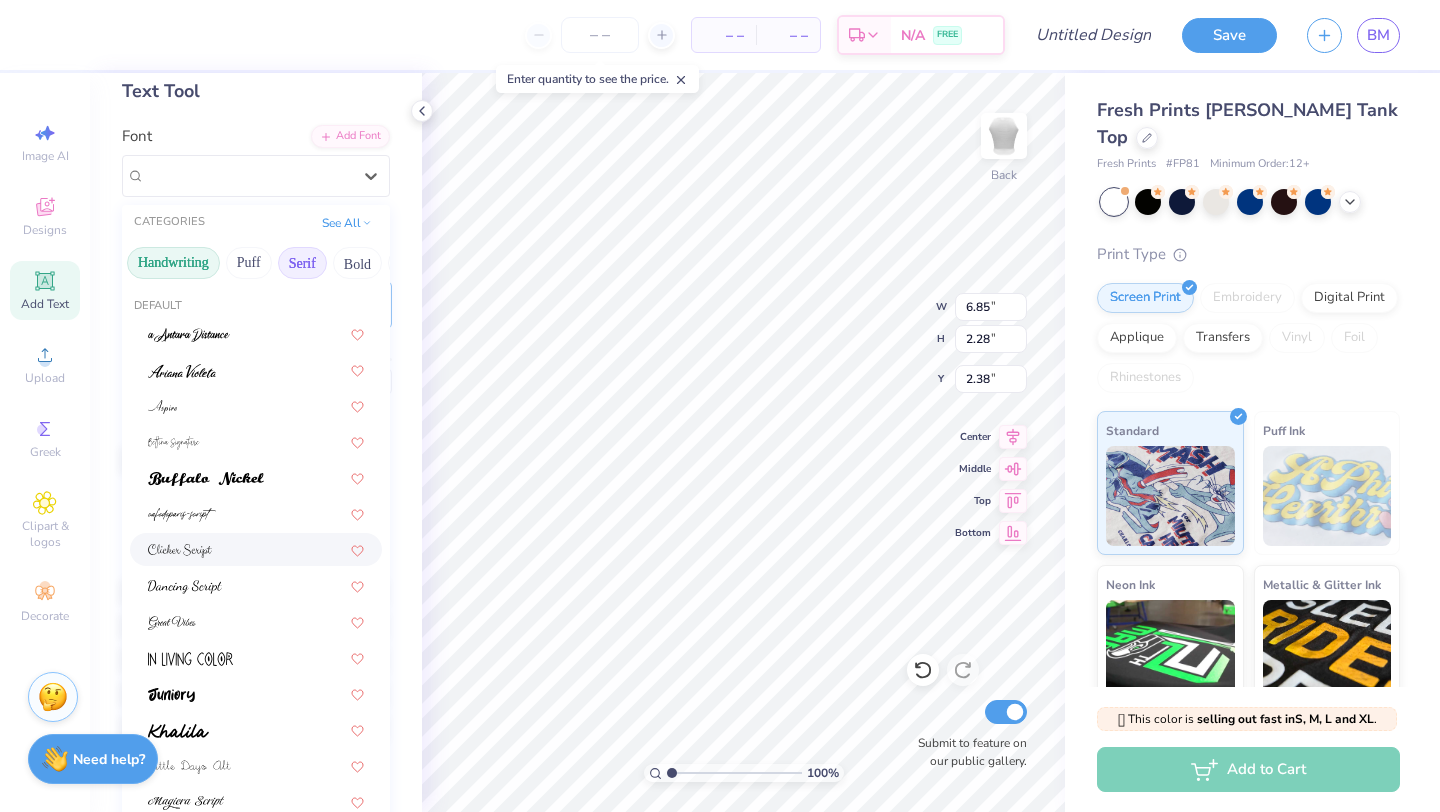 click on "Serif" at bounding box center [302, 263] 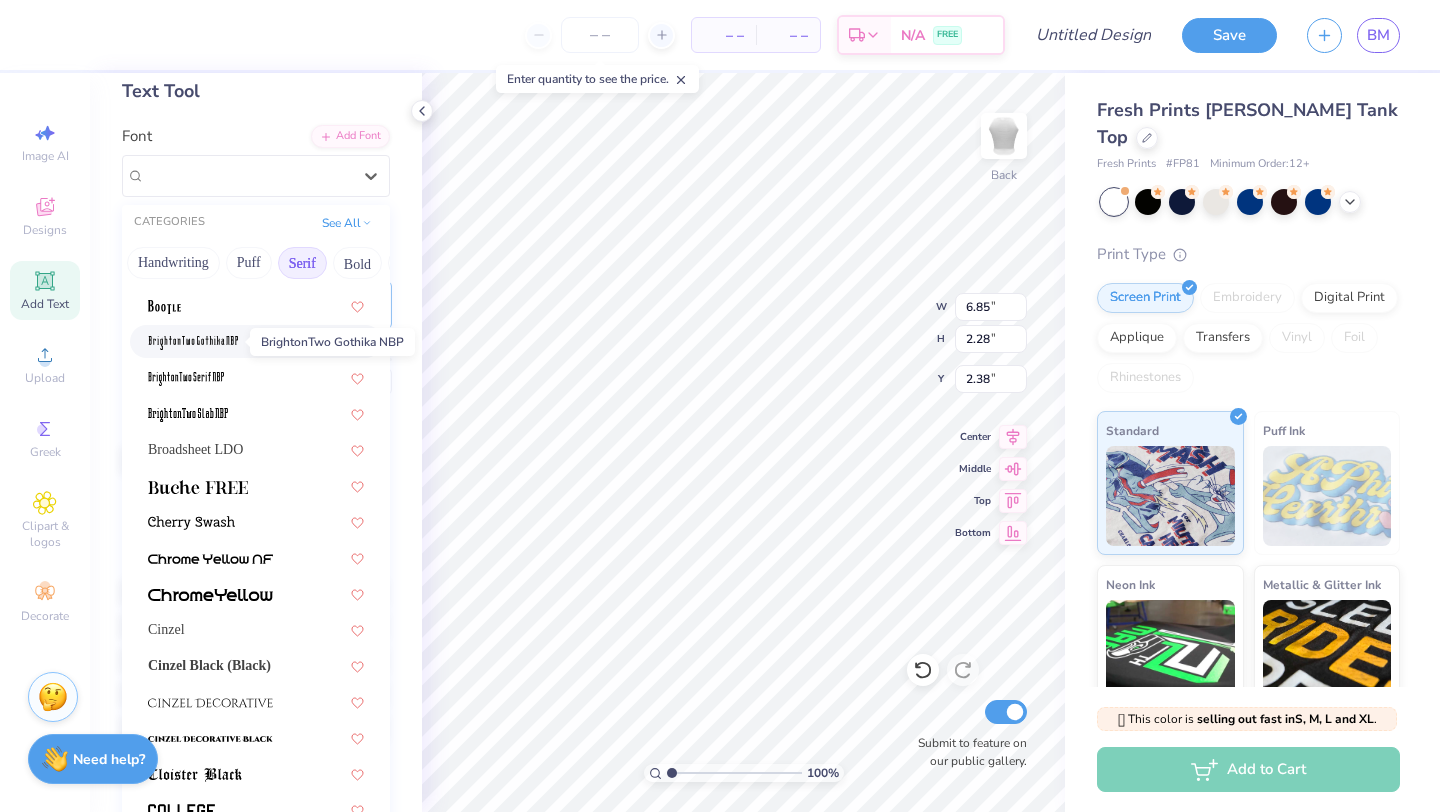 scroll, scrollTop: 24, scrollLeft: 0, axis: vertical 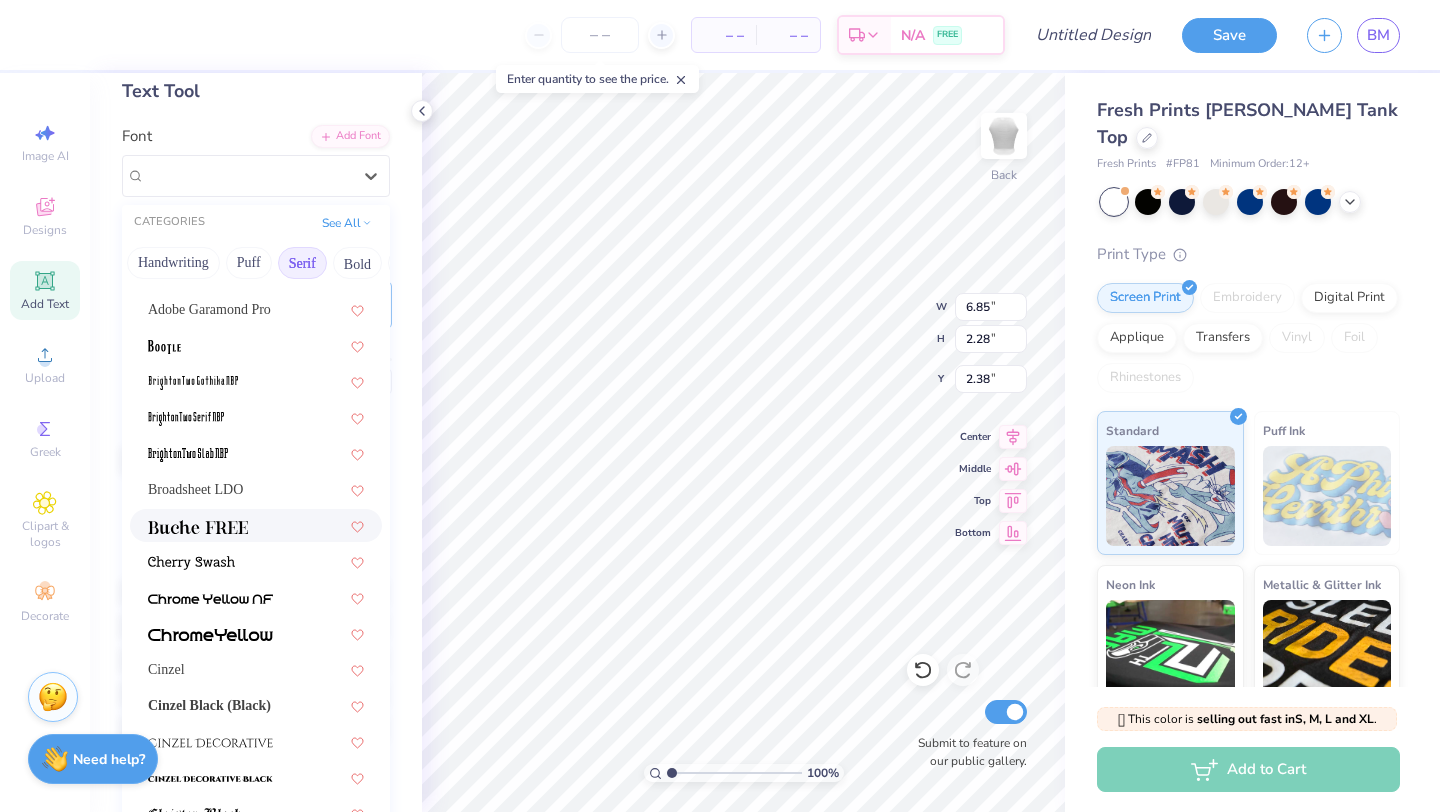click at bounding box center [198, 527] 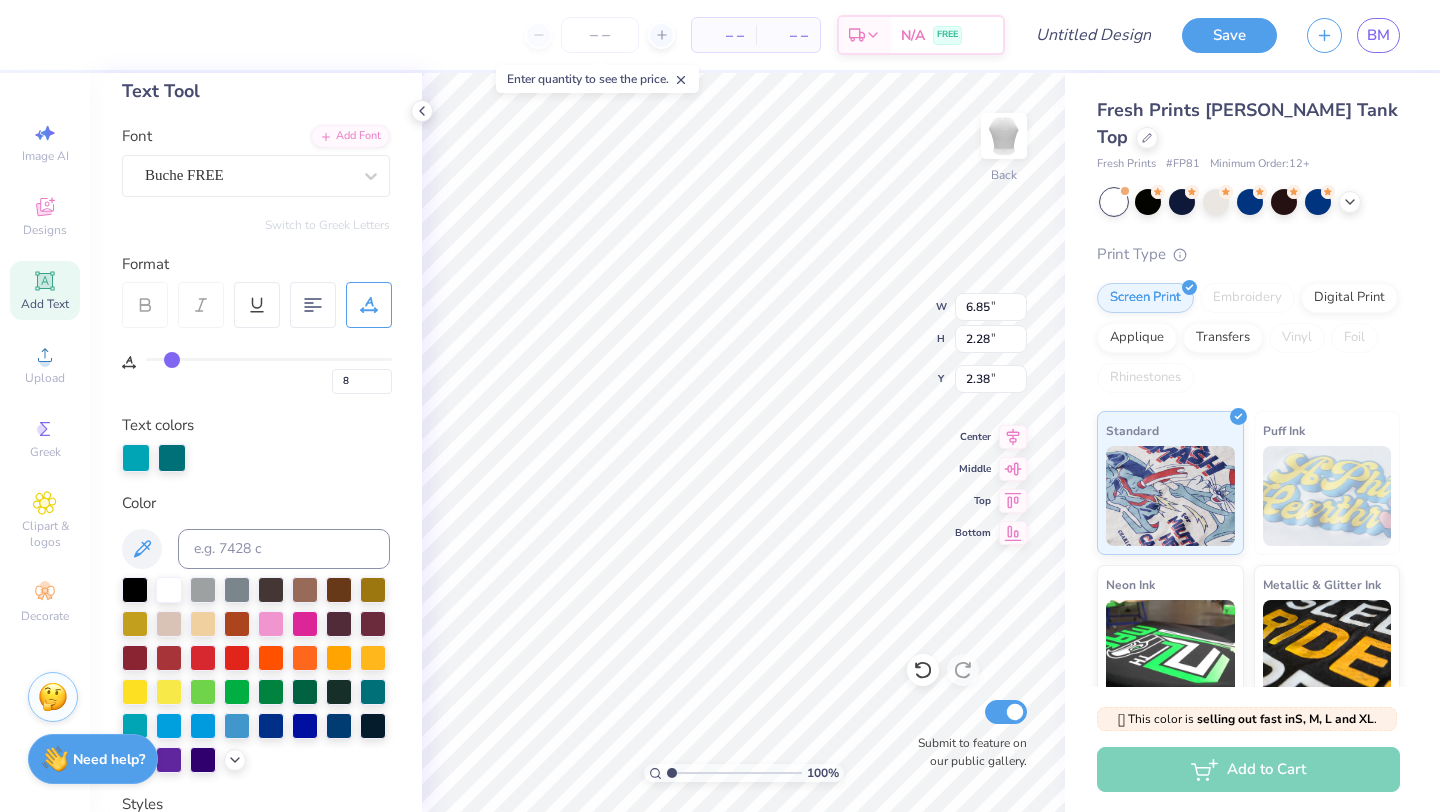 type on "6.15" 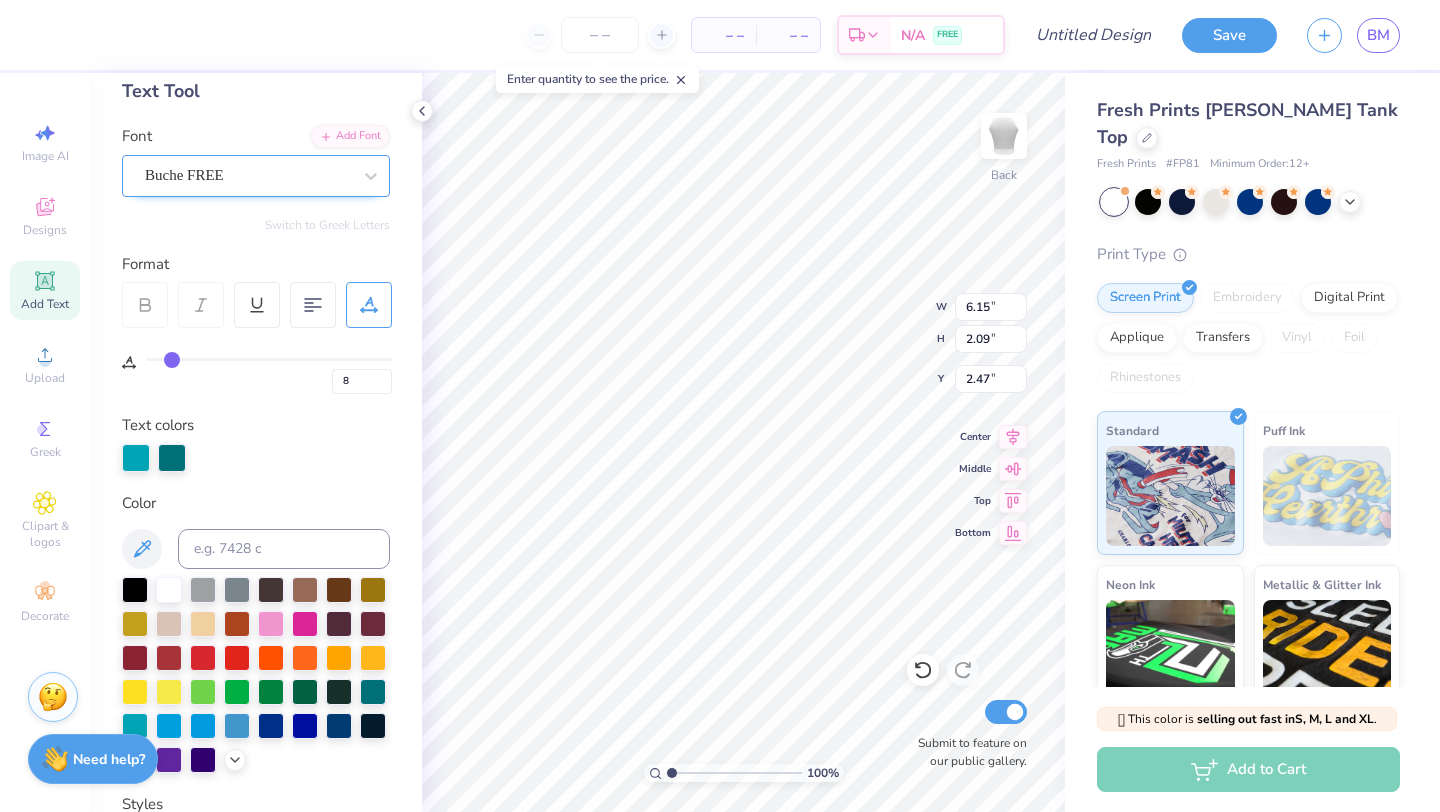 click on "Buche FREE" at bounding box center (248, 175) 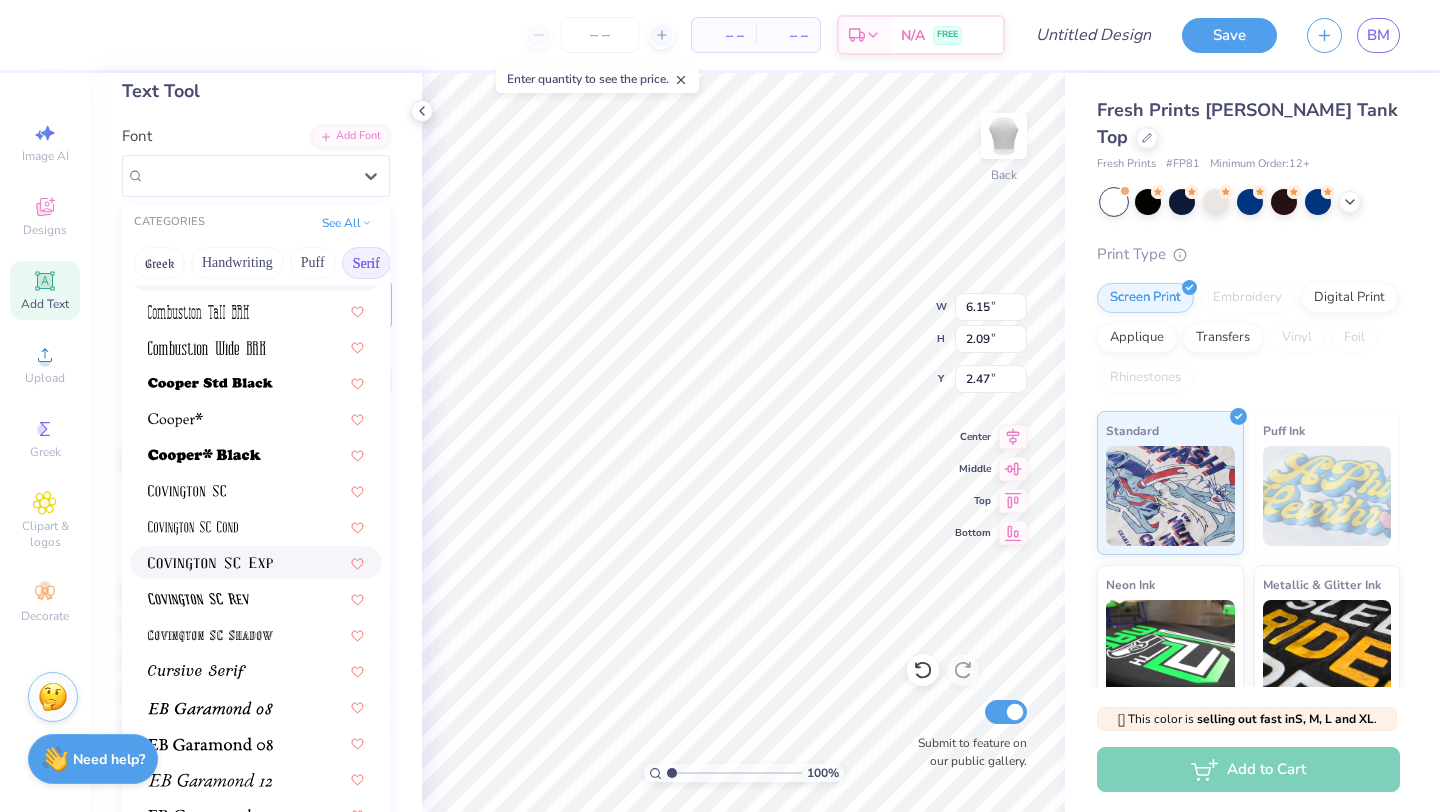 scroll, scrollTop: 834, scrollLeft: 0, axis: vertical 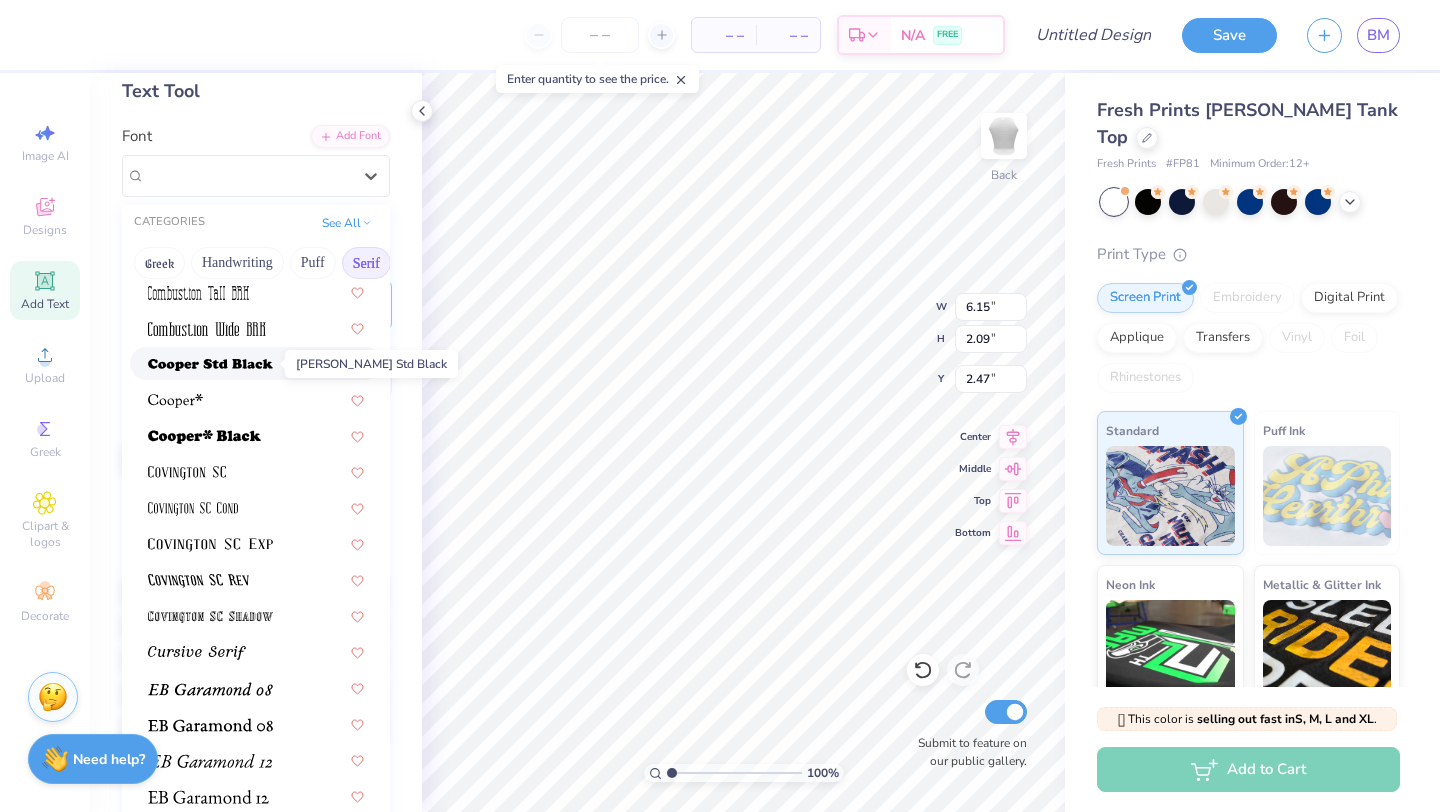 click at bounding box center [210, 363] 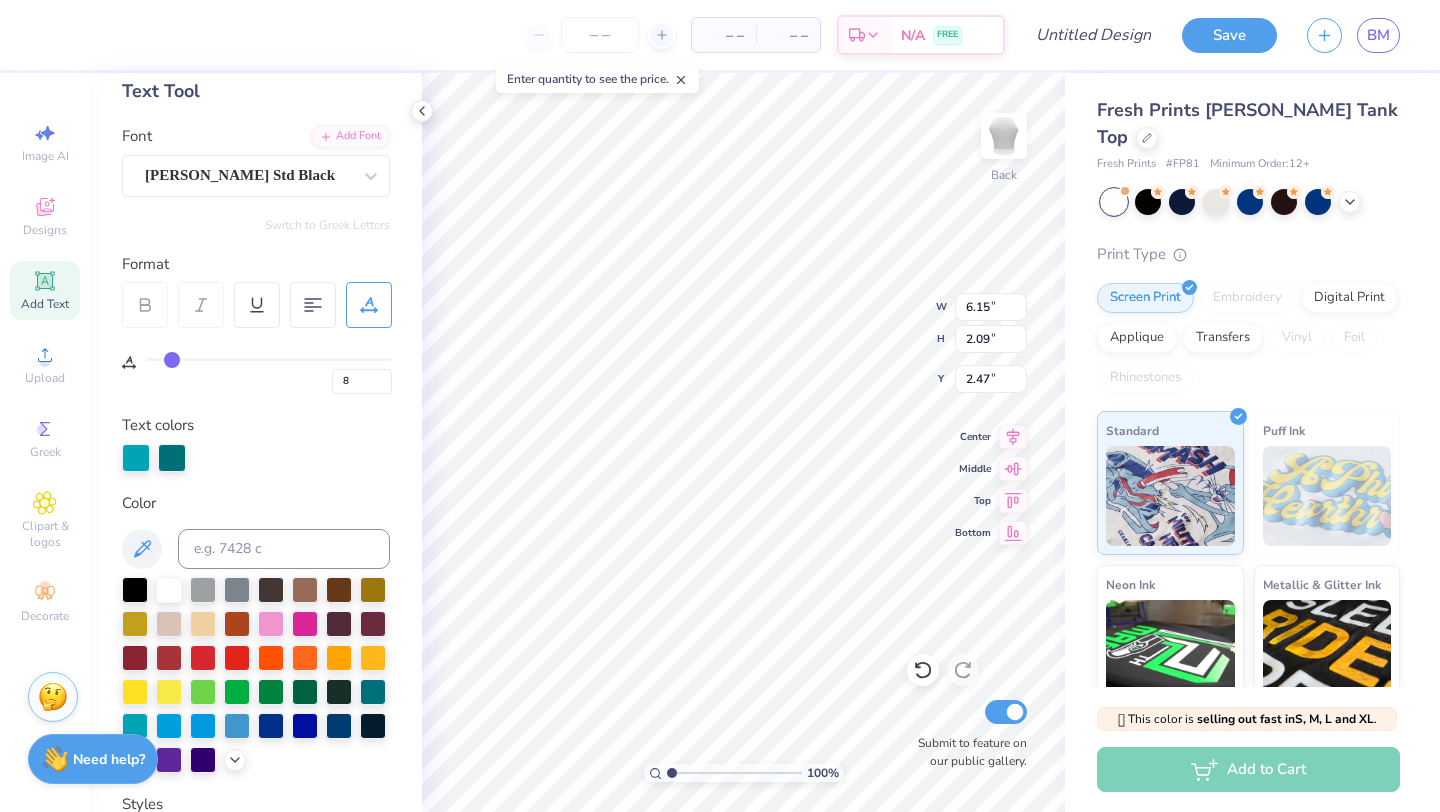 type on "7.19" 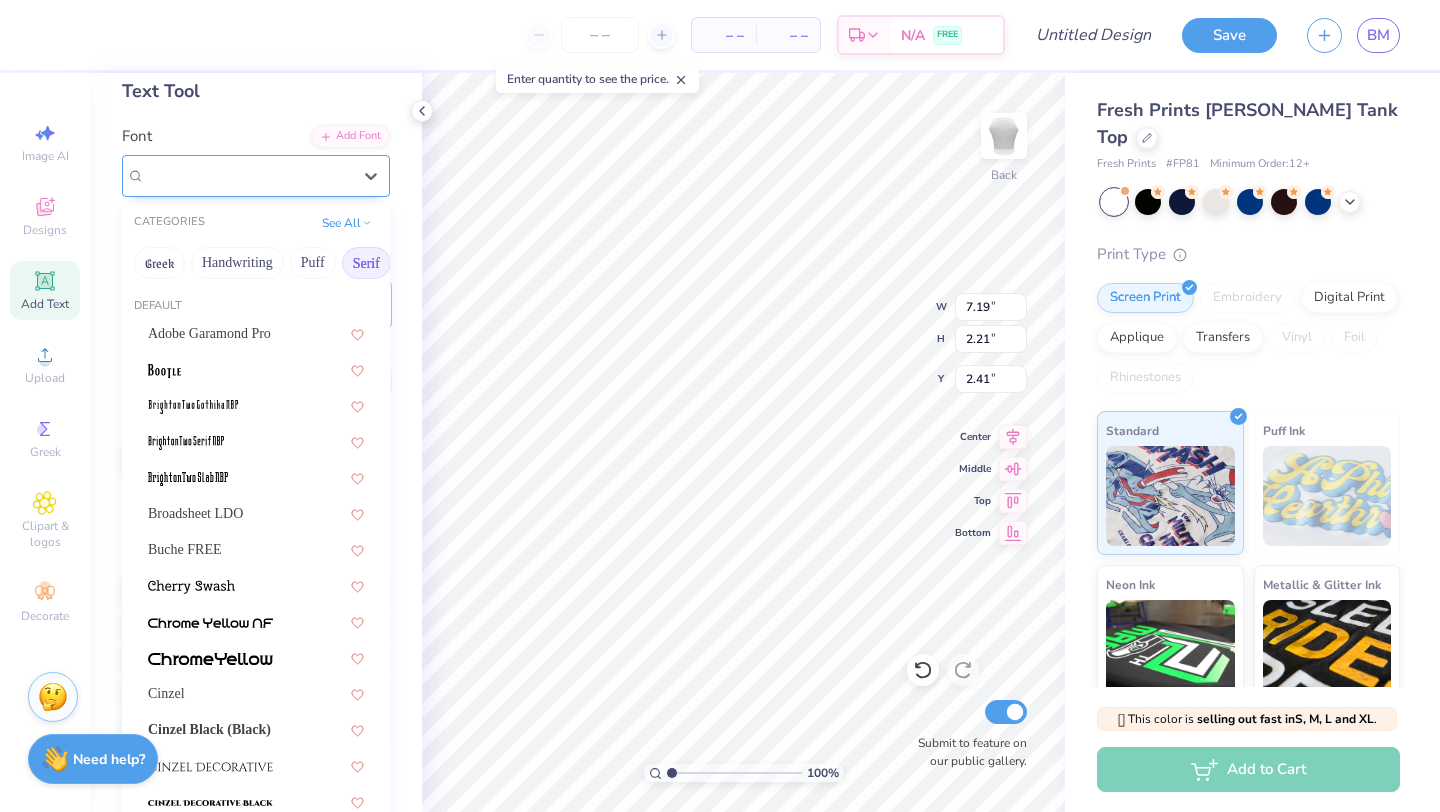 click on "[PERSON_NAME] Std Black" at bounding box center (248, 175) 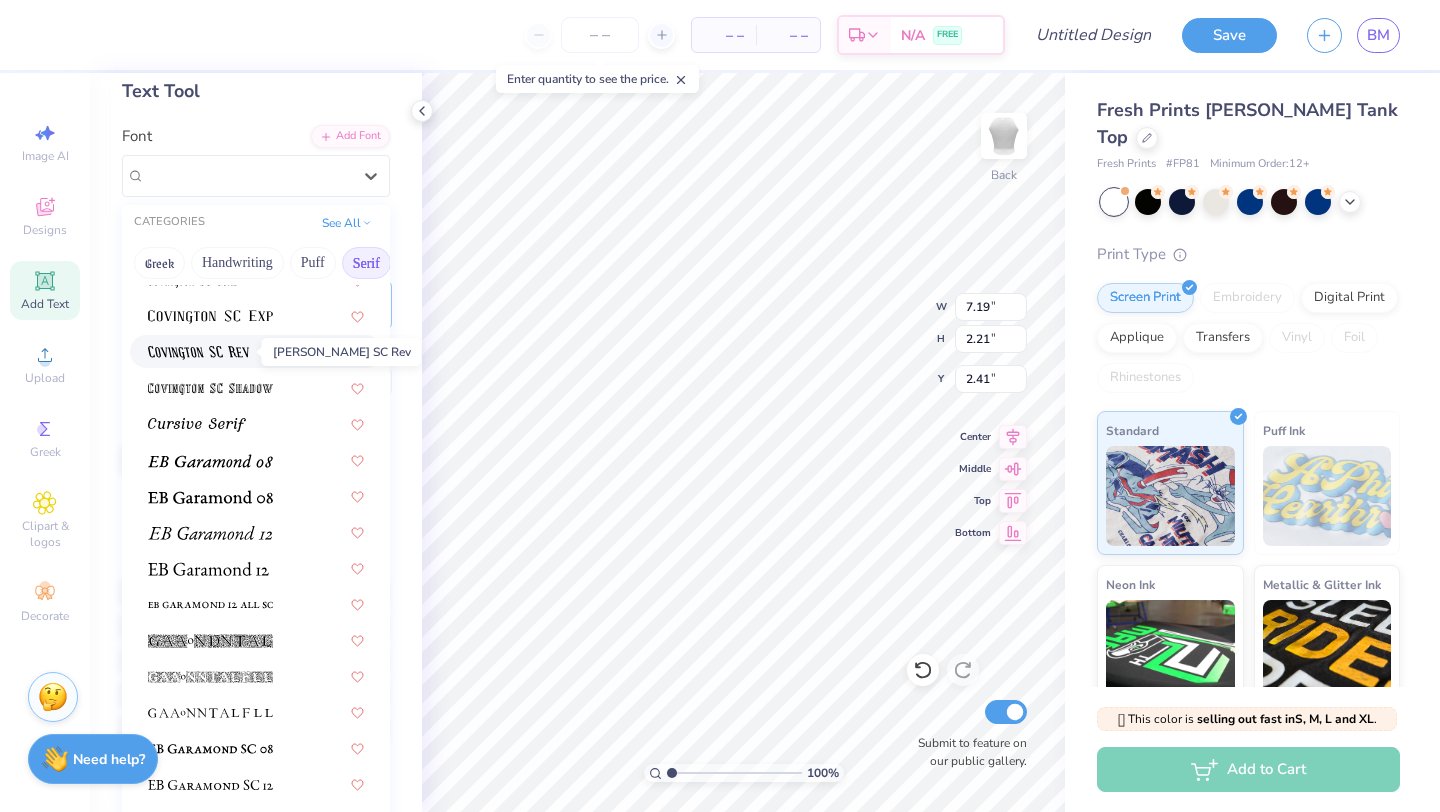 scroll, scrollTop: 1065, scrollLeft: 0, axis: vertical 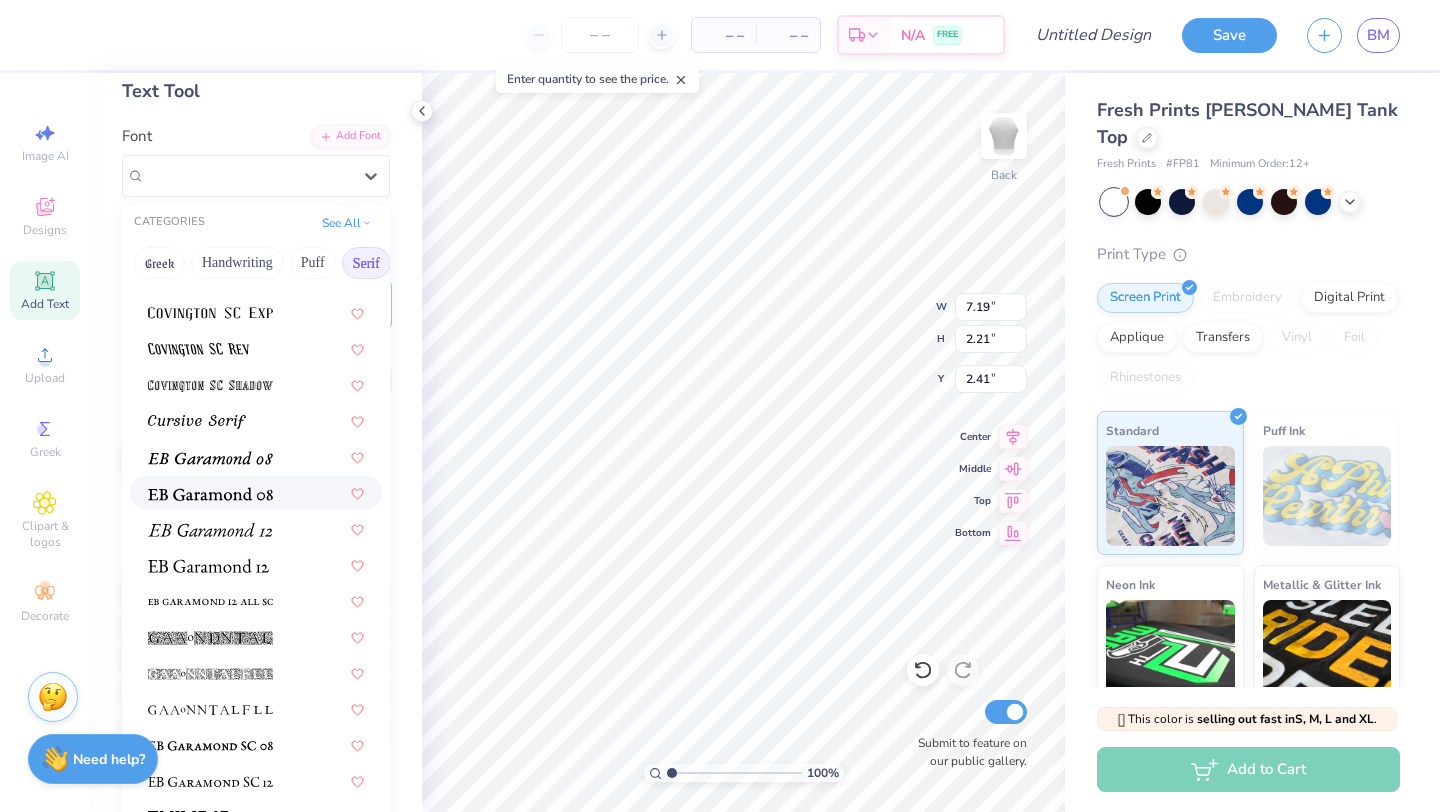 click at bounding box center [256, 492] 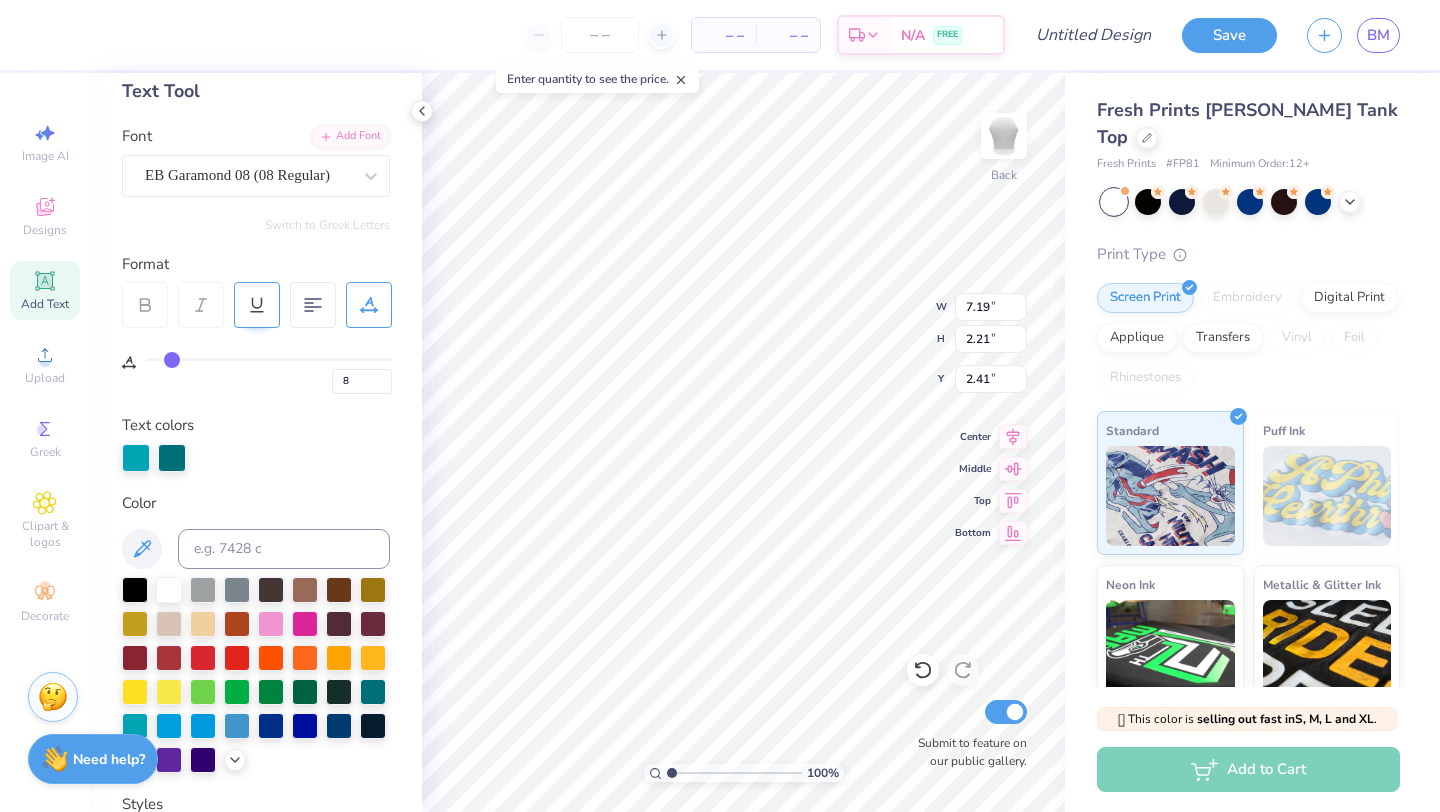 type on "5.84" 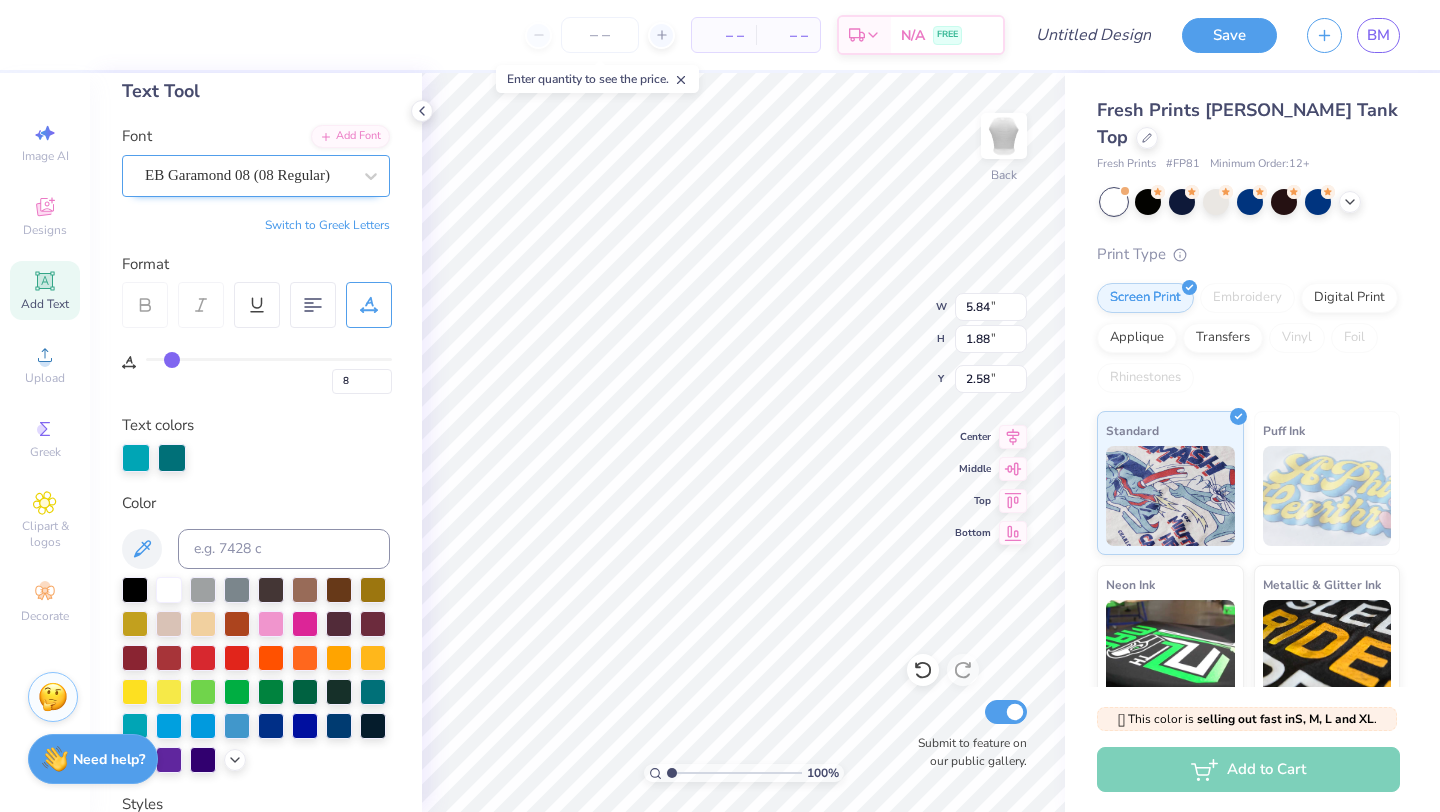 click on "EB Garamond 08 (08 Regular)" at bounding box center [248, 175] 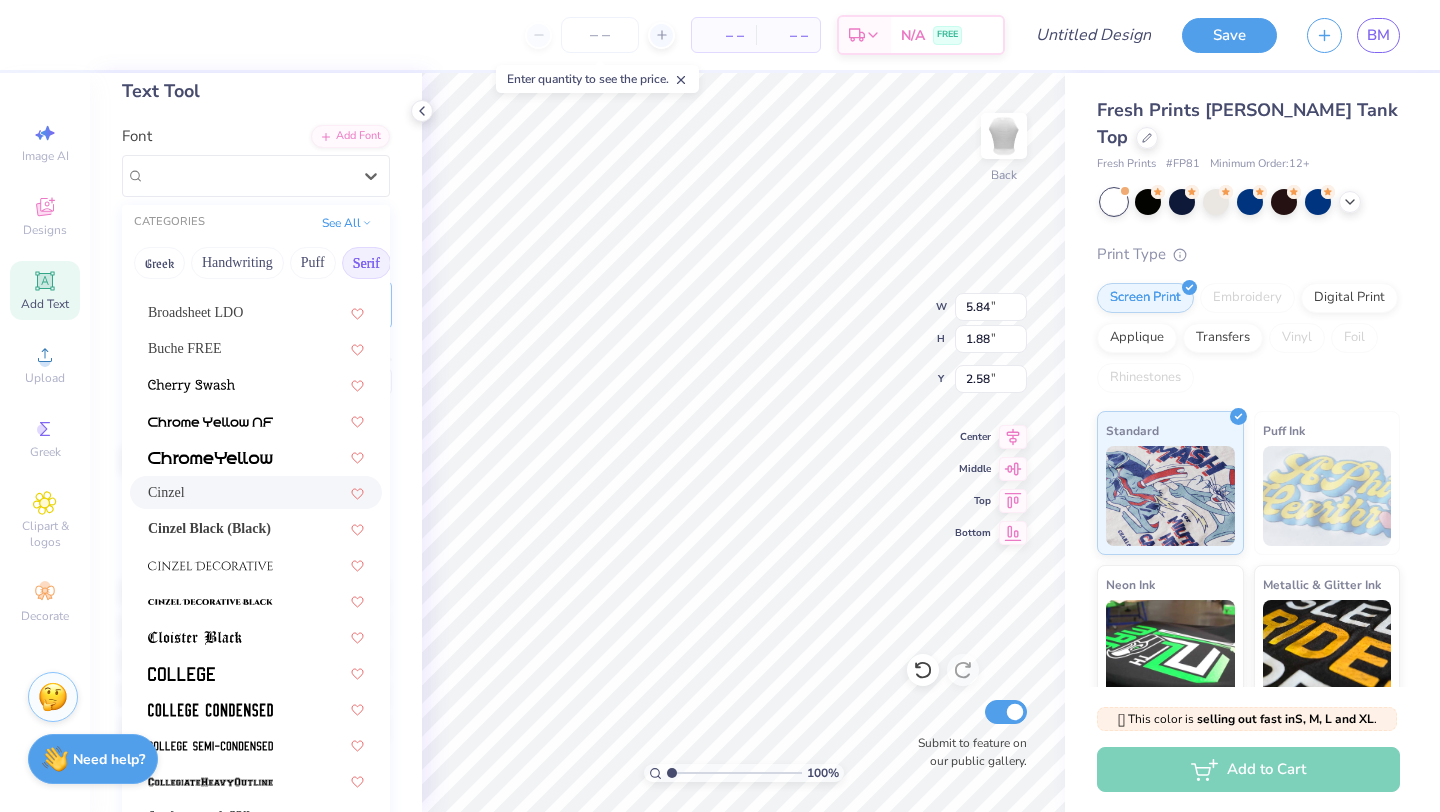 scroll, scrollTop: 198, scrollLeft: 0, axis: vertical 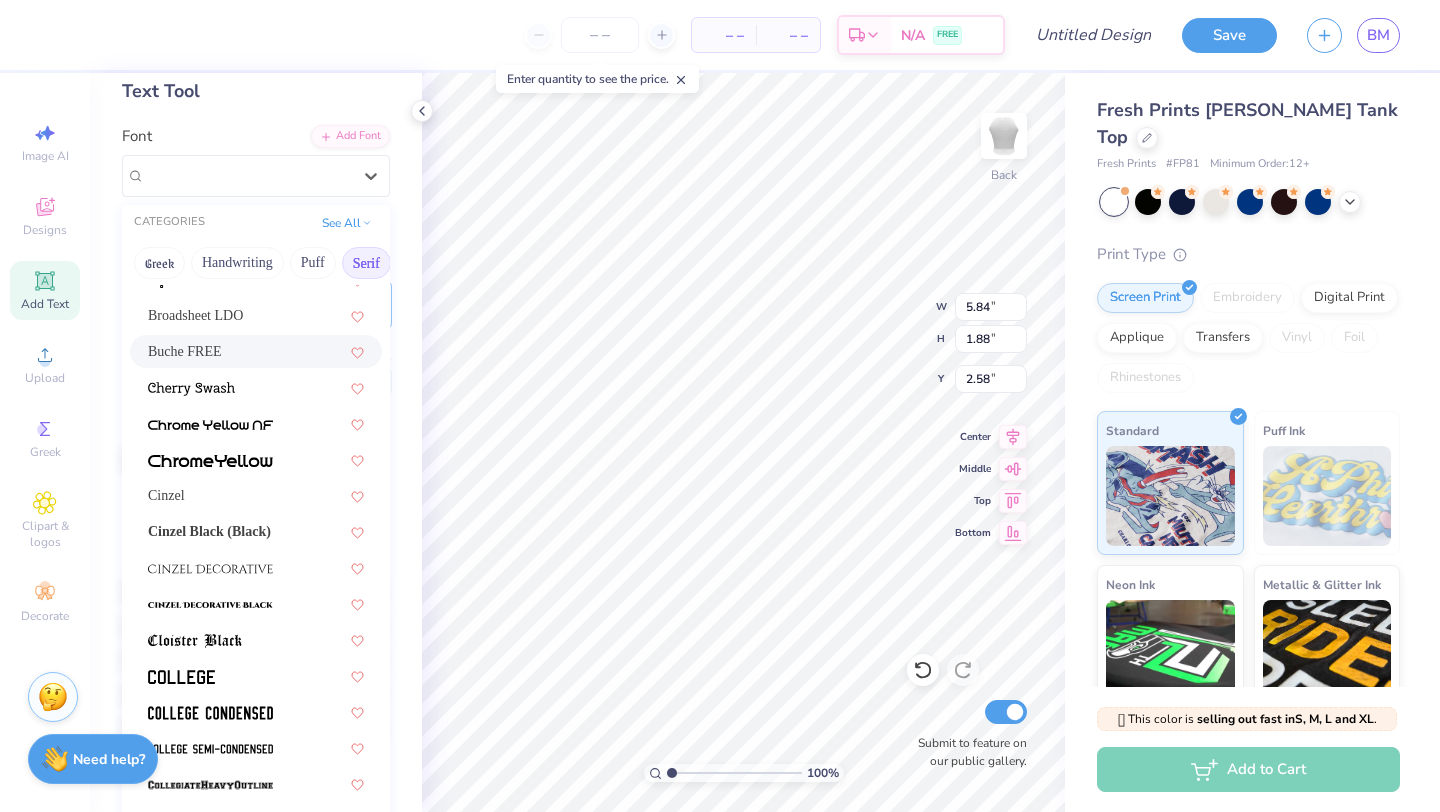 click on "Buche FREE" at bounding box center [256, 351] 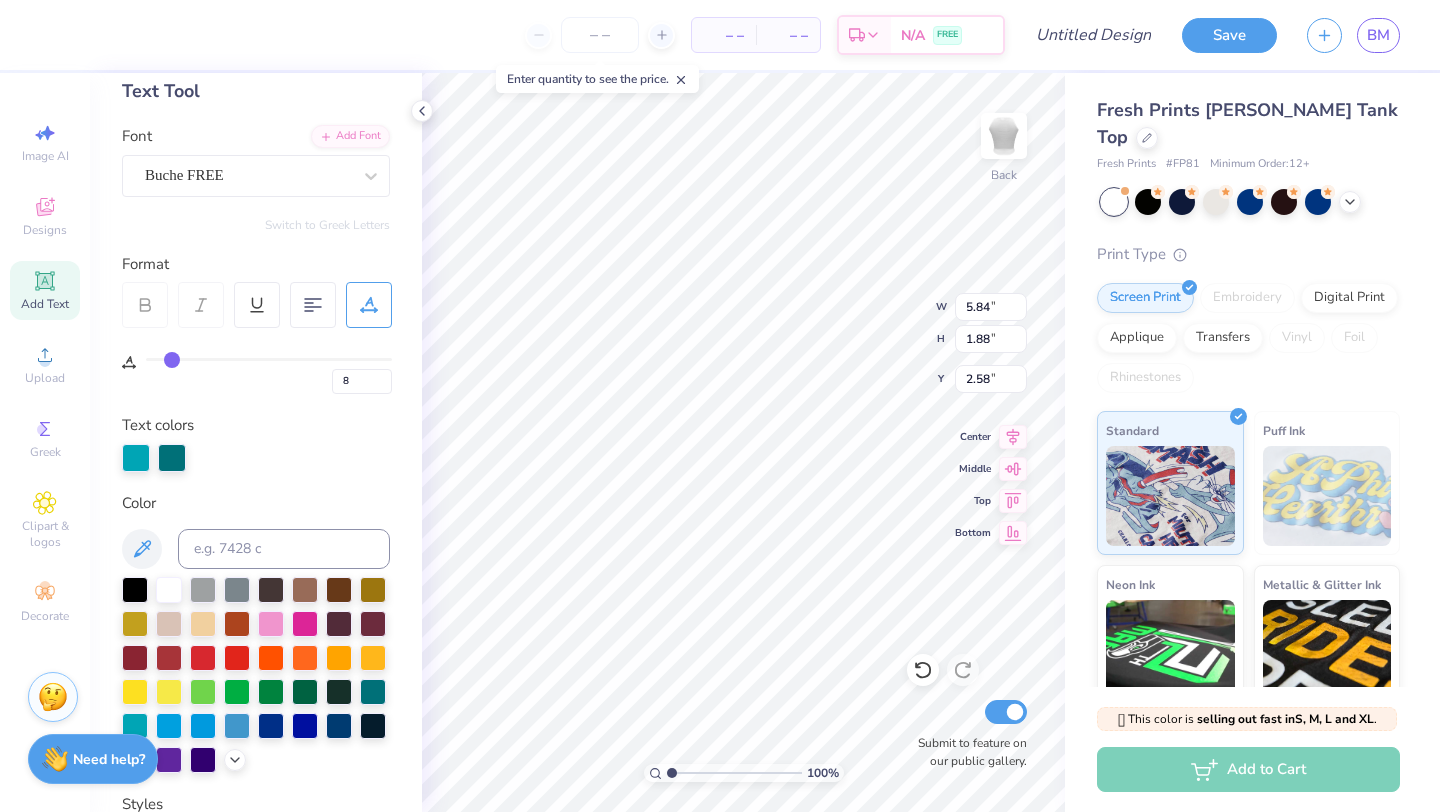 type on "6.02" 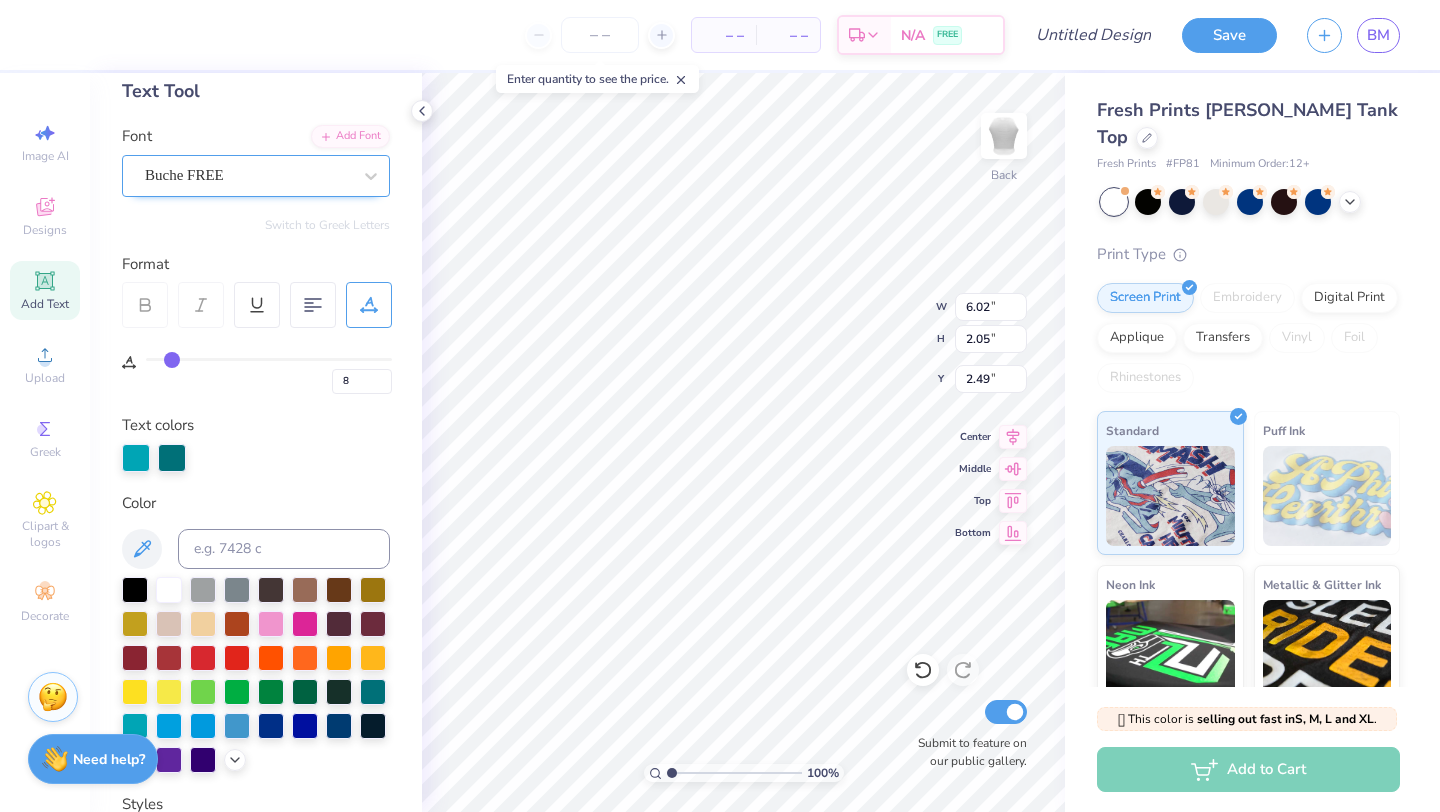 click on "Buche FREE" at bounding box center [248, 175] 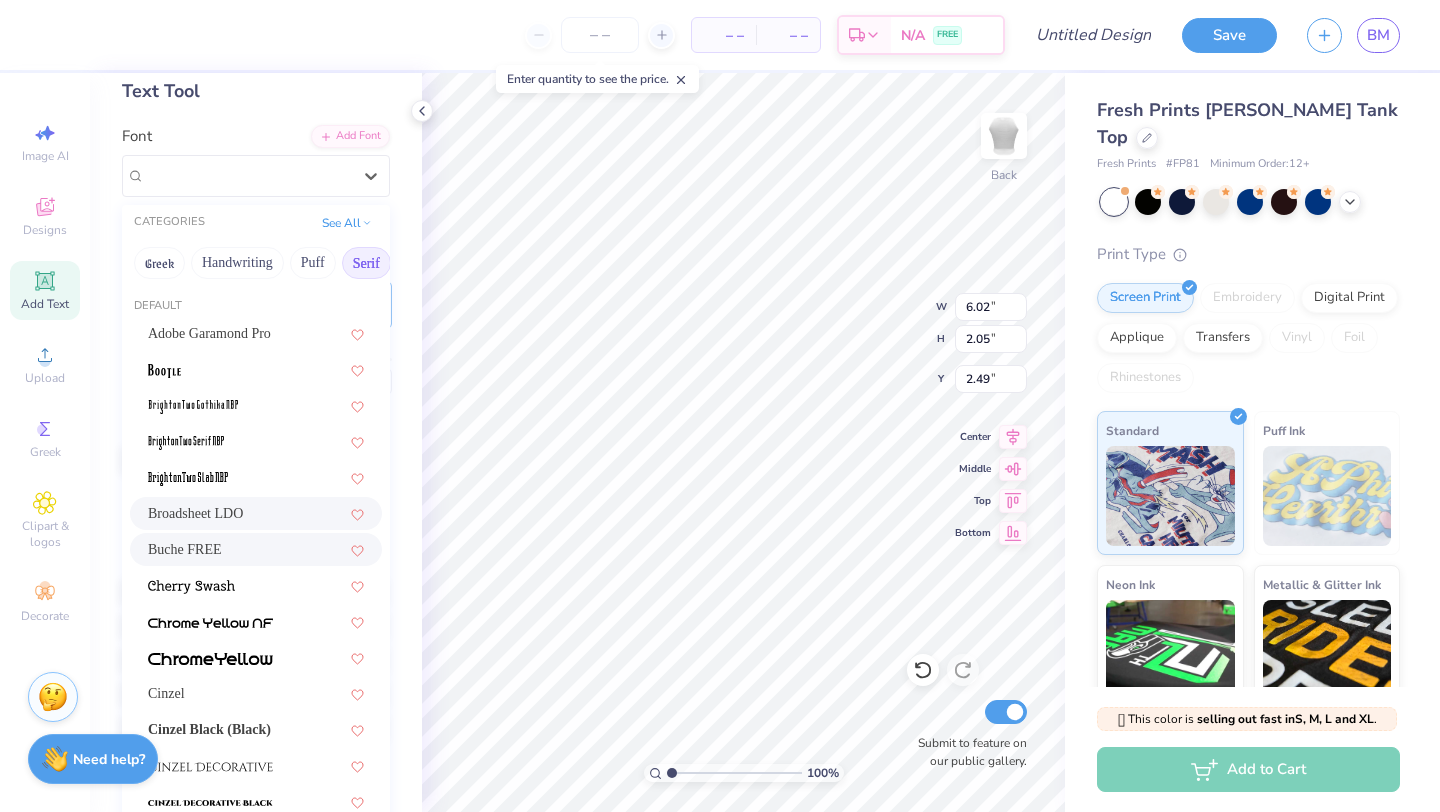 click on "Broadsheet LDO" at bounding box center [195, 513] 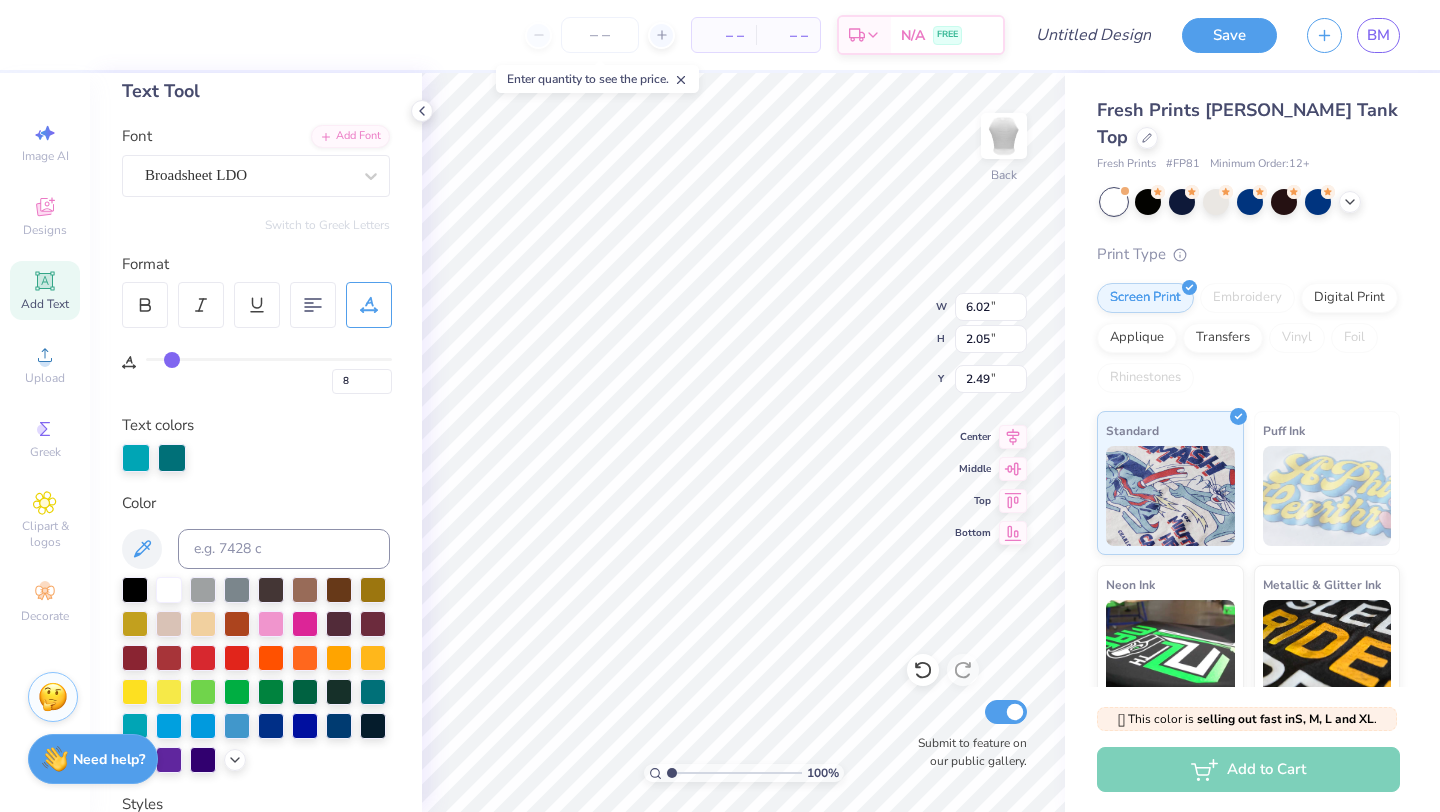 type on "6.46" 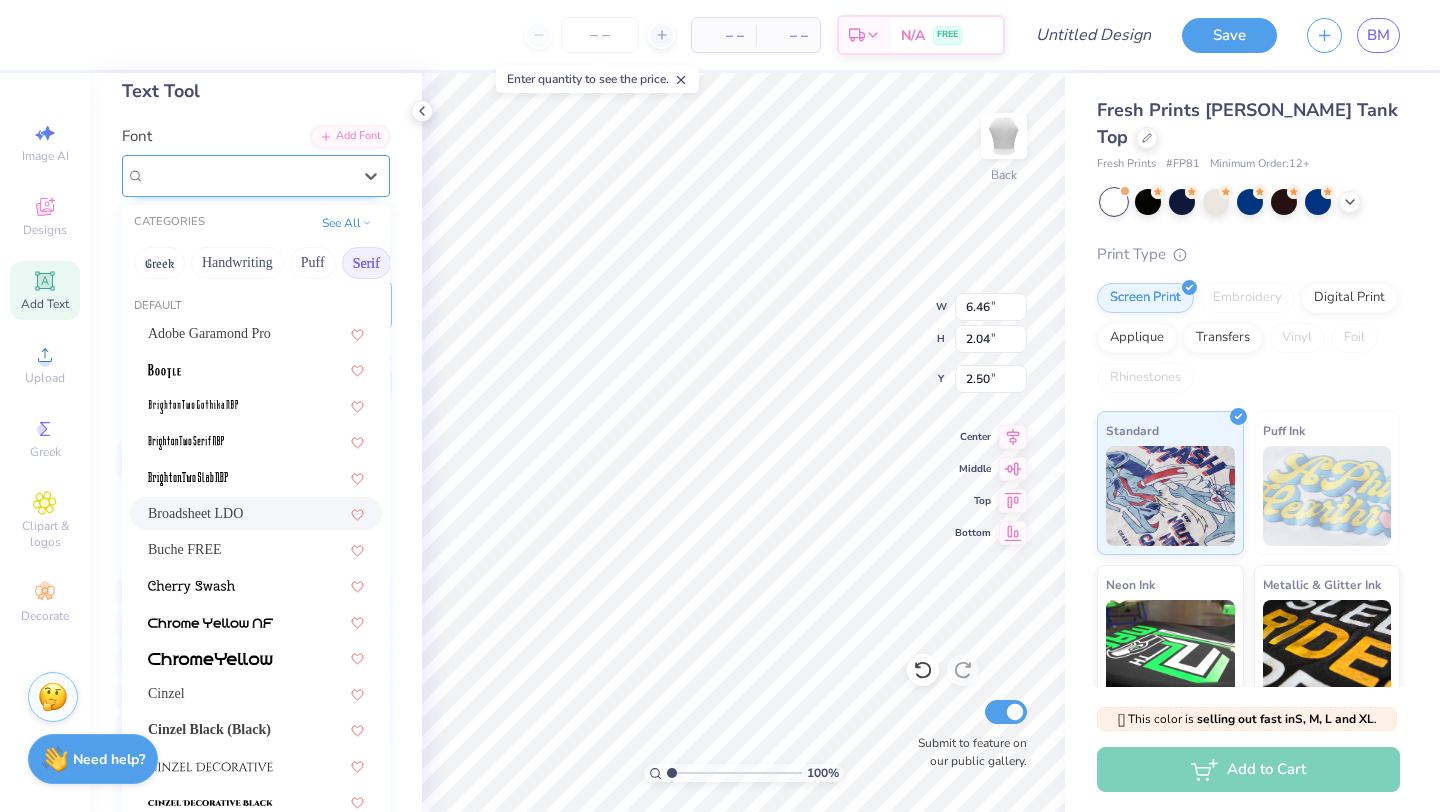 click on "Broadsheet LDO" at bounding box center (248, 175) 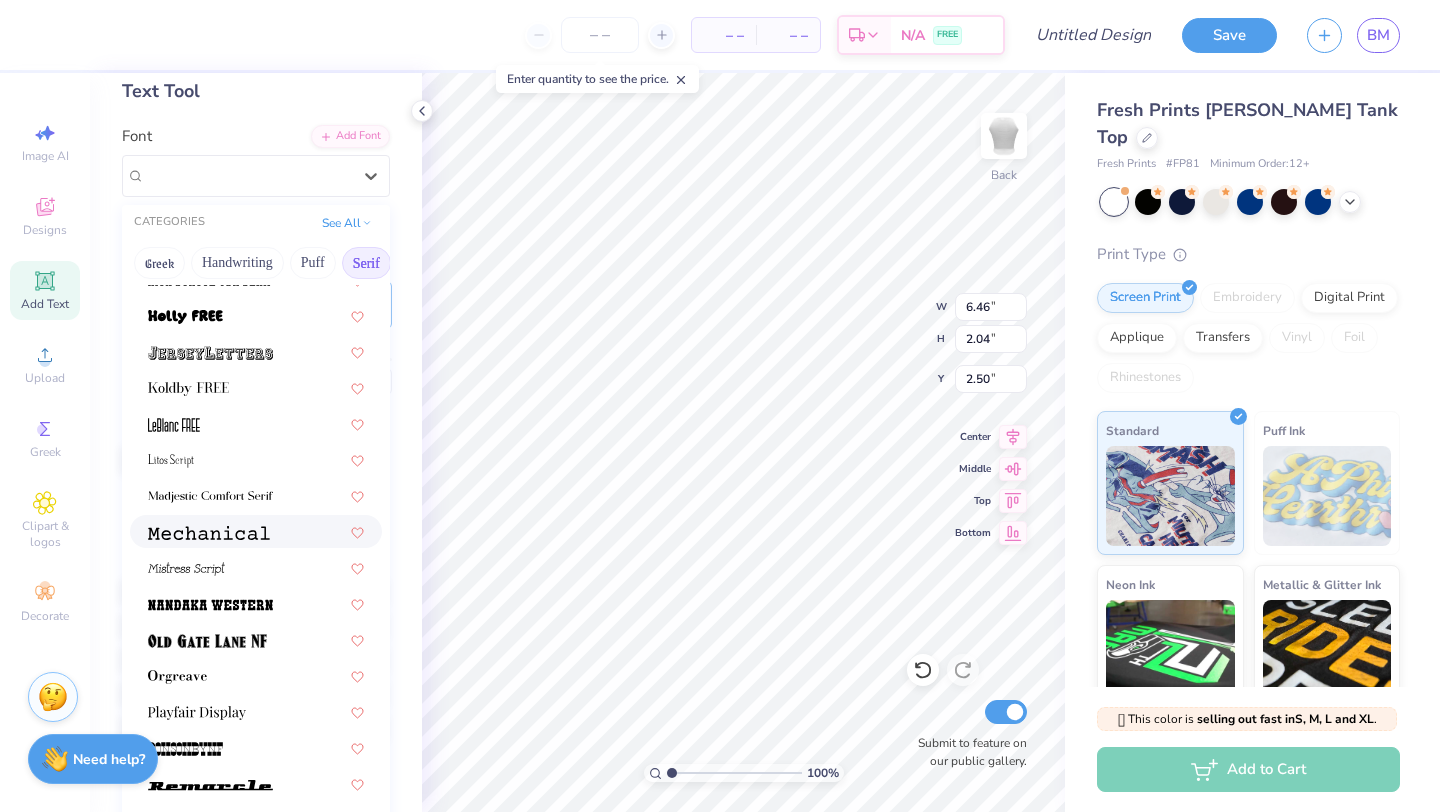 scroll, scrollTop: 1979, scrollLeft: 0, axis: vertical 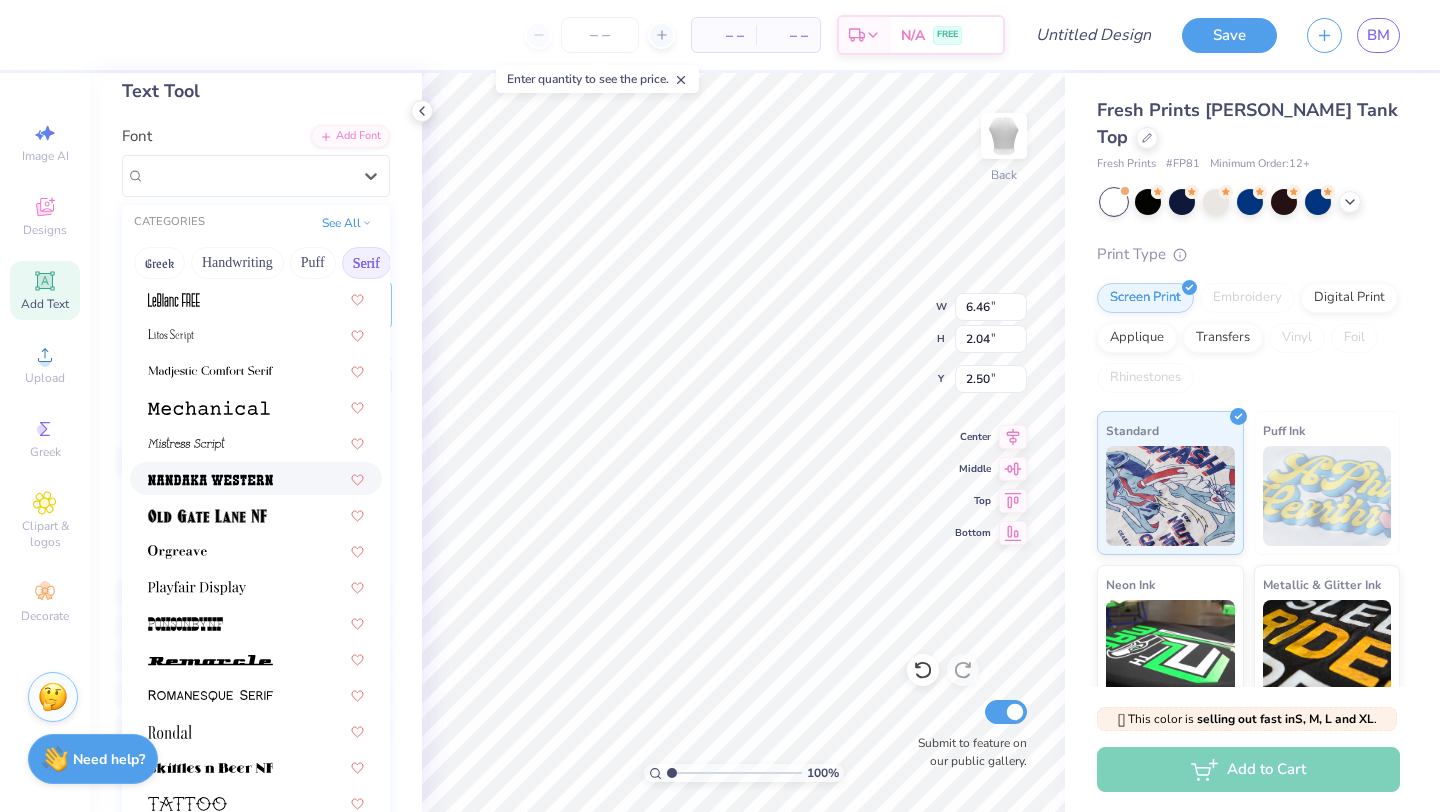 click at bounding box center [210, 478] 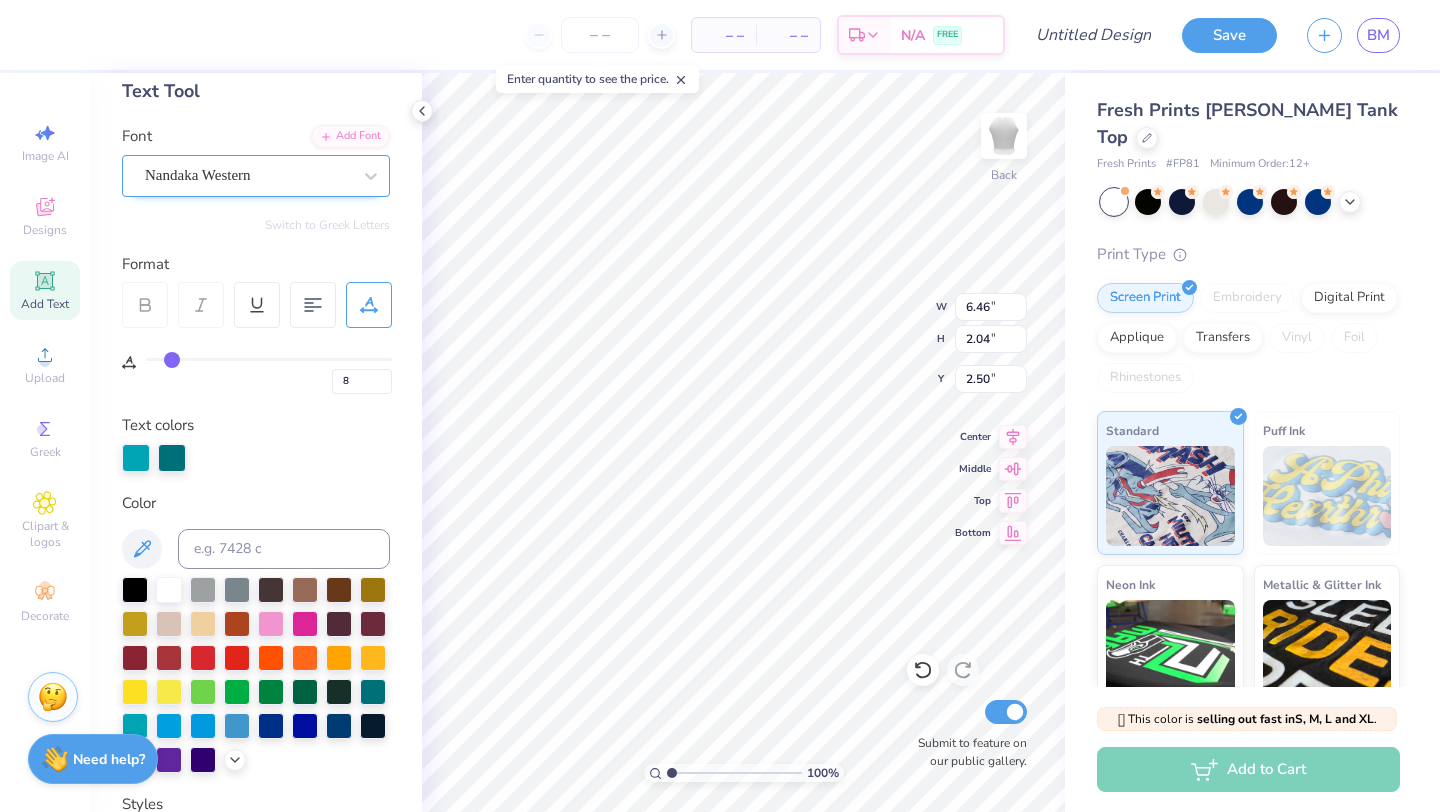 type on "5.64" 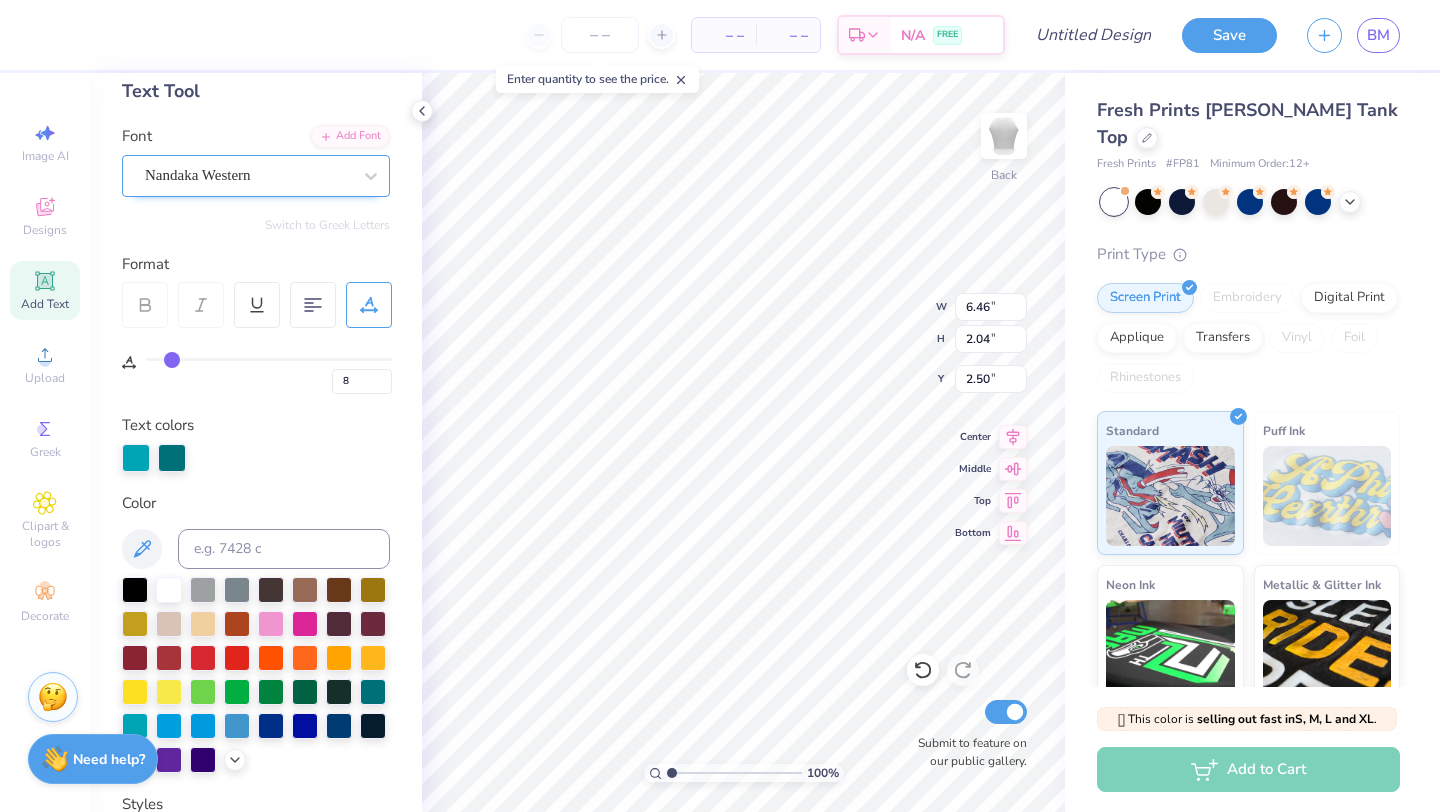 type on "2.37" 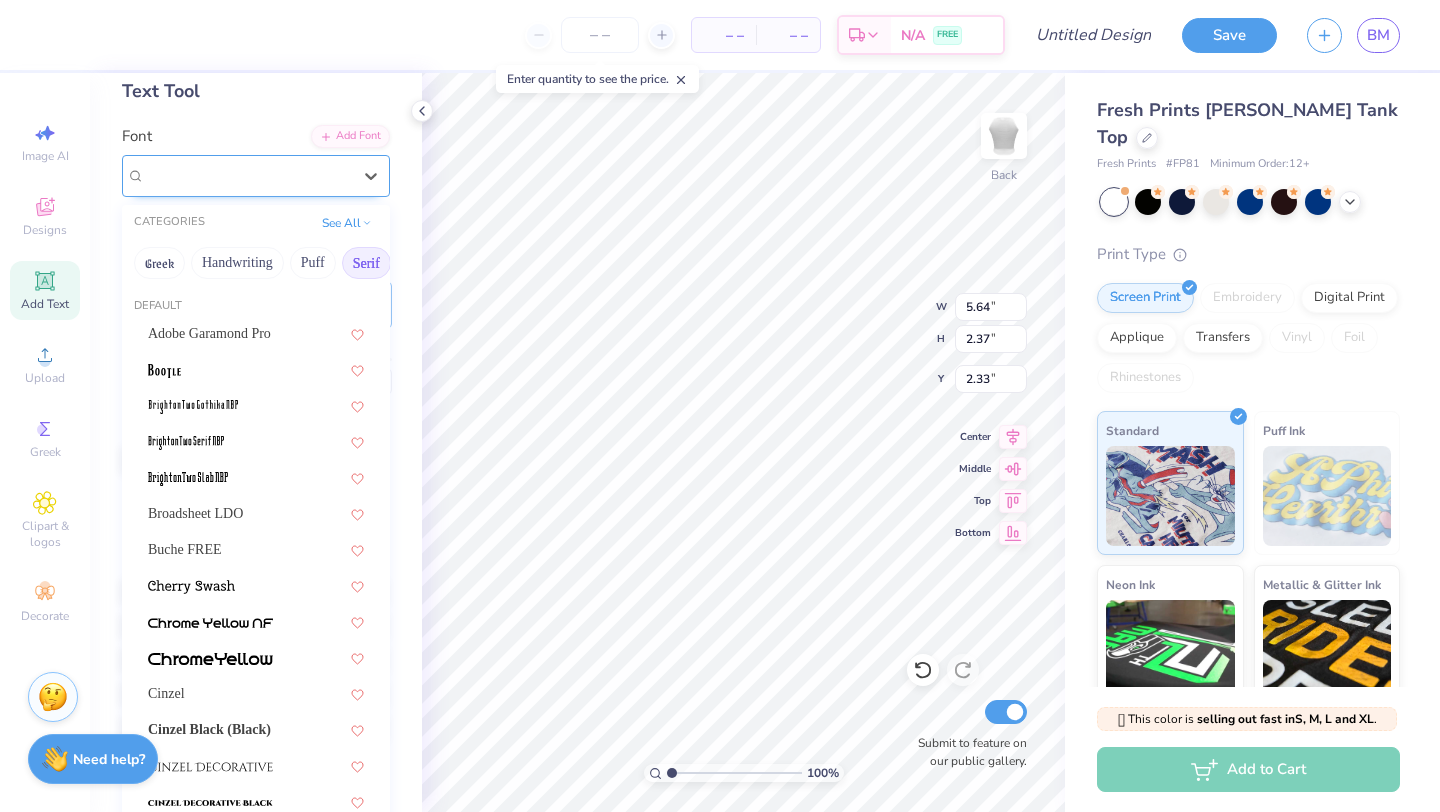 click on "Nandaka Western" at bounding box center (248, 175) 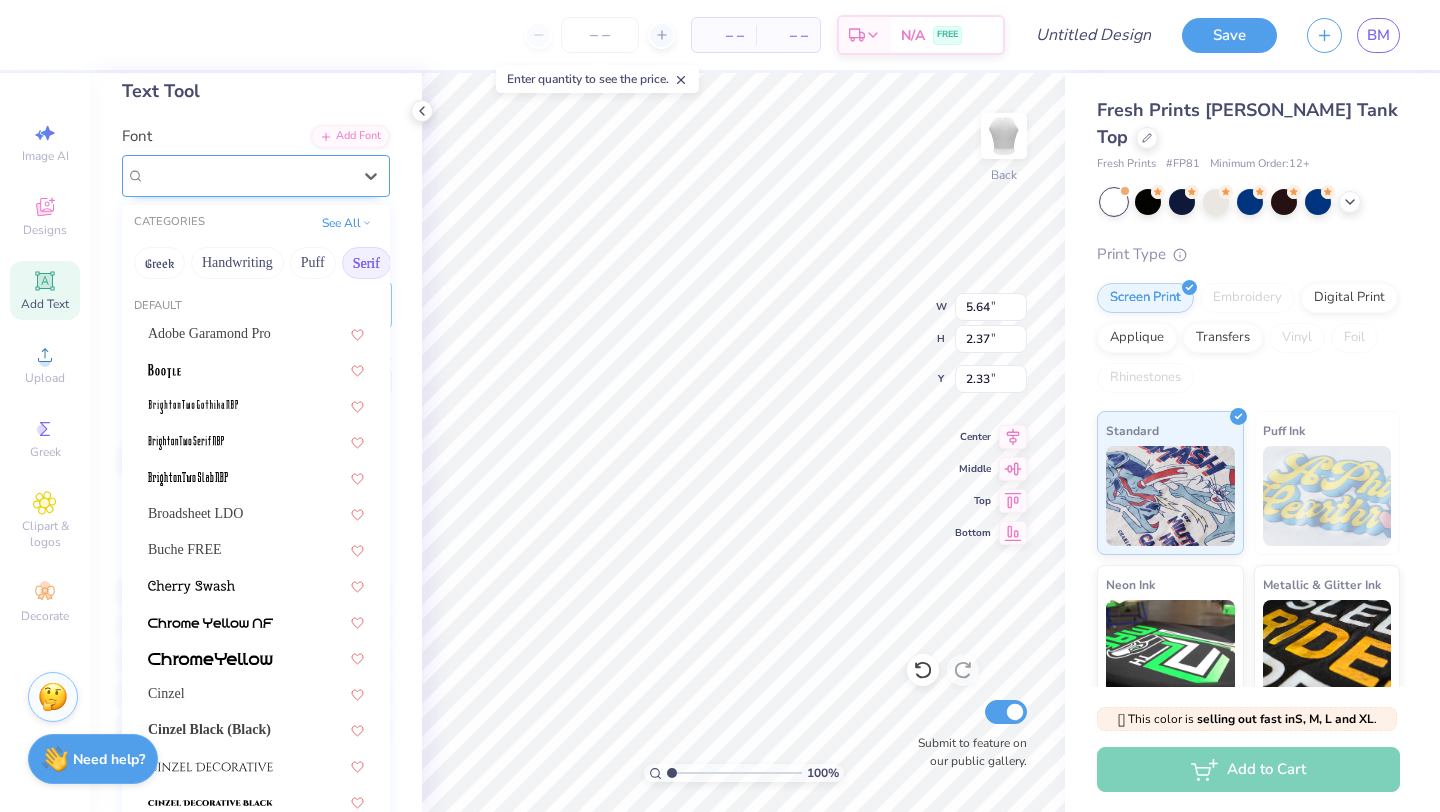 click on "Nandaka Western" at bounding box center (198, 175) 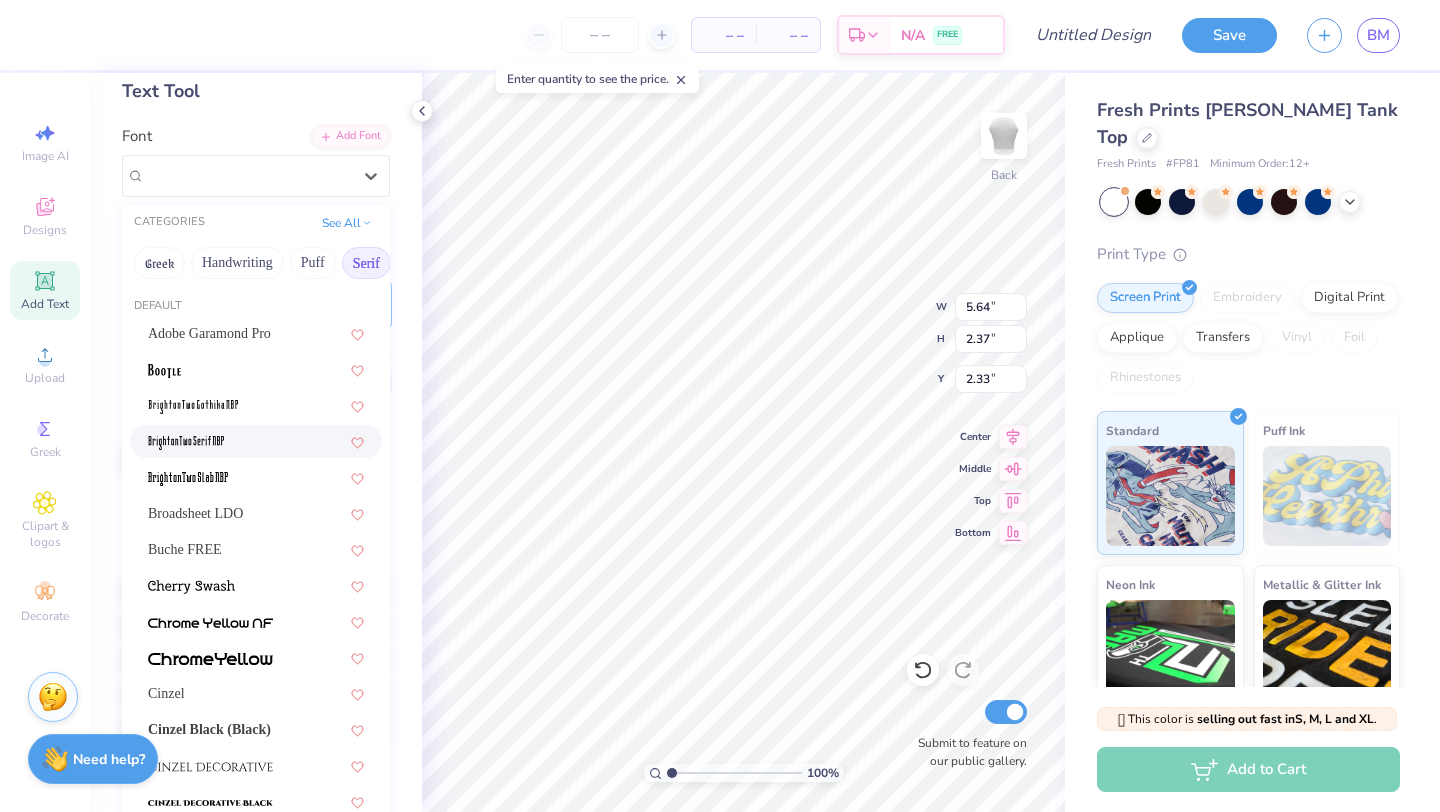 scroll, scrollTop: 885, scrollLeft: 0, axis: vertical 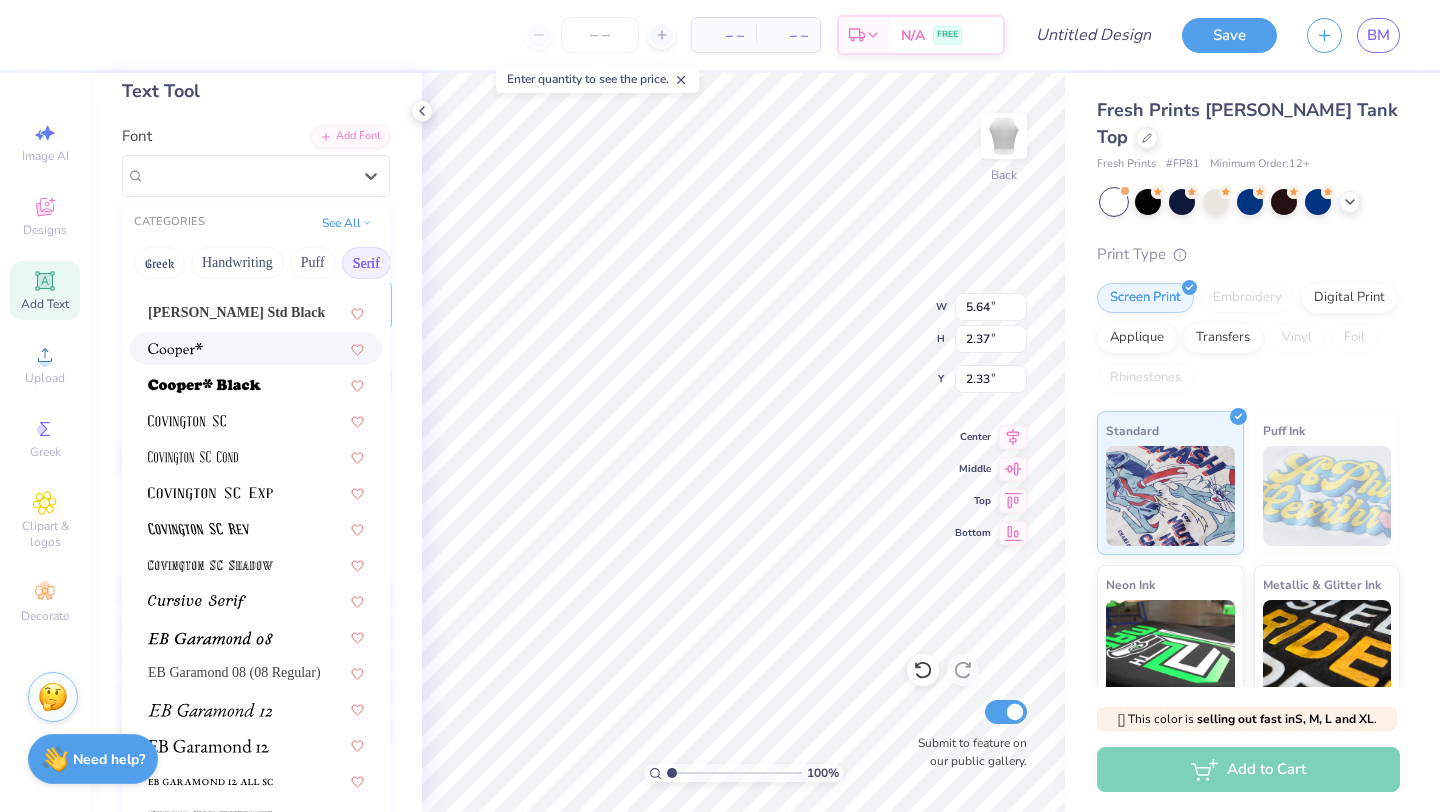click at bounding box center (256, 348) 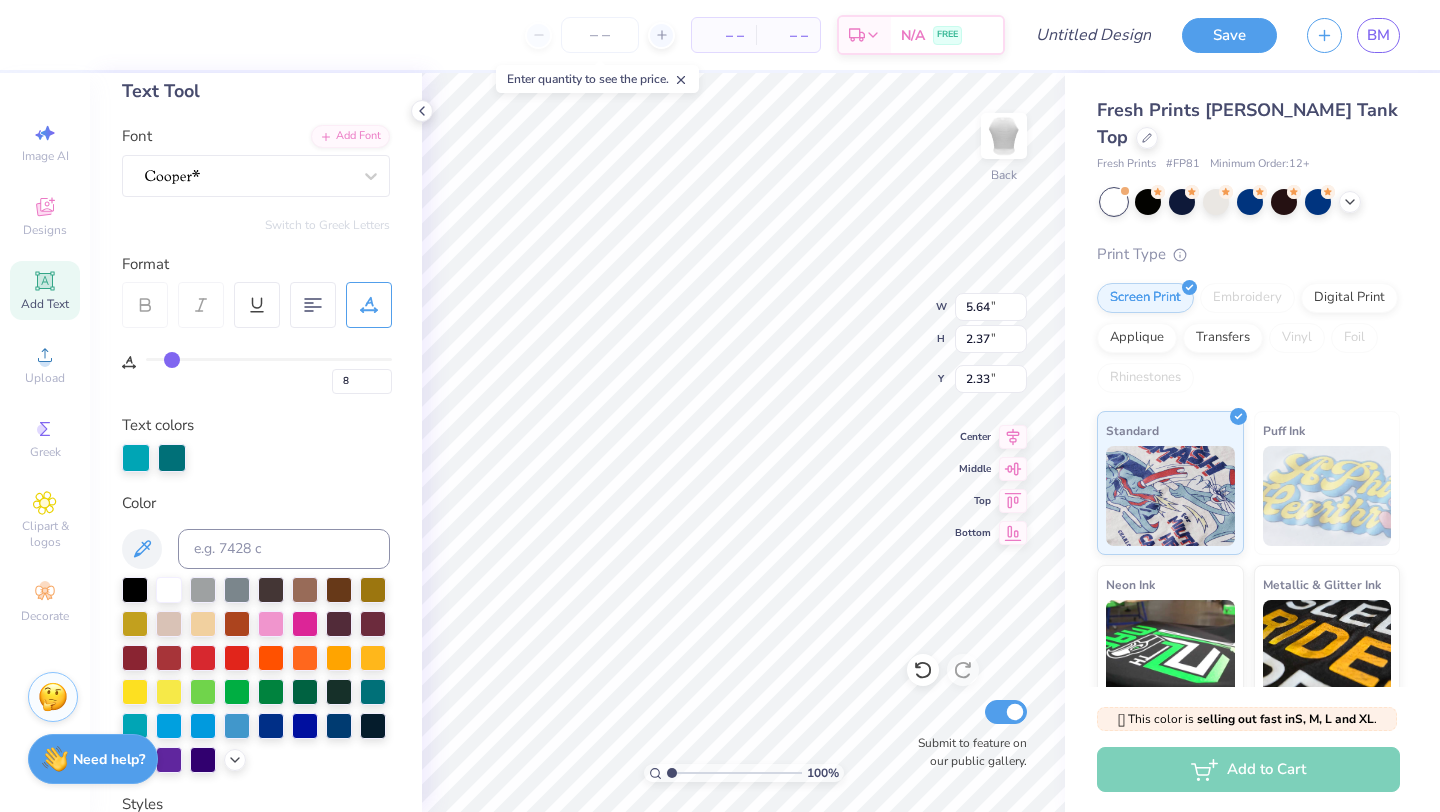 type on "6.59" 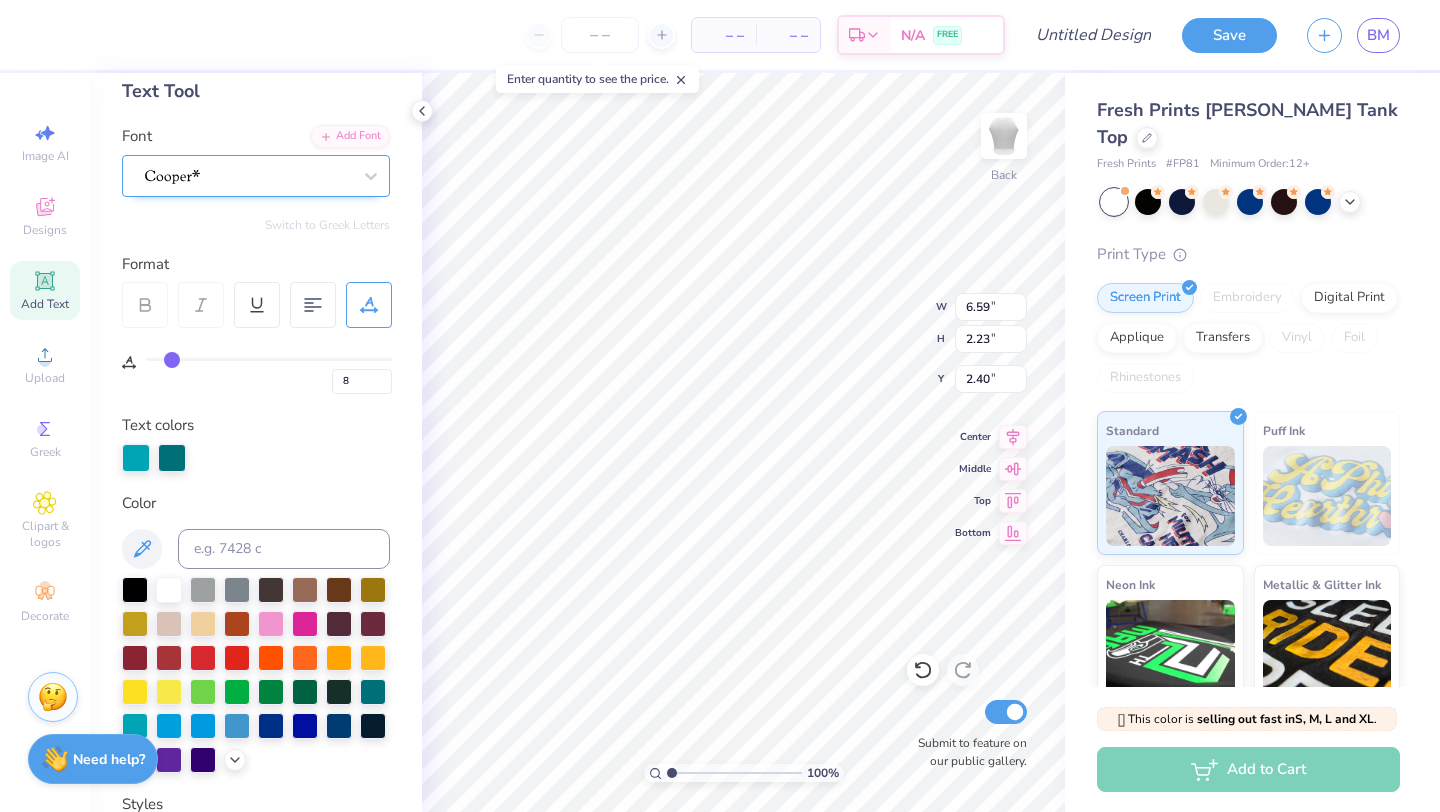click at bounding box center (248, 175) 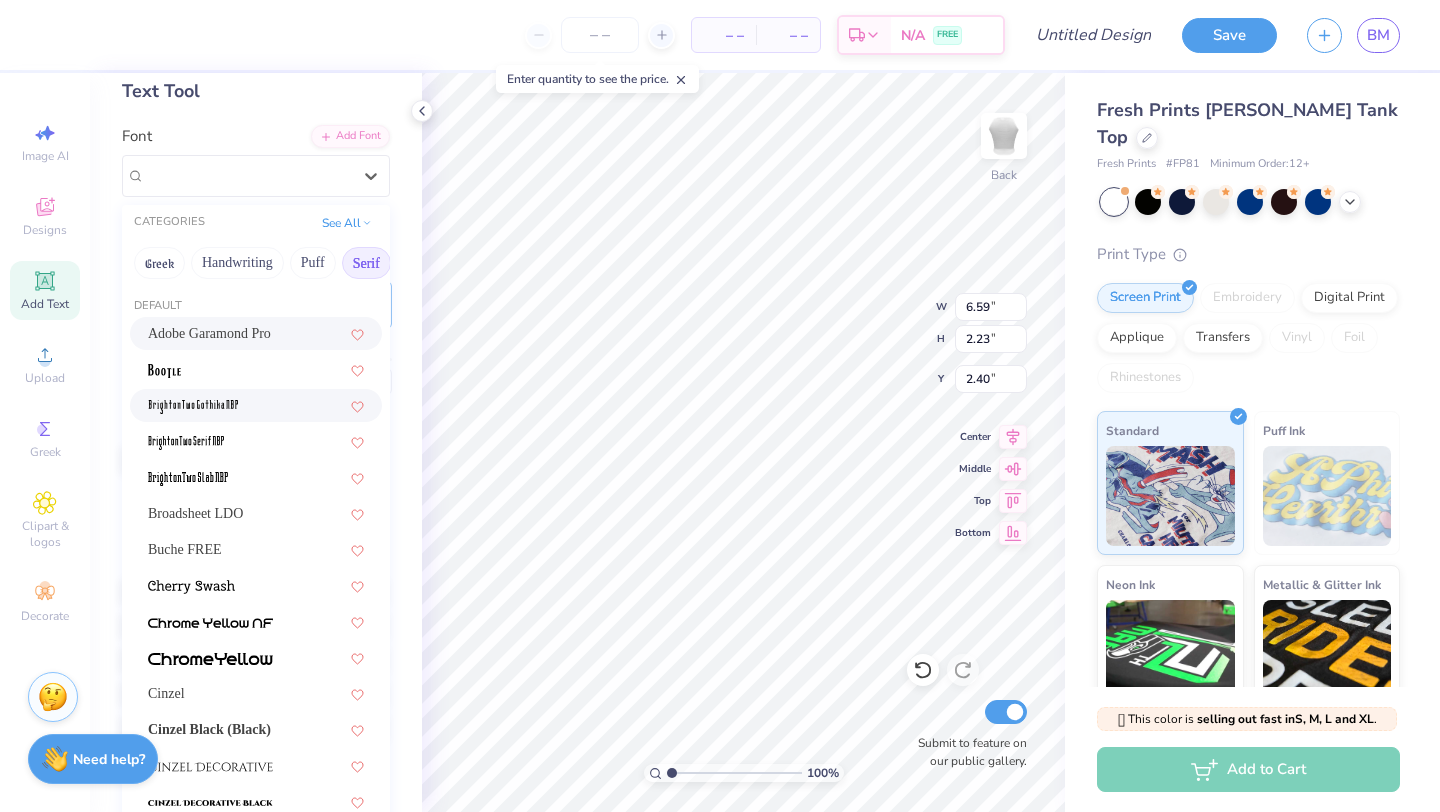 scroll, scrollTop: 372, scrollLeft: 0, axis: vertical 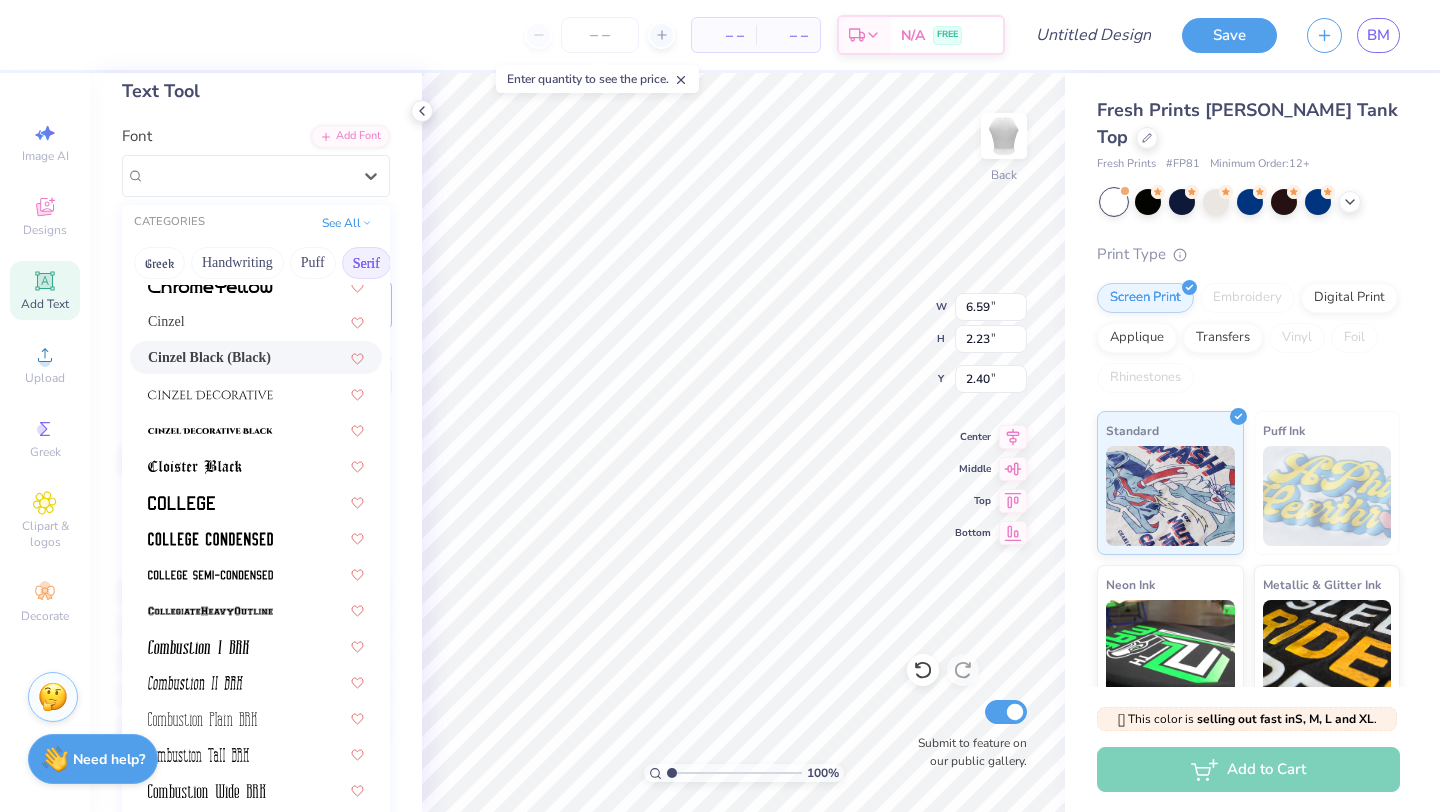 click on "Cinzel Black (Black)" at bounding box center [209, 357] 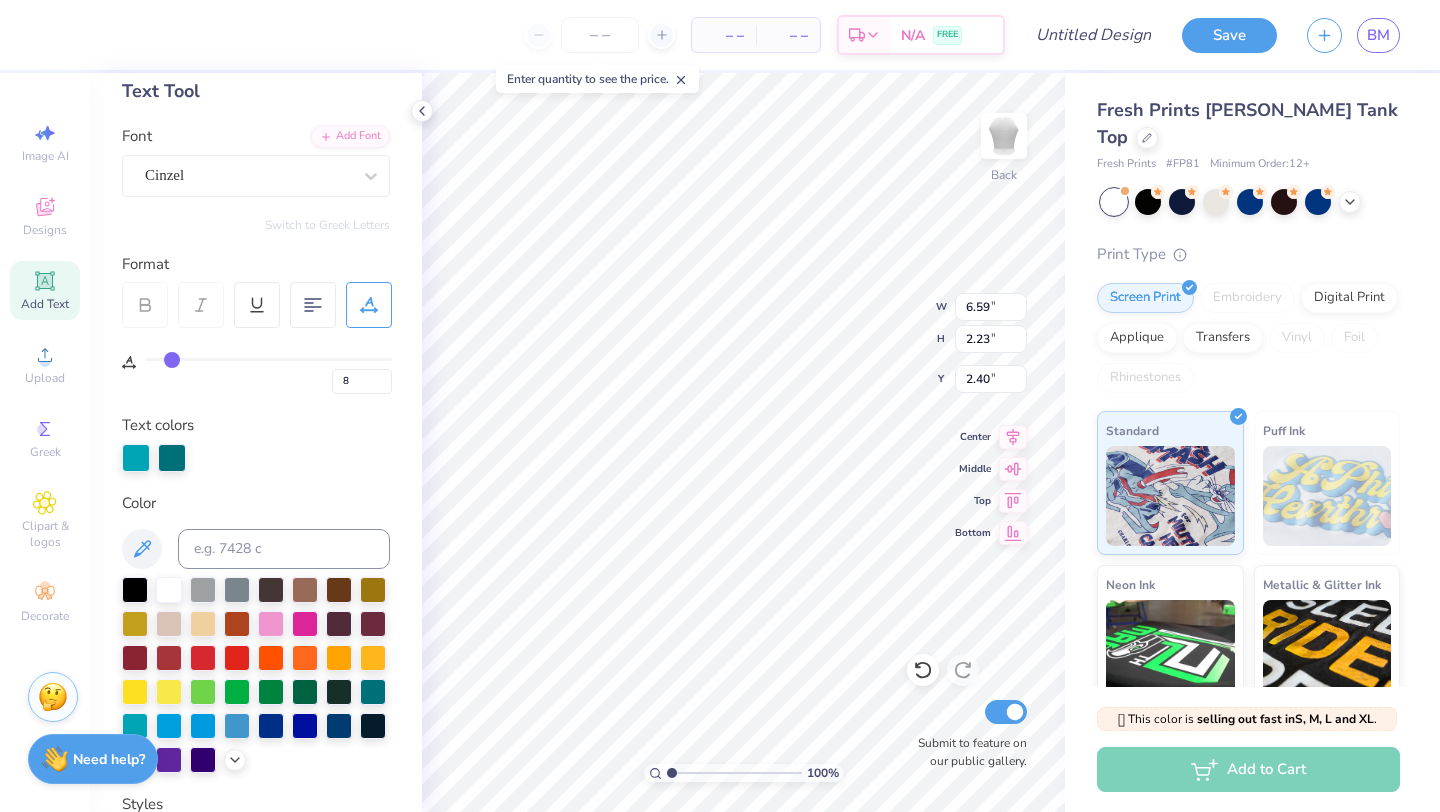 type on "6.44" 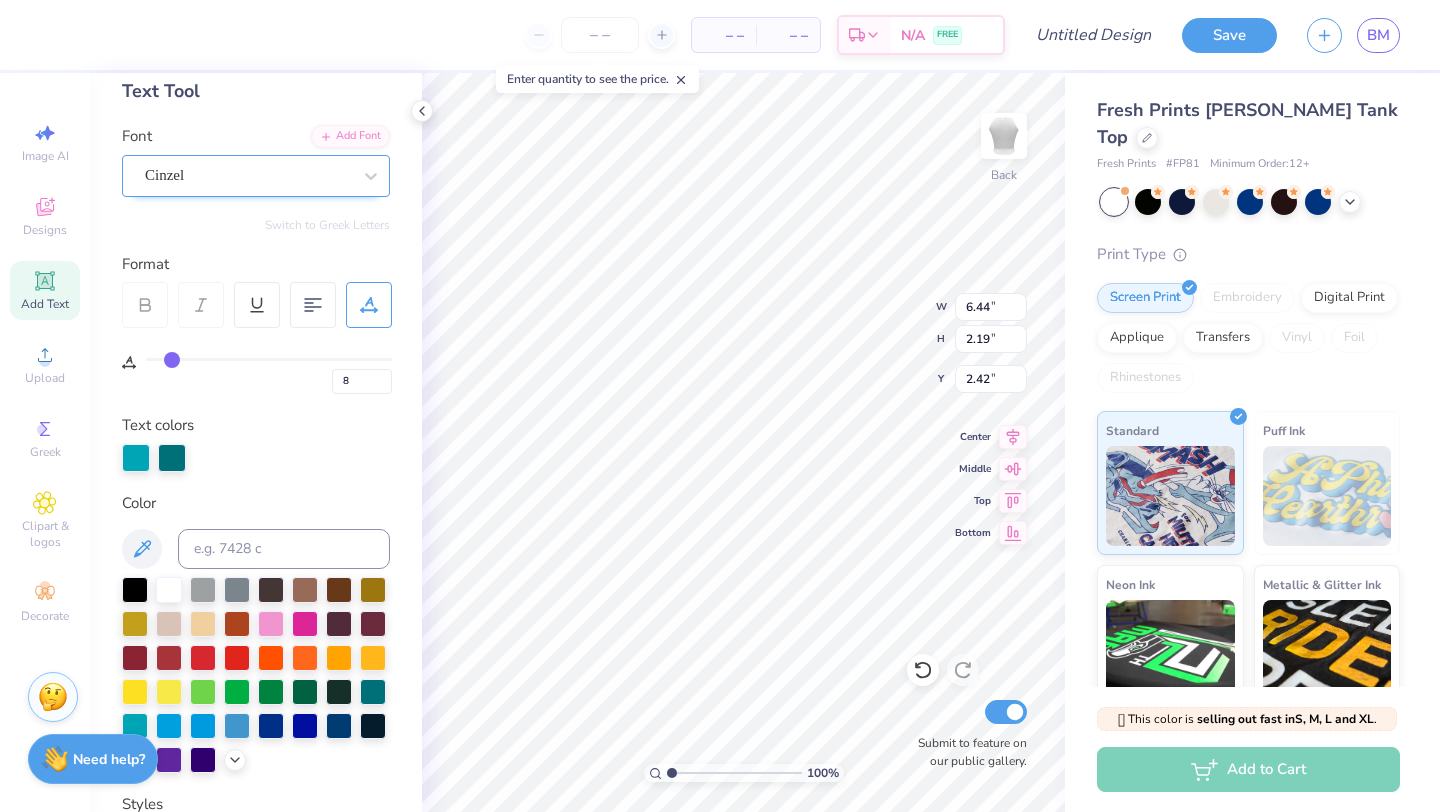 click on "Cinzel" at bounding box center [248, 175] 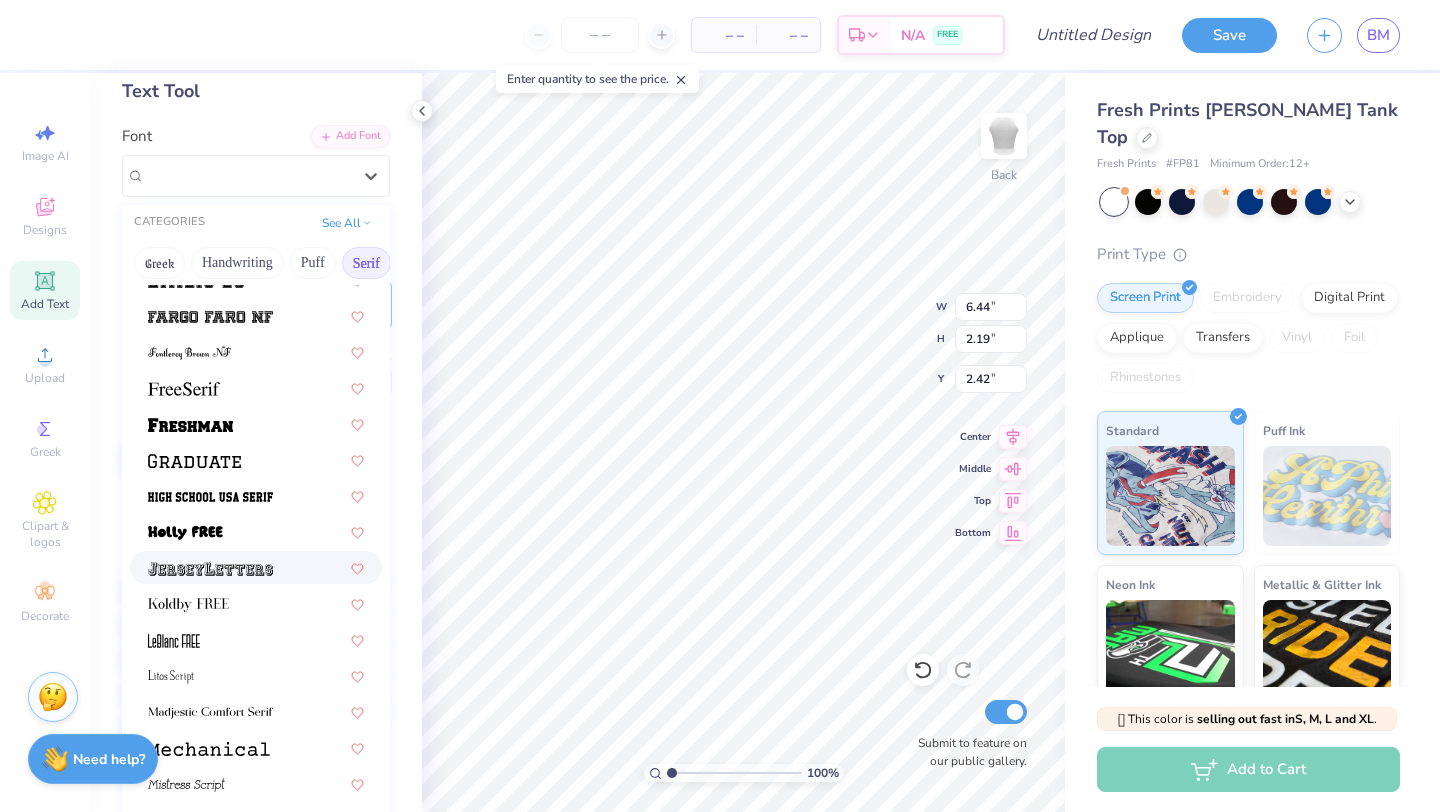 scroll, scrollTop: 1748, scrollLeft: 0, axis: vertical 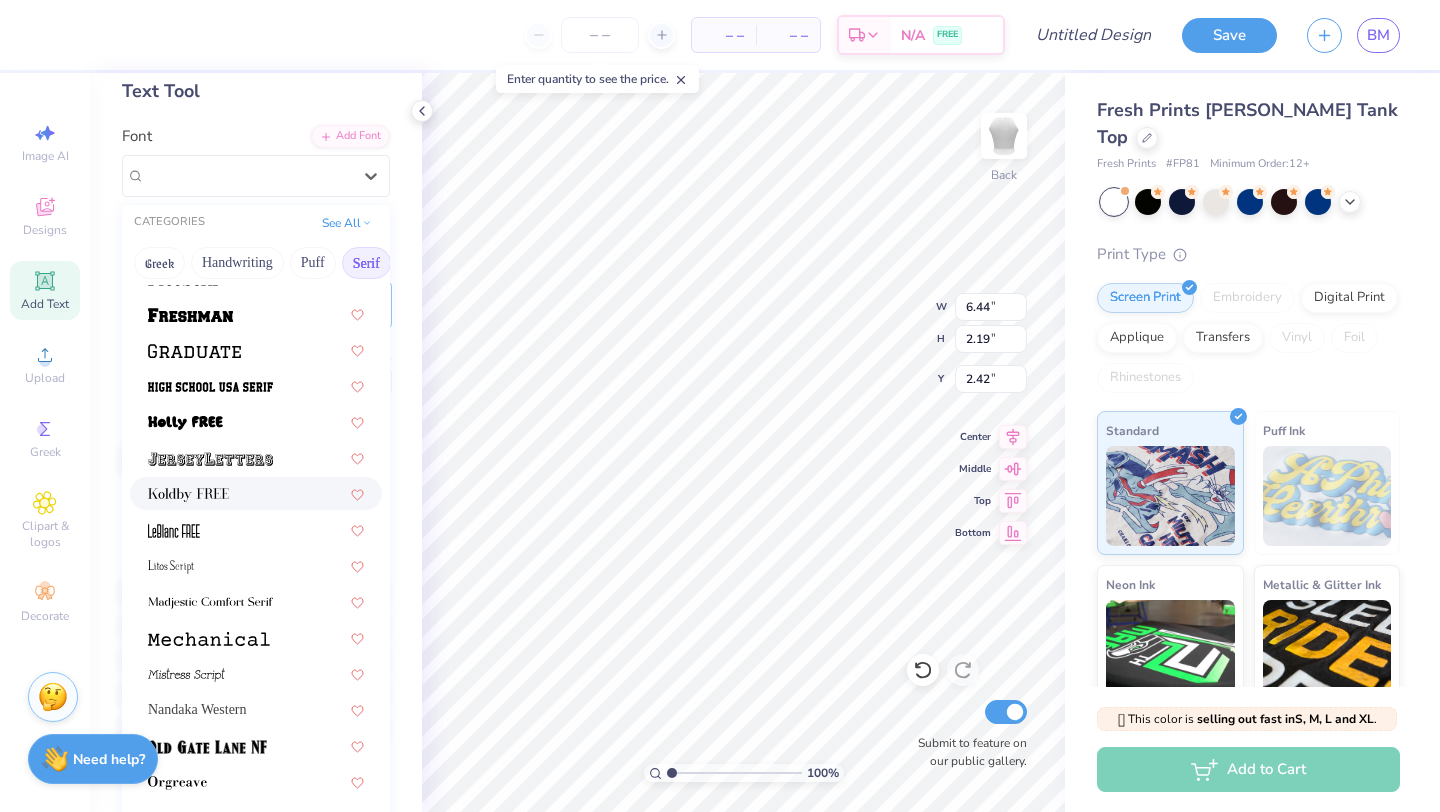 click at bounding box center [256, 493] 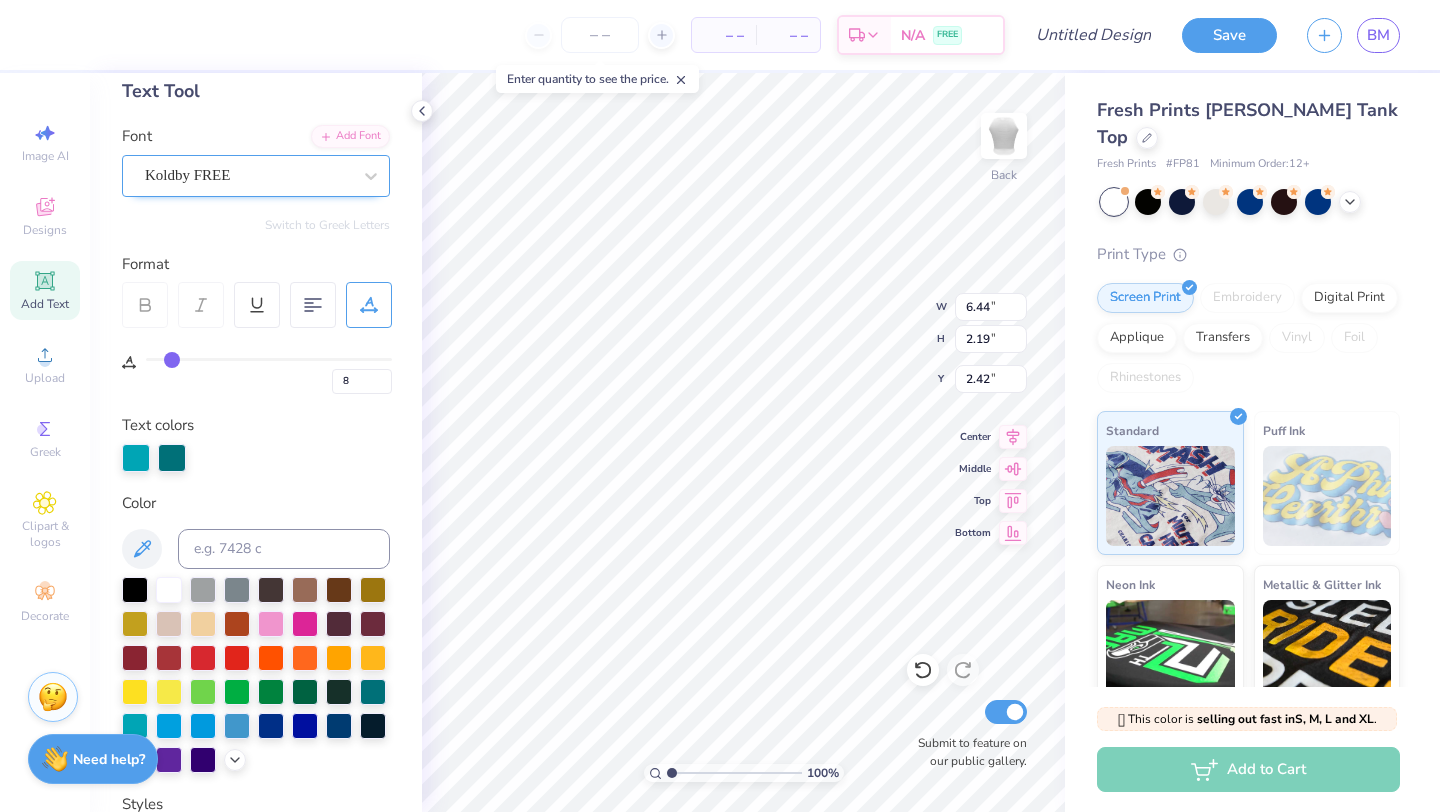 type on "5.57" 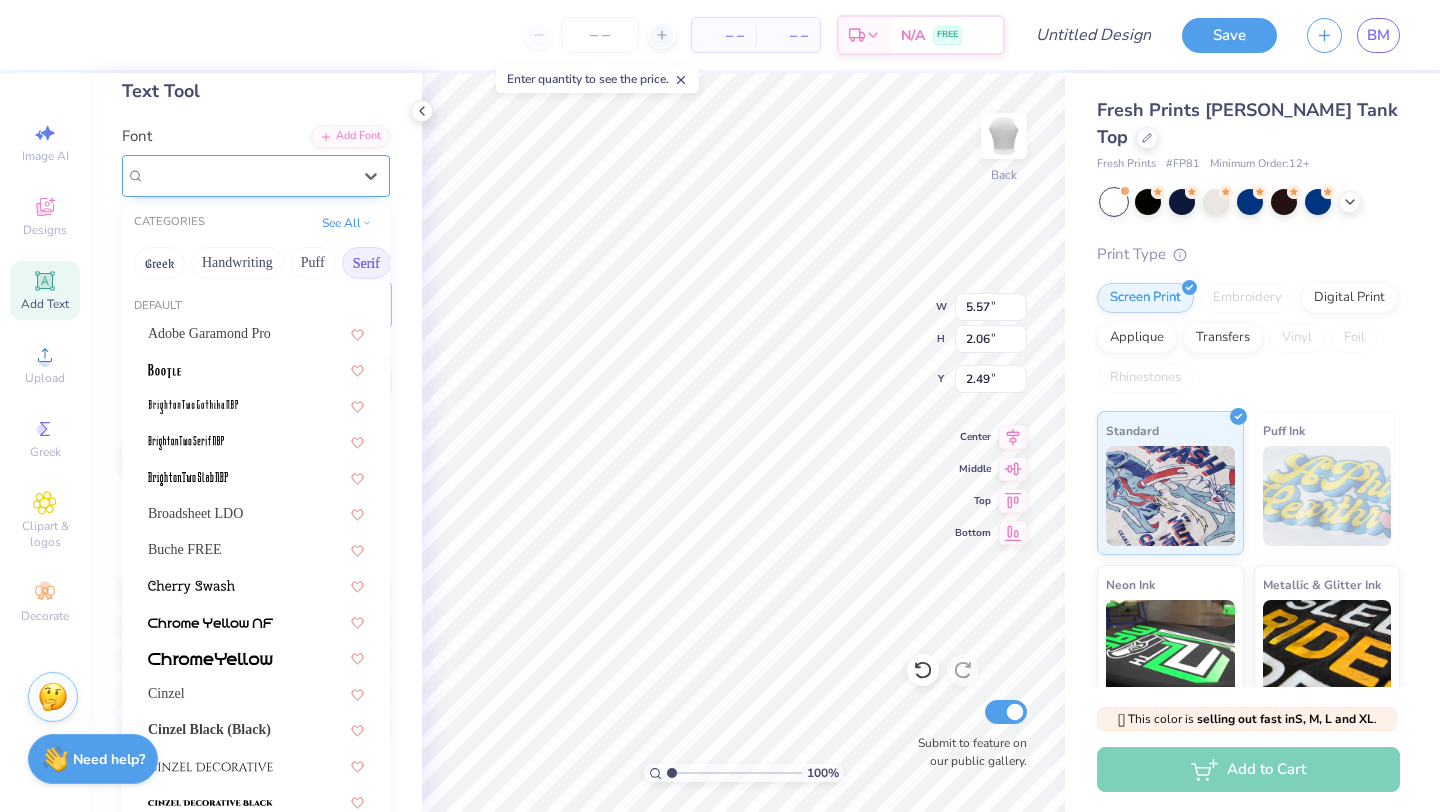 click on "Koldby FREE" at bounding box center [256, 176] 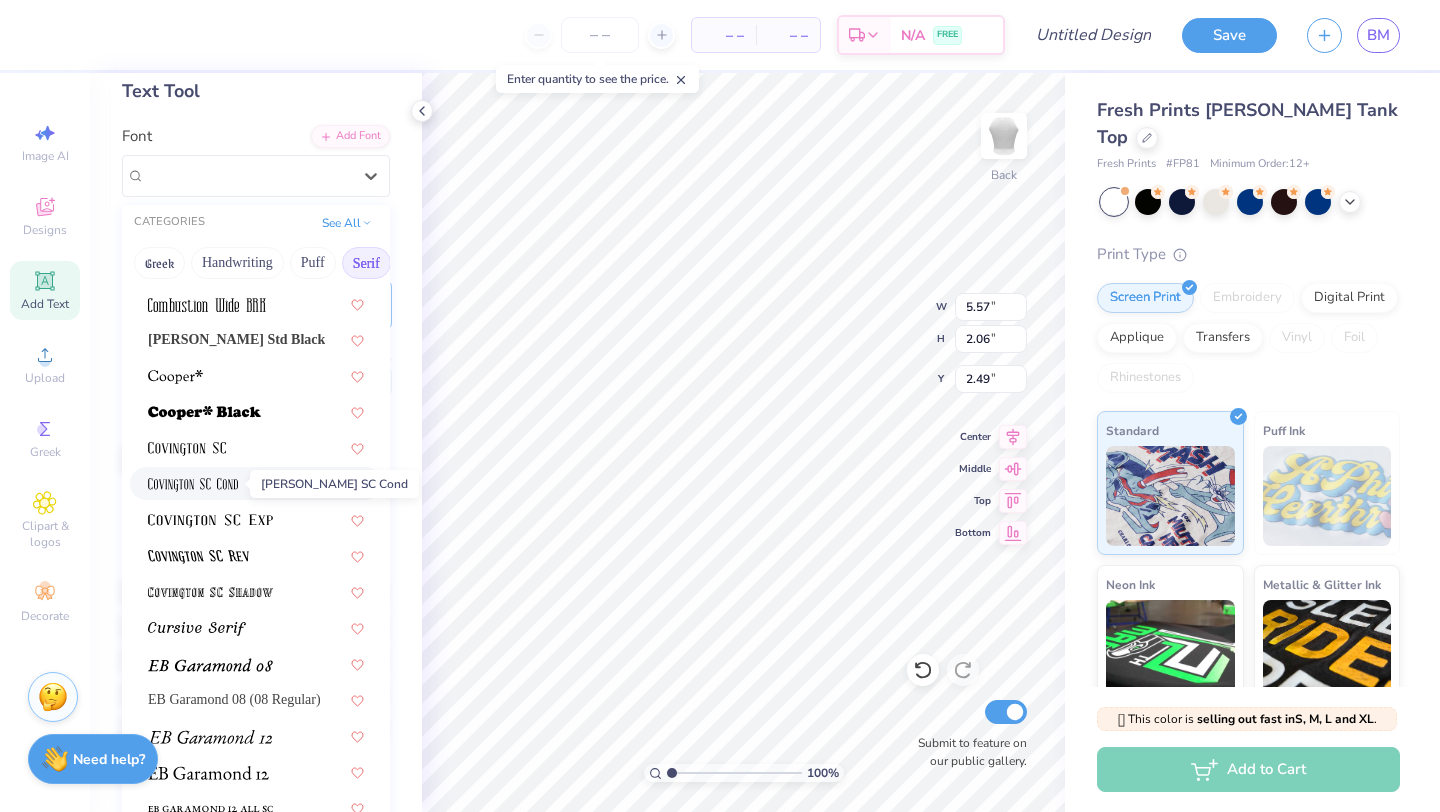 scroll, scrollTop: 2290, scrollLeft: 0, axis: vertical 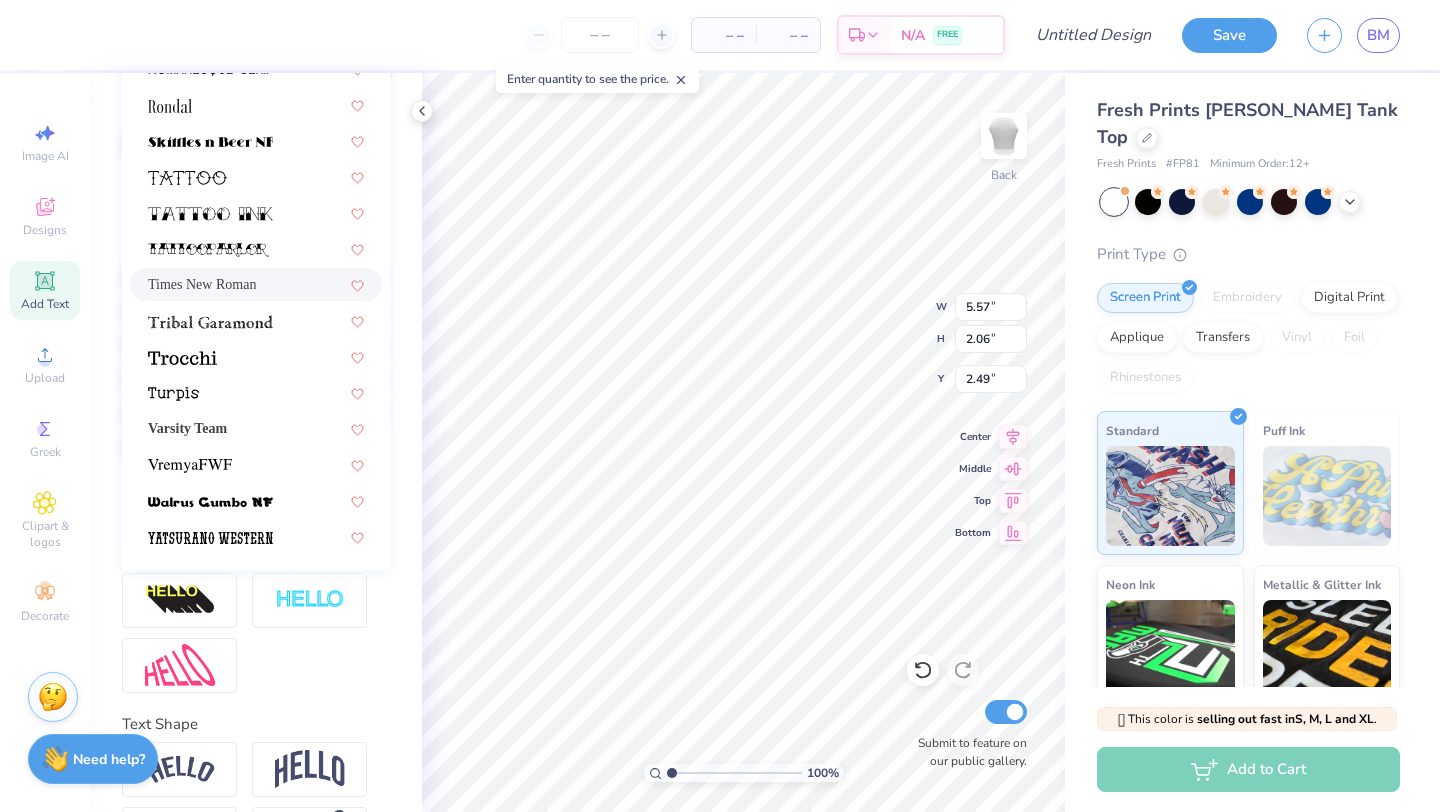 click on "Times New Roman" at bounding box center (256, 284) 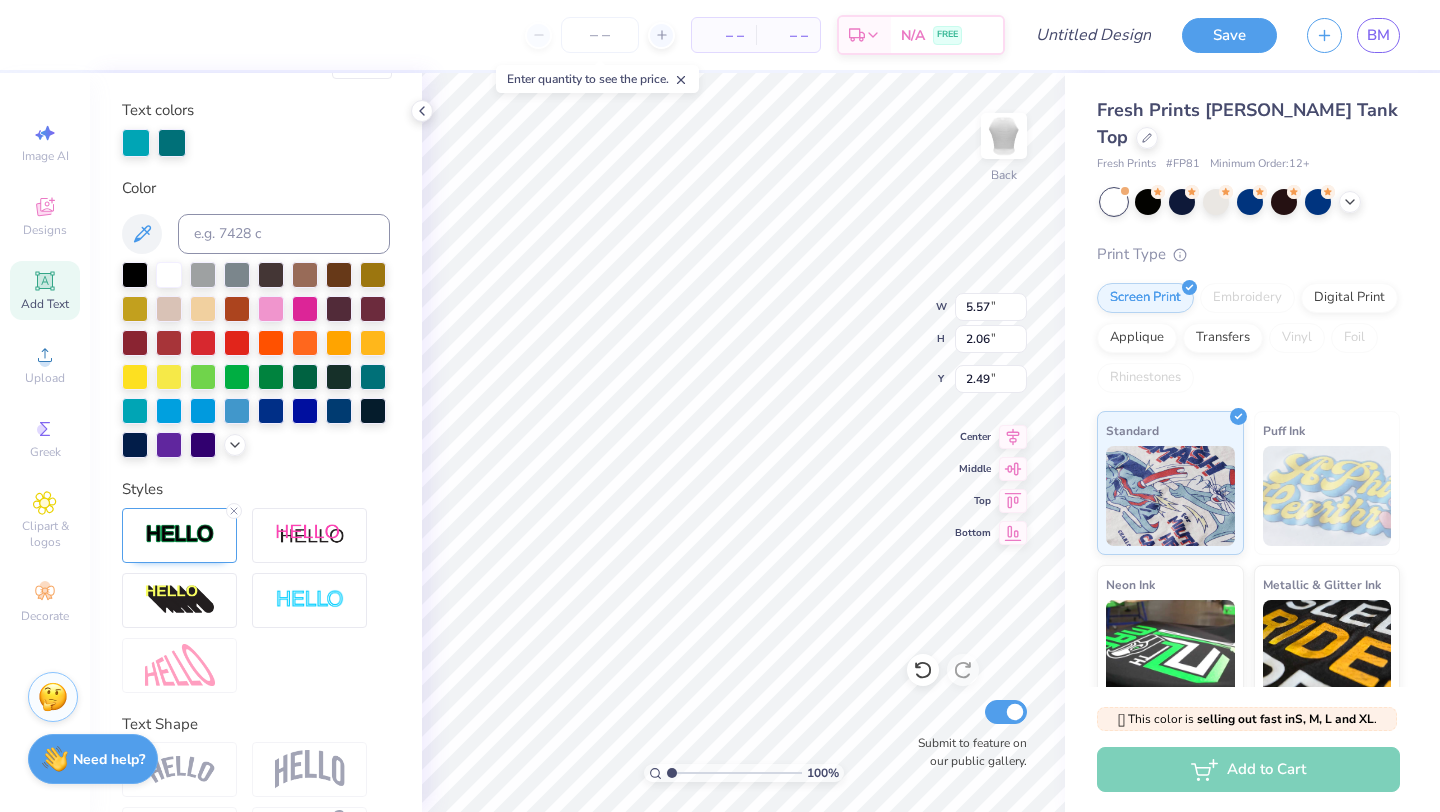 type on "6.07" 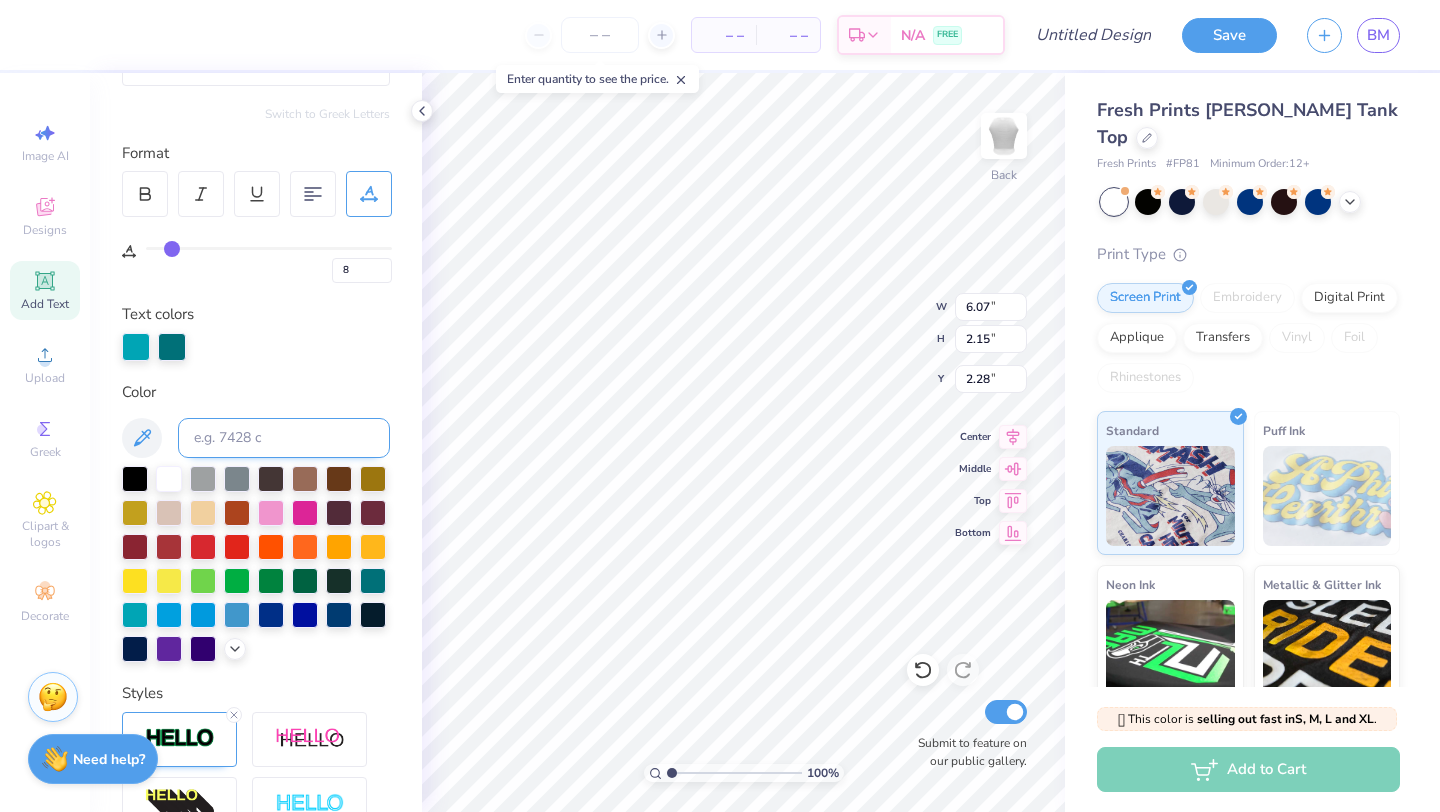 scroll, scrollTop: 0, scrollLeft: 0, axis: both 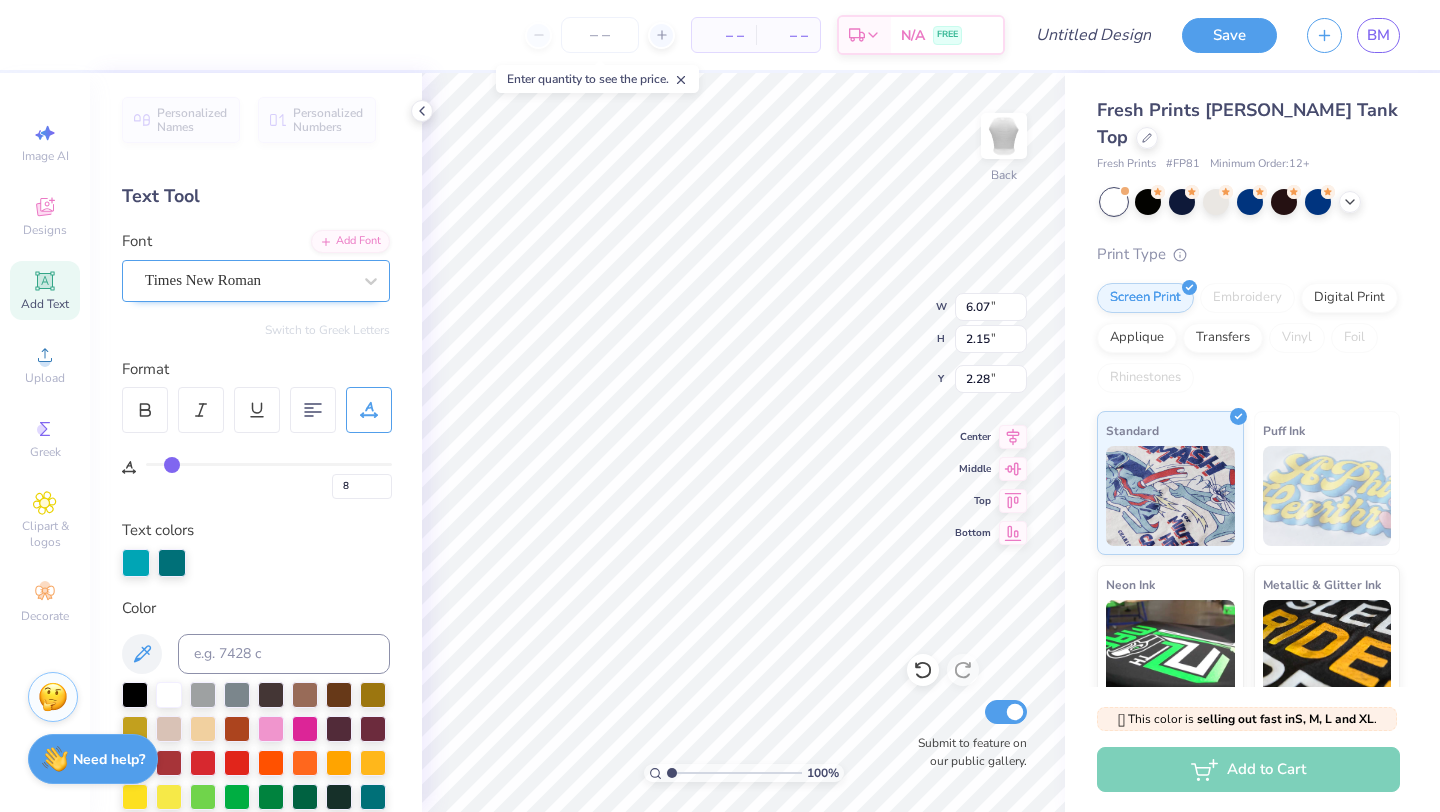 click on "Times New Roman" at bounding box center (248, 280) 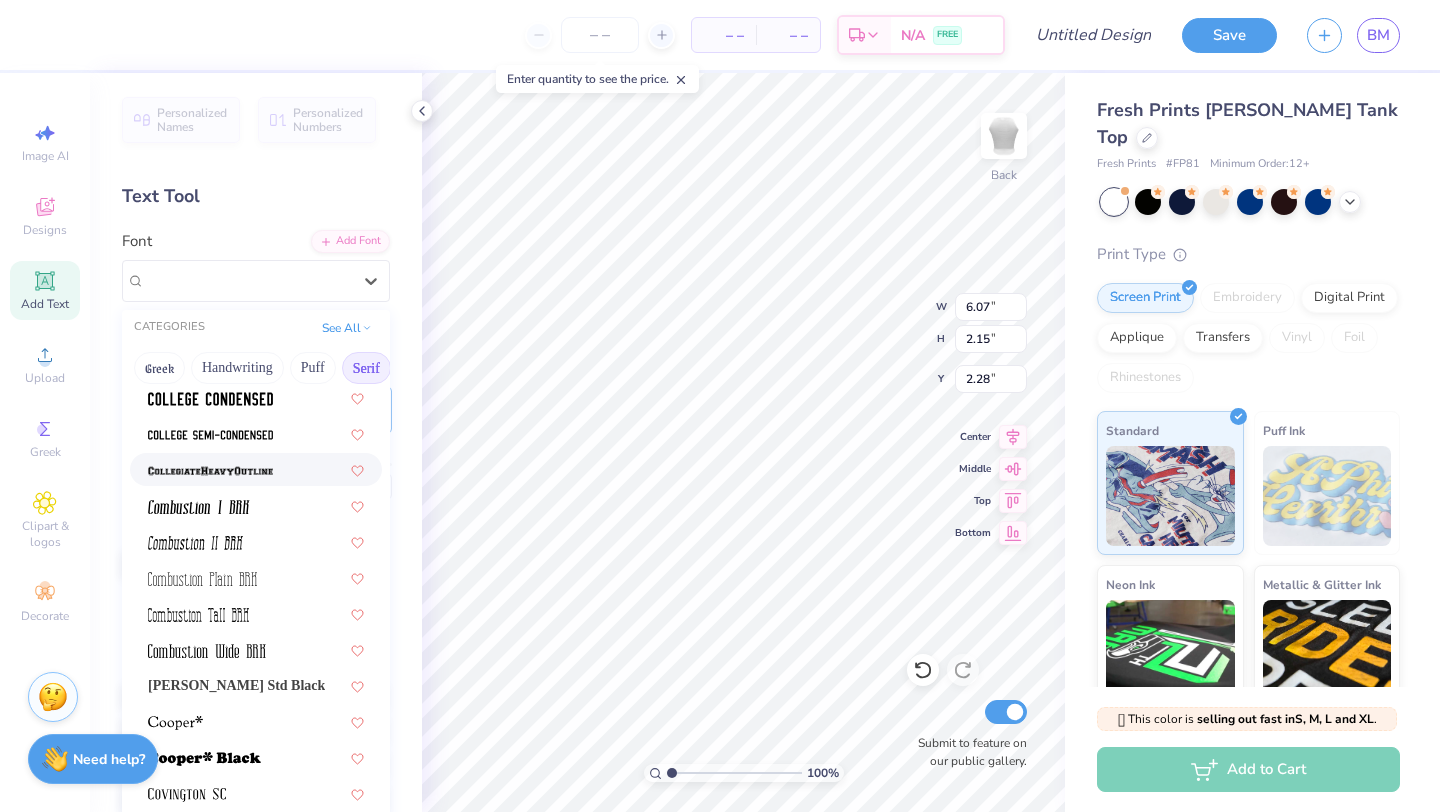 scroll, scrollTop: 945, scrollLeft: 0, axis: vertical 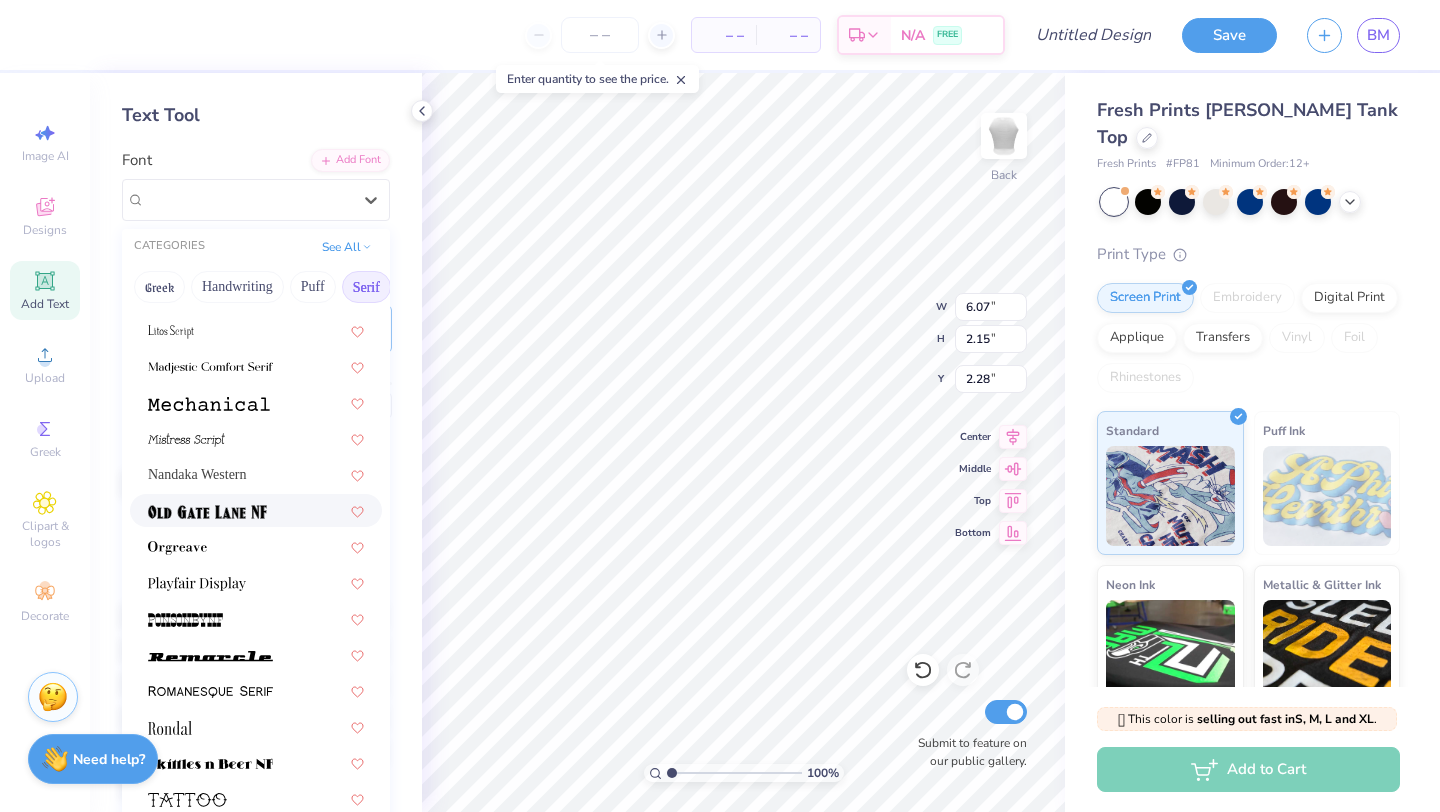 click at bounding box center (207, 512) 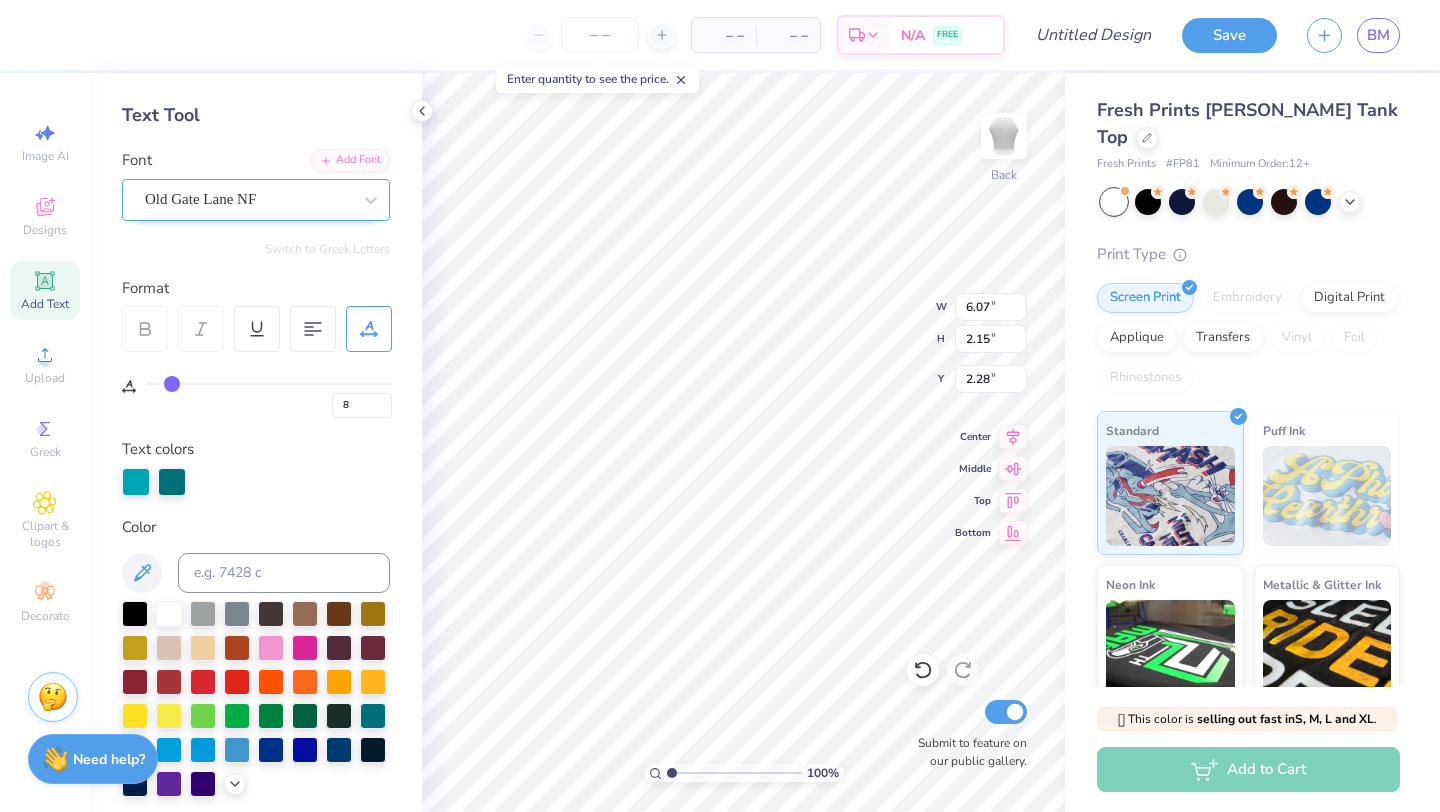 type on "4.81" 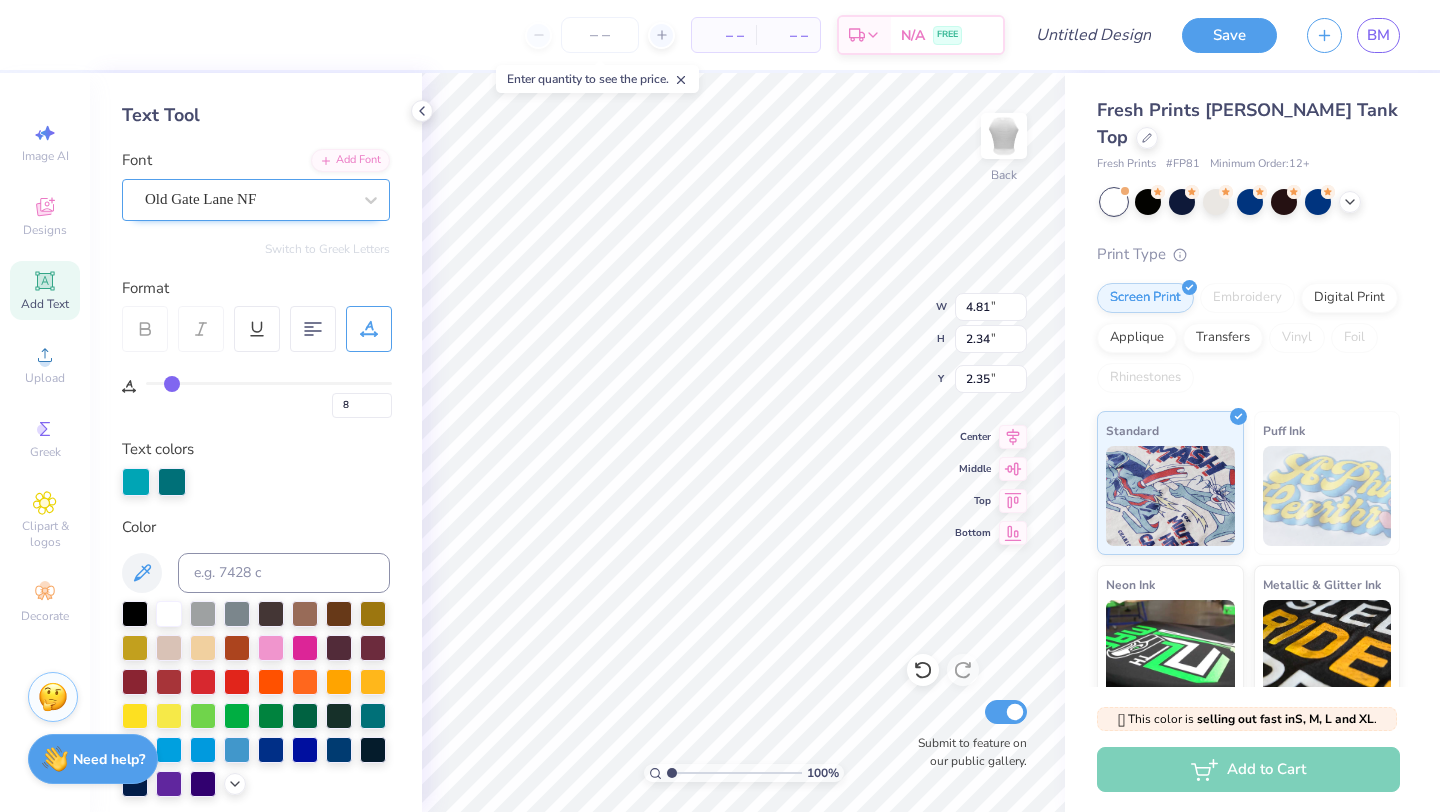 click on "Old Gate Lane NF" at bounding box center [248, 199] 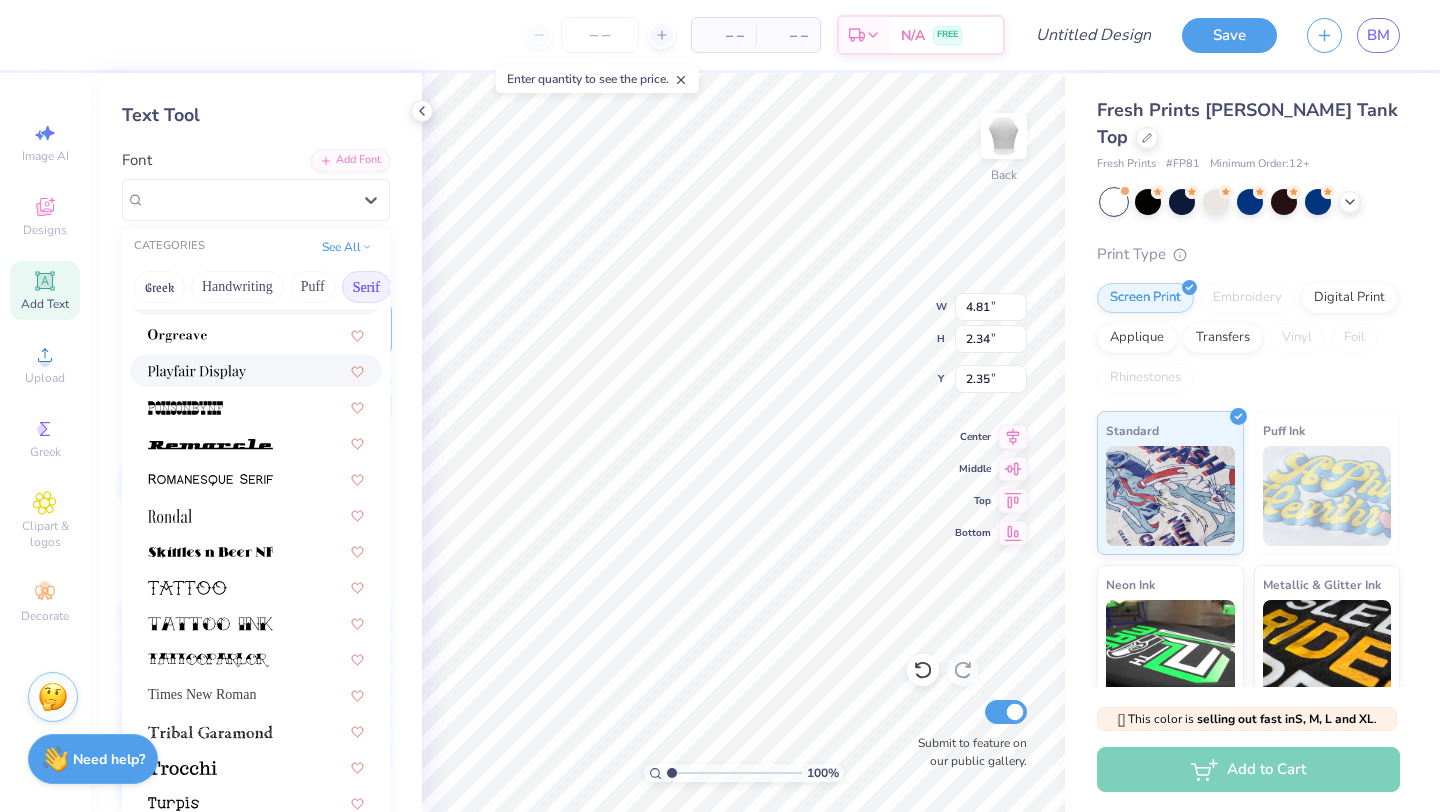 scroll, scrollTop: 2220, scrollLeft: 0, axis: vertical 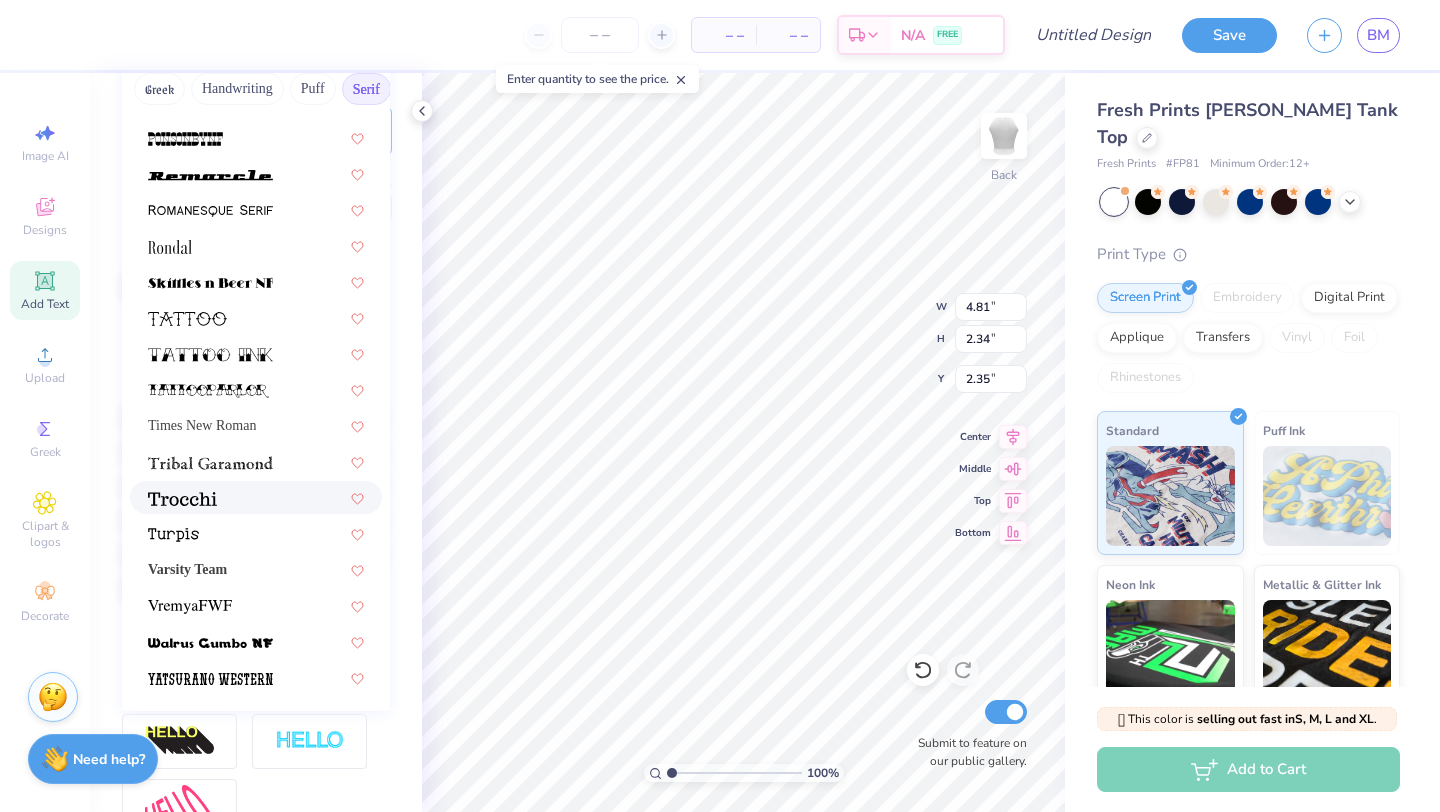 click at bounding box center [256, 497] 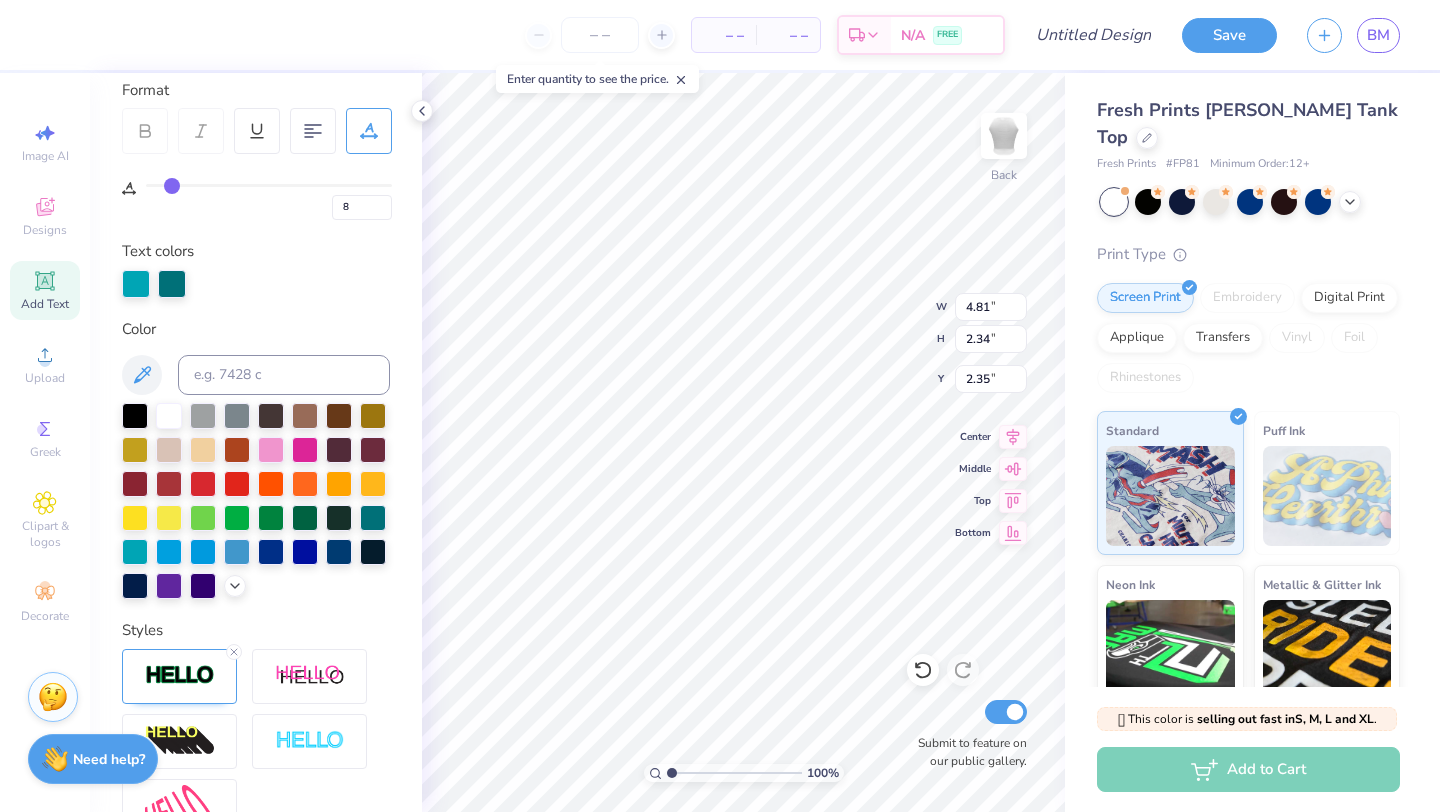 type on "6.54" 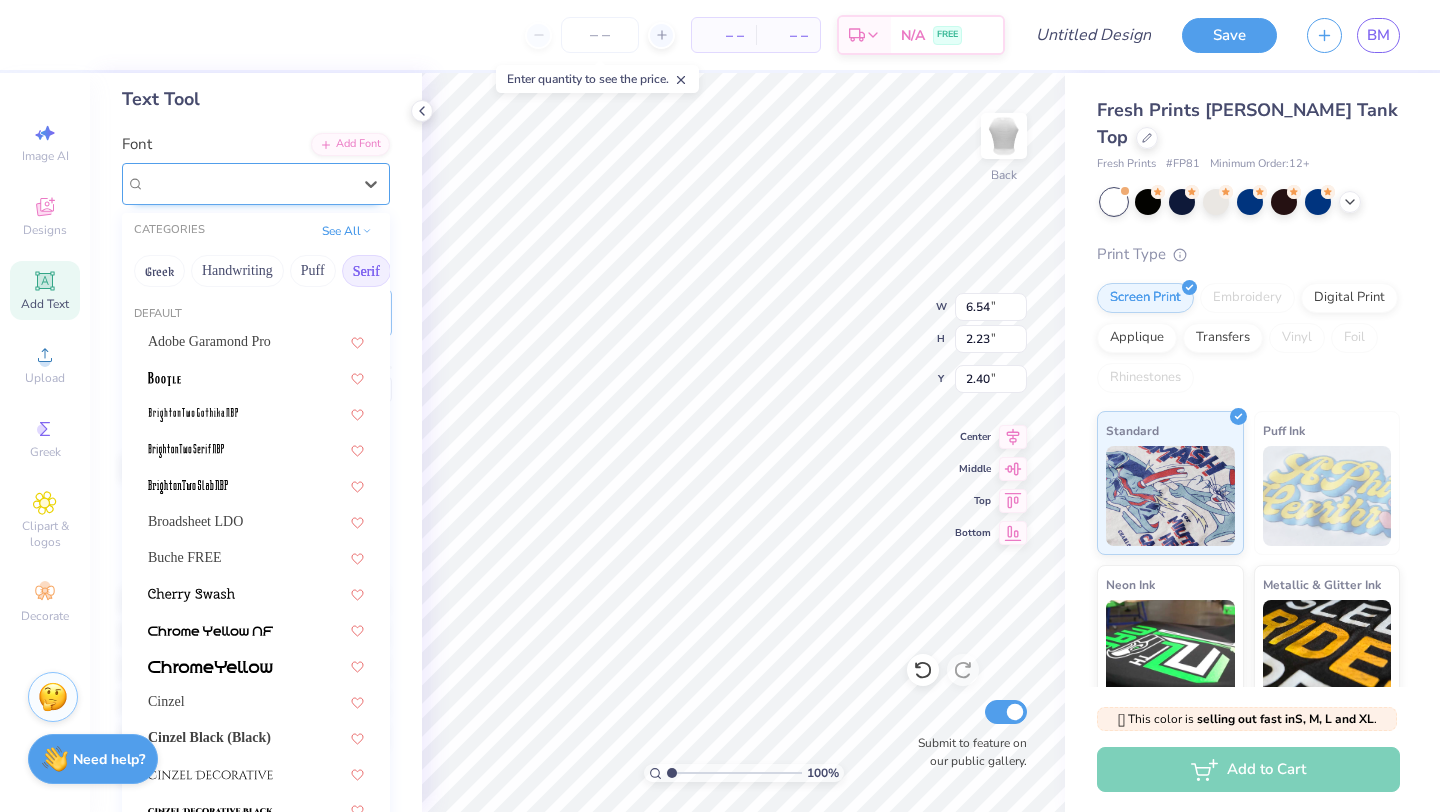 click on "Trocchi" at bounding box center (248, 183) 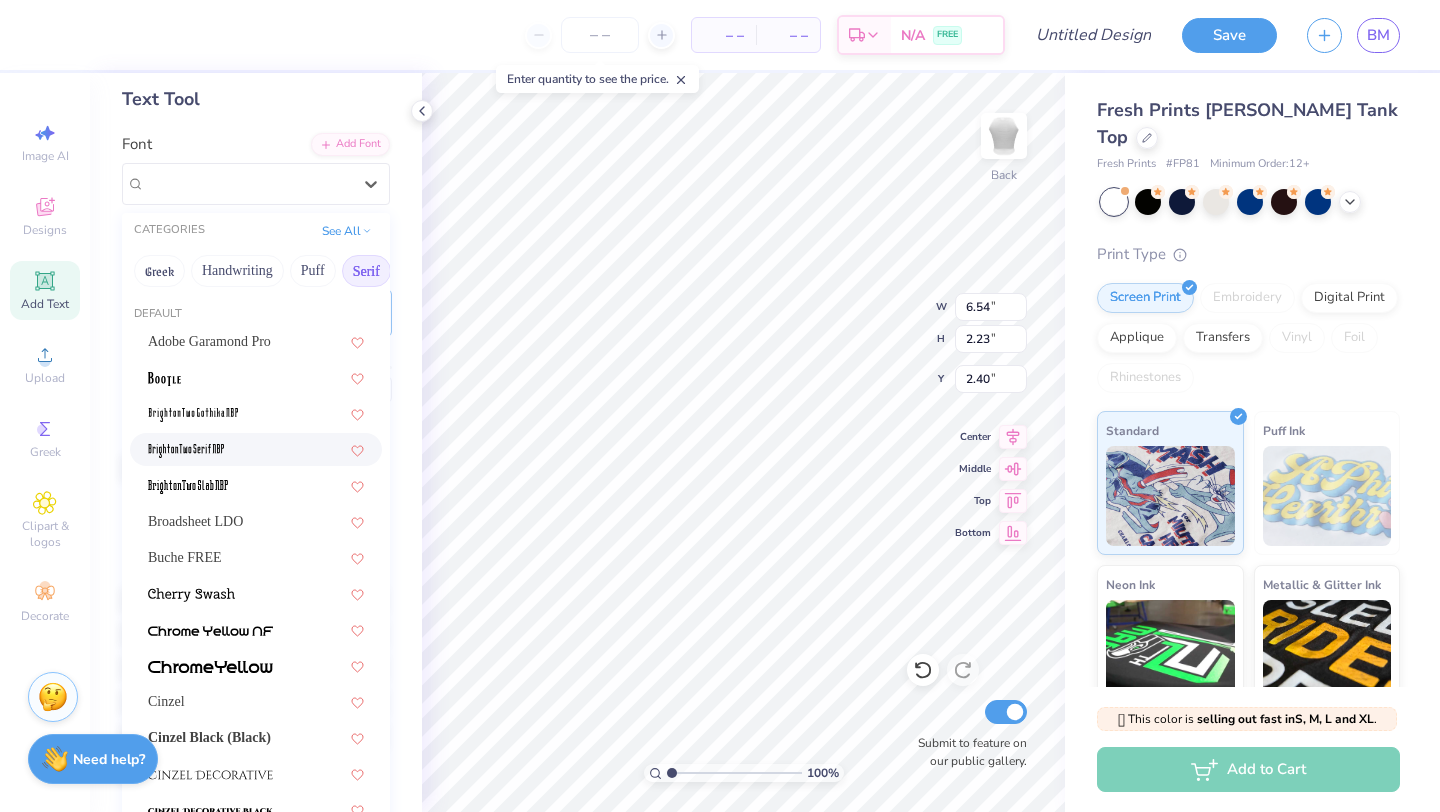 scroll, scrollTop: 0, scrollLeft: 0, axis: both 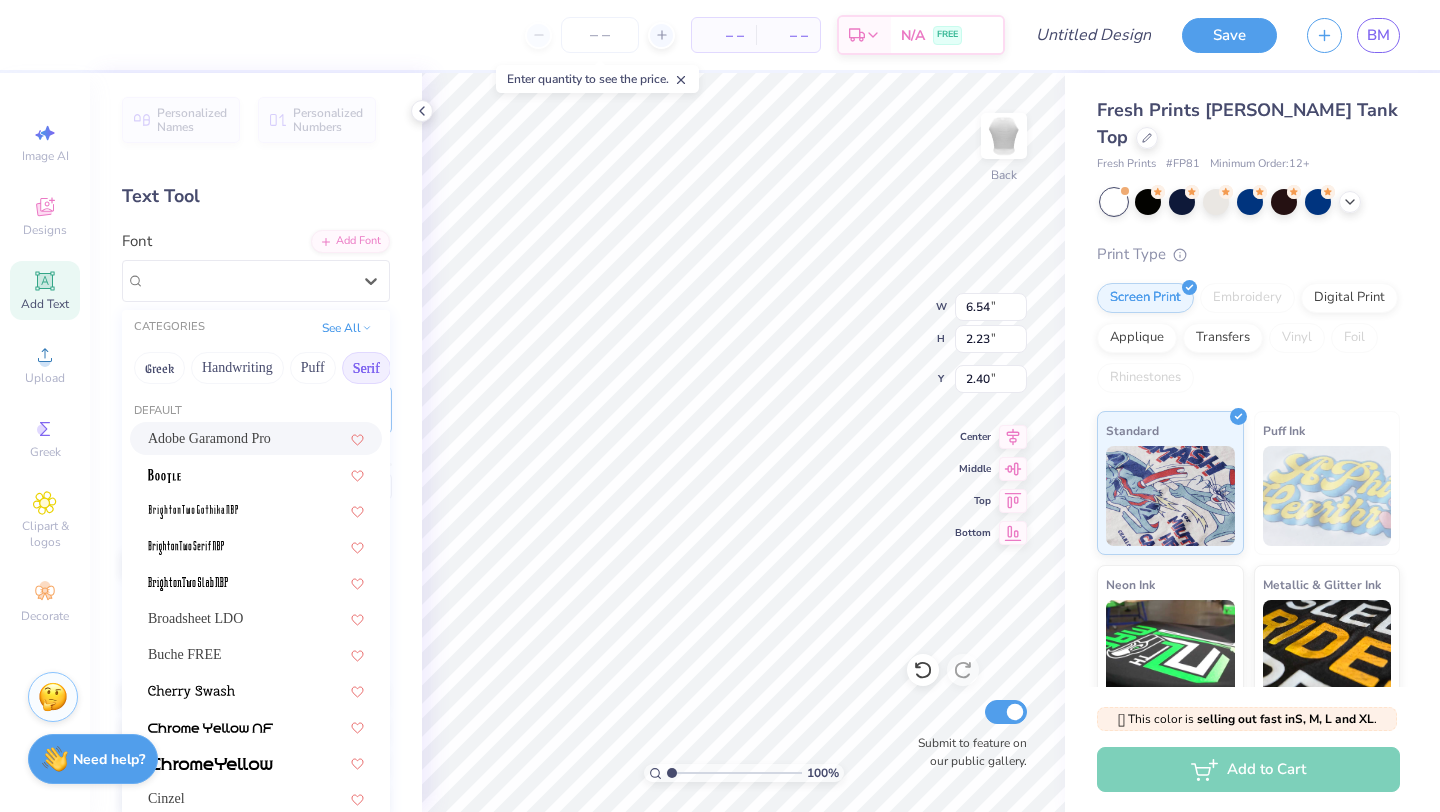 click on "Adobe Garamond Pro" at bounding box center (209, 438) 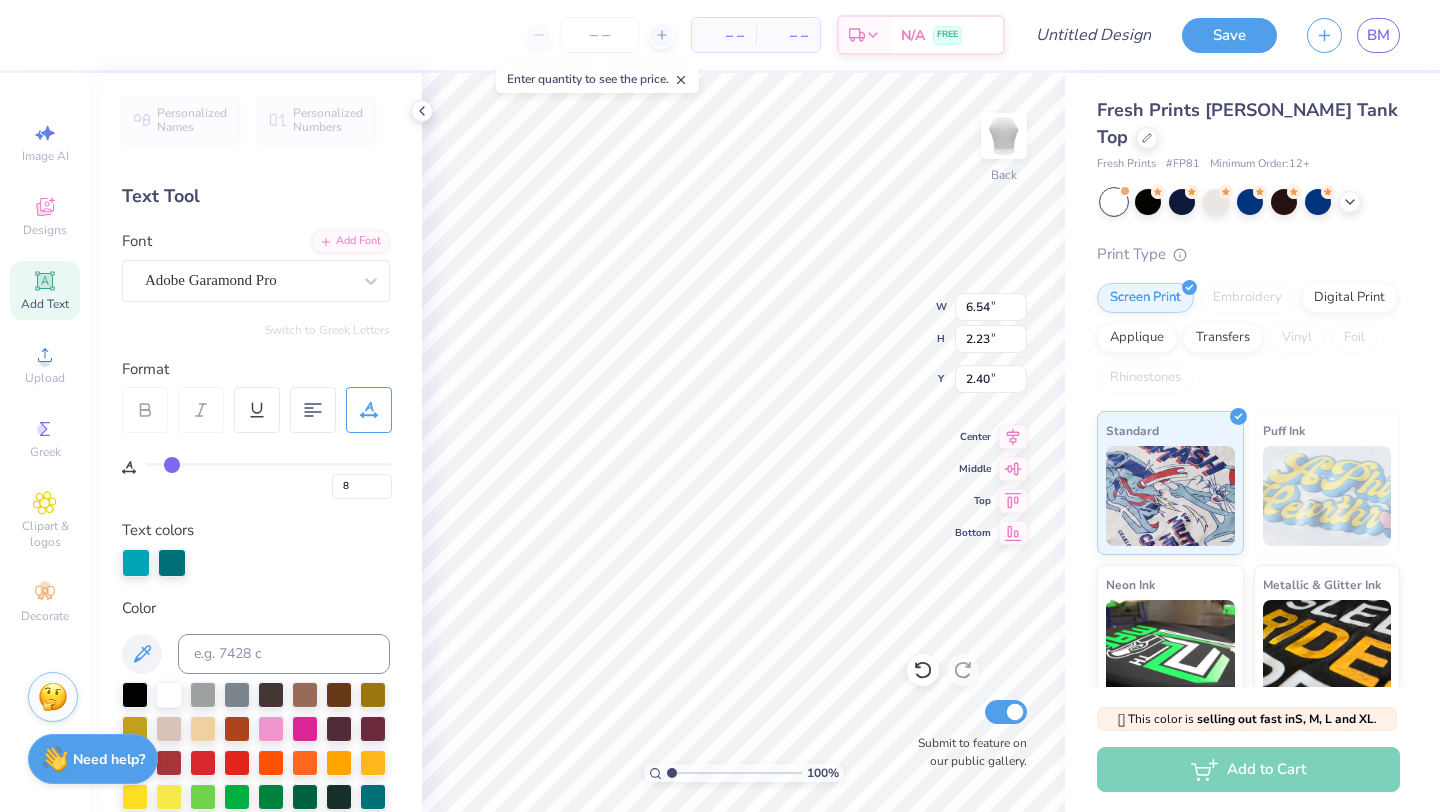 type on "6.03" 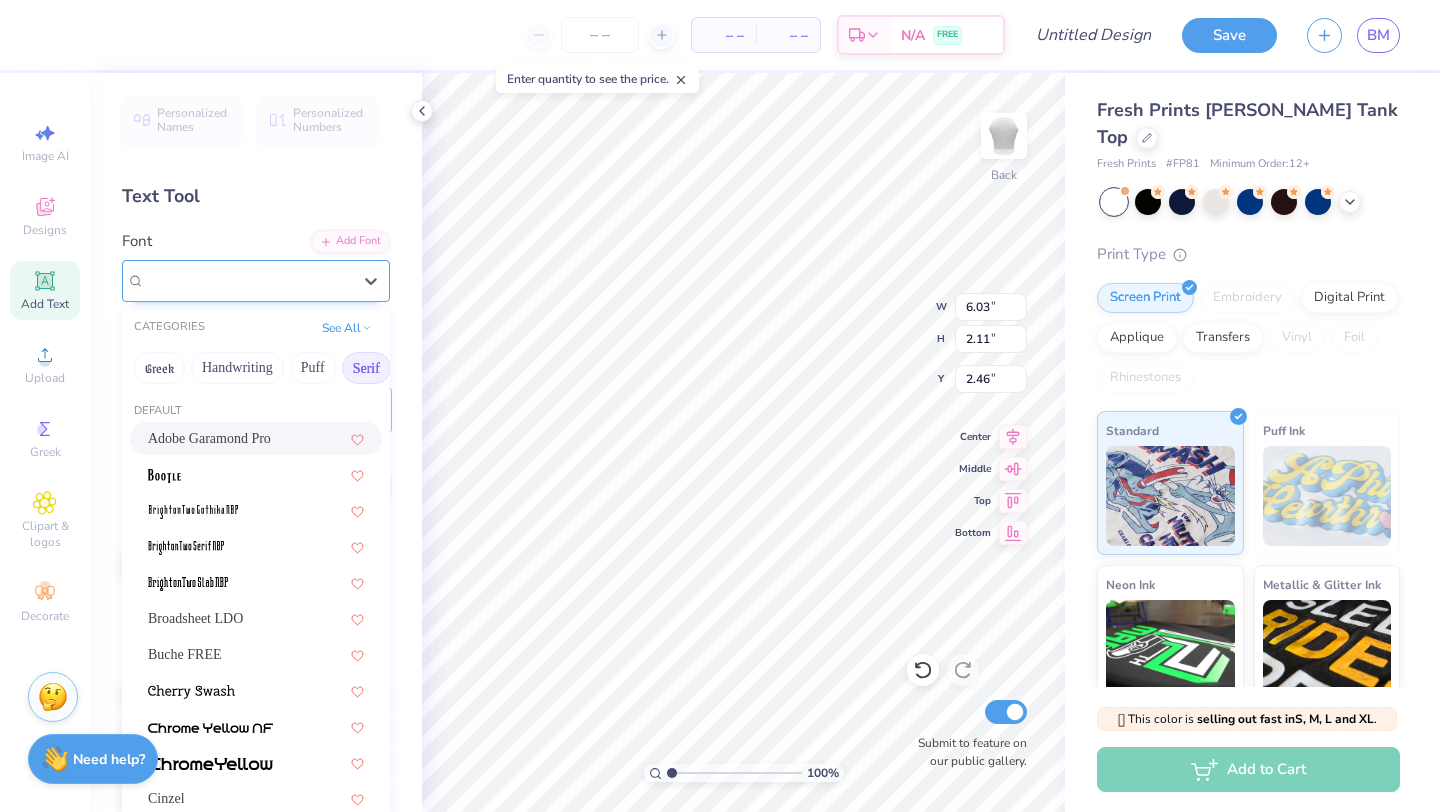 click on "Adobe Garamond Pro" at bounding box center (248, 280) 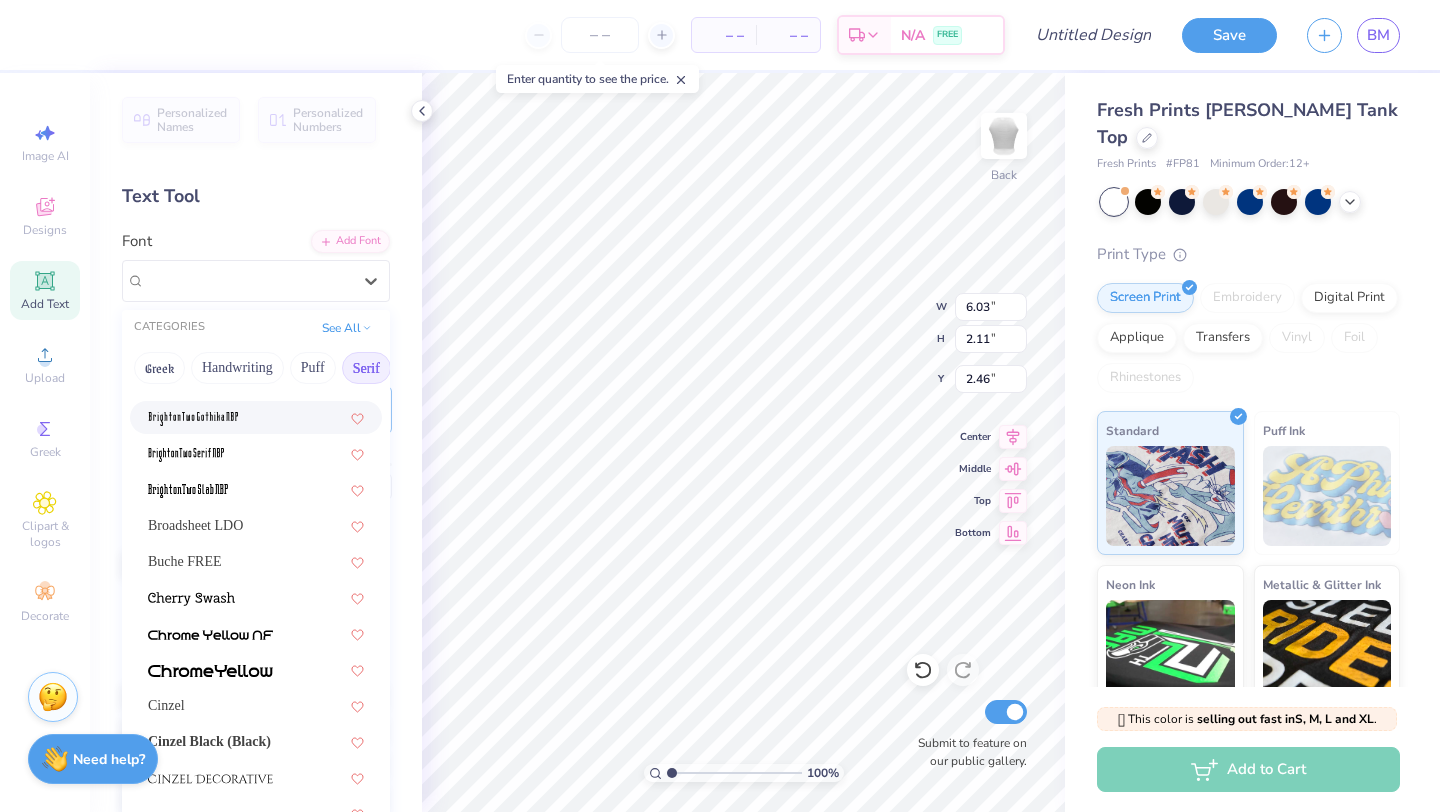 scroll, scrollTop: 108, scrollLeft: 0, axis: vertical 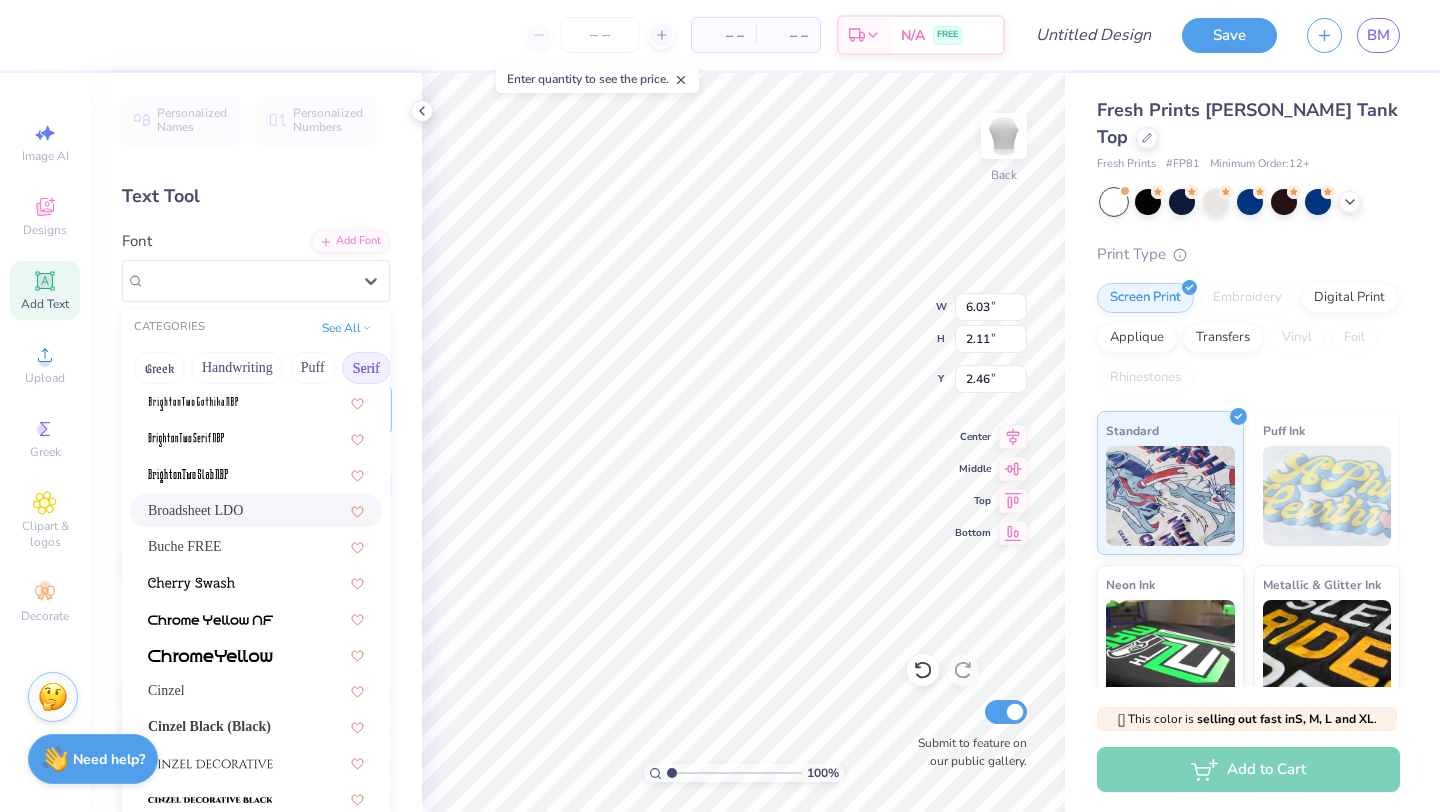 click on "Broadsheet LDO" at bounding box center (195, 510) 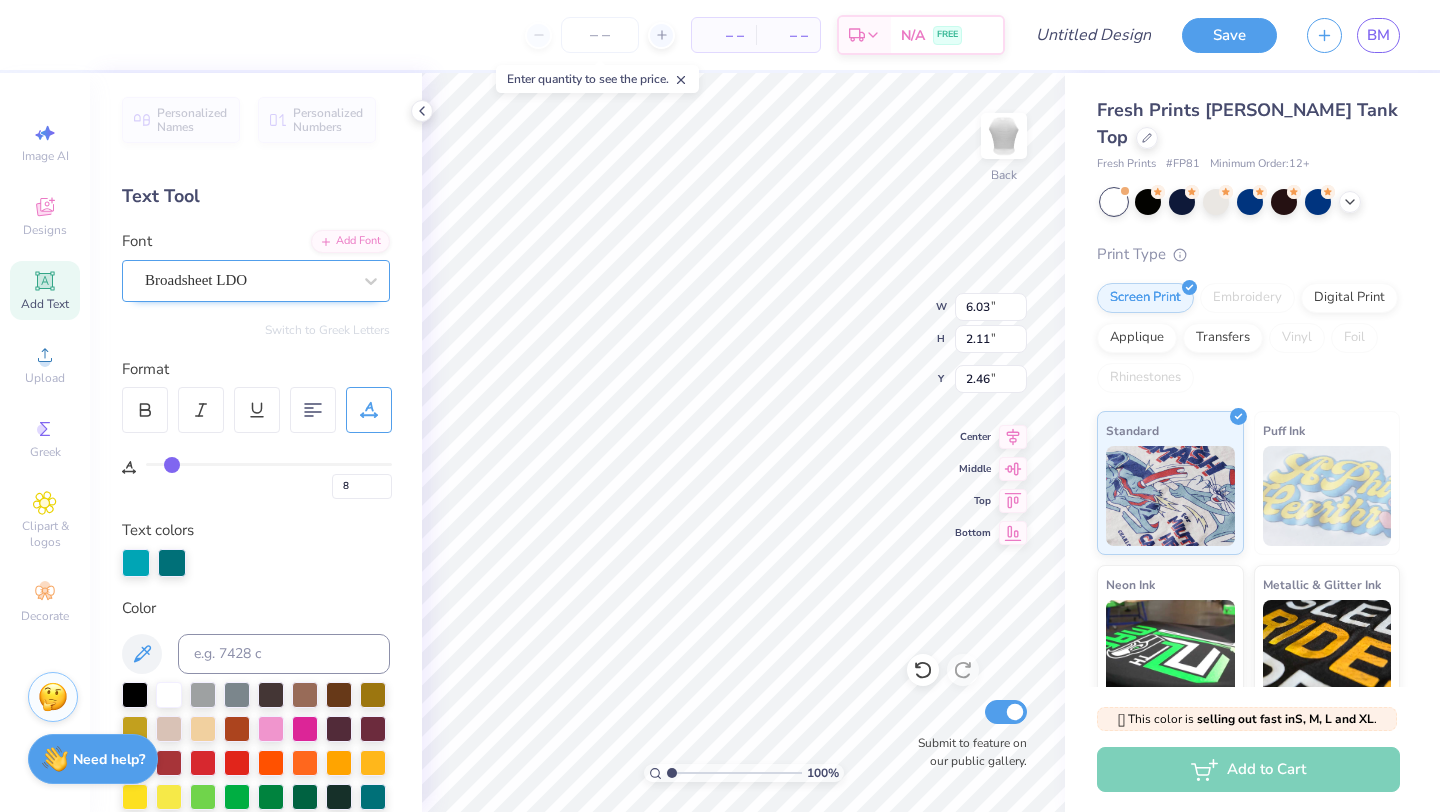 type on "6.46" 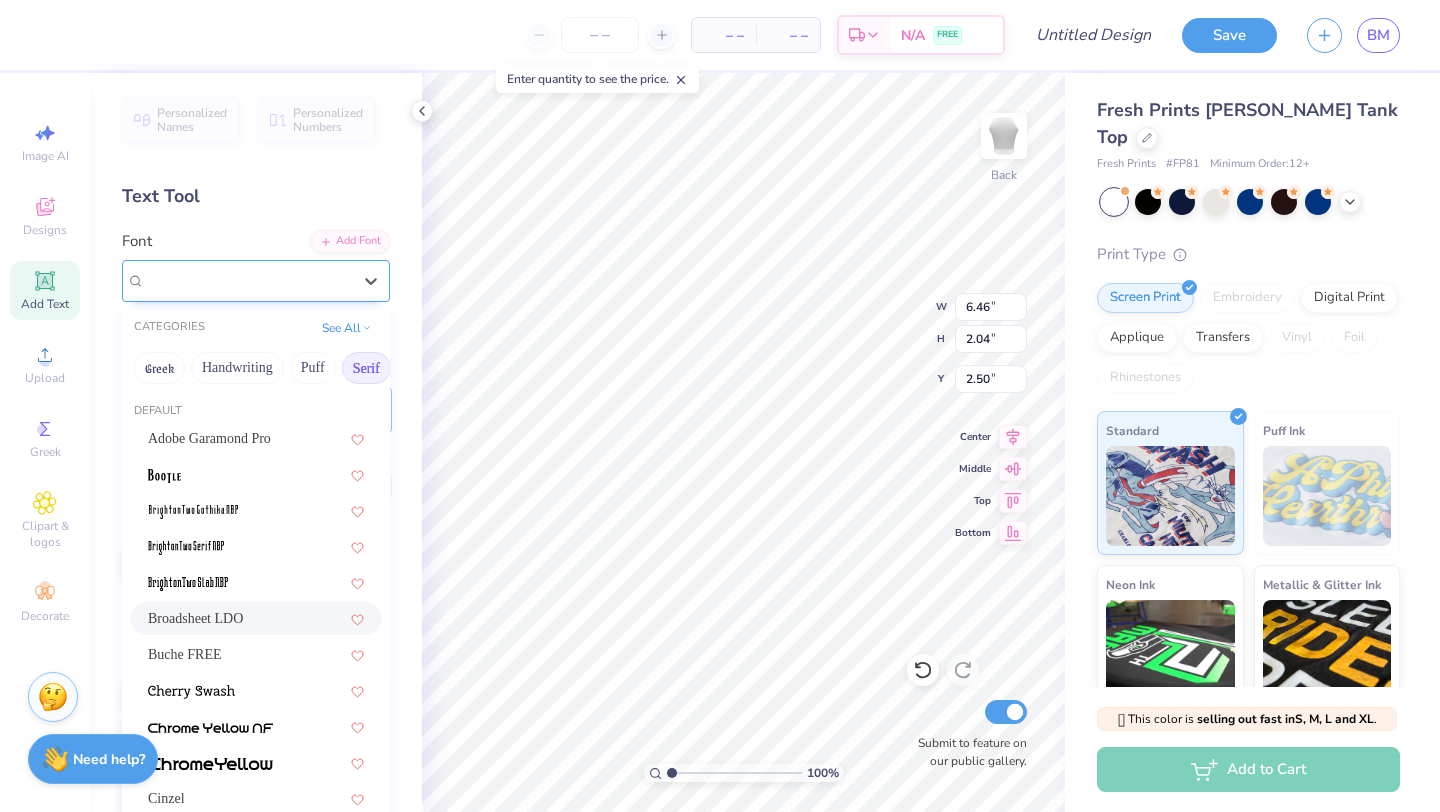 click on "Broadsheet LDO" at bounding box center (248, 280) 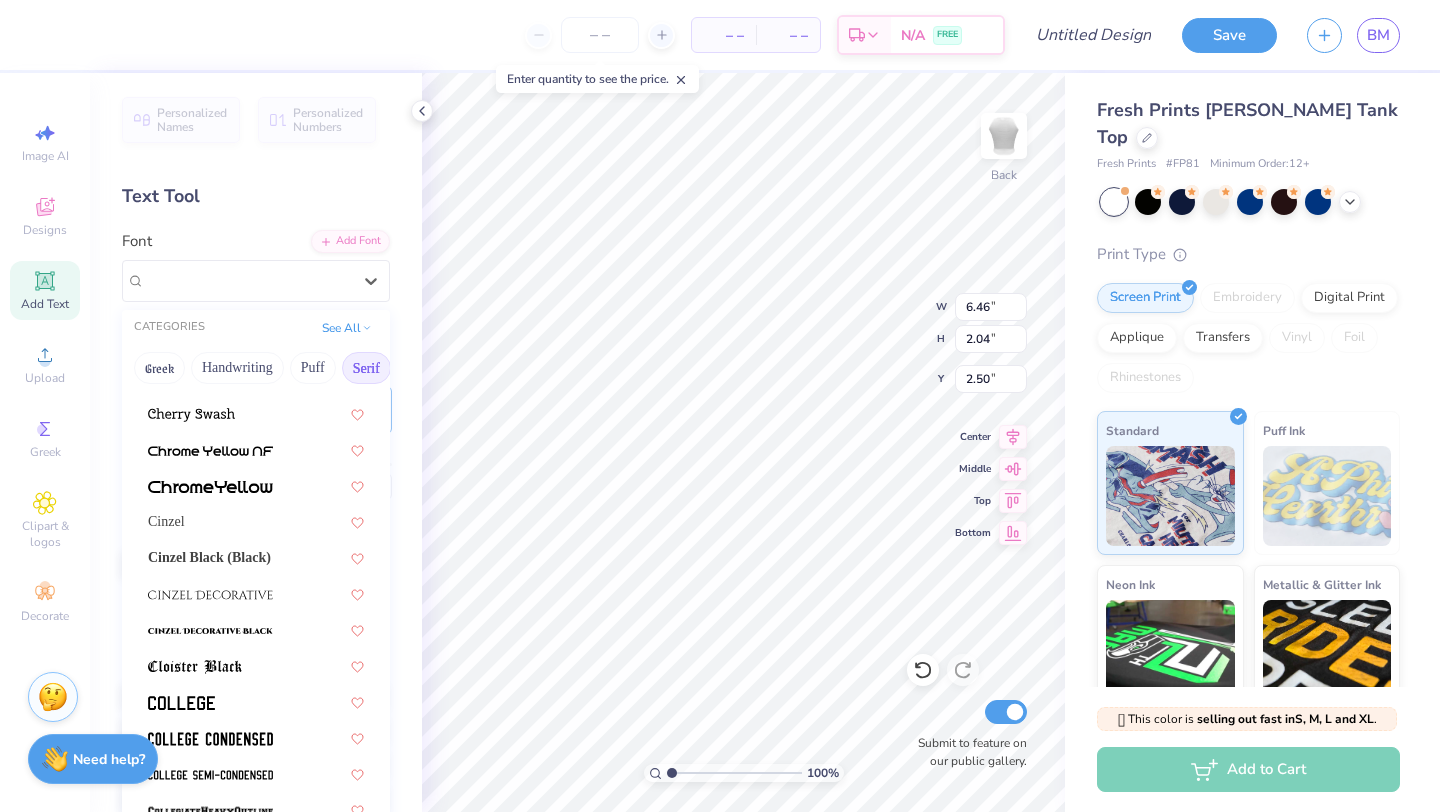 scroll, scrollTop: 646, scrollLeft: 0, axis: vertical 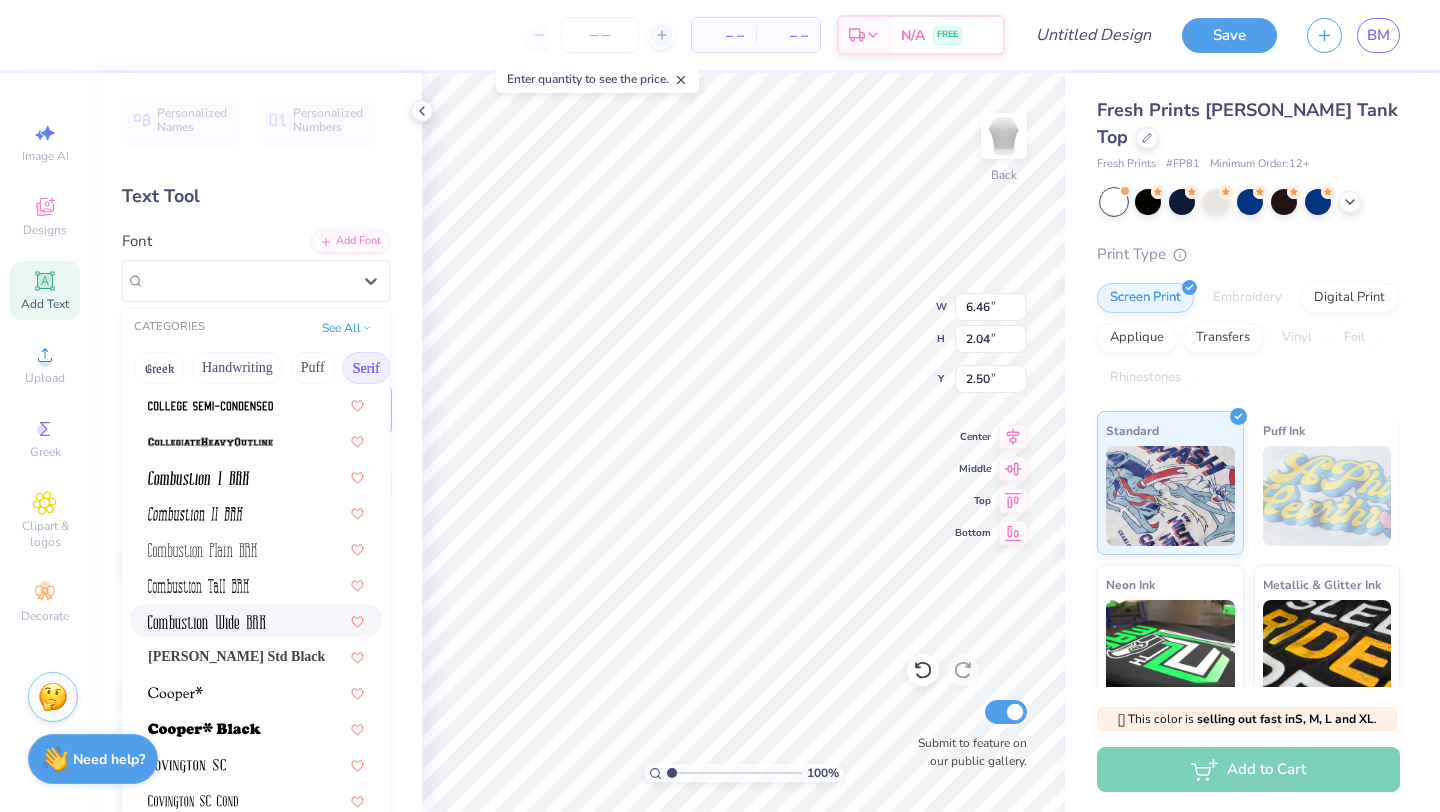 click at bounding box center (256, 620) 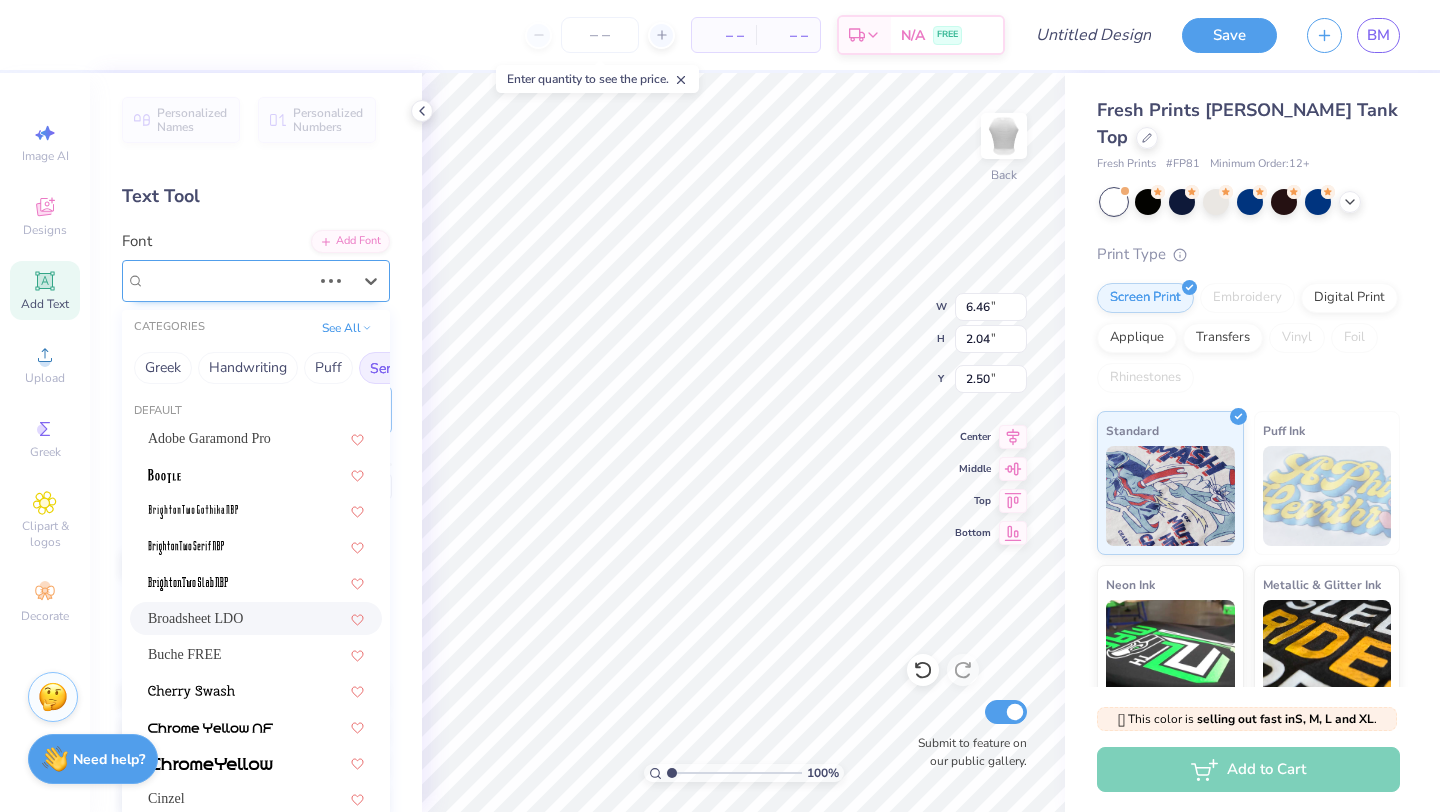 click on "Broadsheet LDO" at bounding box center (228, 280) 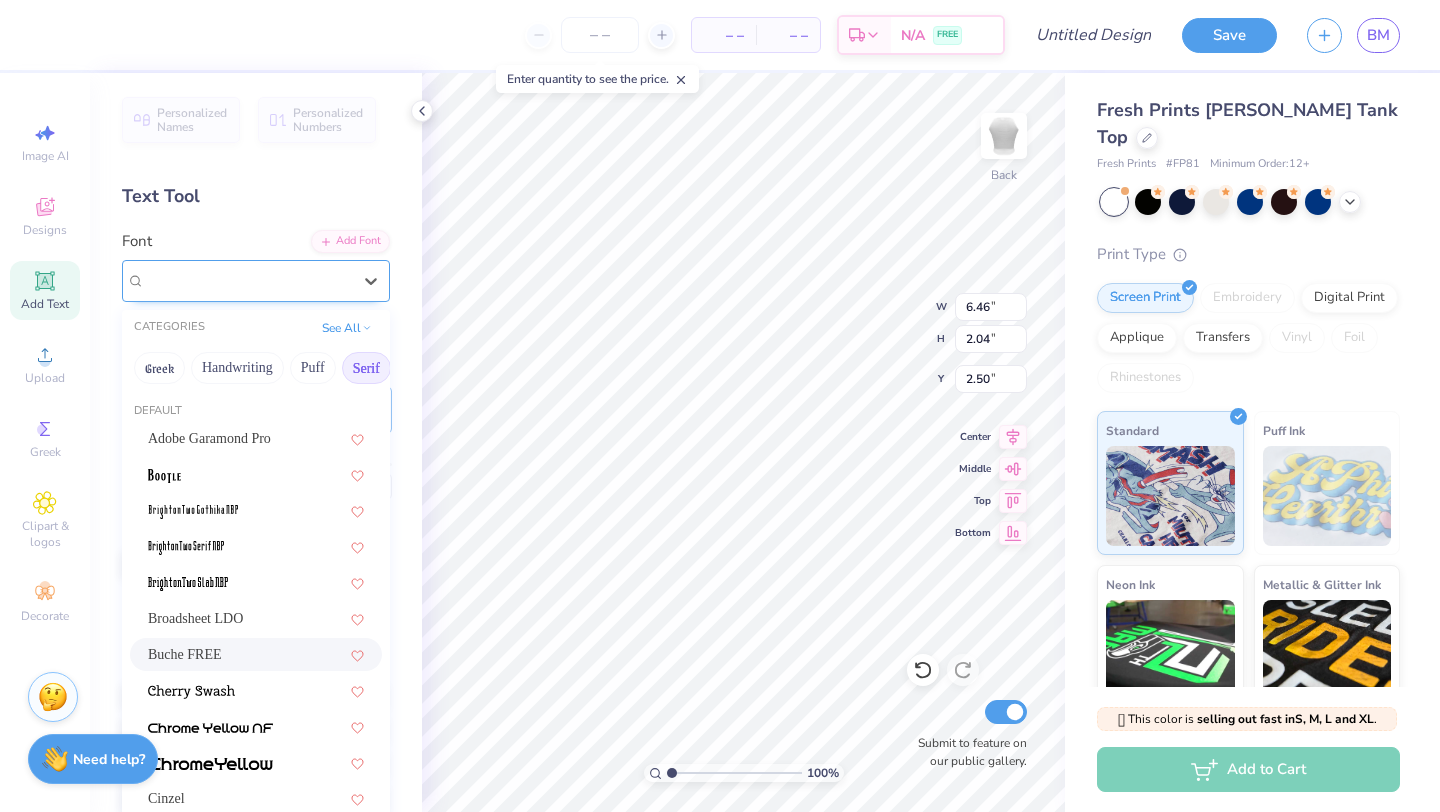 type on "3.32" 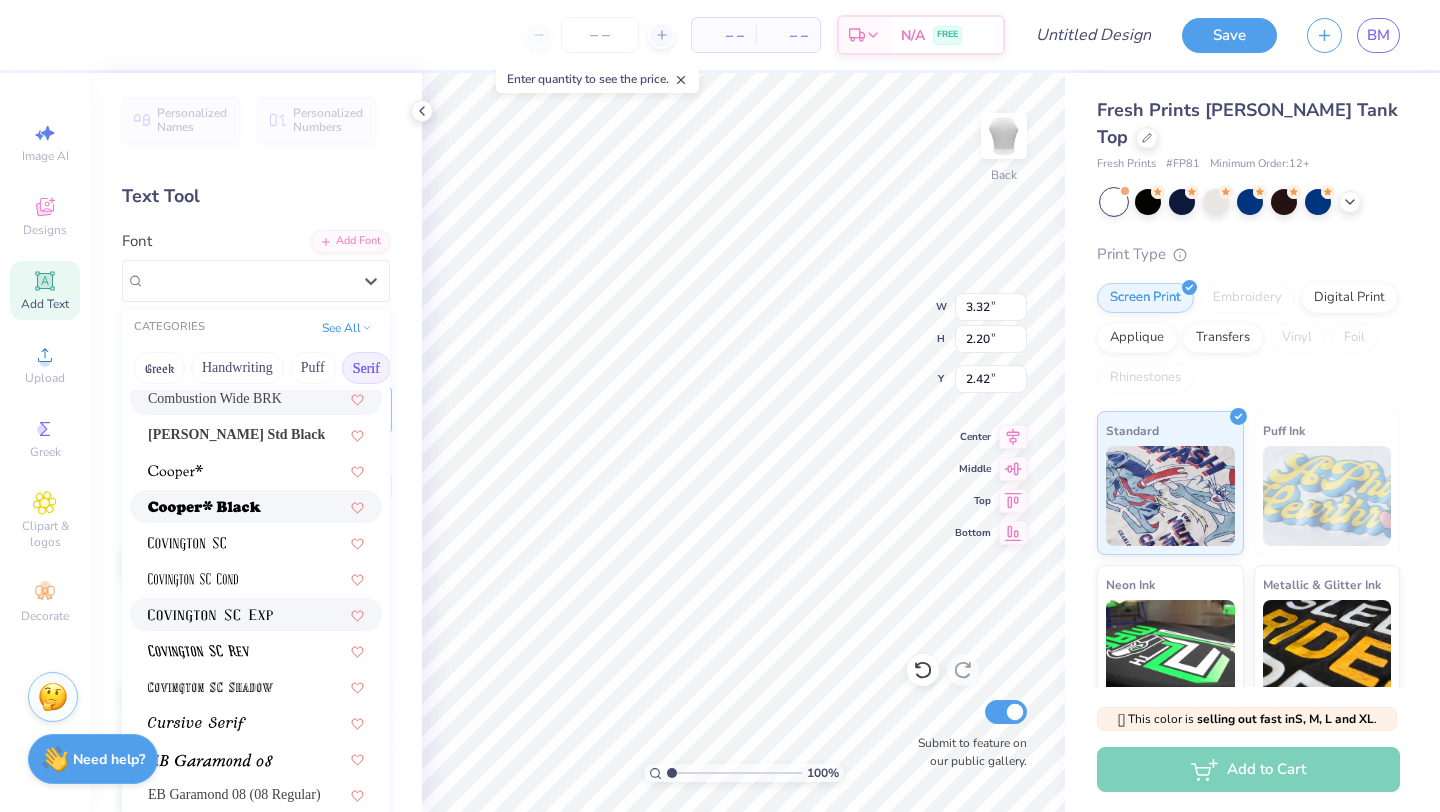scroll, scrollTop: 852, scrollLeft: 0, axis: vertical 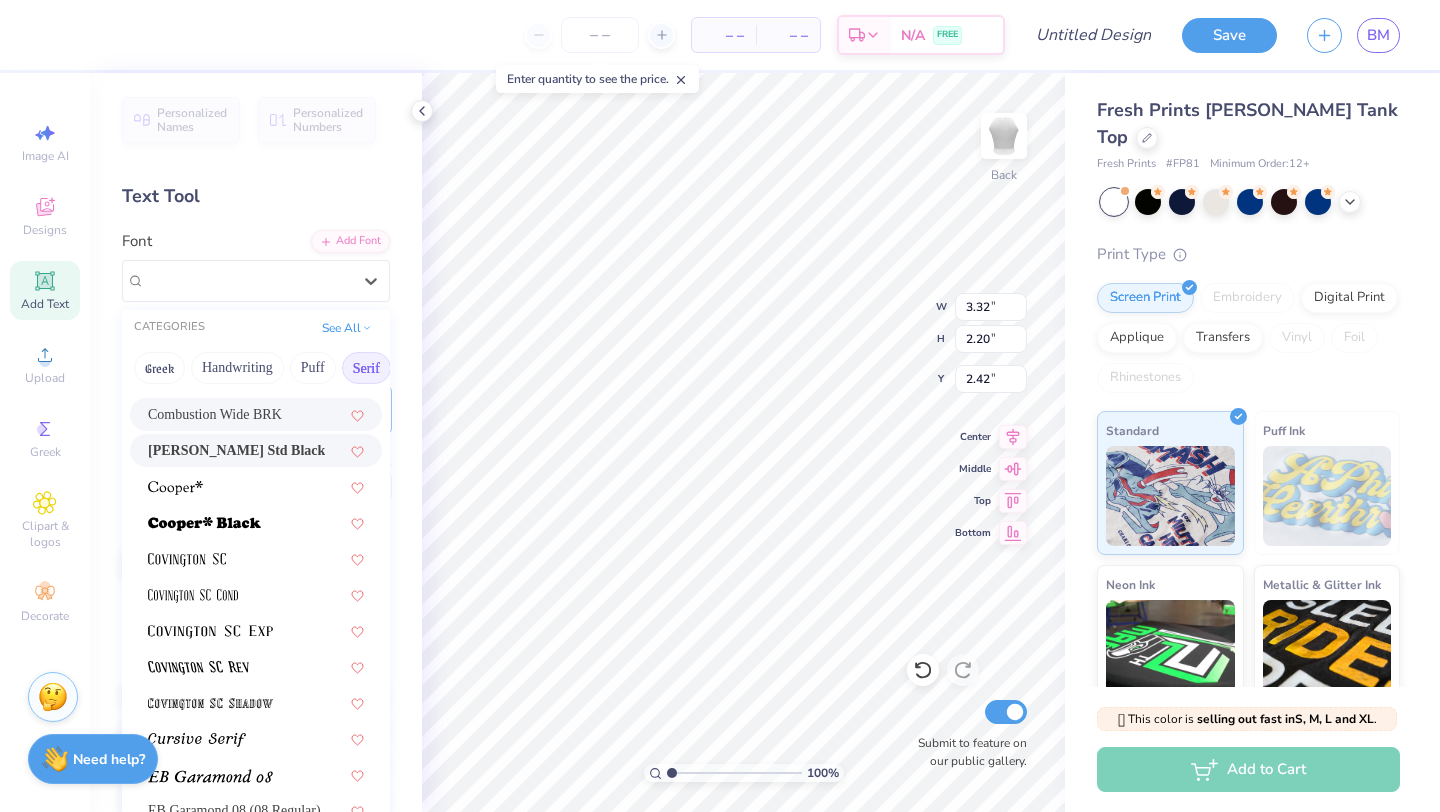 click on "[PERSON_NAME] Std Black" at bounding box center (236, 450) 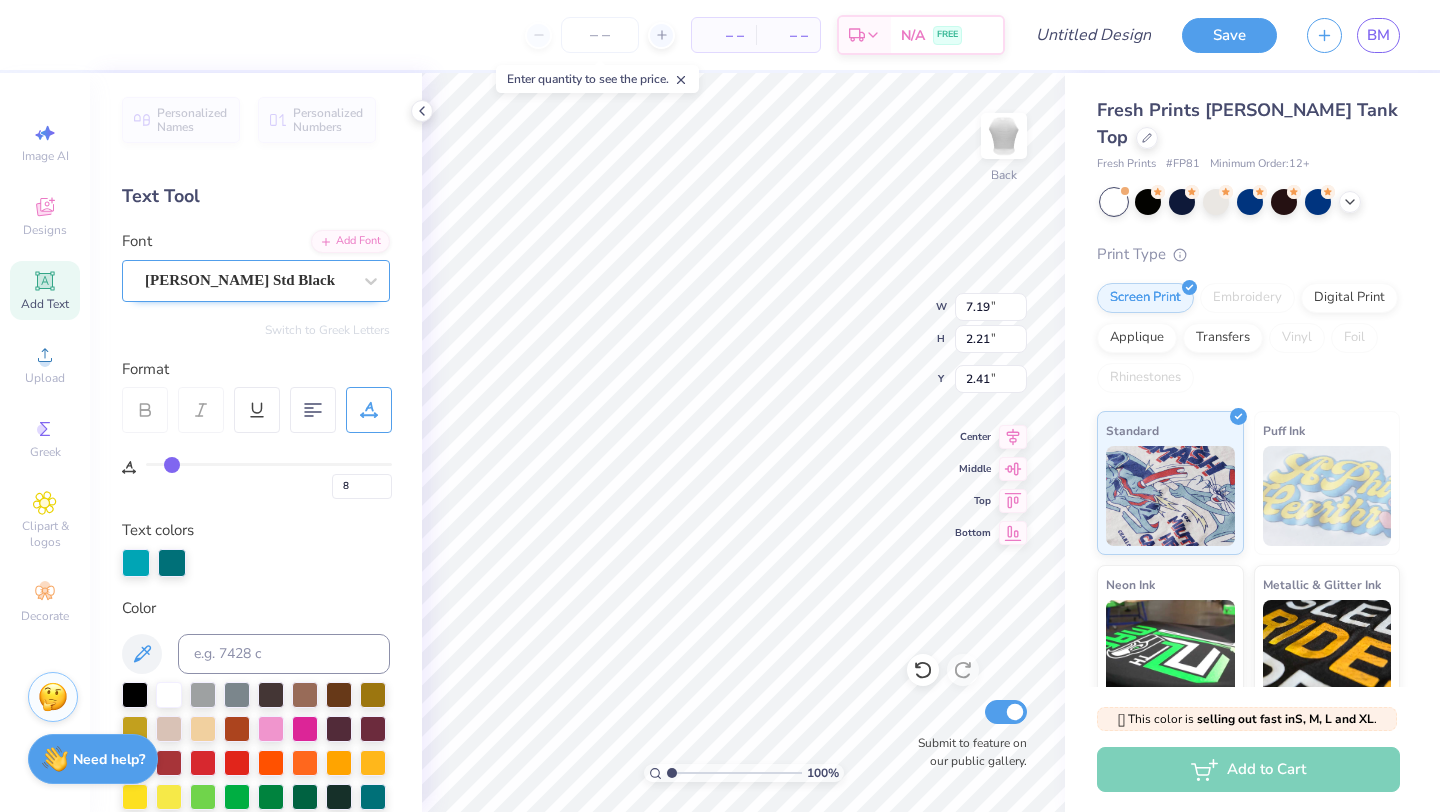 click on "[PERSON_NAME] Std Black" at bounding box center (248, 280) 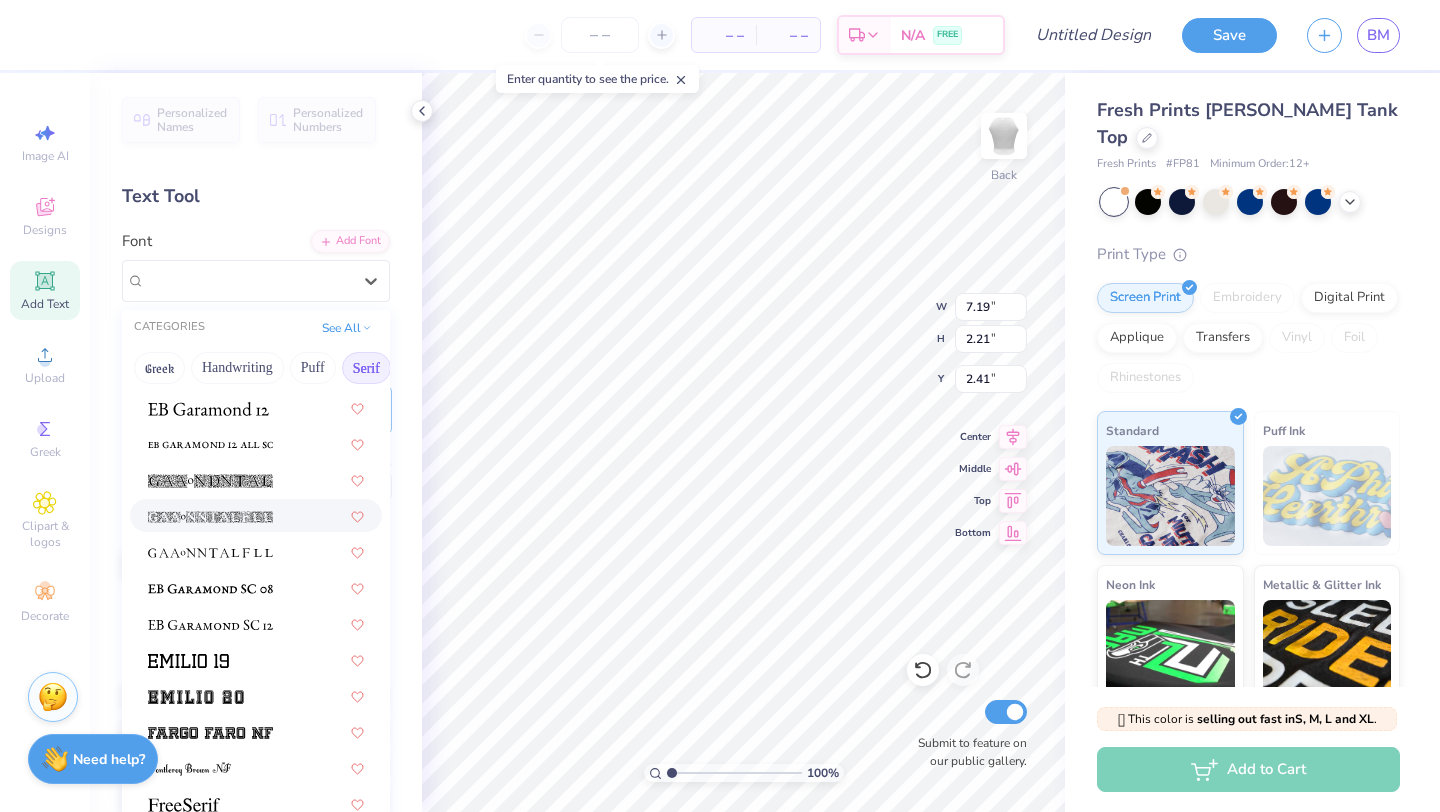 scroll, scrollTop: 1344, scrollLeft: 0, axis: vertical 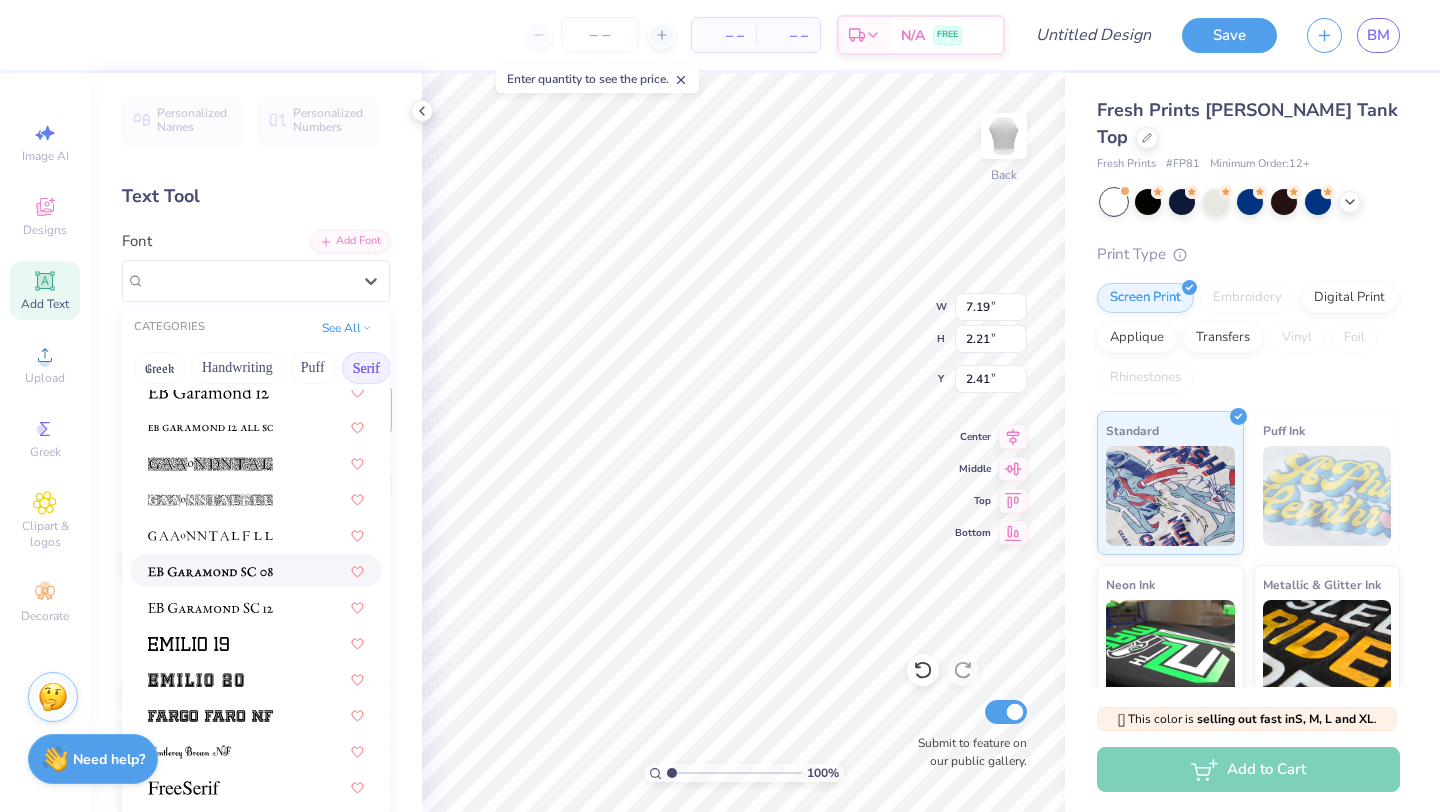 click at bounding box center (256, 570) 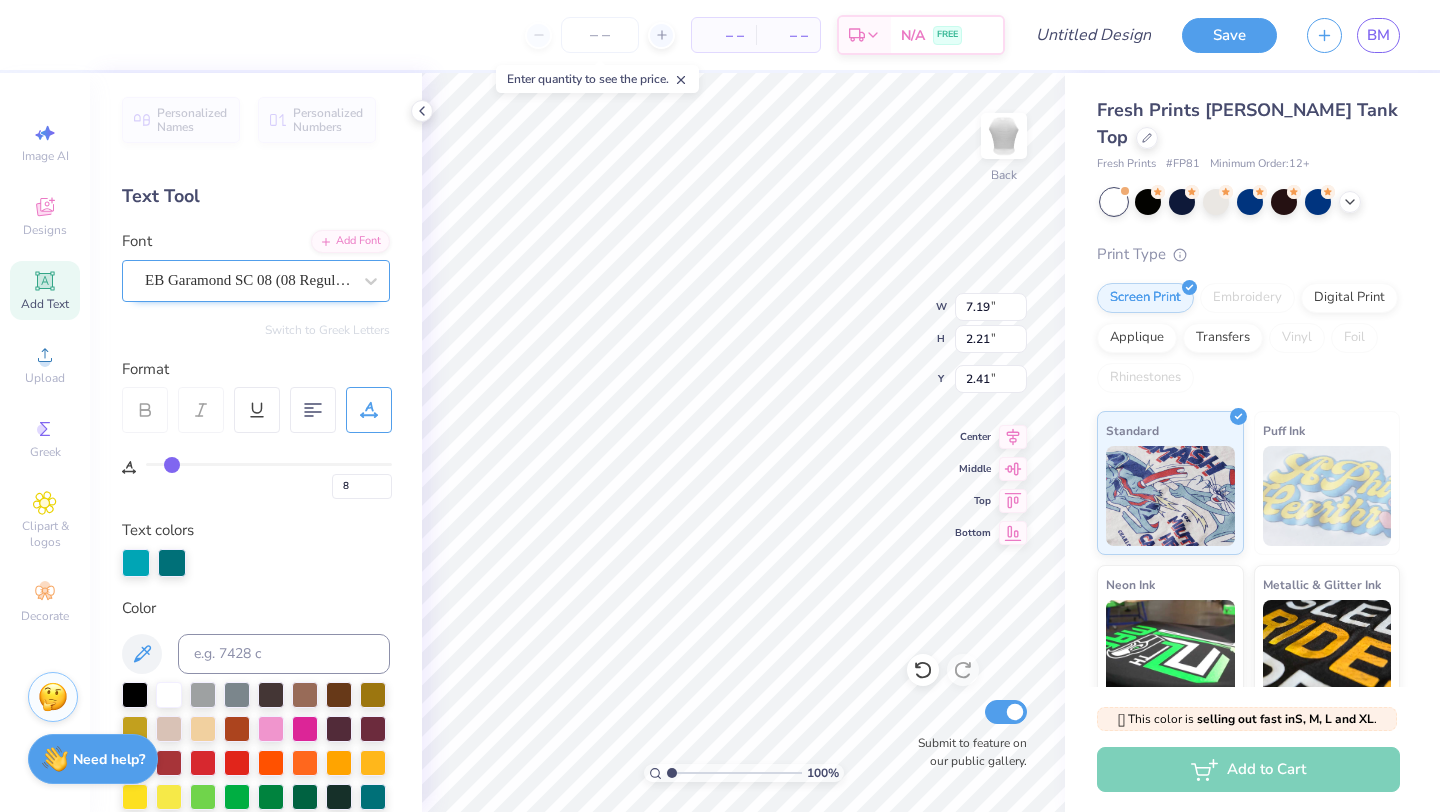 type on "5.84" 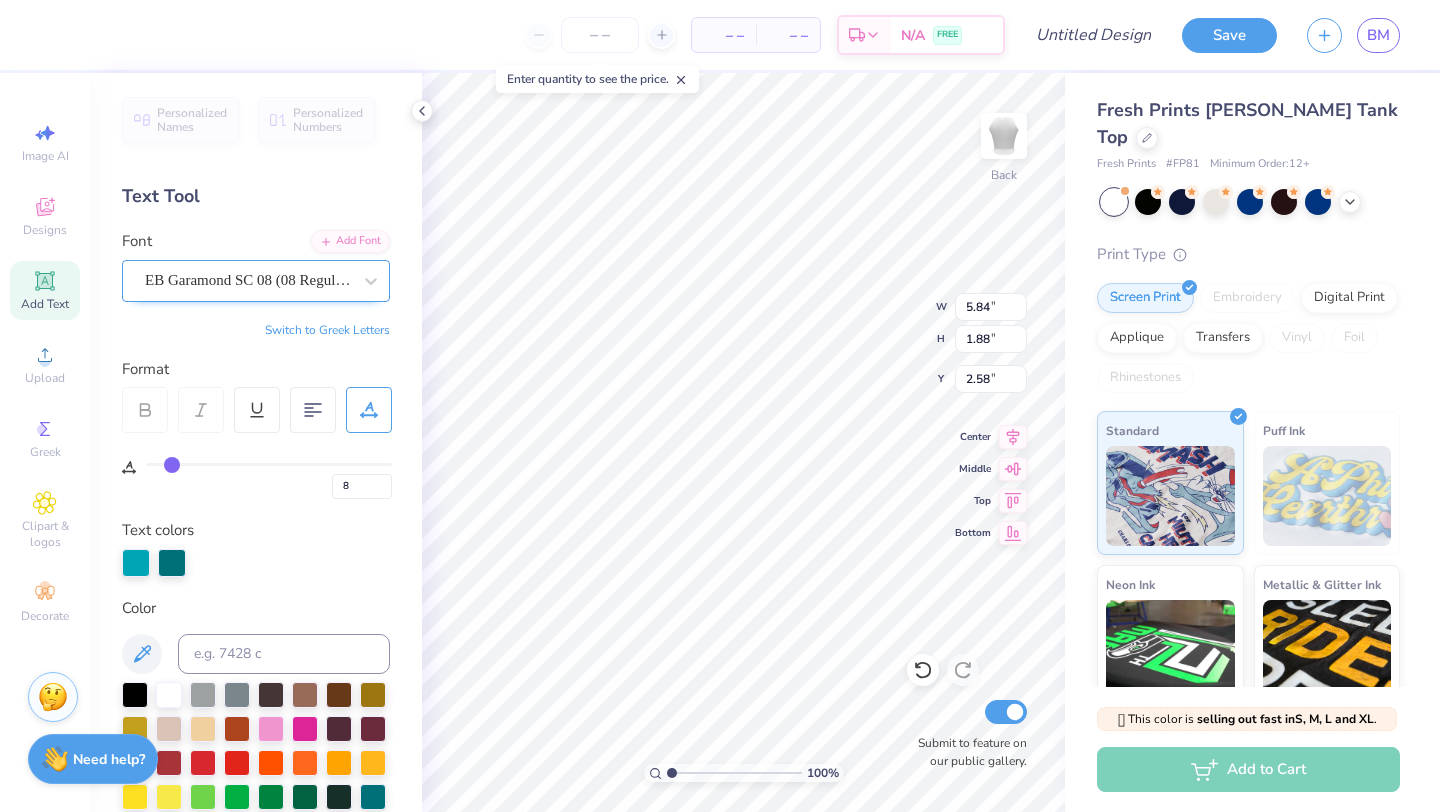 click on "EB Garamond SC 08 (08 Regular)" at bounding box center (248, 280) 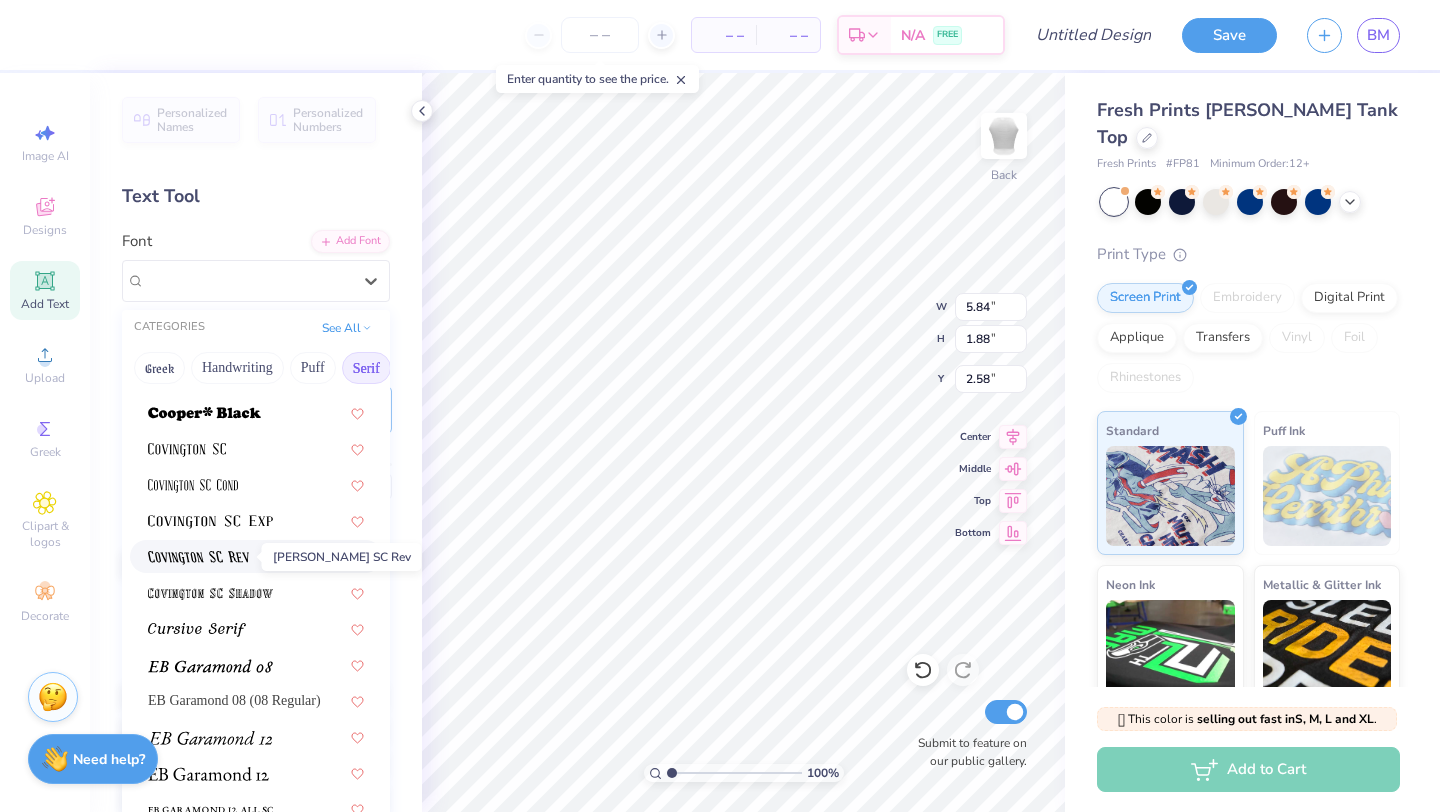 scroll, scrollTop: 1064, scrollLeft: 0, axis: vertical 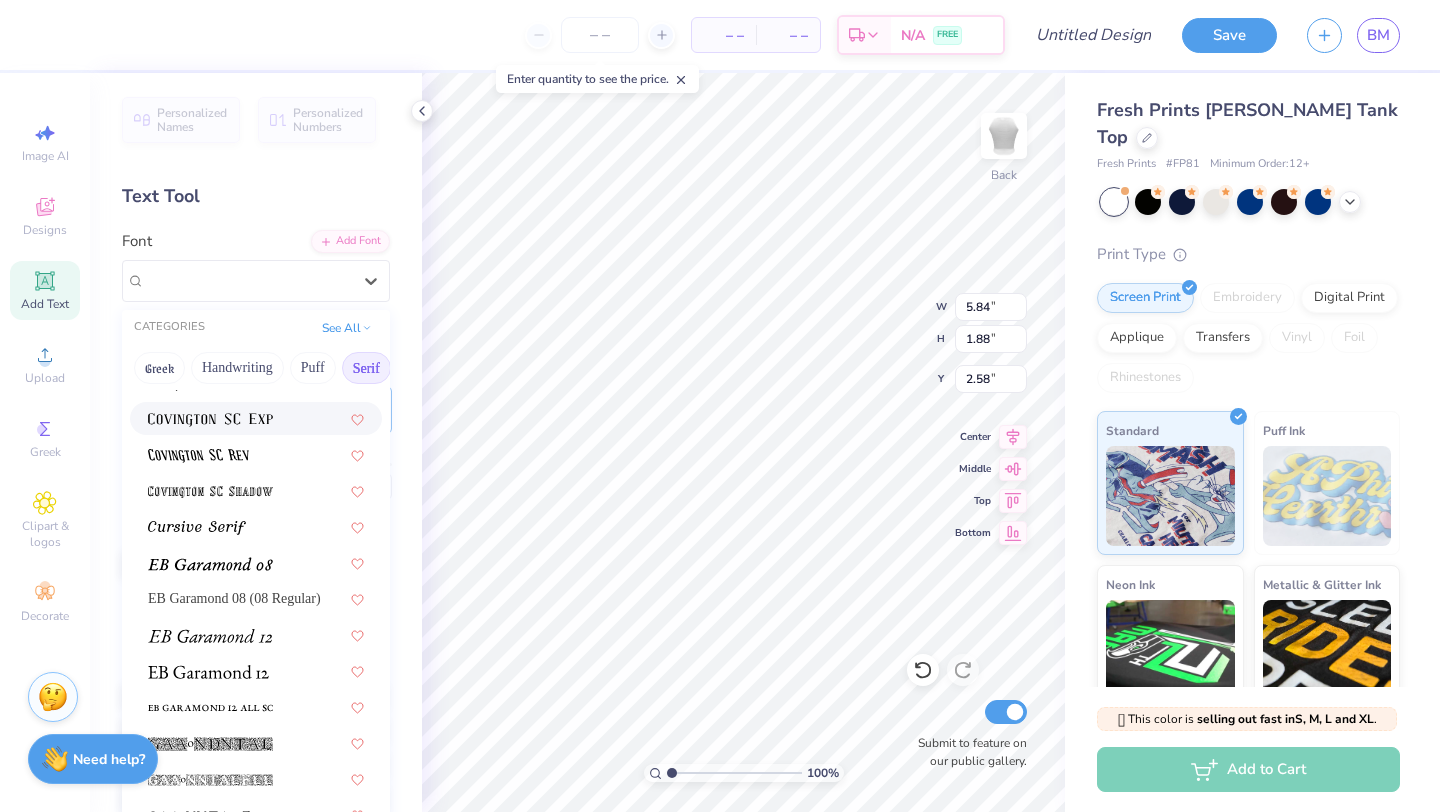 click on "Font option [PERSON_NAME] SC Exp focused, 30 of 79. 79 results available. Use Up and Down to choose options, press Enter to select the currently focused option, press Escape to exit the menu, press Tab to select the option and exit the menu. EB Garamond SC 08 (08 Regular) CATEGORIES See All Greek Handwriting Puff Serif Bold Calligraphy Retro Sans Serif Minimal Fantasy Techno Others Default Adobe Garamond Pro Broadsheet LDO Buche FREE Cinzel Cinzel Black (Black) Combustion Wide BRK [PERSON_NAME] Std [PERSON_NAME] Garamond 08 (08 Regular) EB Garamond SC 08 (08 Regular) Koldby FREE Nandaka Western Old Gate Lane NF Times New [PERSON_NAME] Varsity Team" at bounding box center [256, 266] 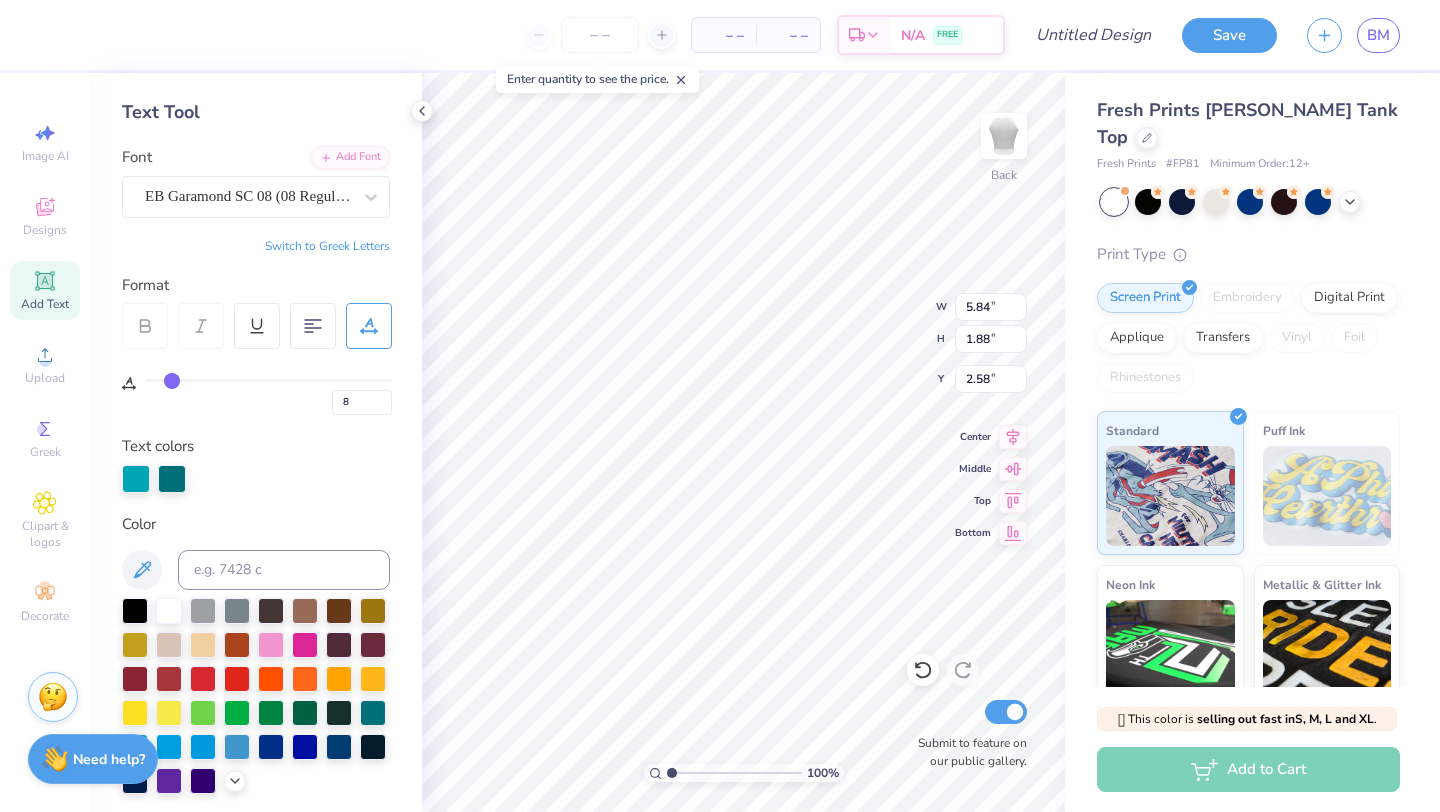 scroll, scrollTop: 110, scrollLeft: 0, axis: vertical 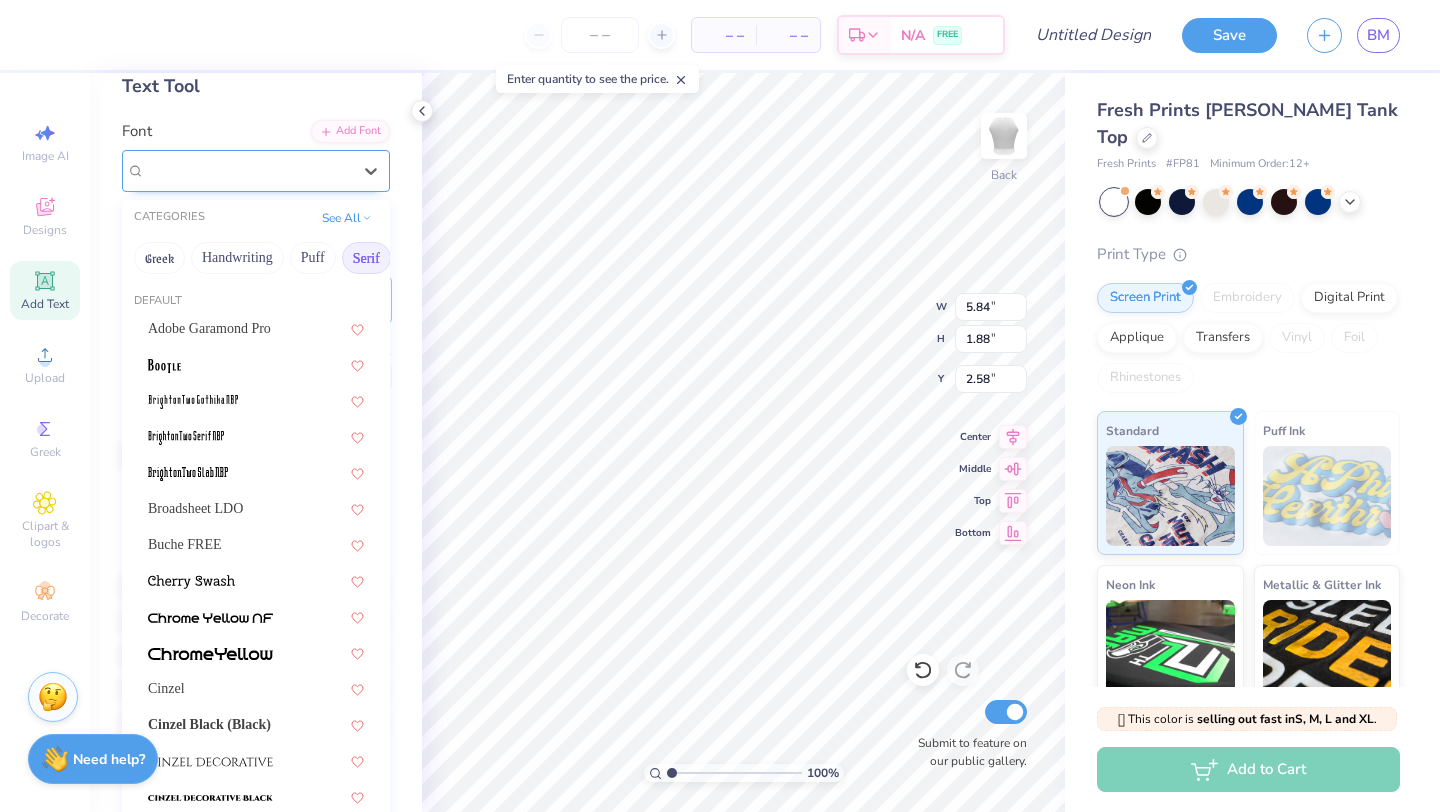 click on "EB Garamond SC 08 (08 Regular)" at bounding box center (248, 170) 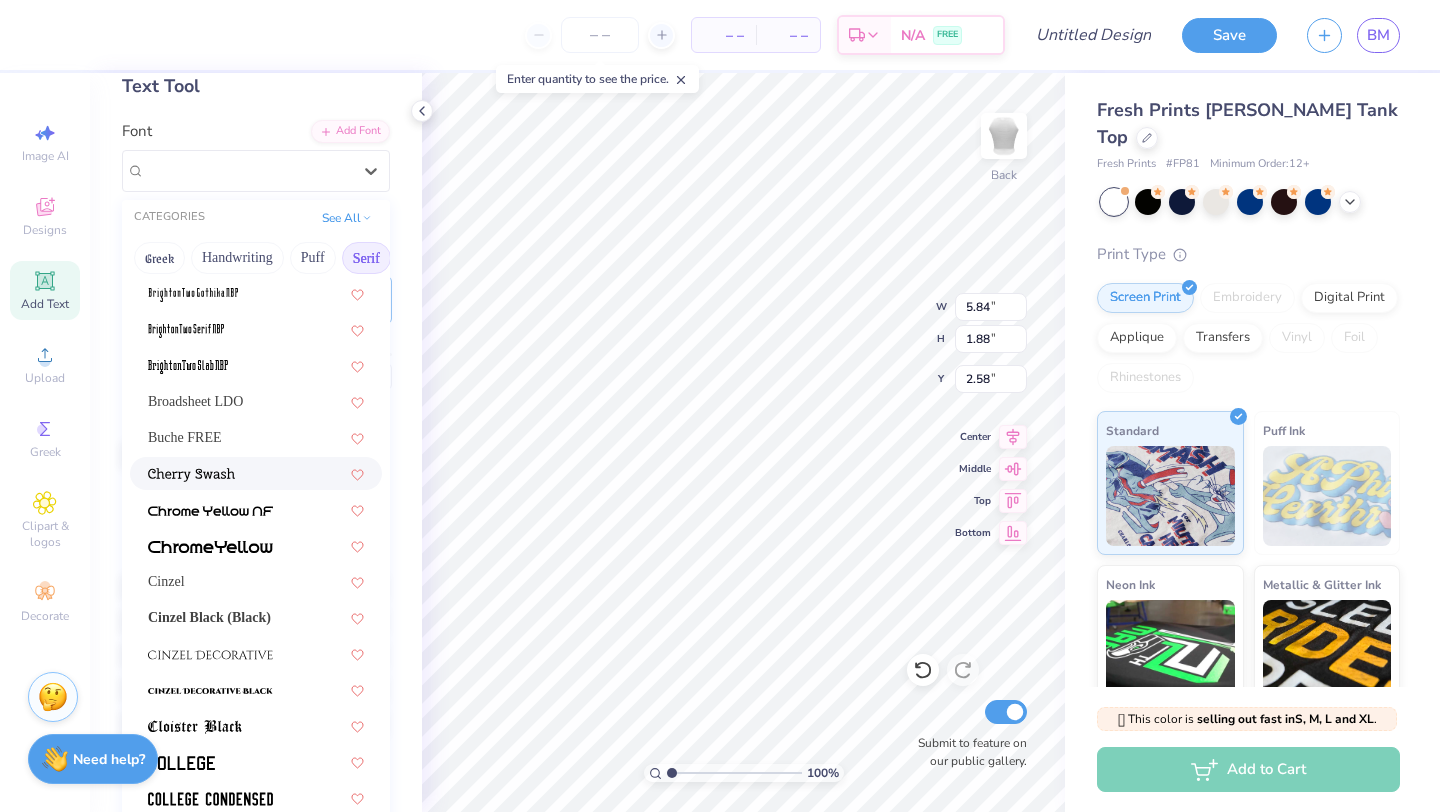 scroll, scrollTop: 184, scrollLeft: 0, axis: vertical 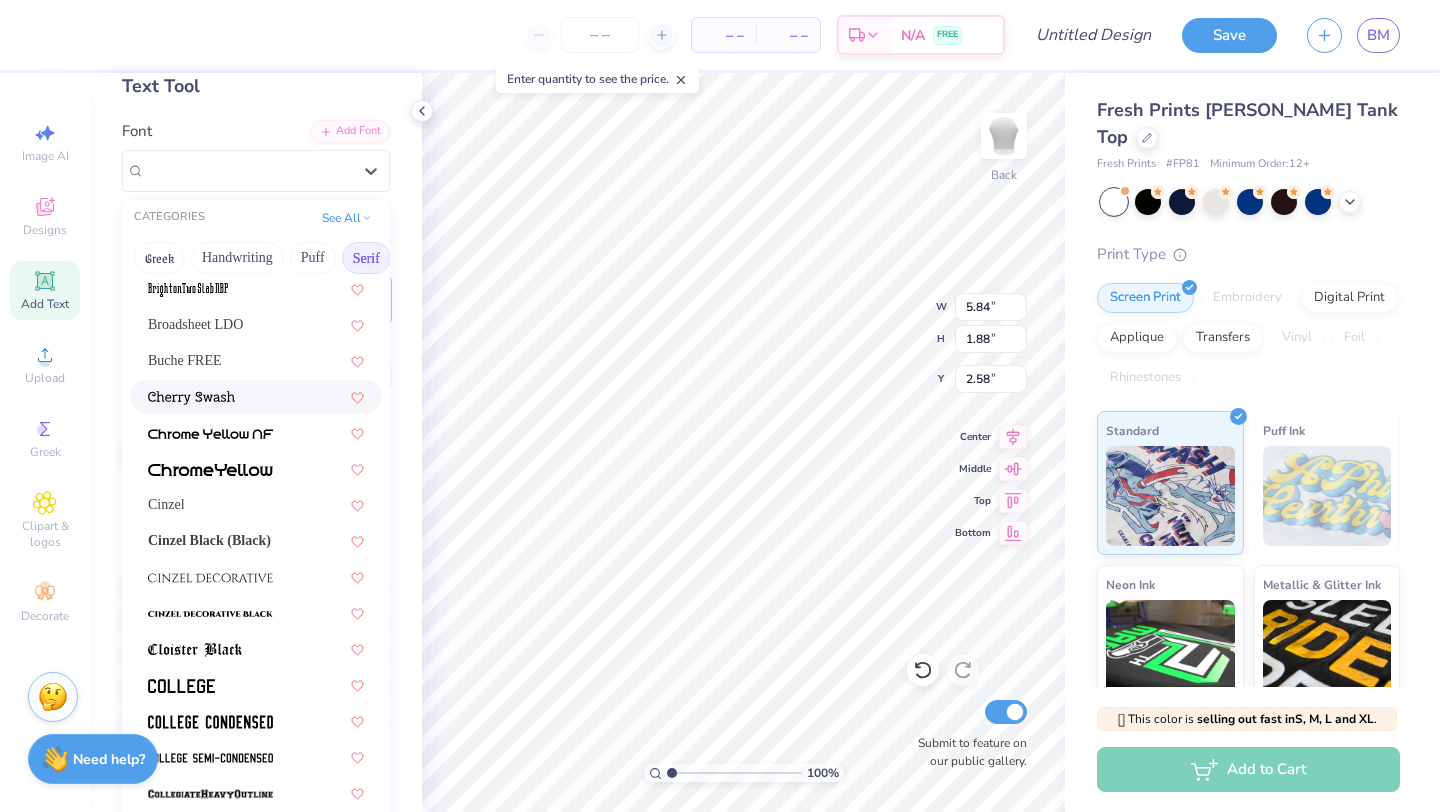 click at bounding box center (256, 396) 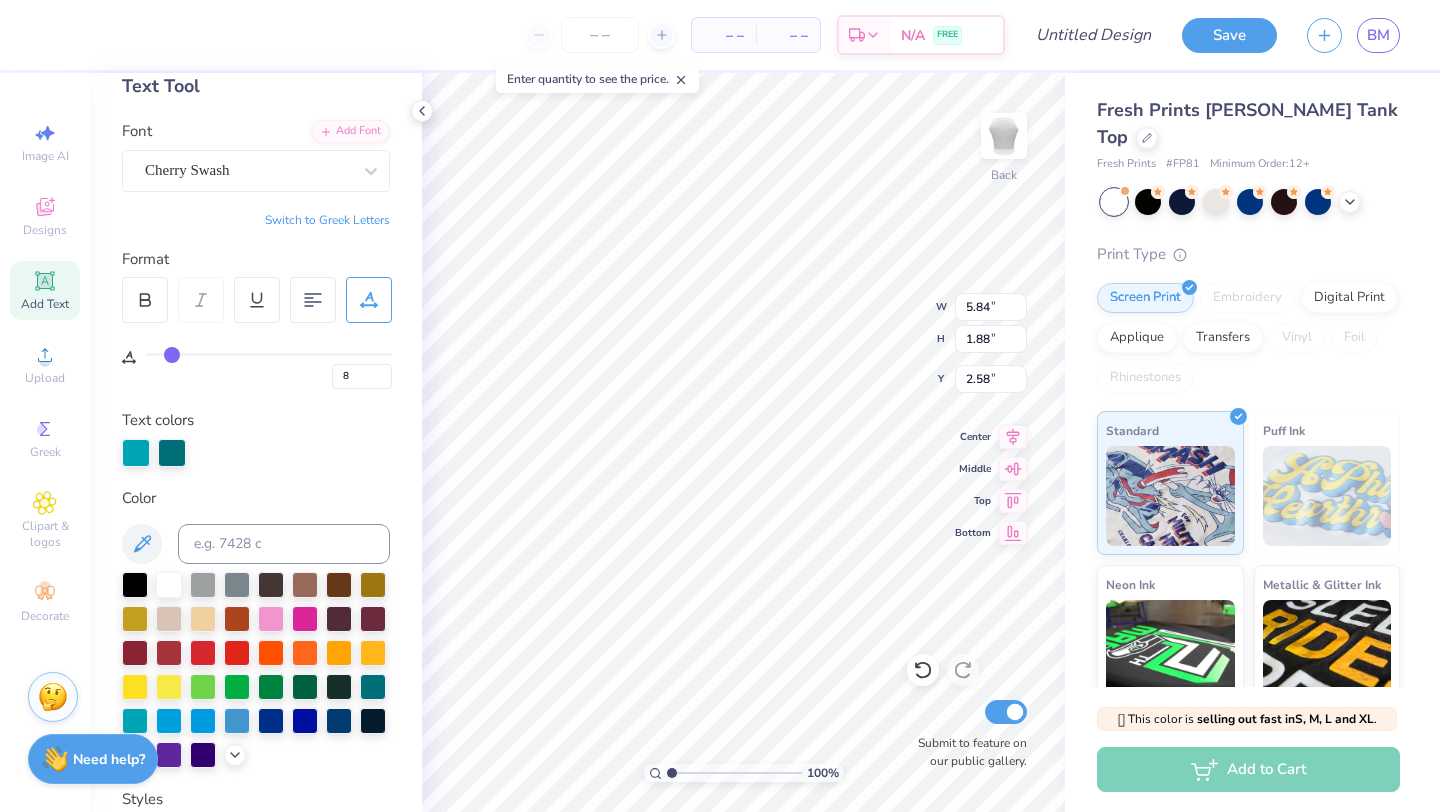 type on "6.88" 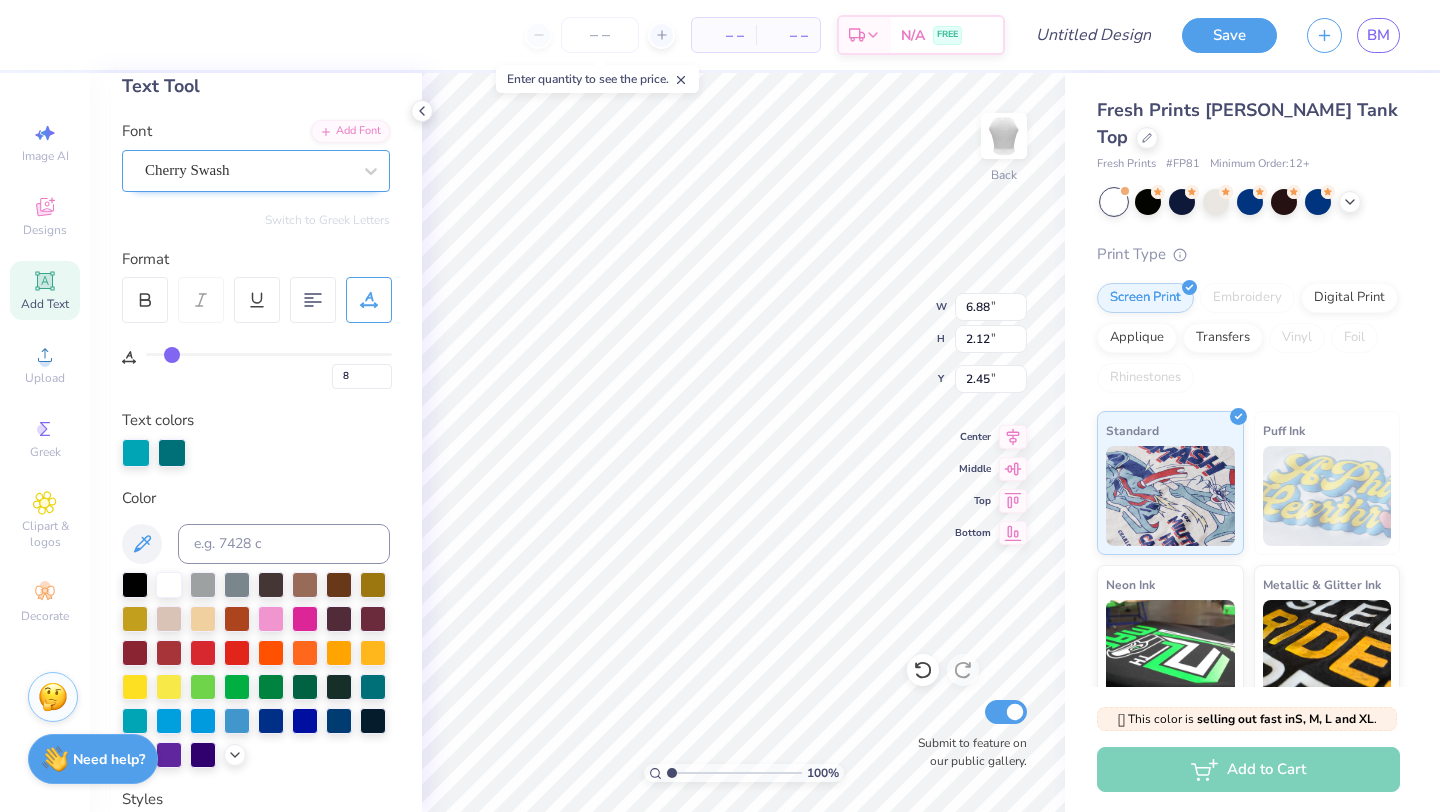 click on "Cherry Swash" at bounding box center [256, 171] 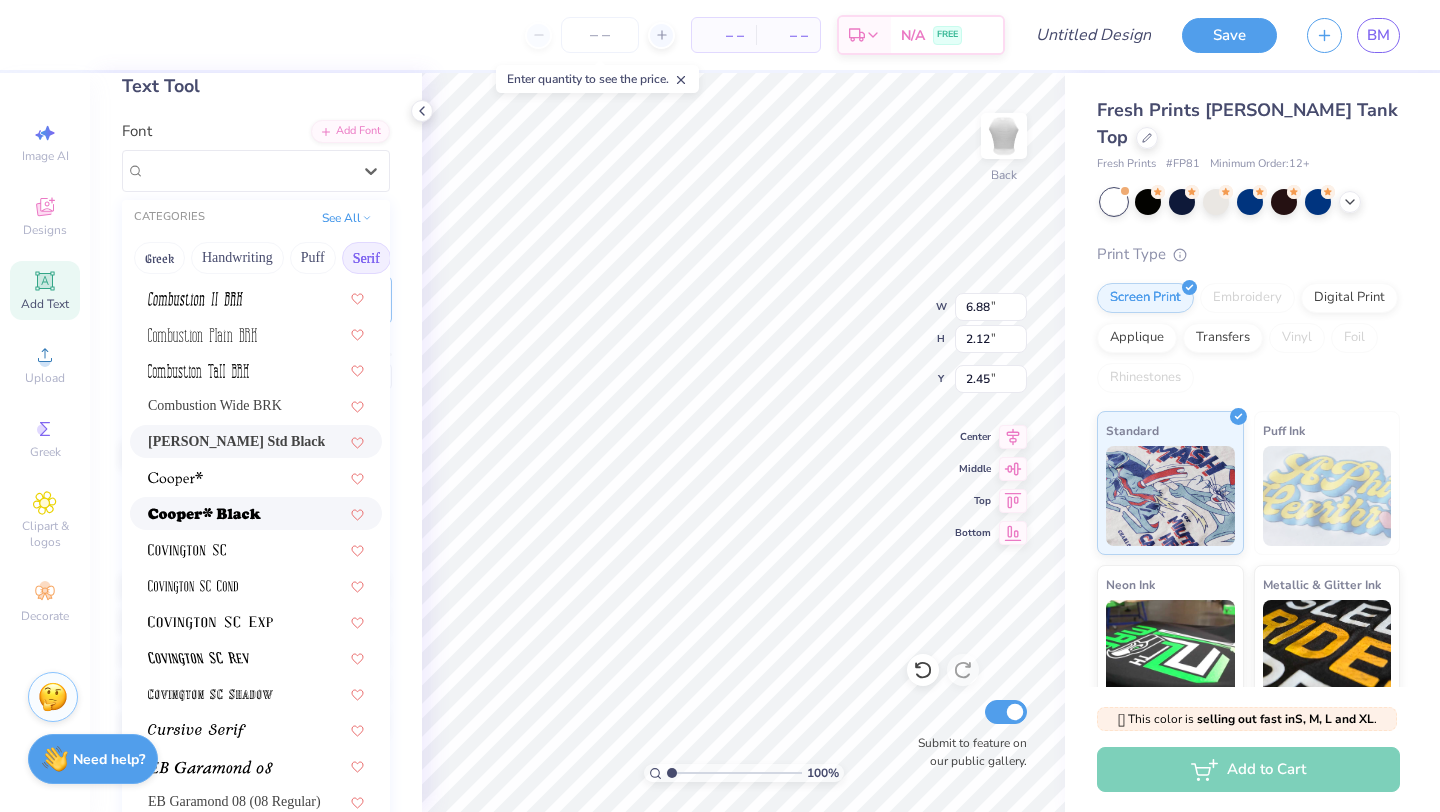 scroll, scrollTop: 775, scrollLeft: 0, axis: vertical 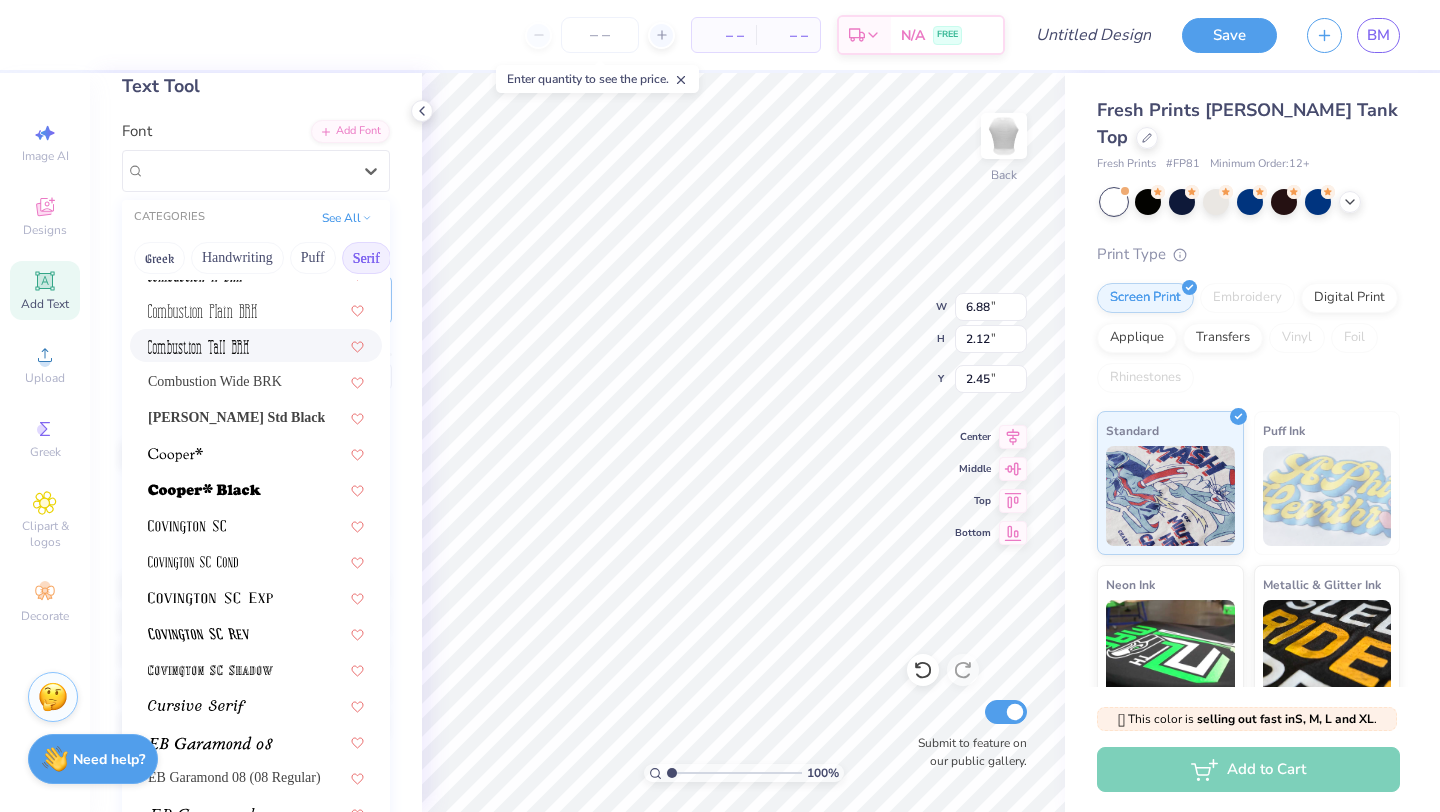 click at bounding box center (256, 345) 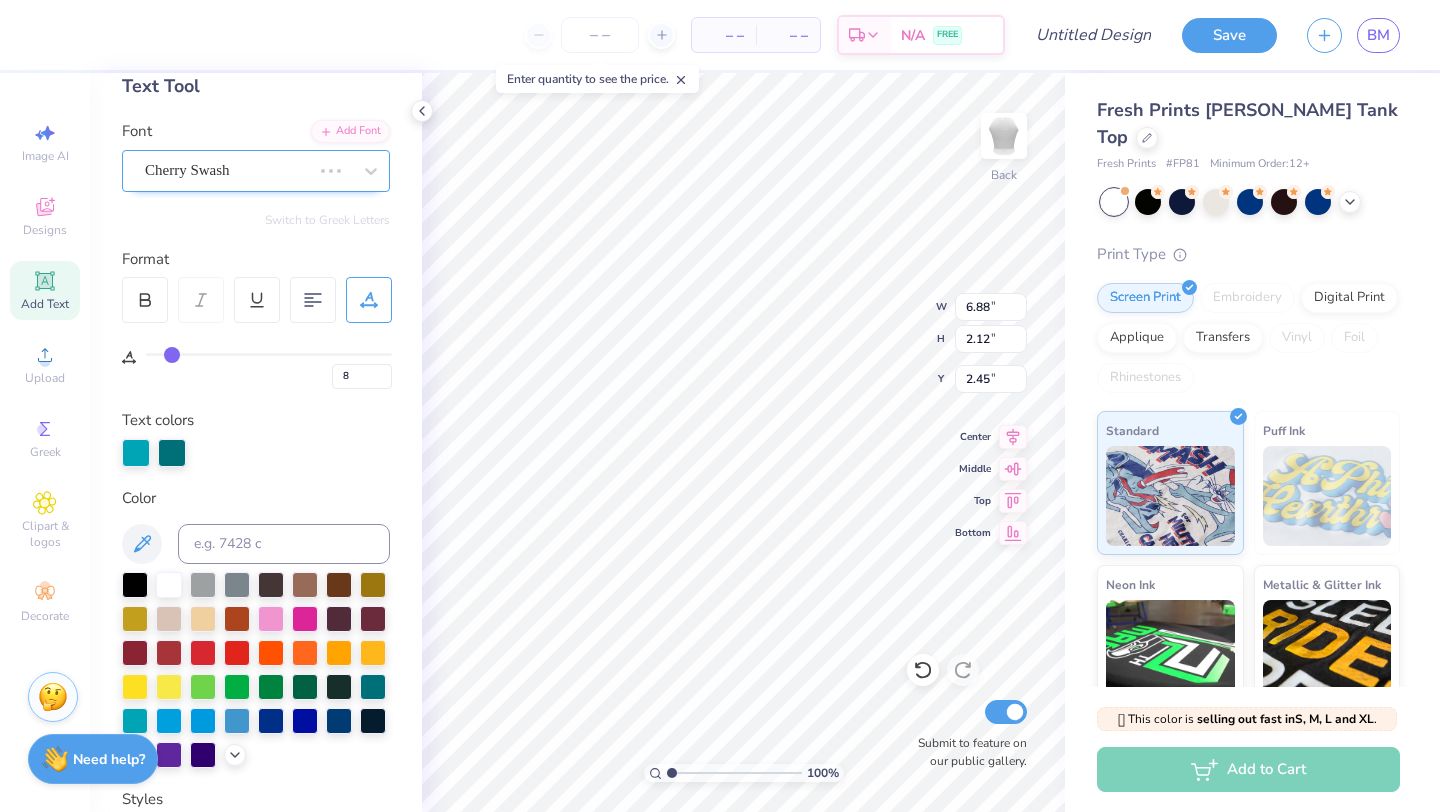 click at bounding box center [228, 170] 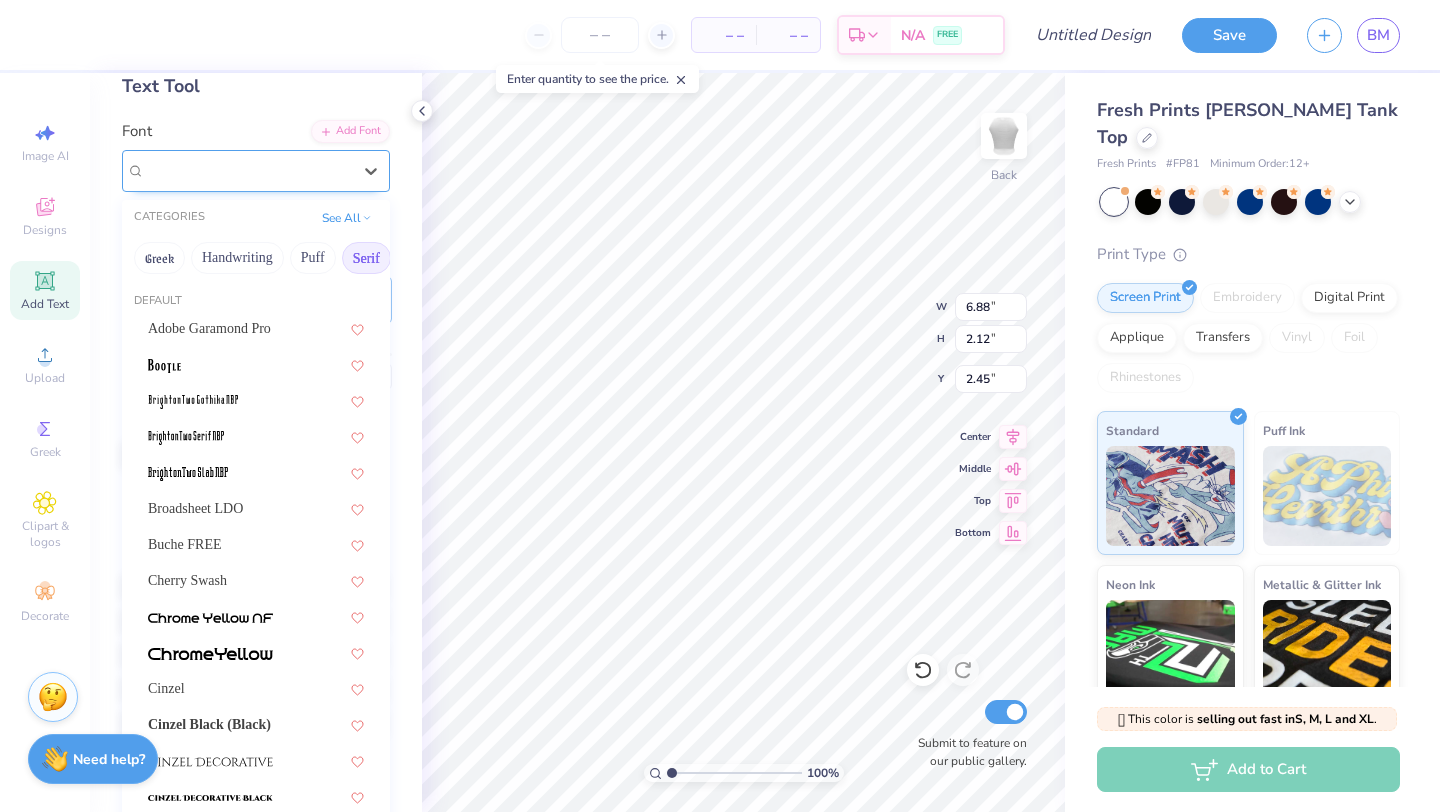 type on "2.97" 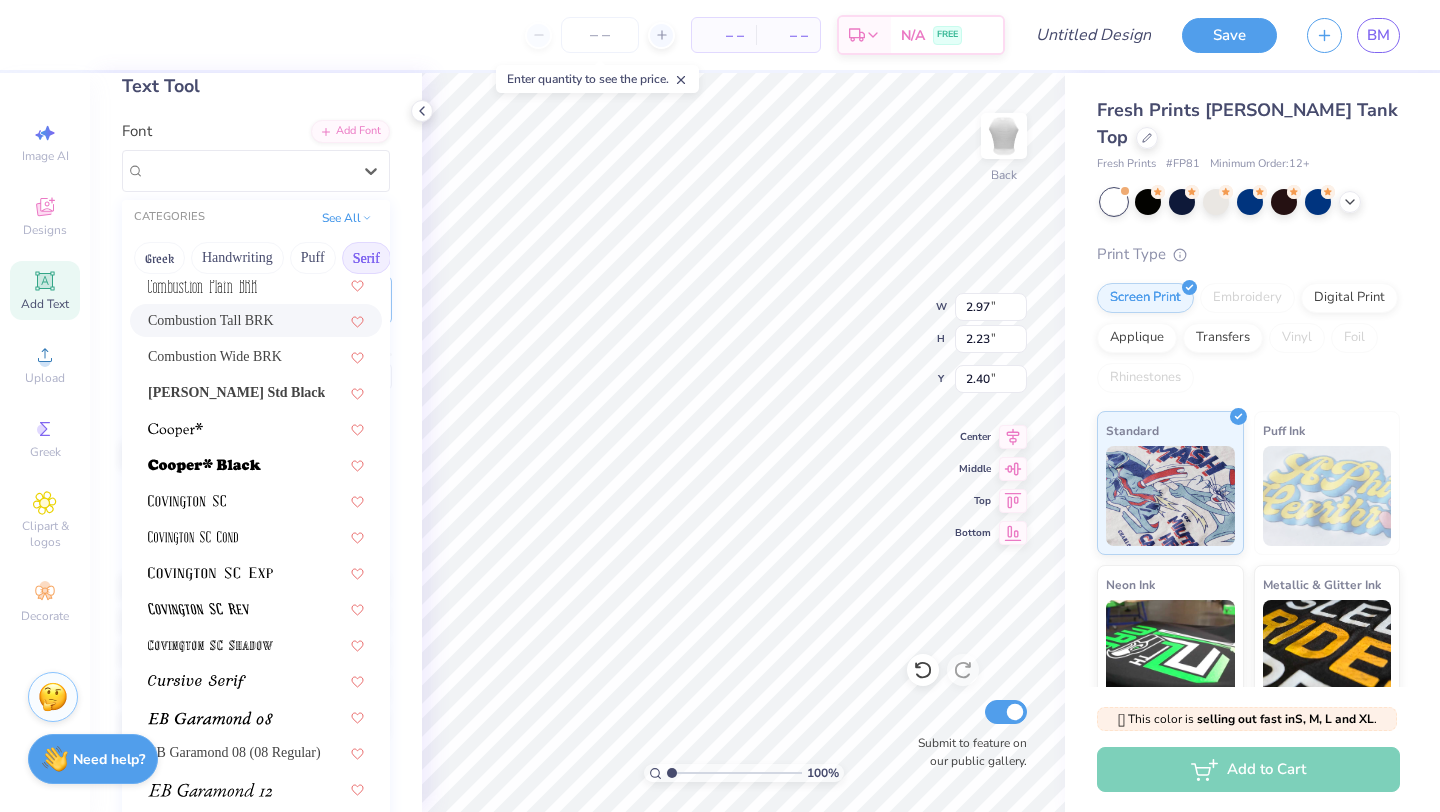 scroll, scrollTop: 1386, scrollLeft: 0, axis: vertical 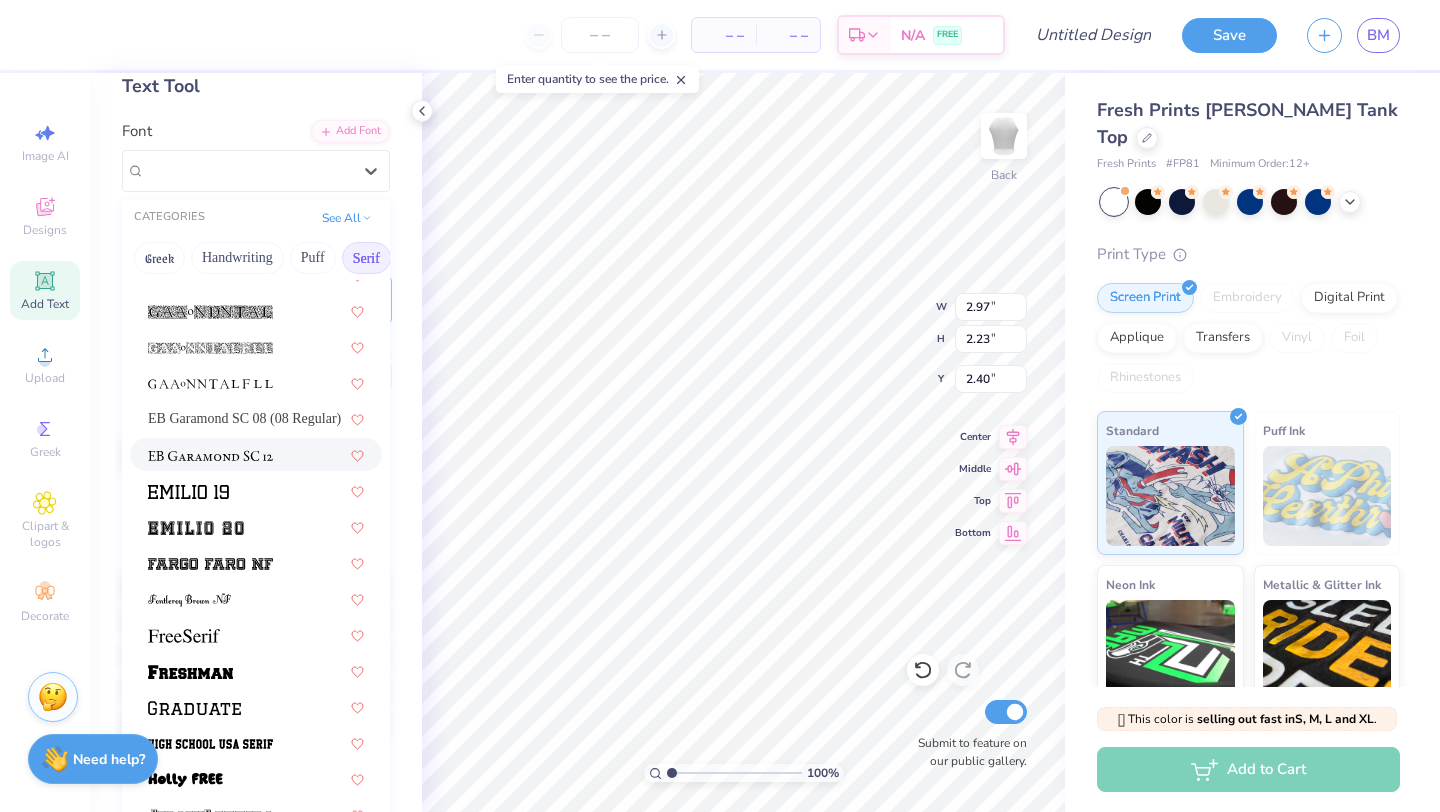 click at bounding box center [210, 456] 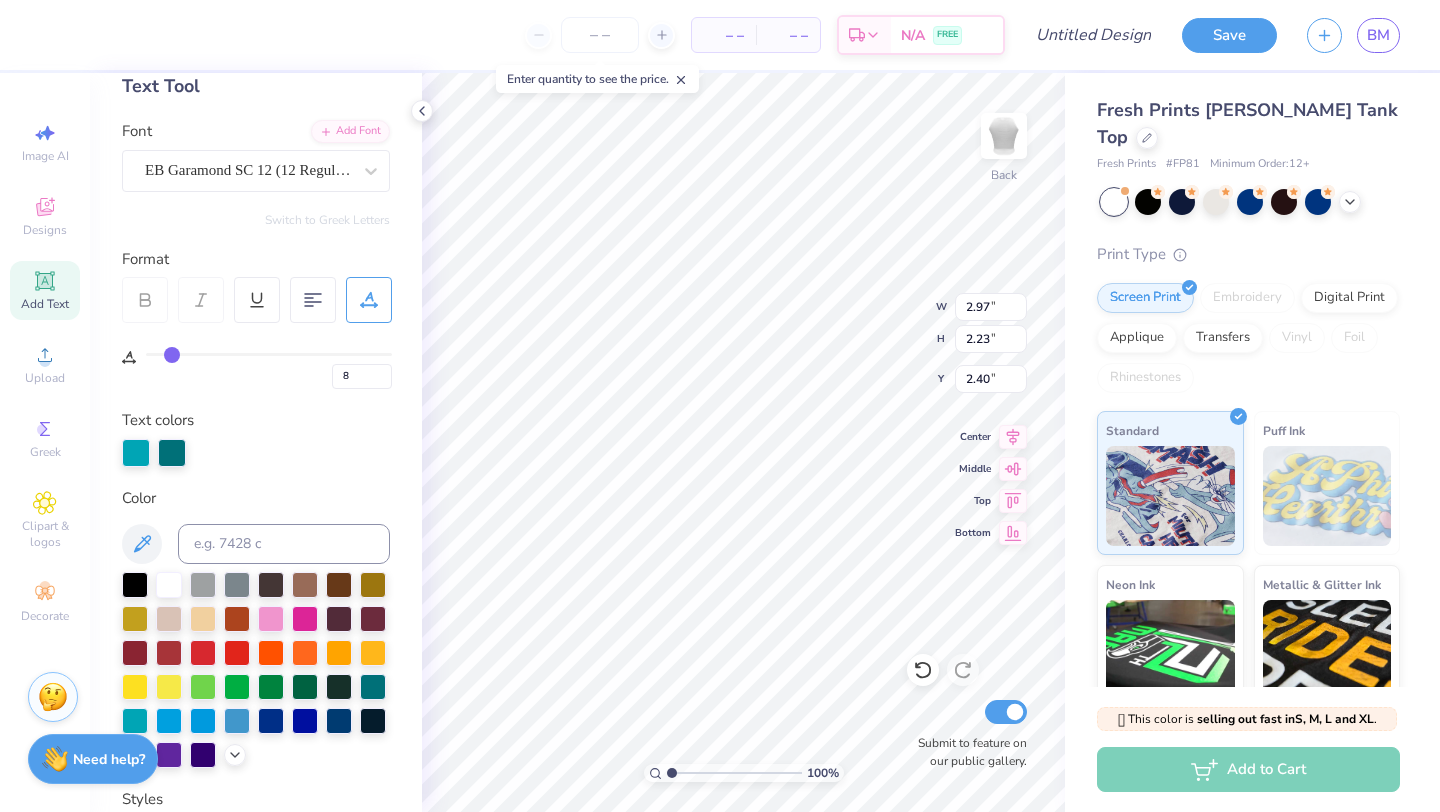 type on "6.04" 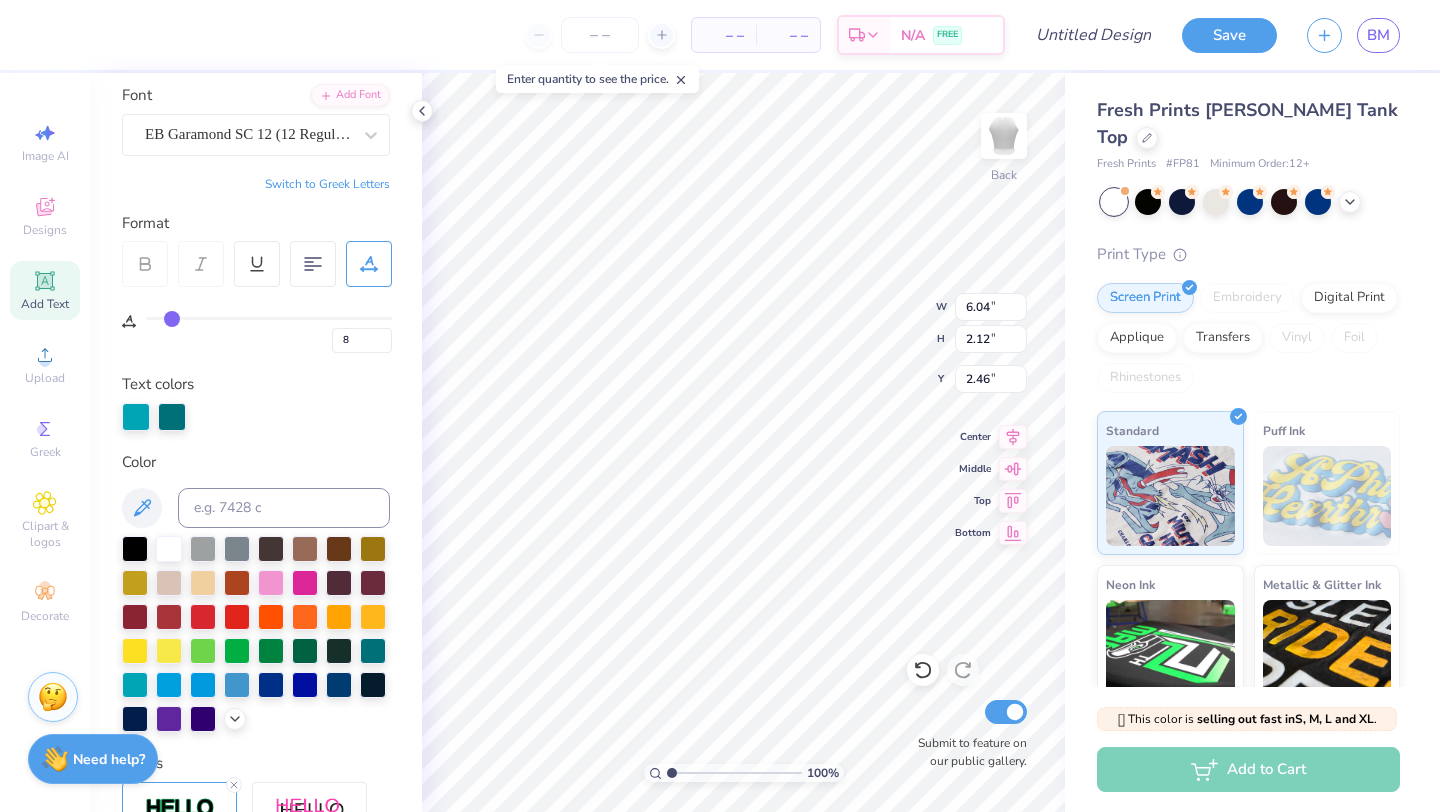 scroll, scrollTop: 144, scrollLeft: 0, axis: vertical 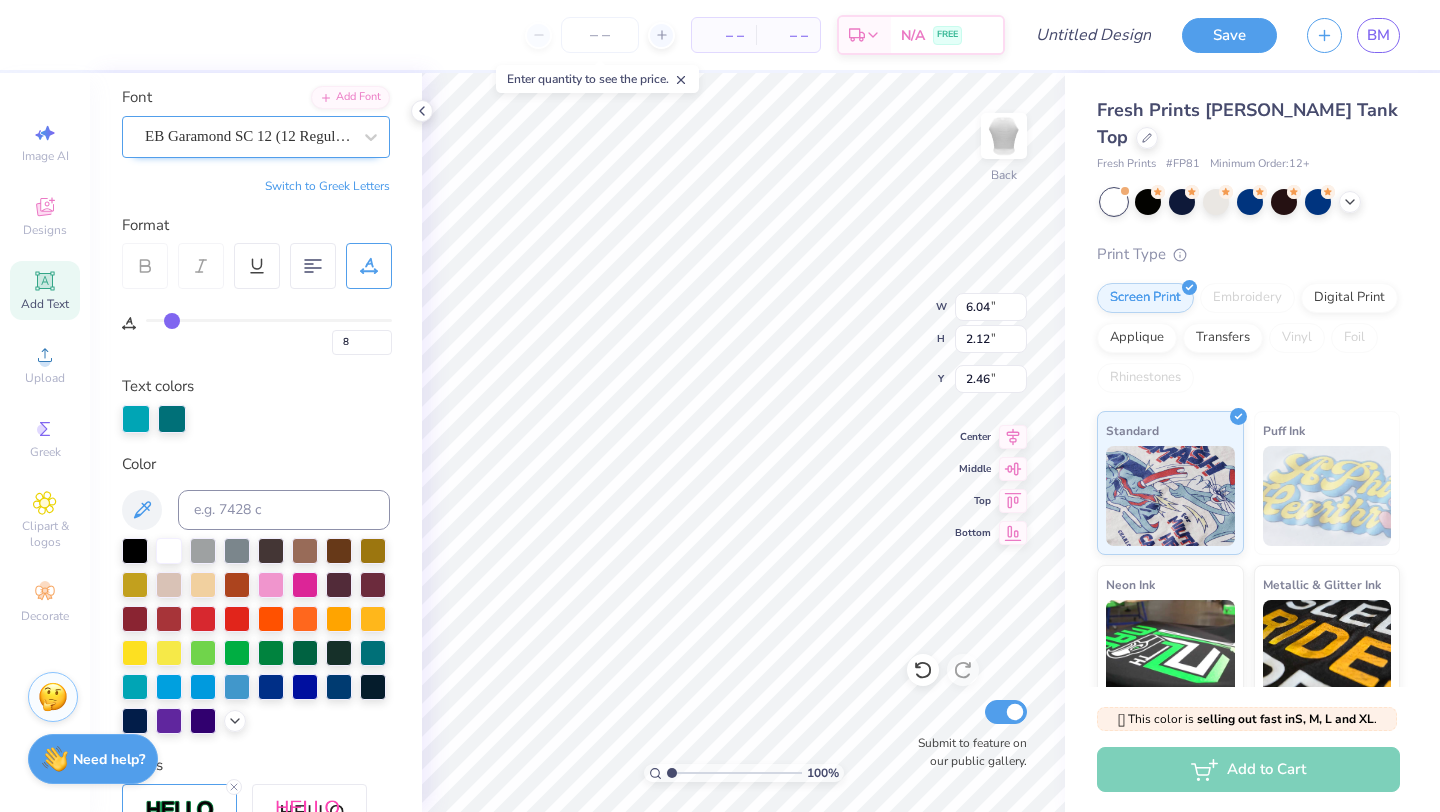 click on "EB Garamond SC 12 (12 Regular)" at bounding box center (248, 136) 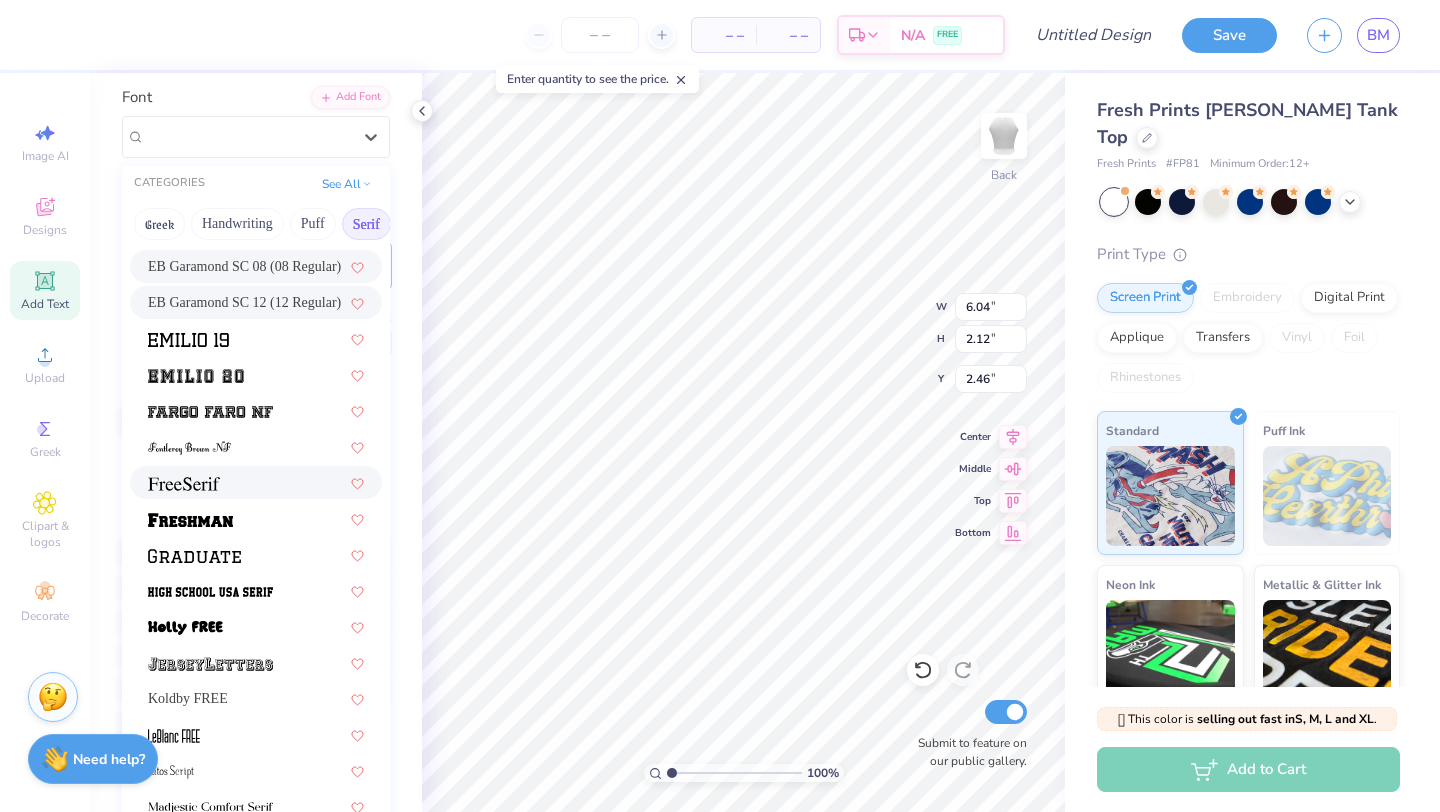 scroll, scrollTop: 1724, scrollLeft: 0, axis: vertical 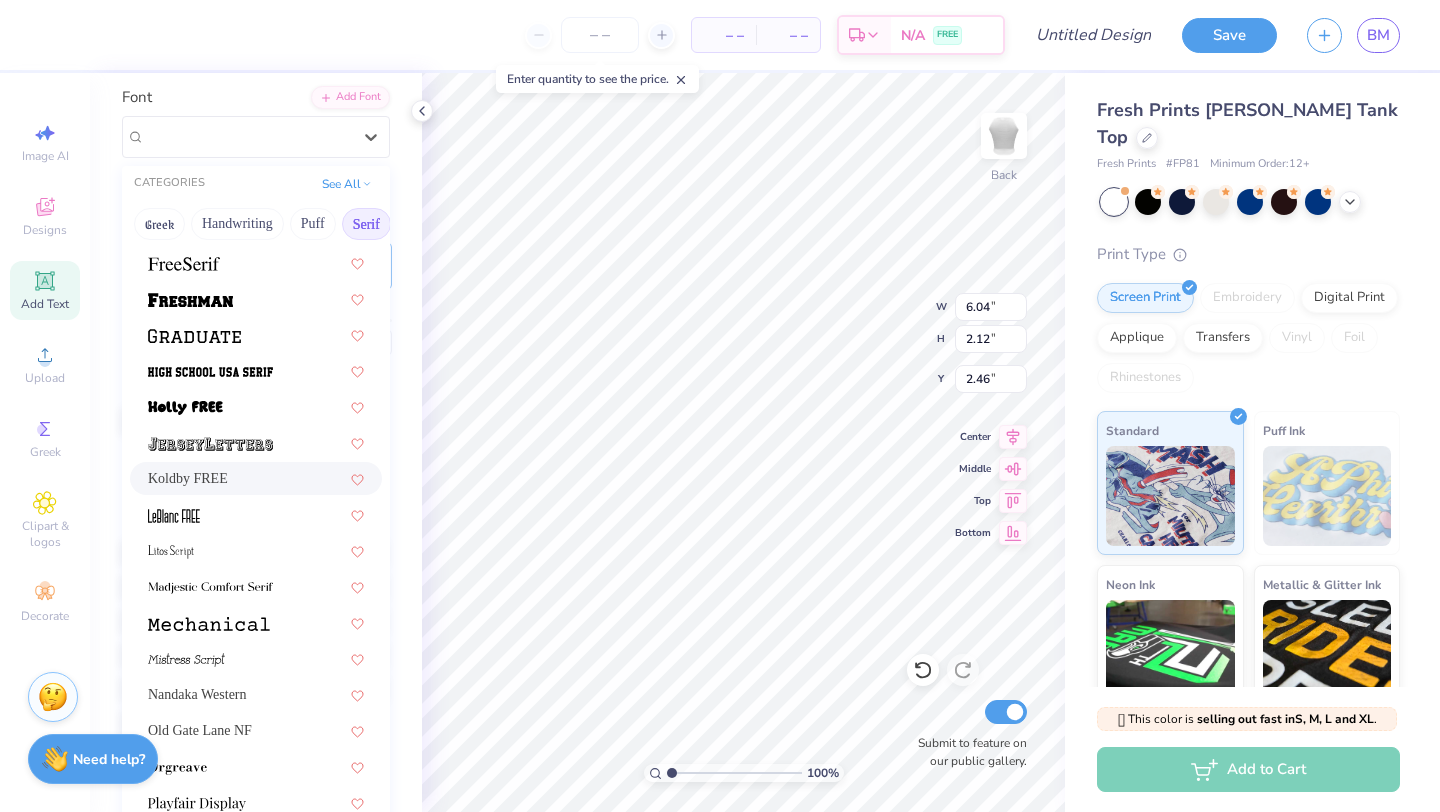 click on "Koldby FREE" at bounding box center [256, 478] 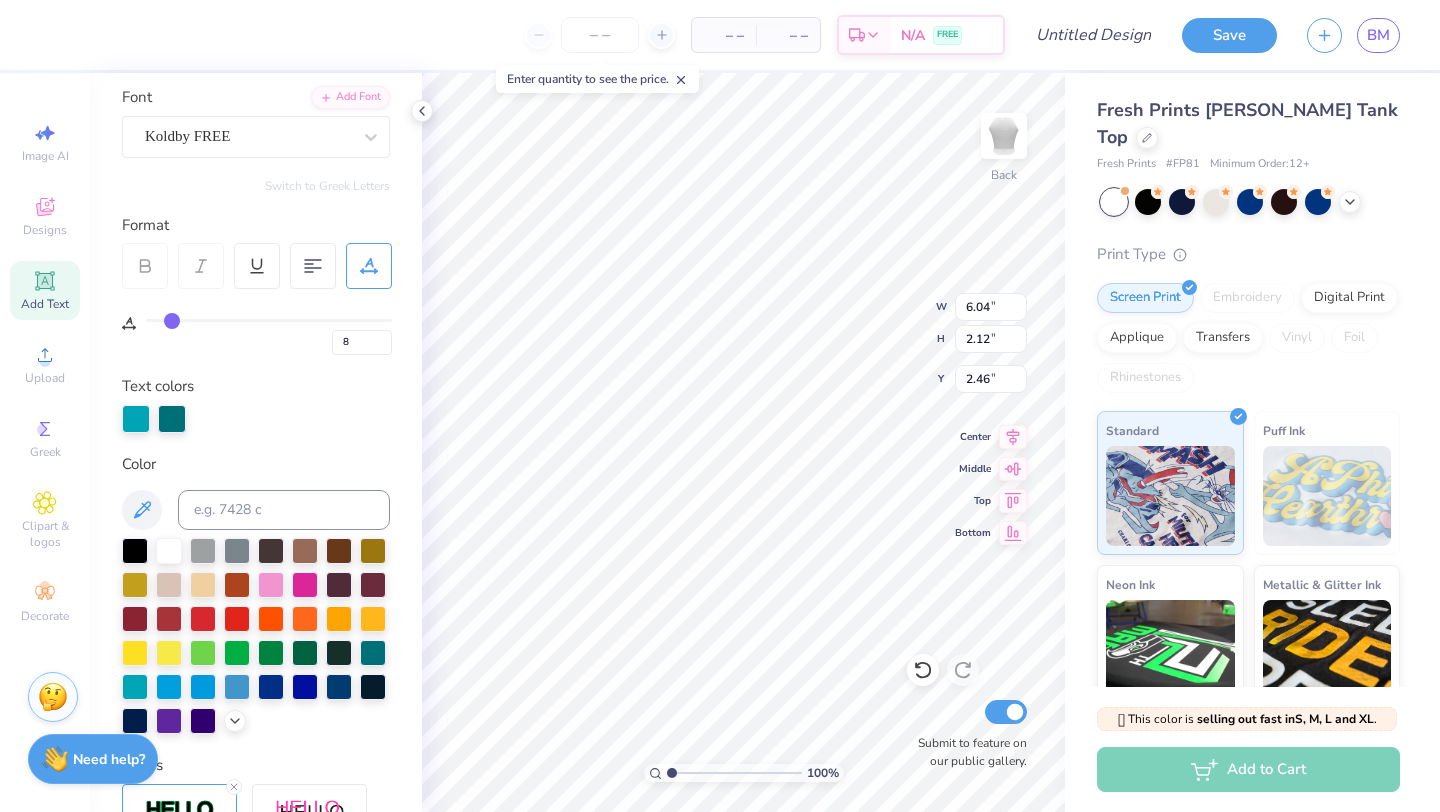 type on "5.57" 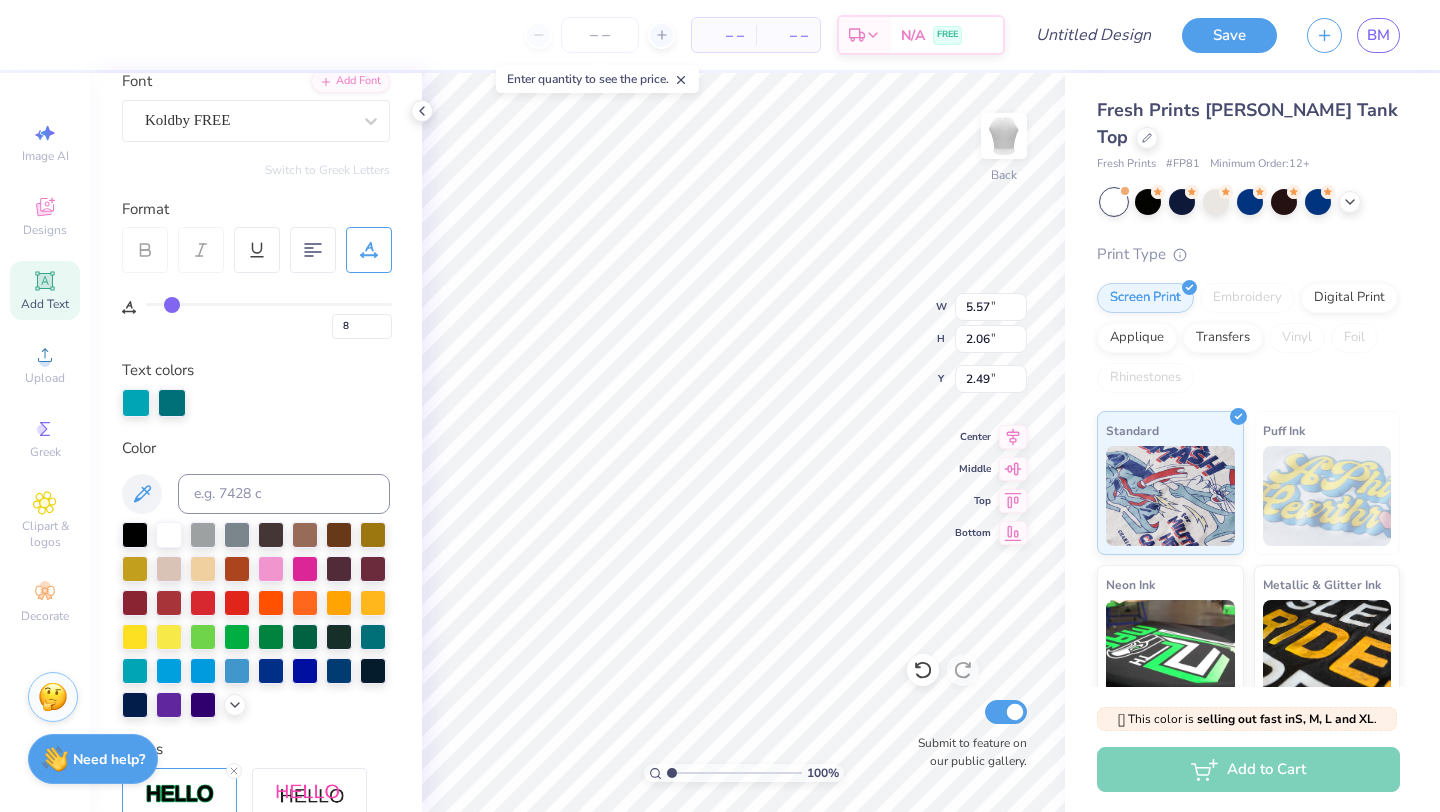 scroll, scrollTop: 124, scrollLeft: 0, axis: vertical 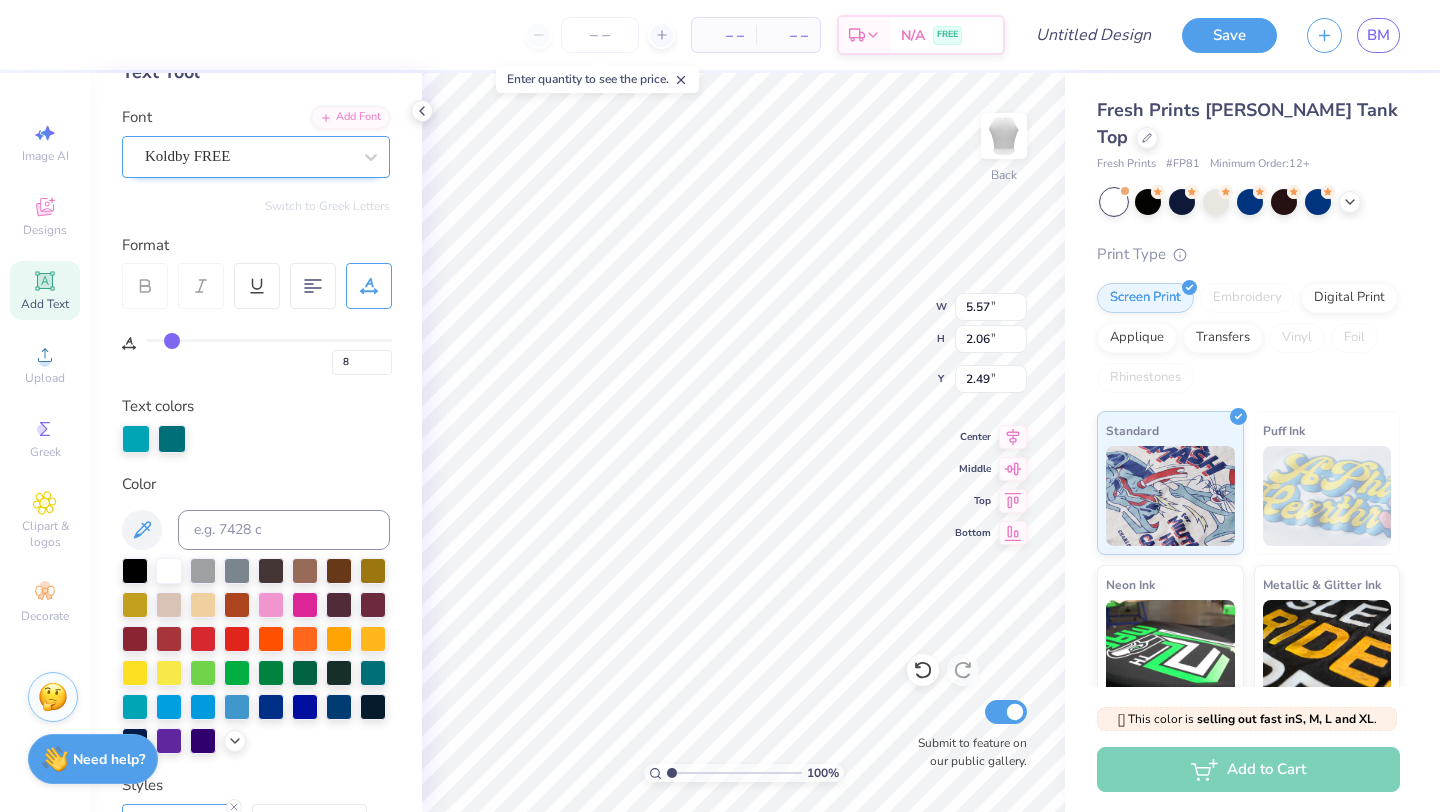 click on "Koldby FREE" at bounding box center (248, 156) 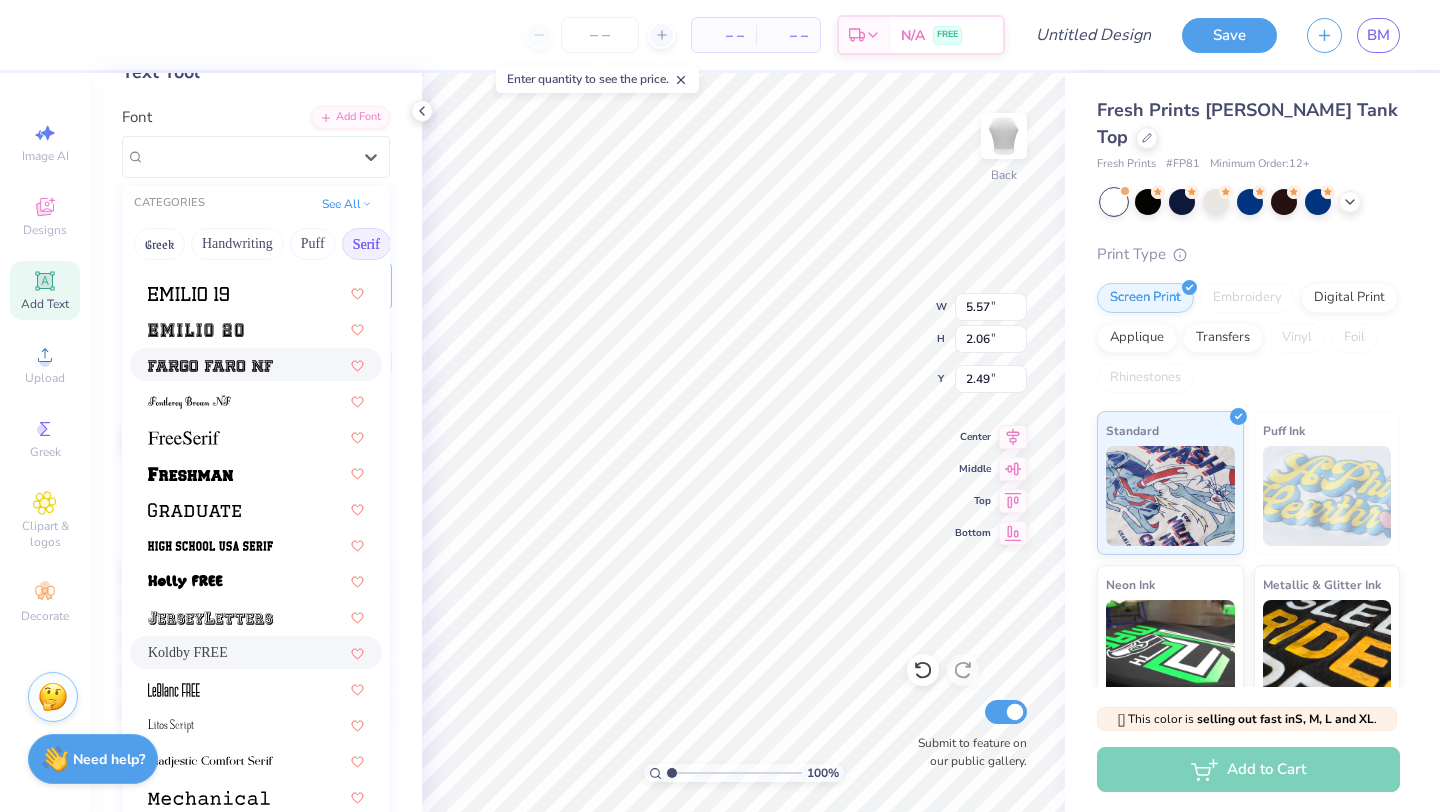 scroll, scrollTop: 1580, scrollLeft: 0, axis: vertical 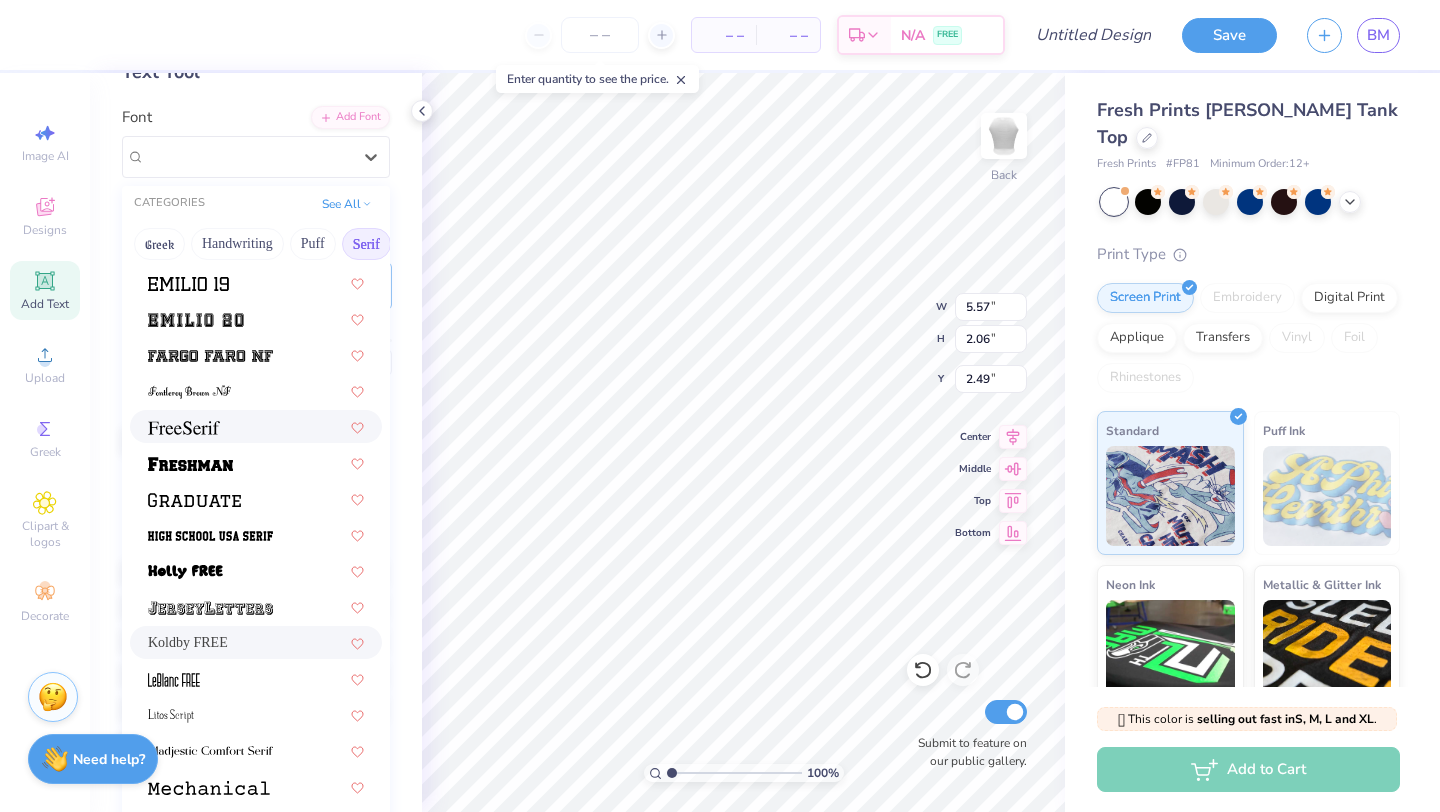 click at bounding box center [256, 426] 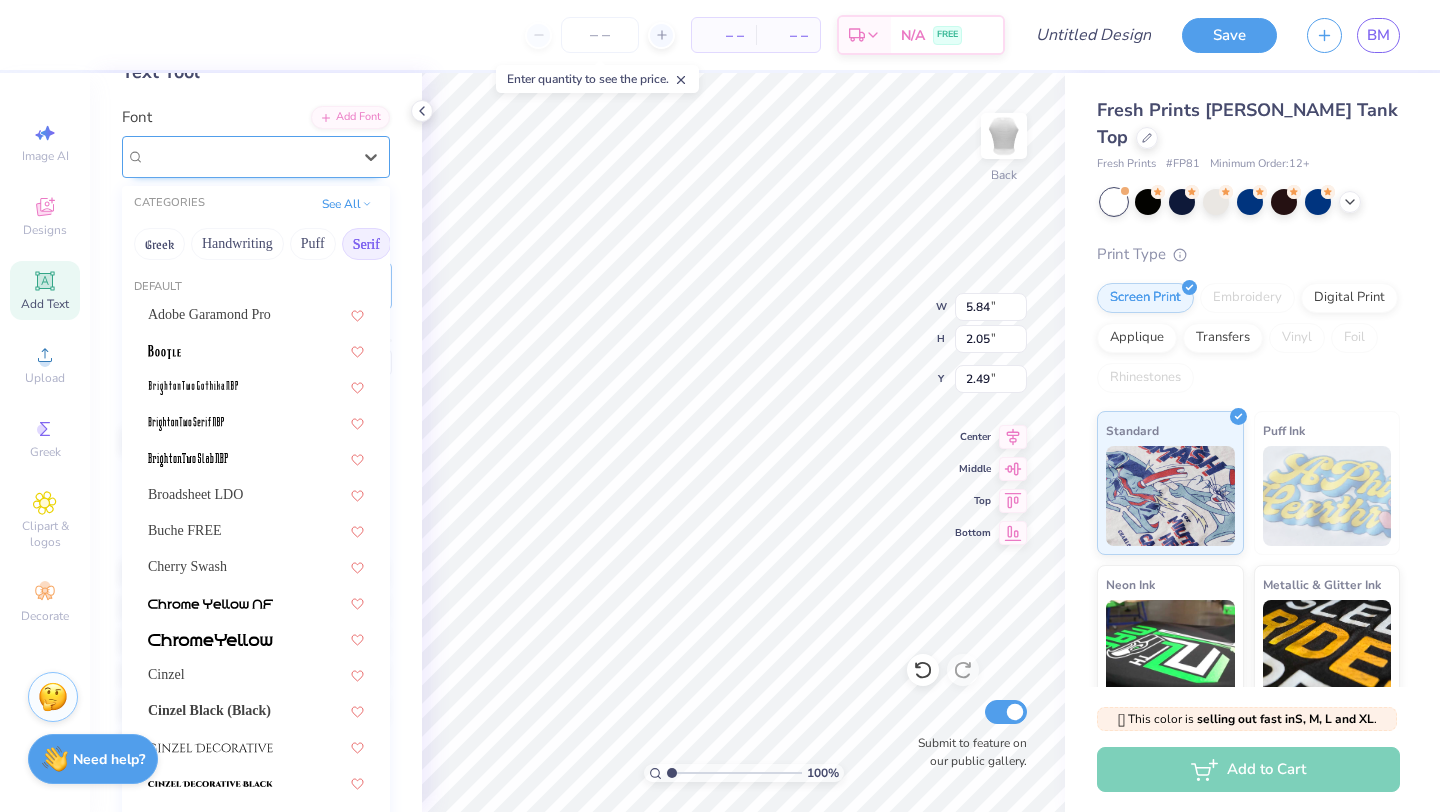 click at bounding box center (248, 156) 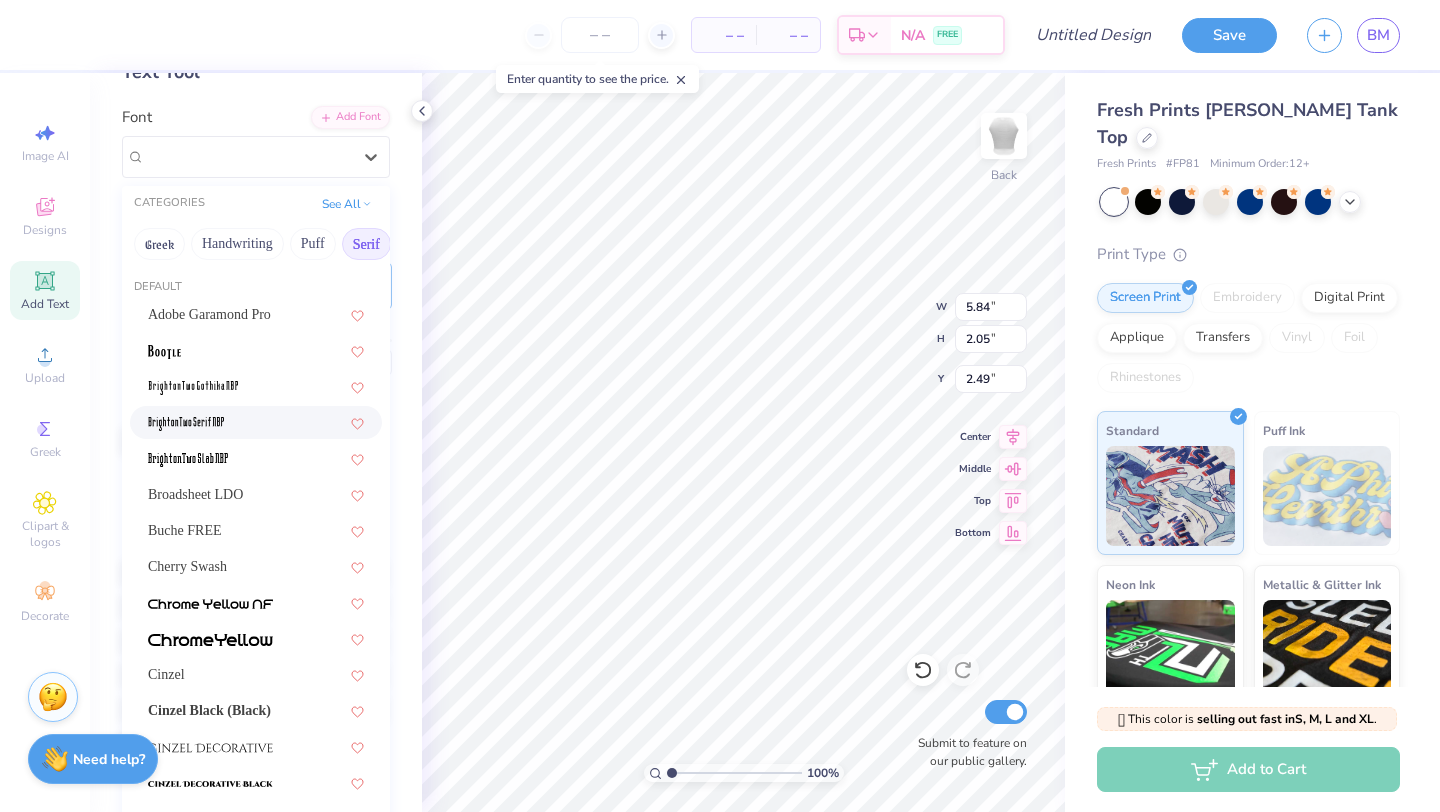 scroll, scrollTop: 717, scrollLeft: 0, axis: vertical 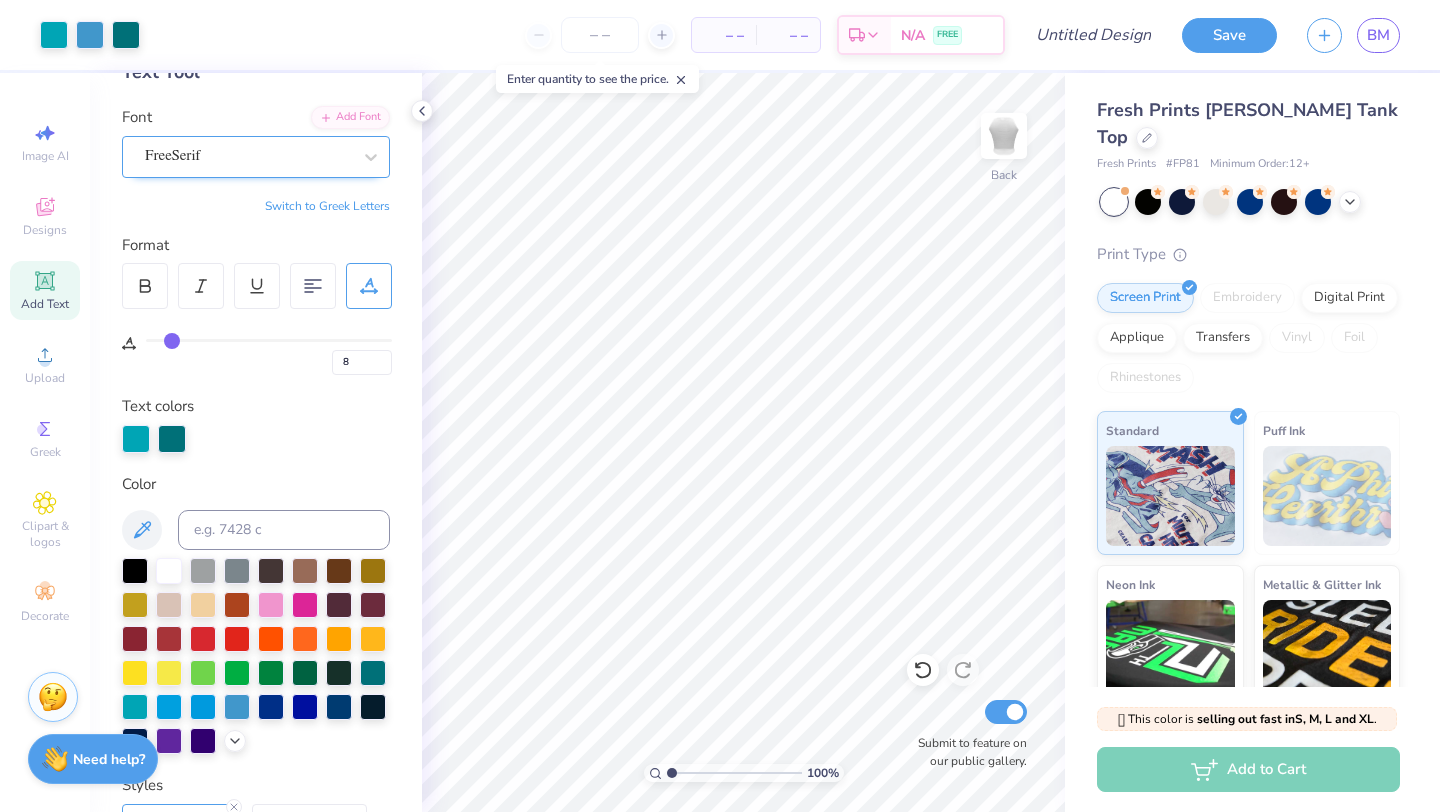 click on "FreeSerif" at bounding box center (248, 156) 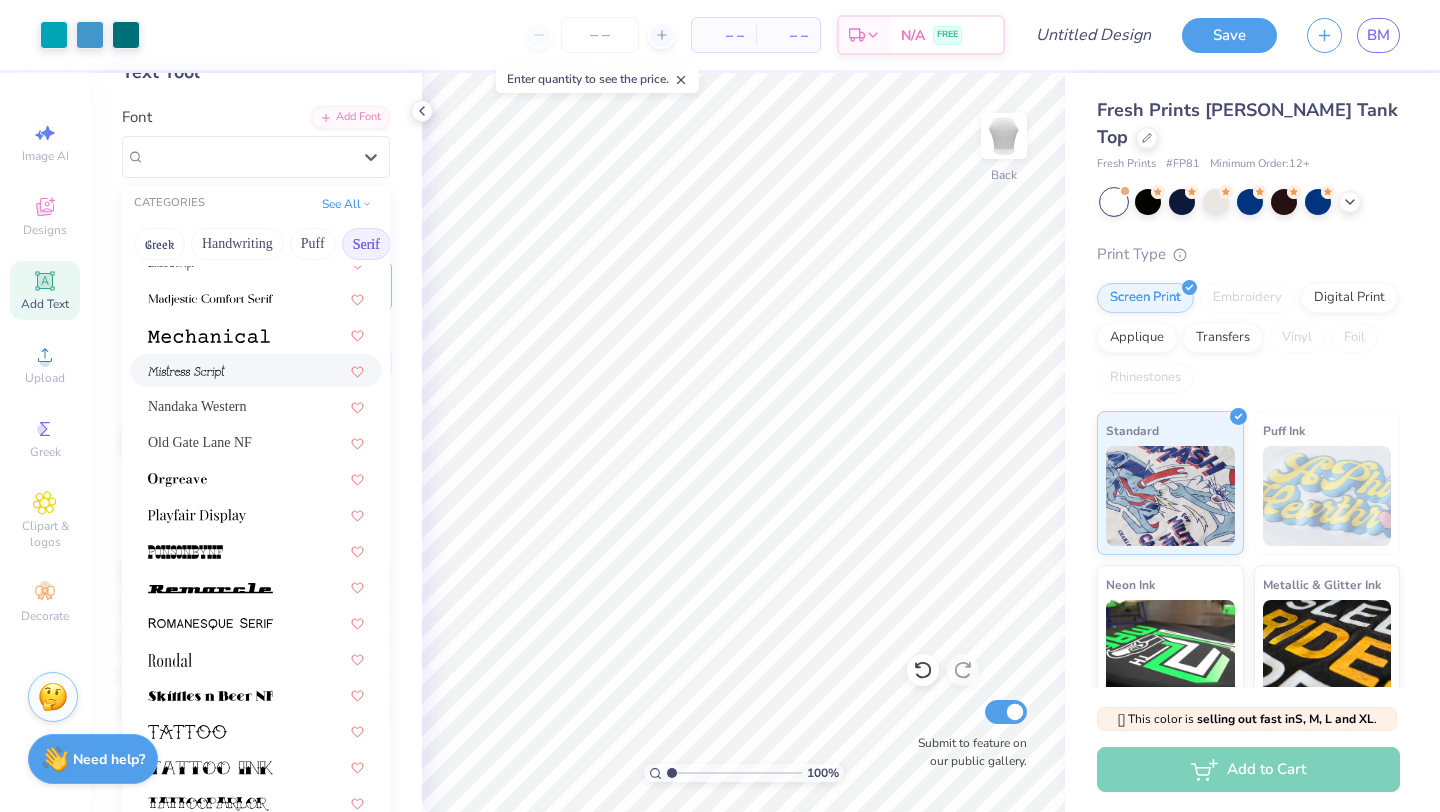 scroll, scrollTop: 2104, scrollLeft: 0, axis: vertical 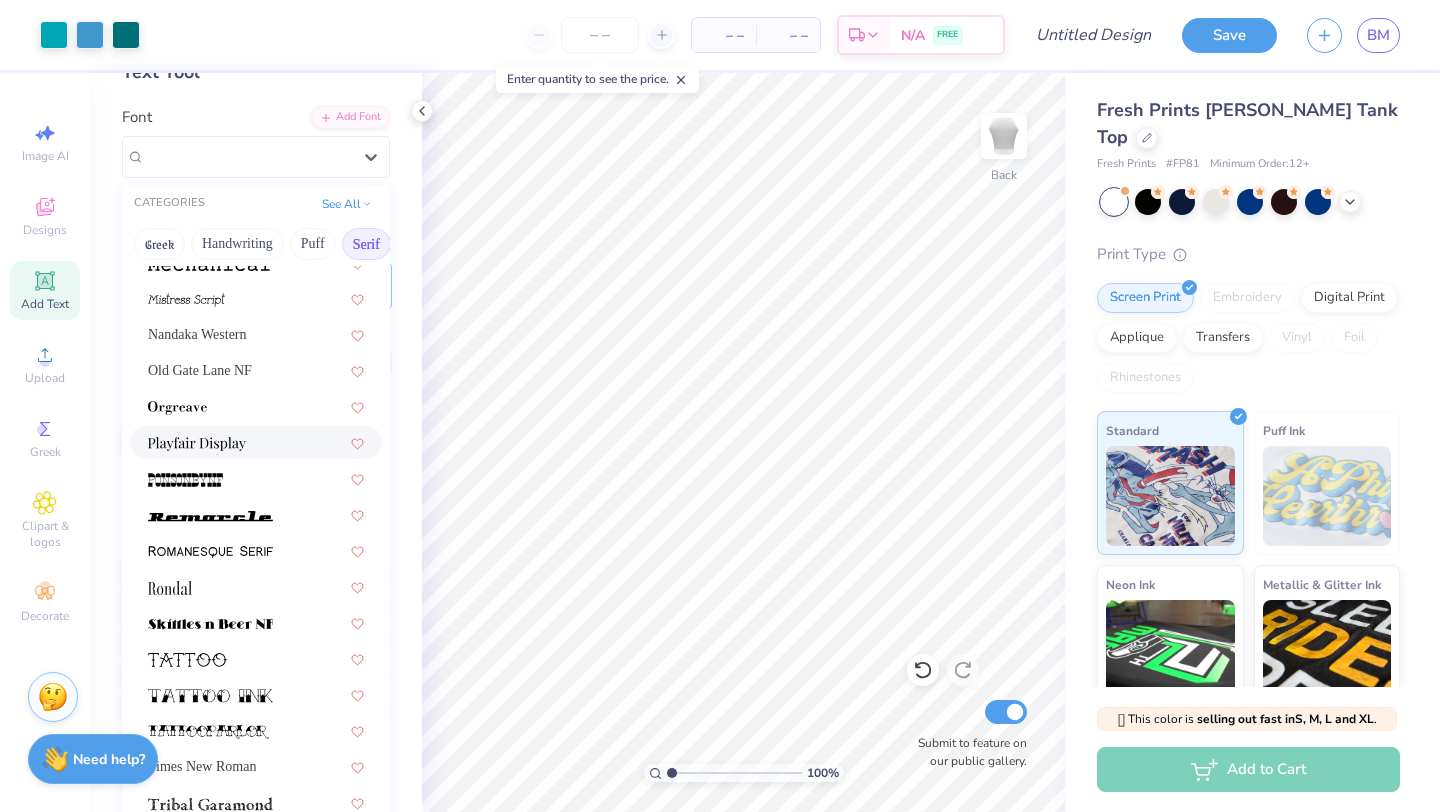 click at bounding box center [197, 444] 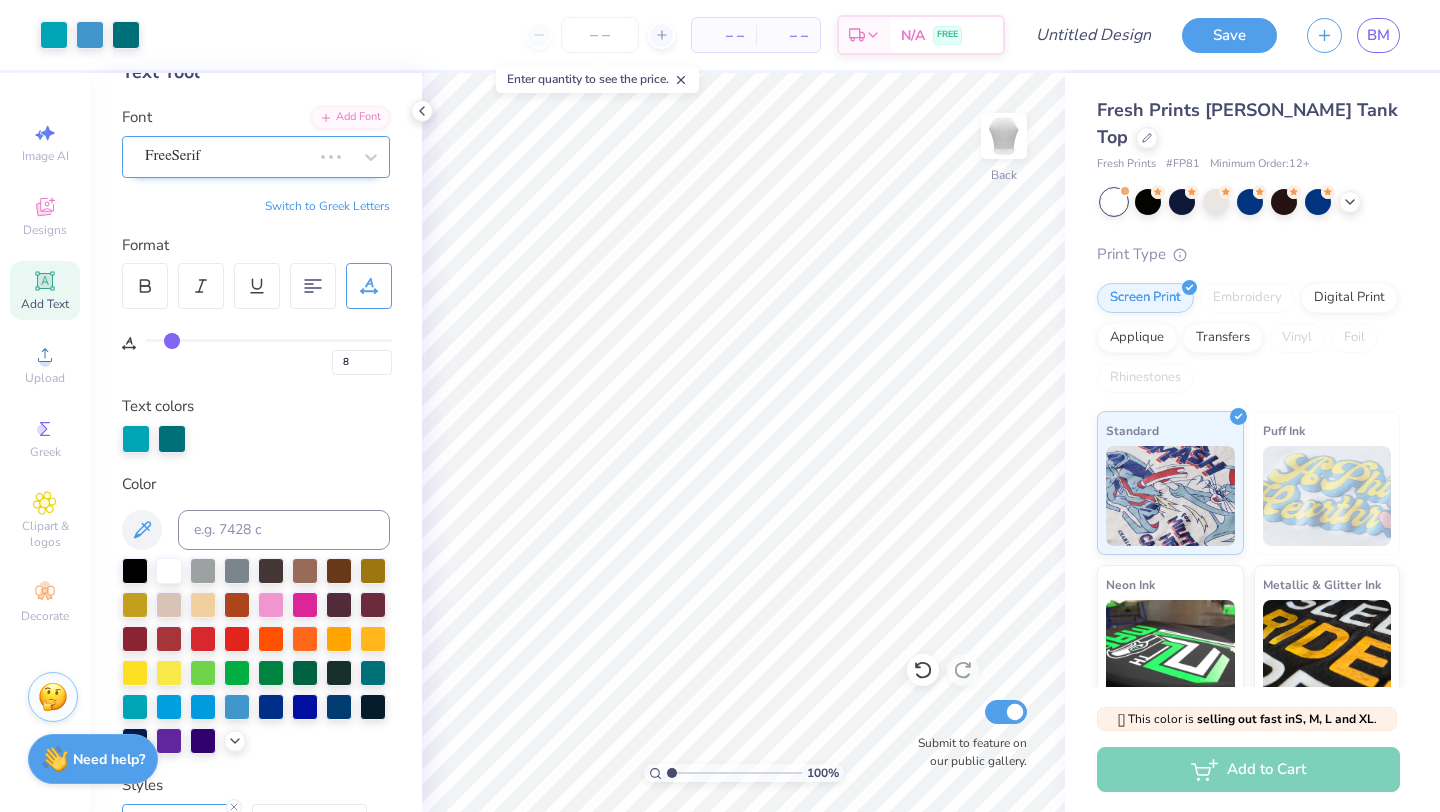 click on "FreeSerif" at bounding box center (228, 156) 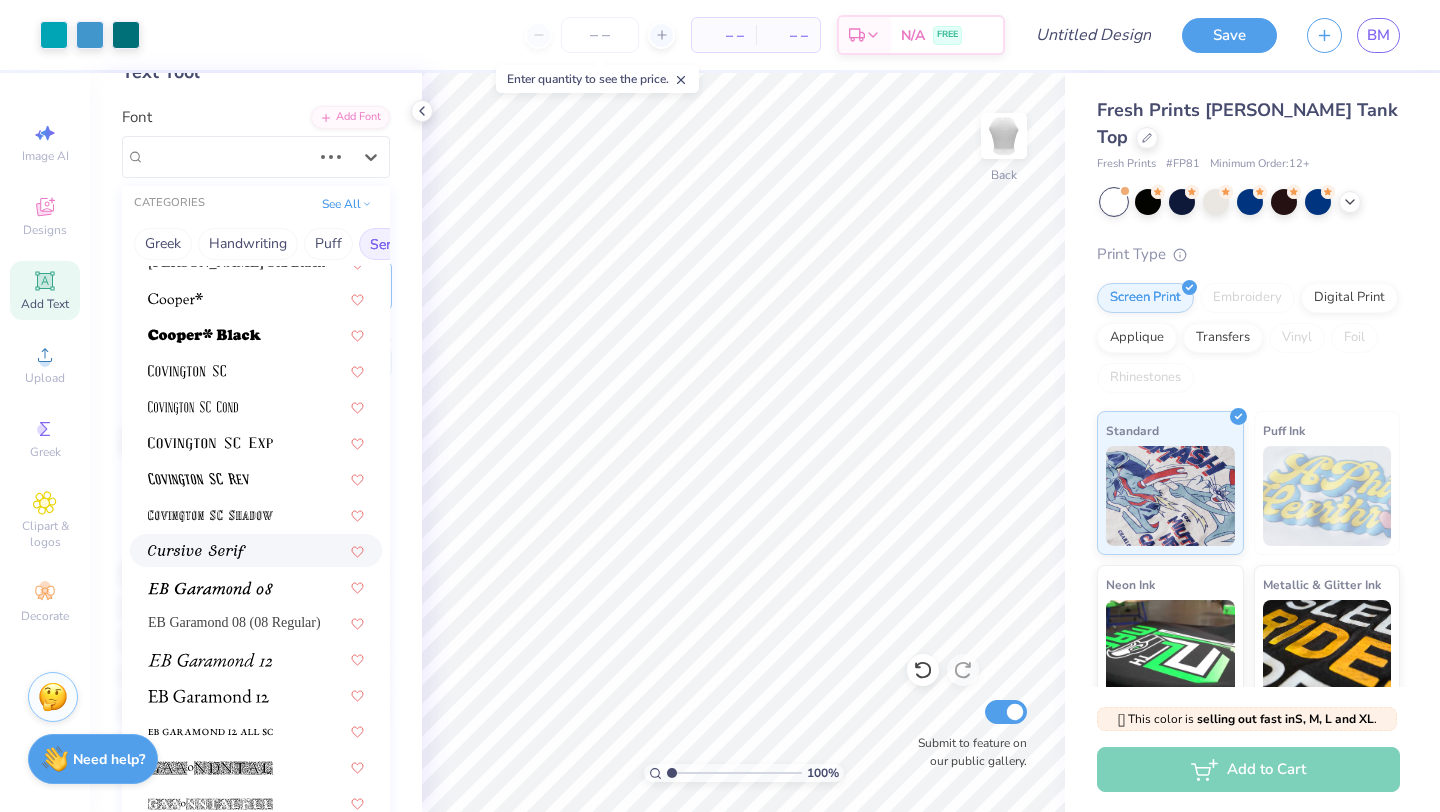 scroll, scrollTop: 1554, scrollLeft: 0, axis: vertical 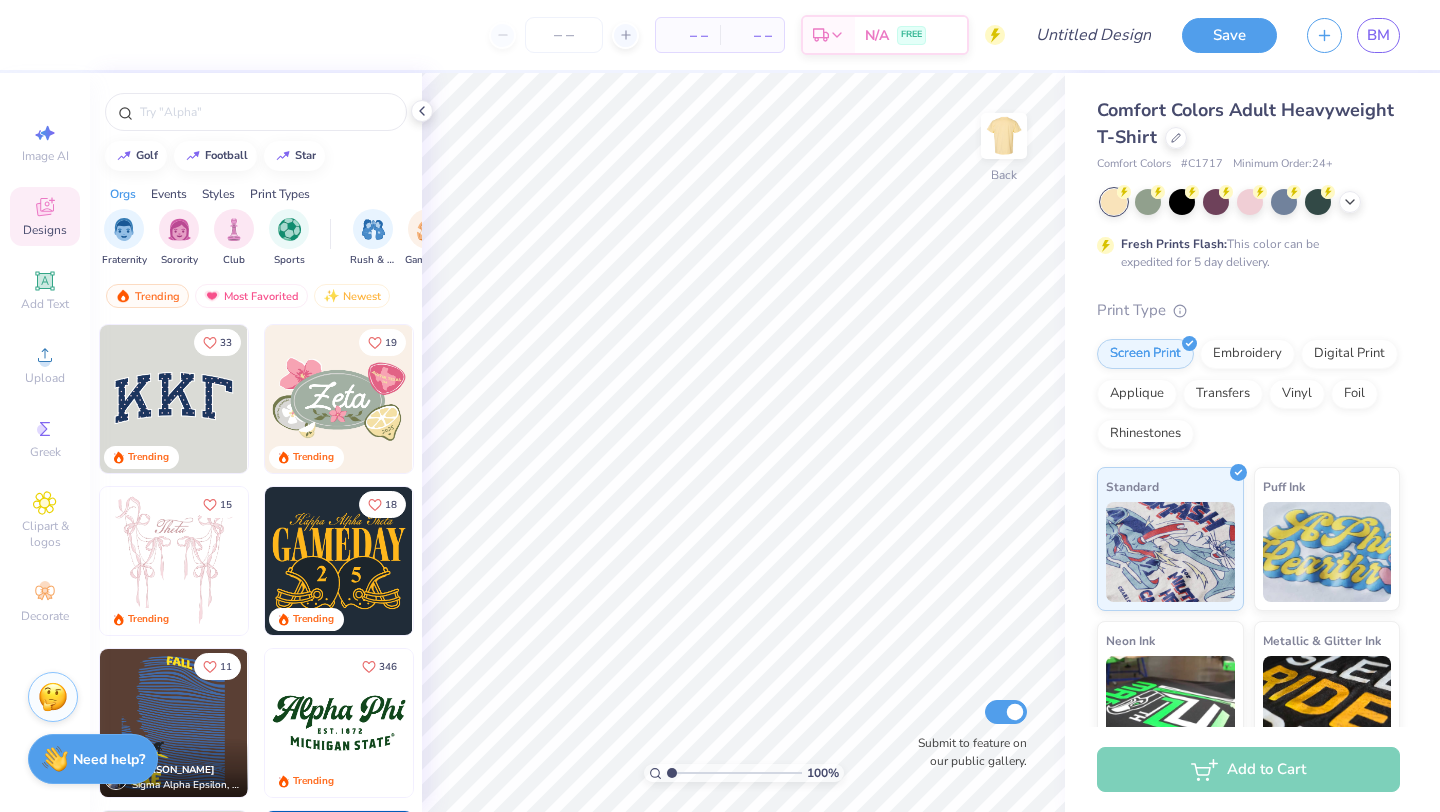 click on "Comfort Colors Adult Heavyweight T-Shirt" at bounding box center (1245, 123) 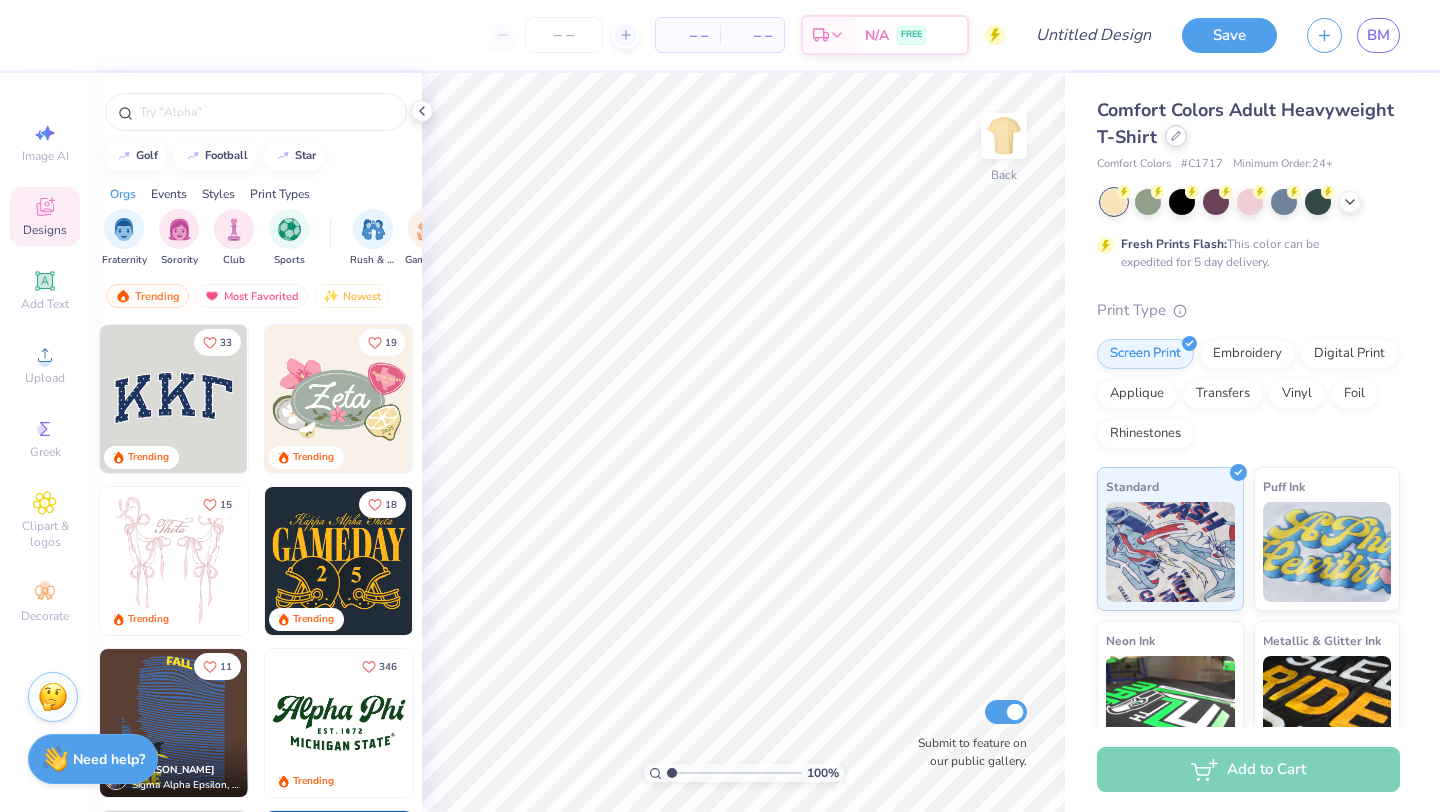 click 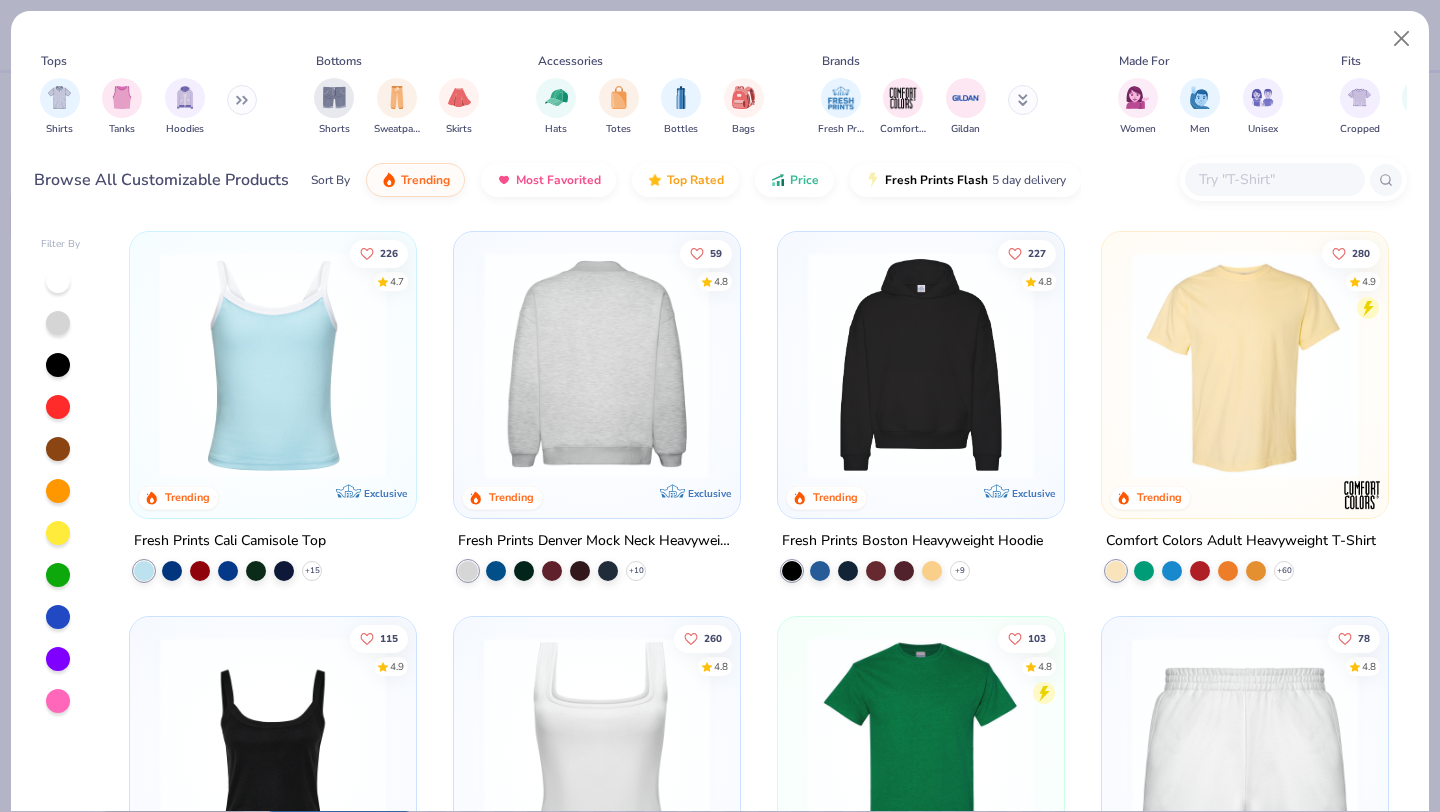 click at bounding box center [597, 365] 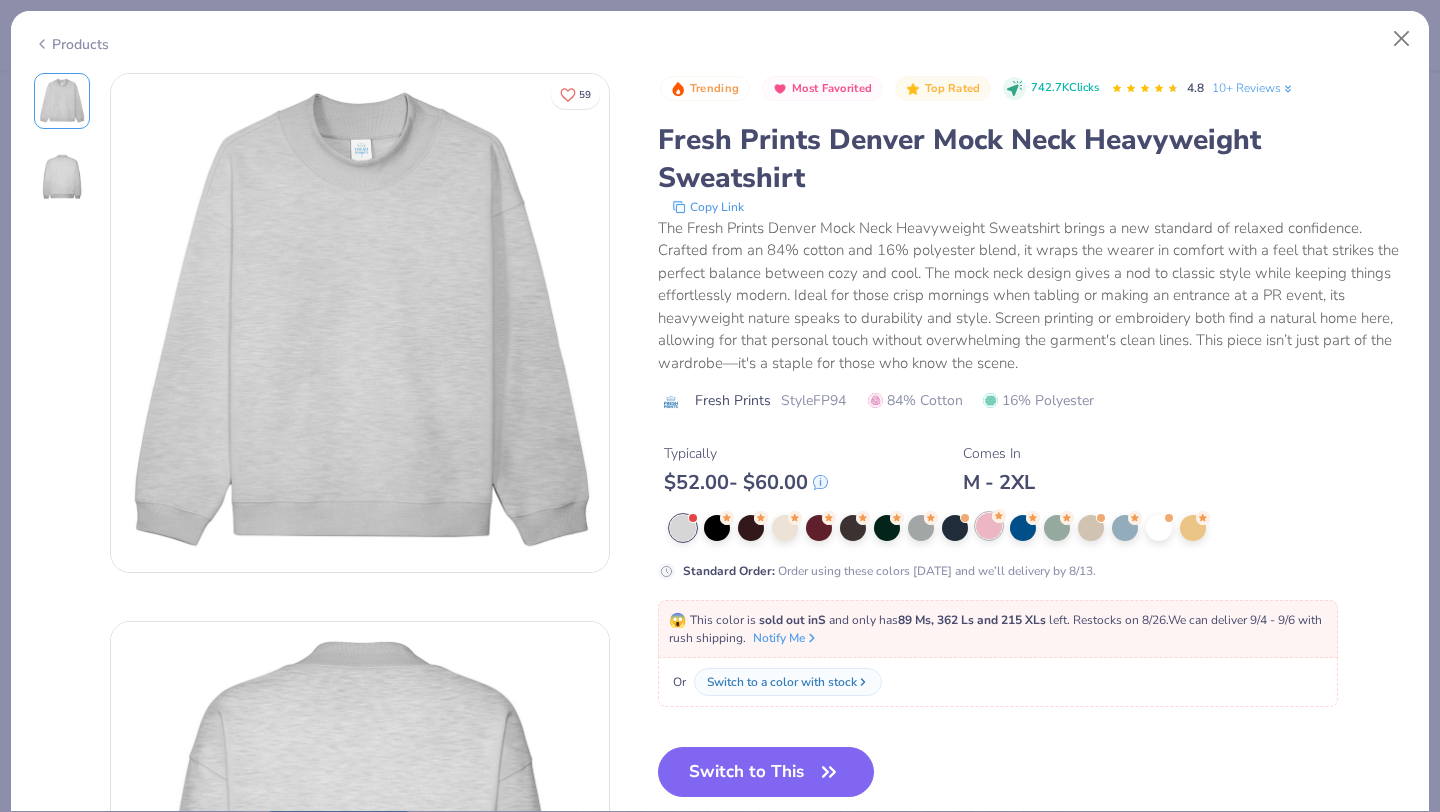 click at bounding box center [989, 526] 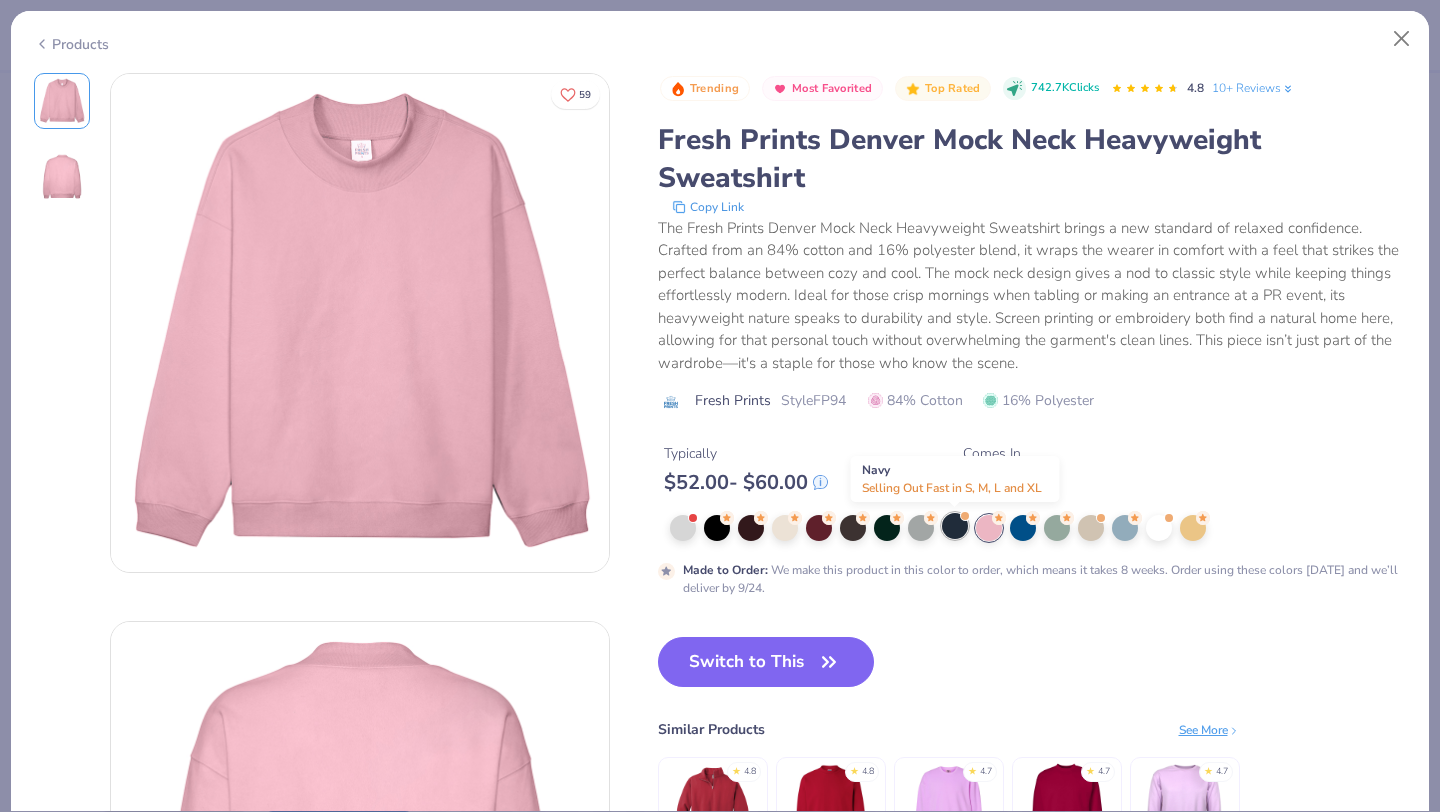 click at bounding box center [955, 526] 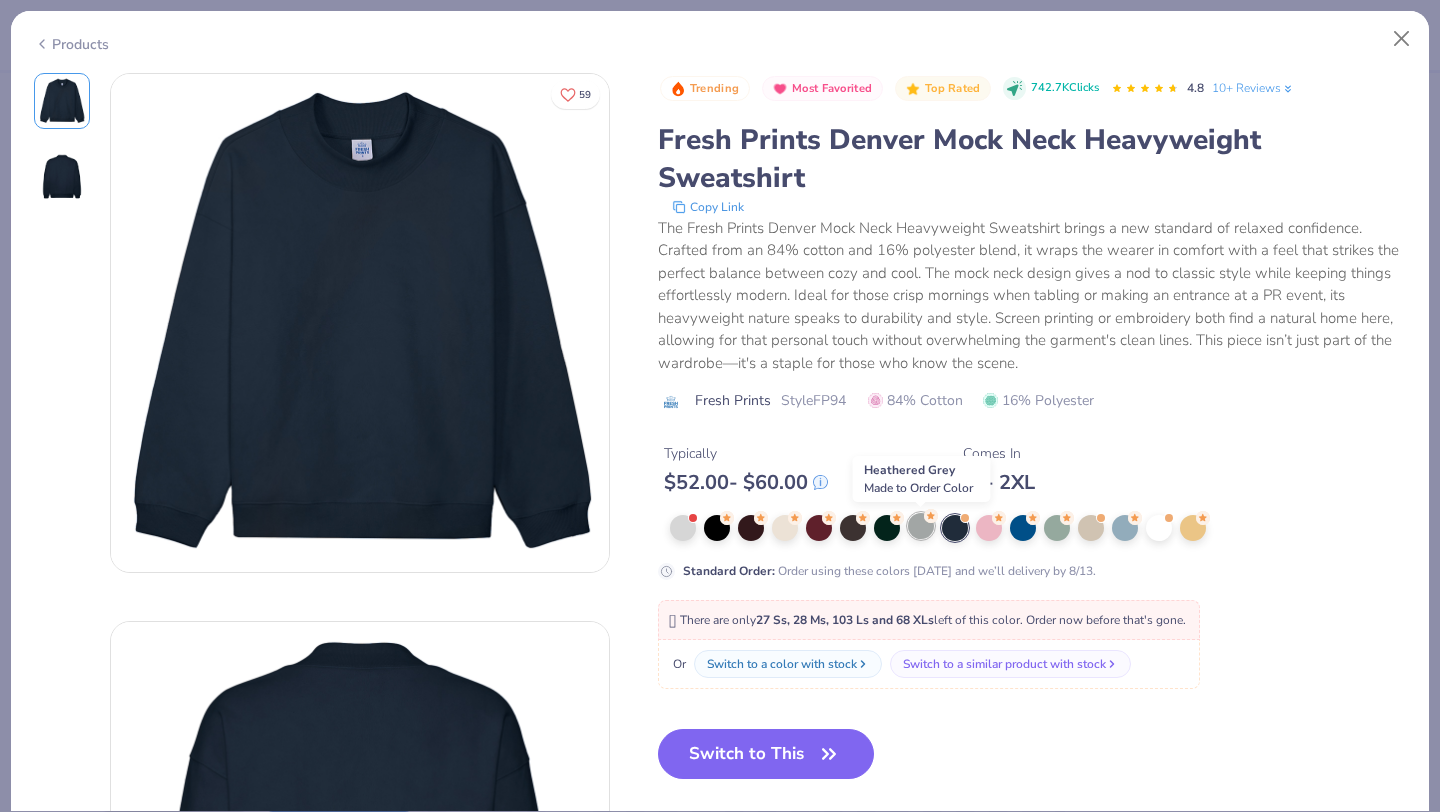 click at bounding box center [921, 526] 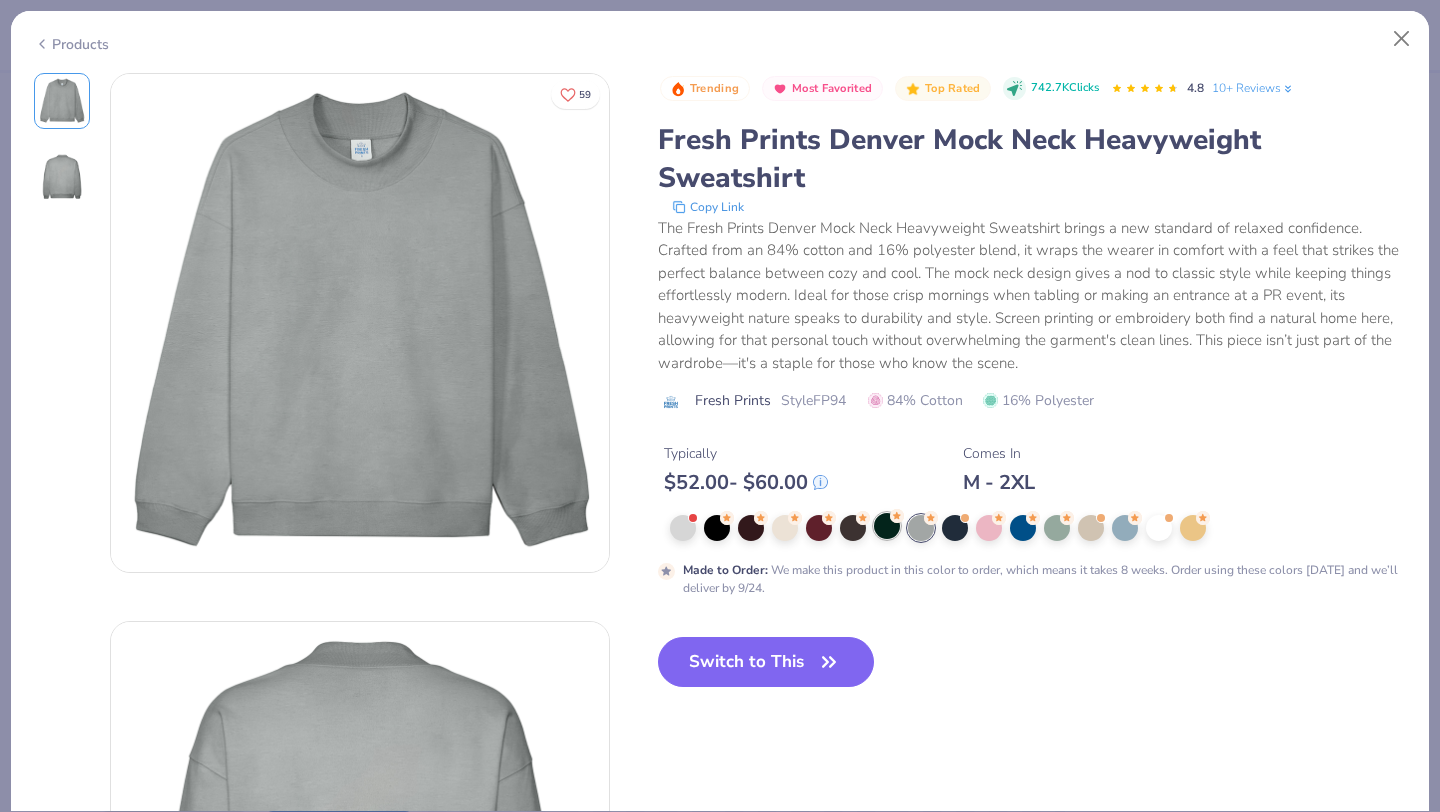click at bounding box center [887, 526] 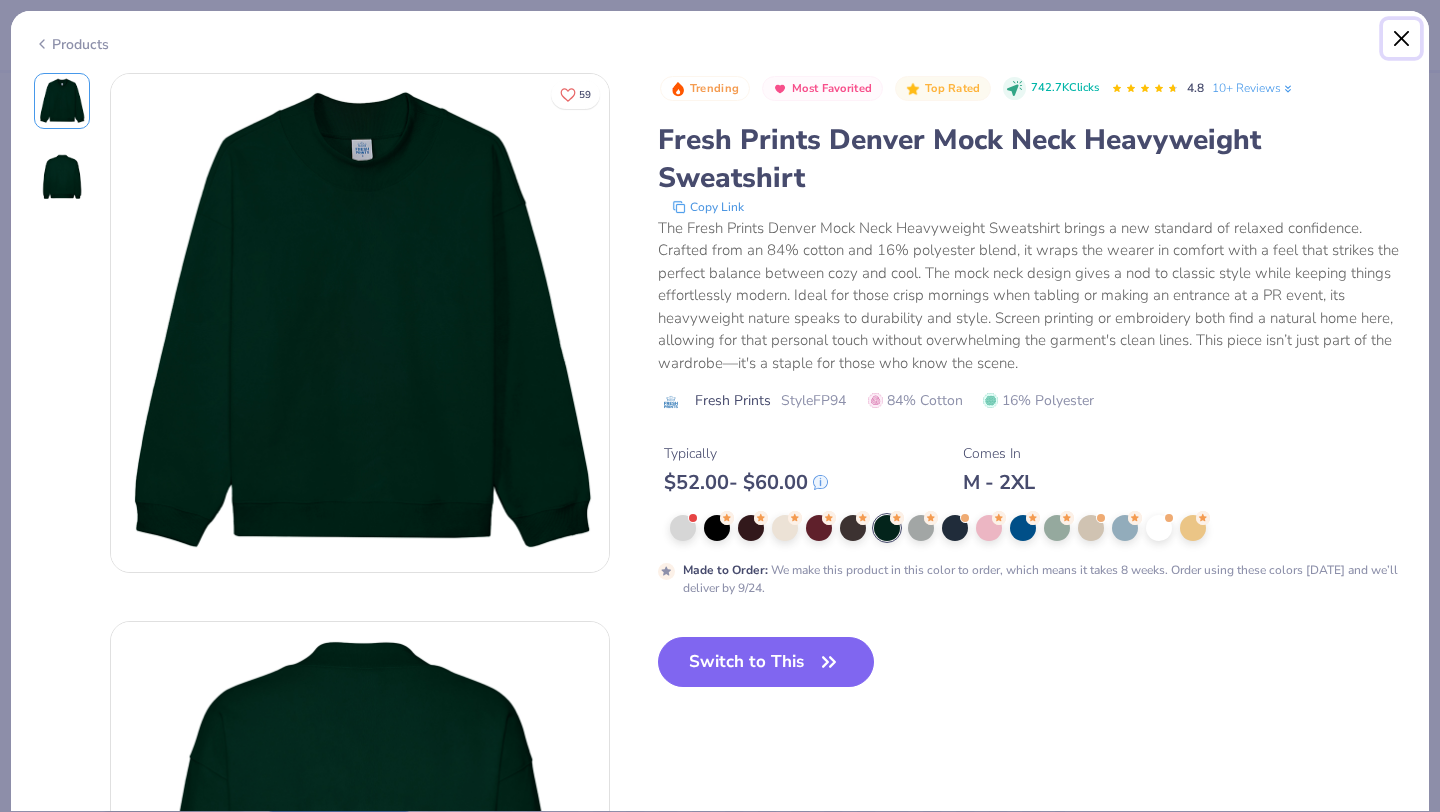 click at bounding box center [1402, 39] 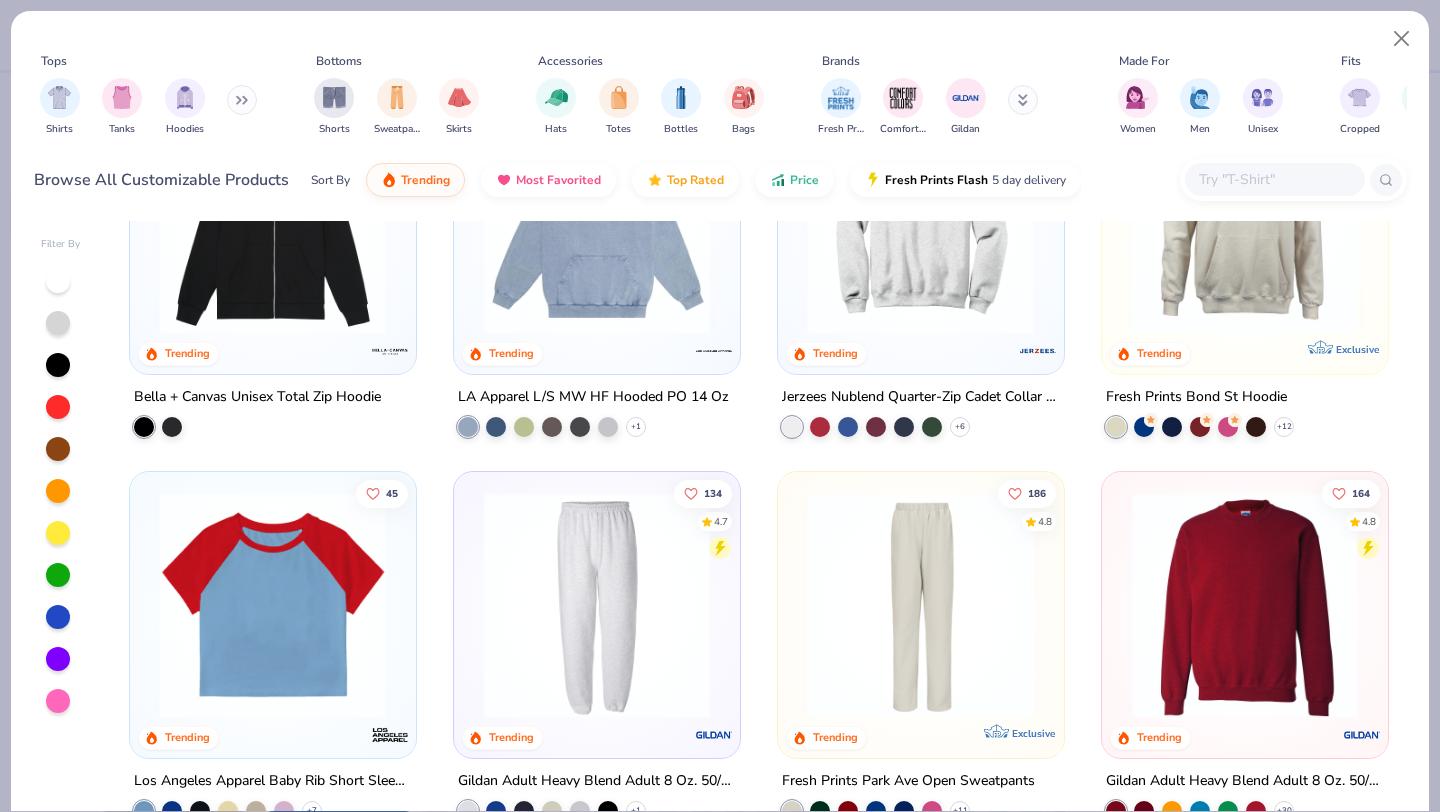 scroll, scrollTop: 2504, scrollLeft: 0, axis: vertical 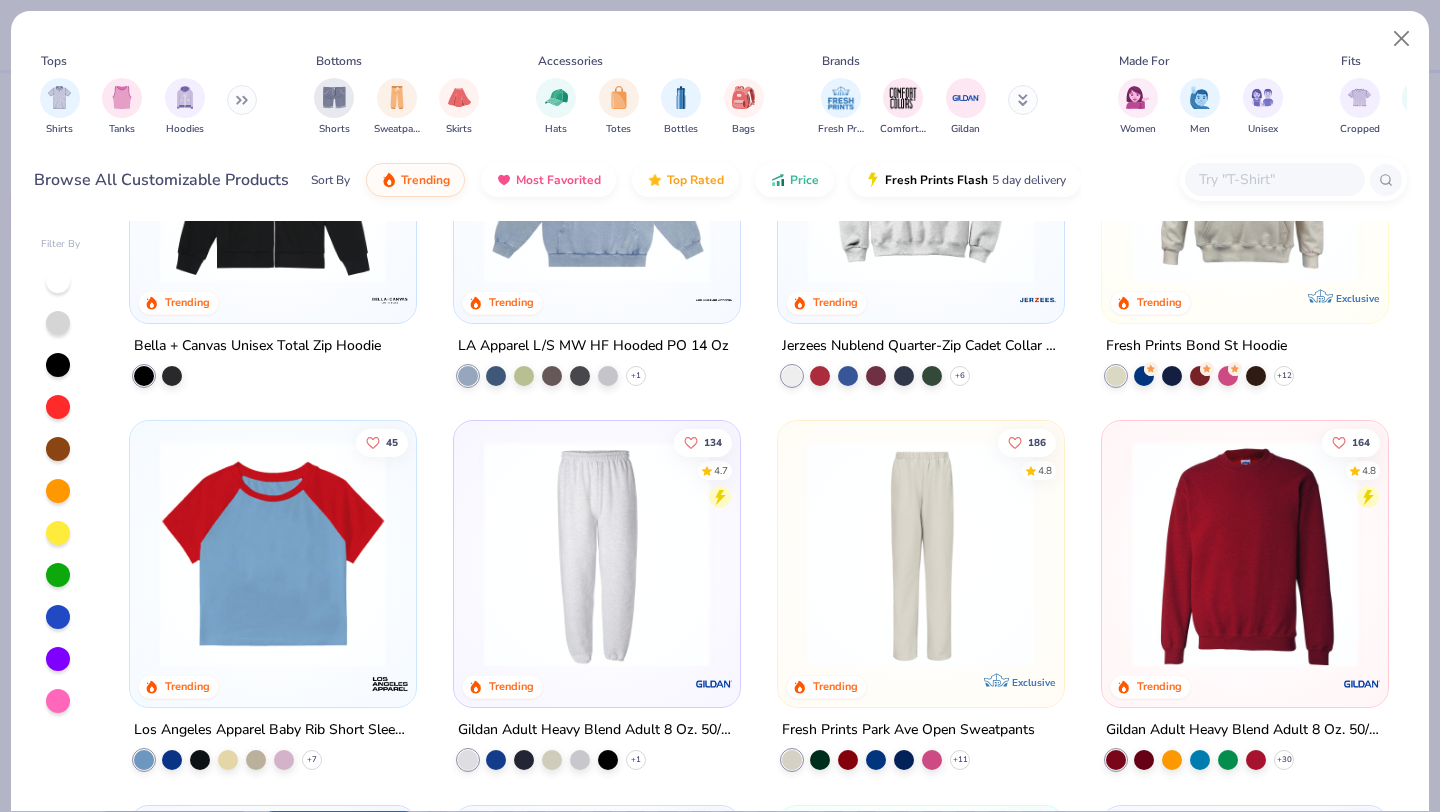 click at bounding box center (1245, 554) 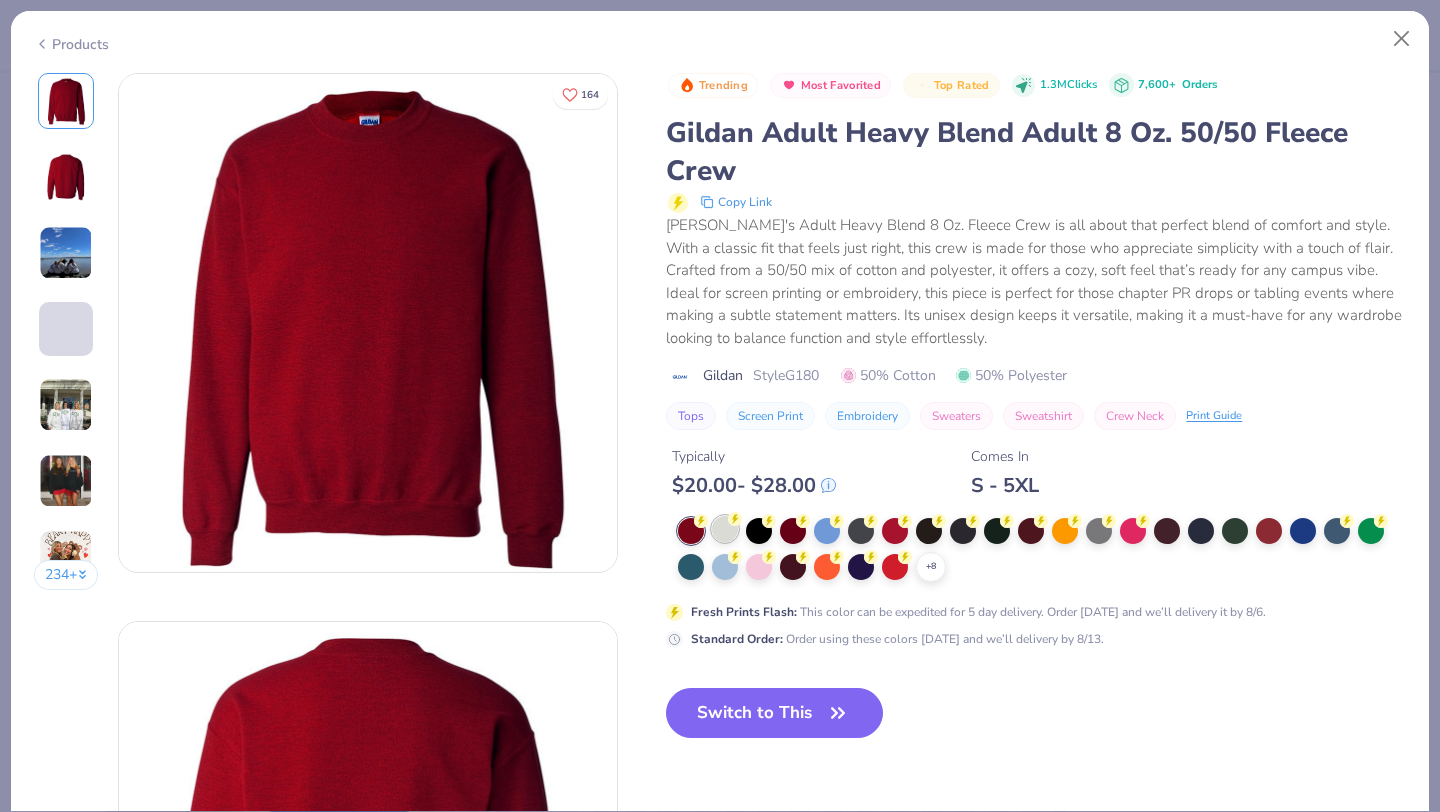 click at bounding box center [725, 529] 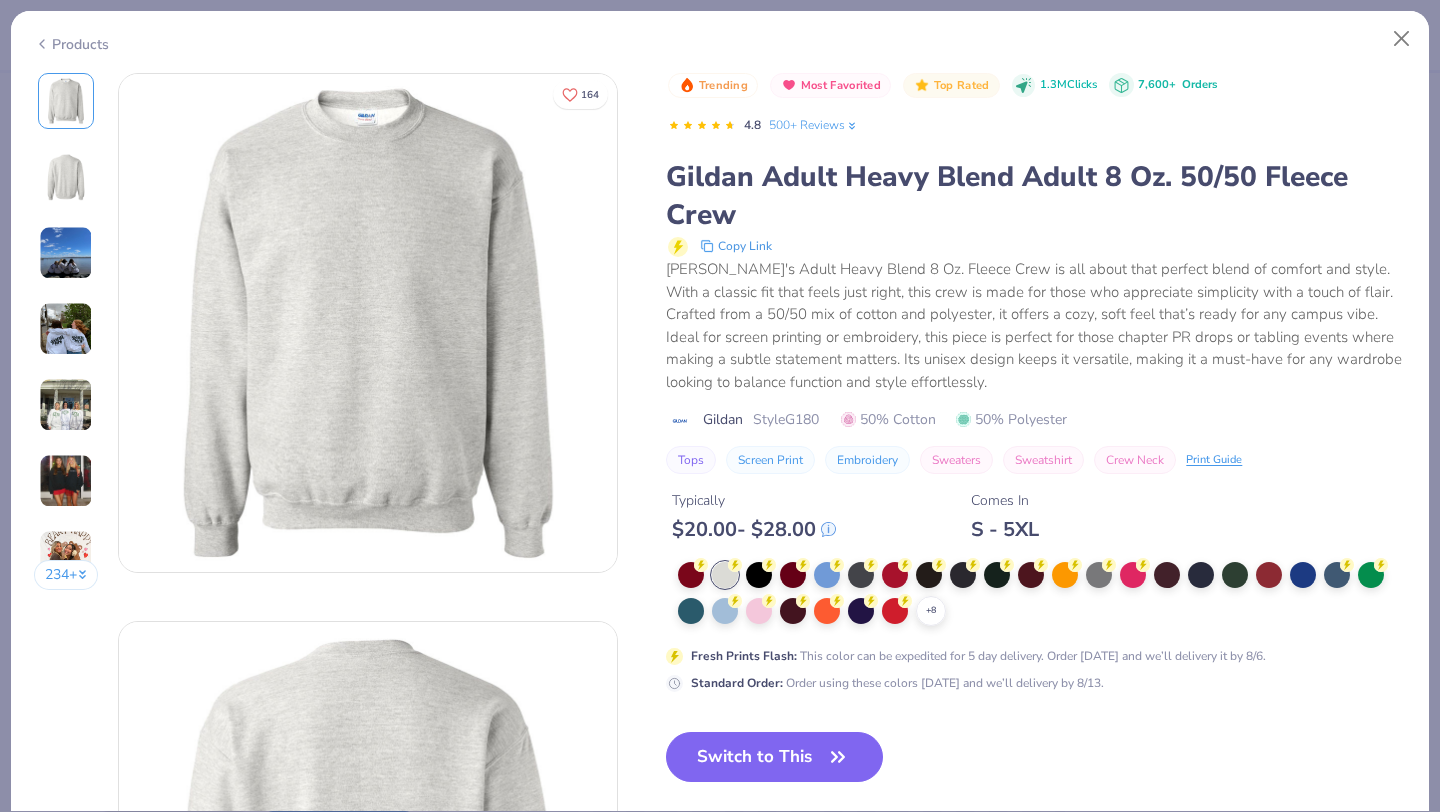click on "Typically   $ 20.00  - $ 28.00   Comes In S - 5XL" at bounding box center [1036, 508] 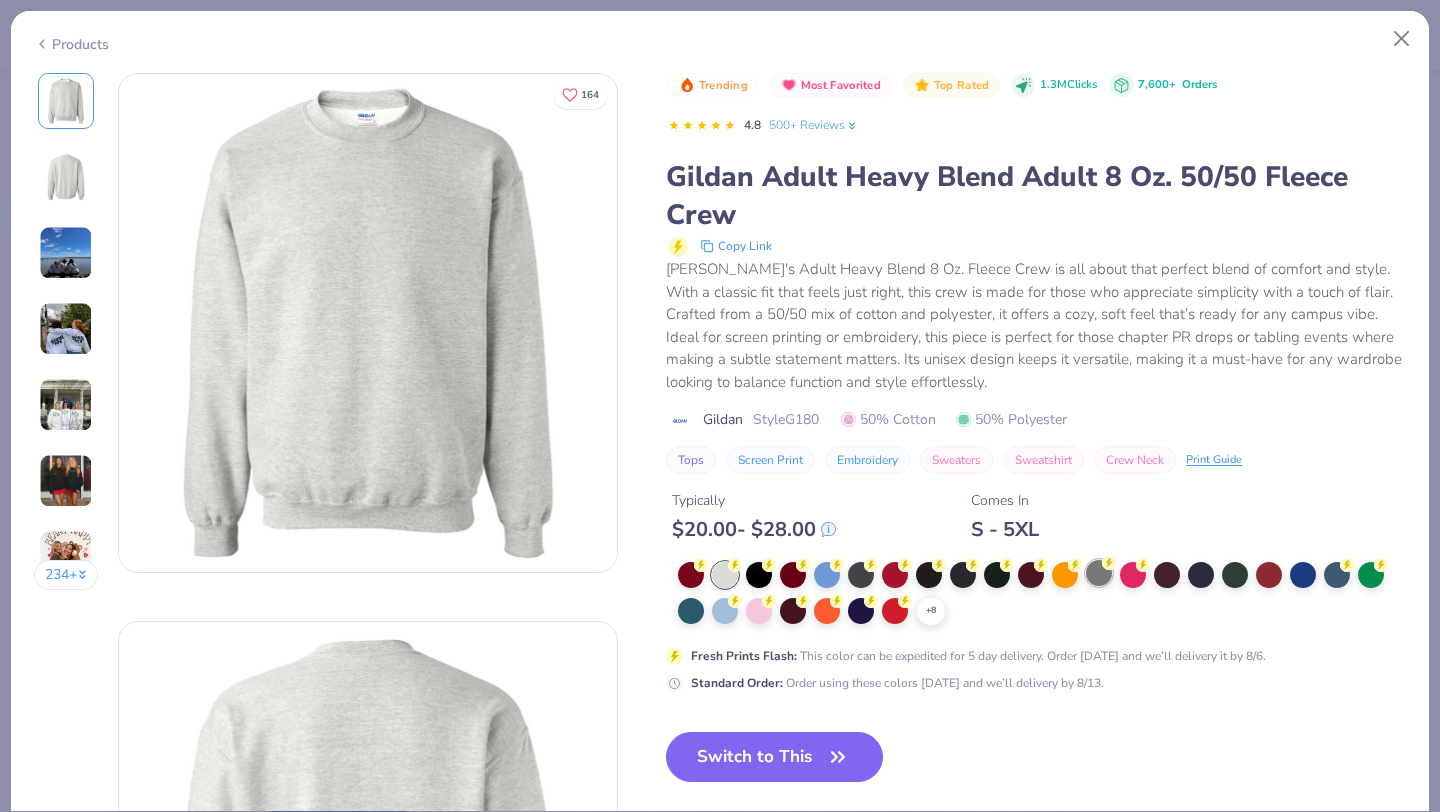 click at bounding box center [1099, 573] 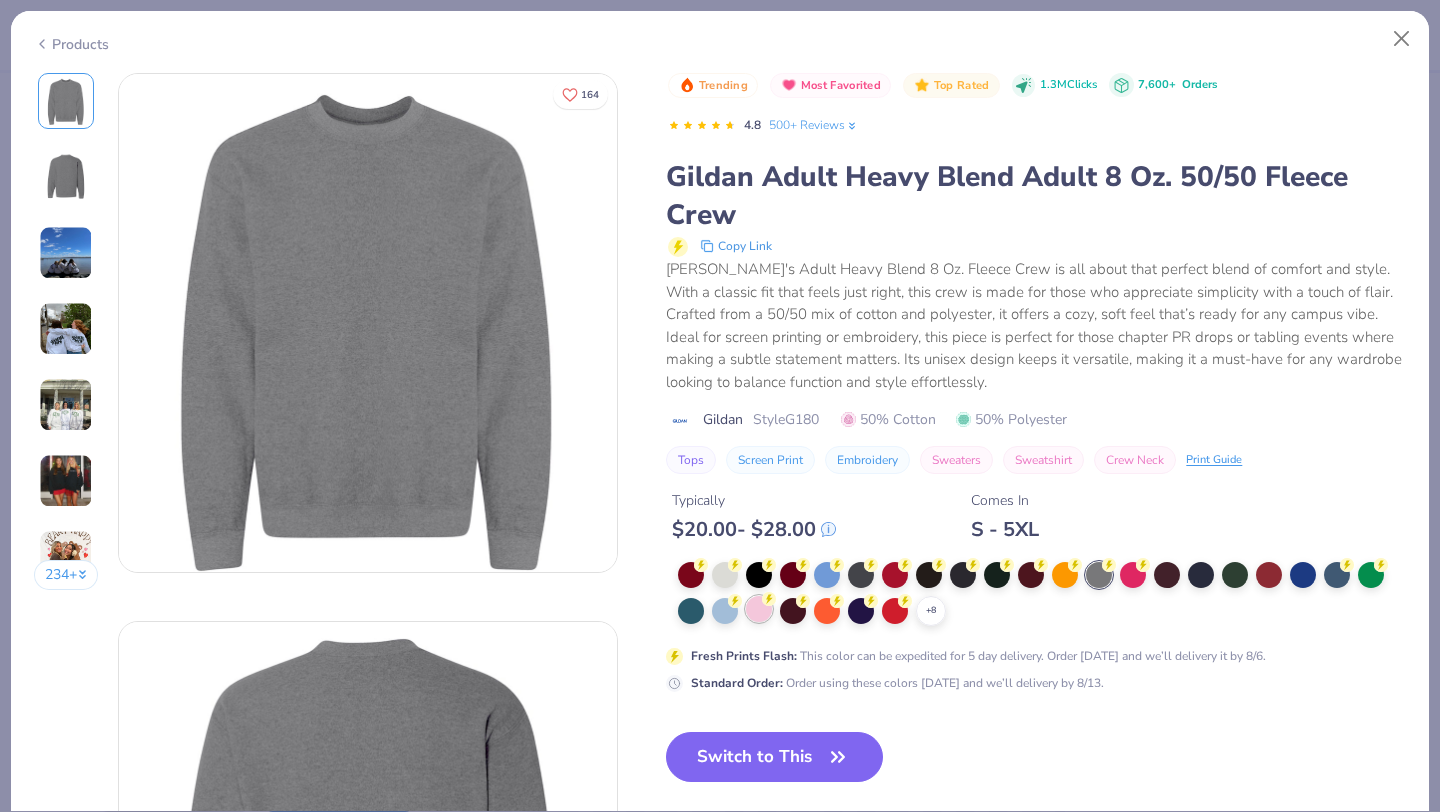 click at bounding box center [759, 609] 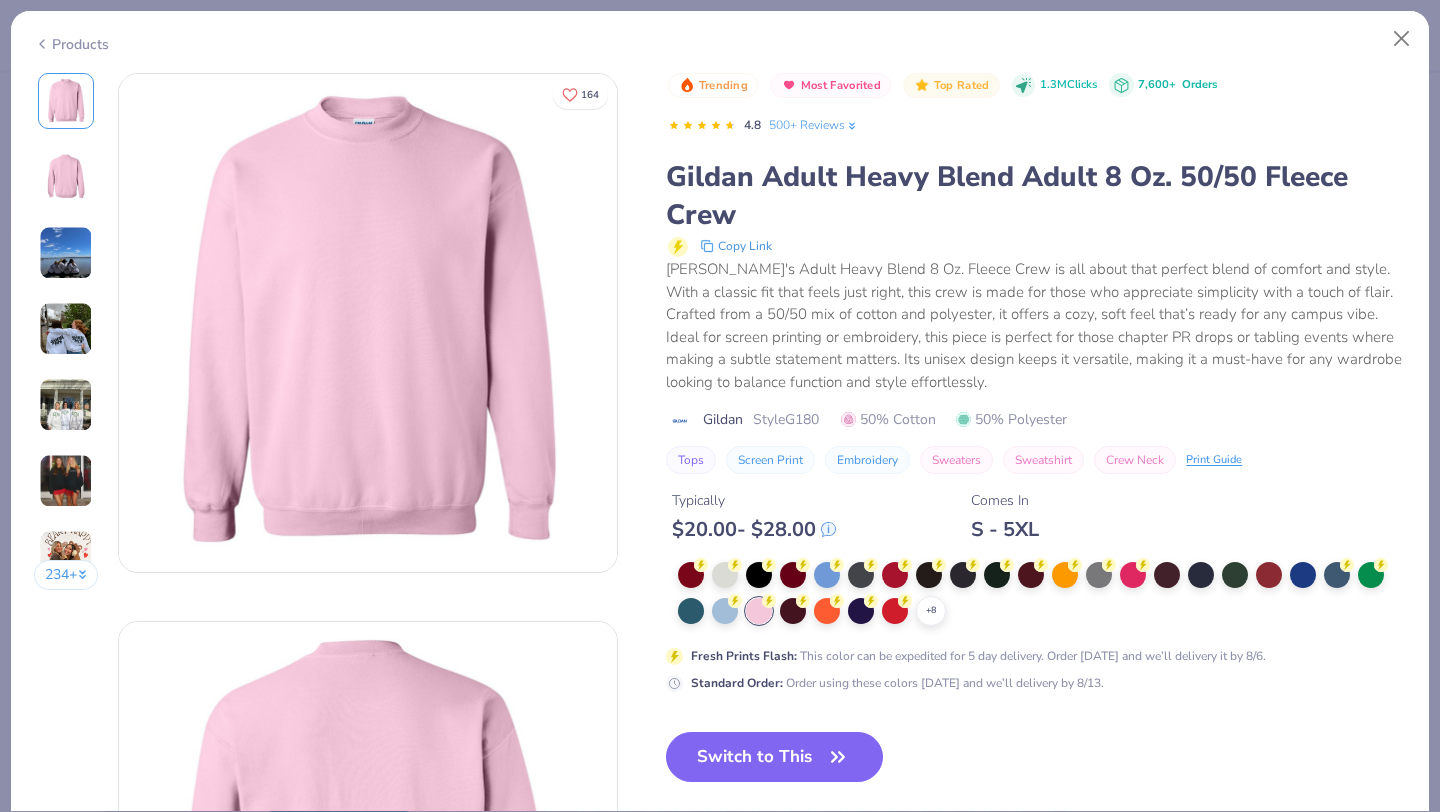 click at bounding box center [66, 329] 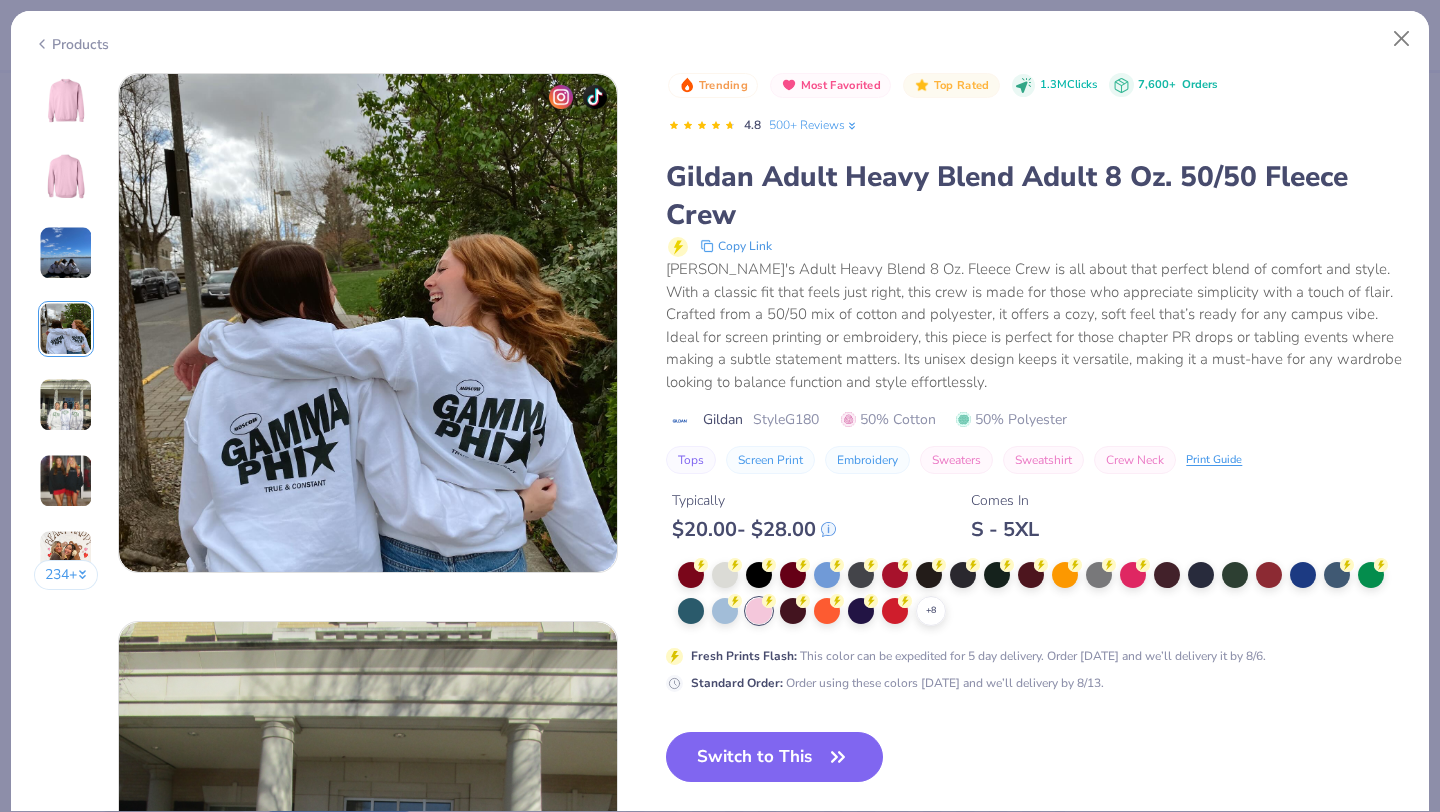 click at bounding box center (66, 101) 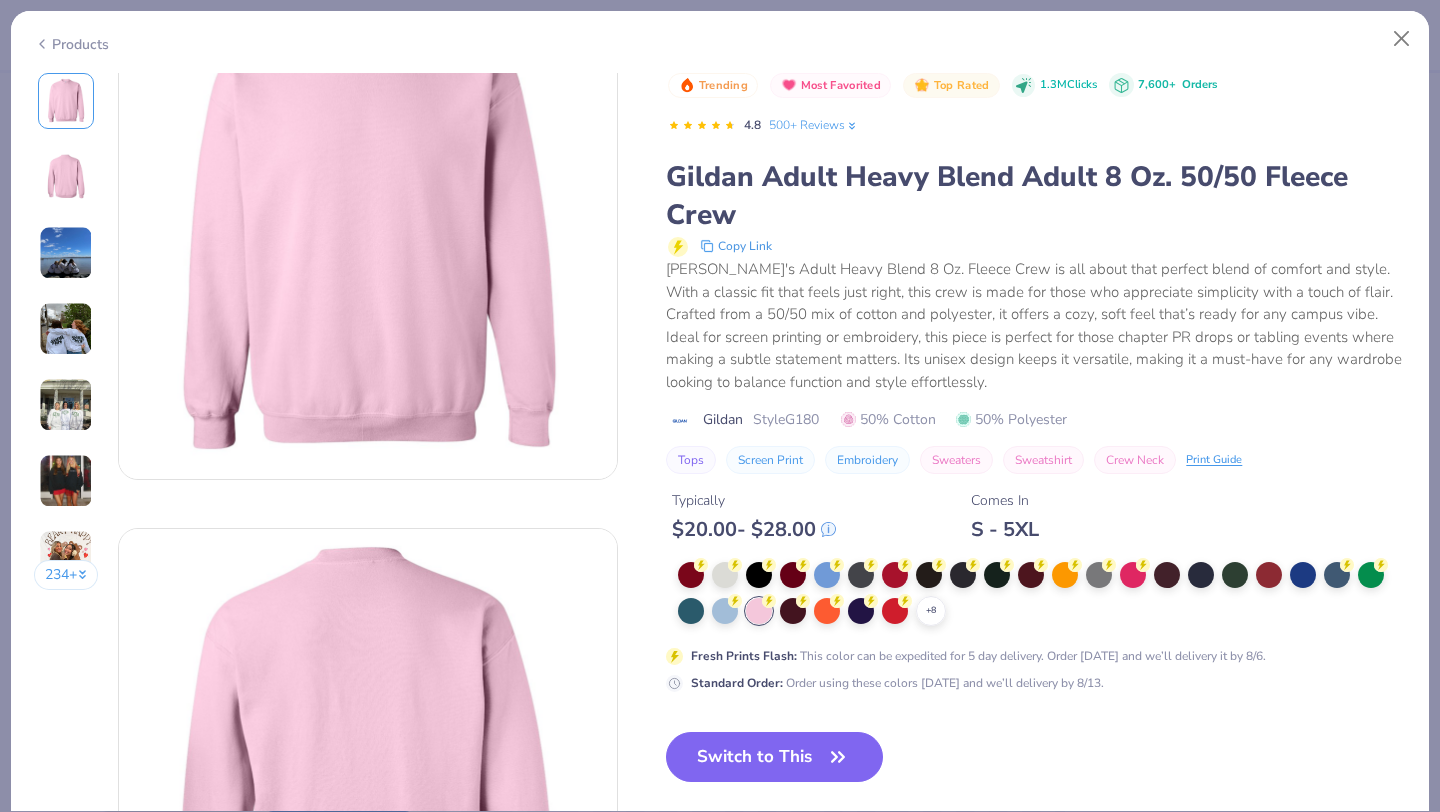 scroll, scrollTop: 0, scrollLeft: 0, axis: both 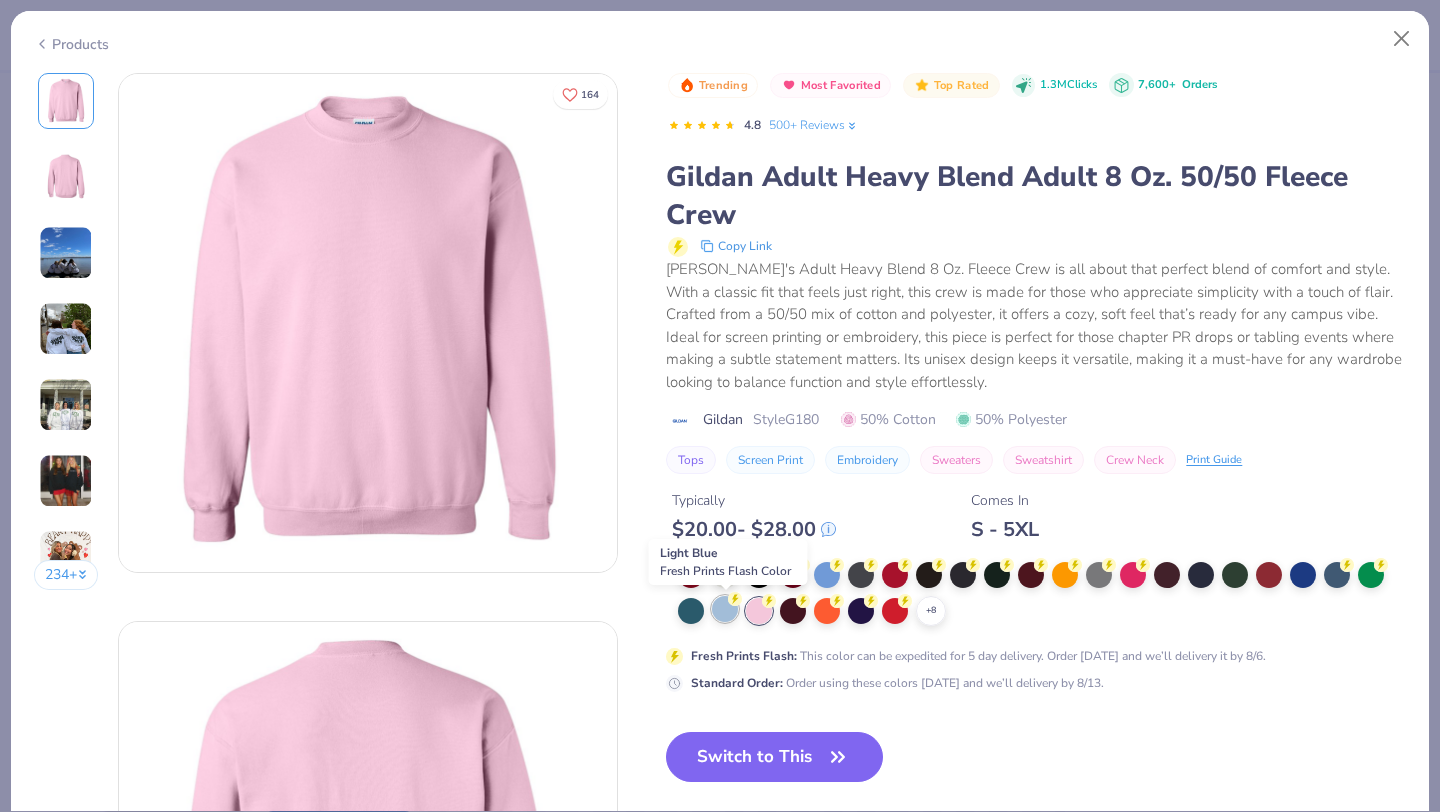 click at bounding box center [725, 609] 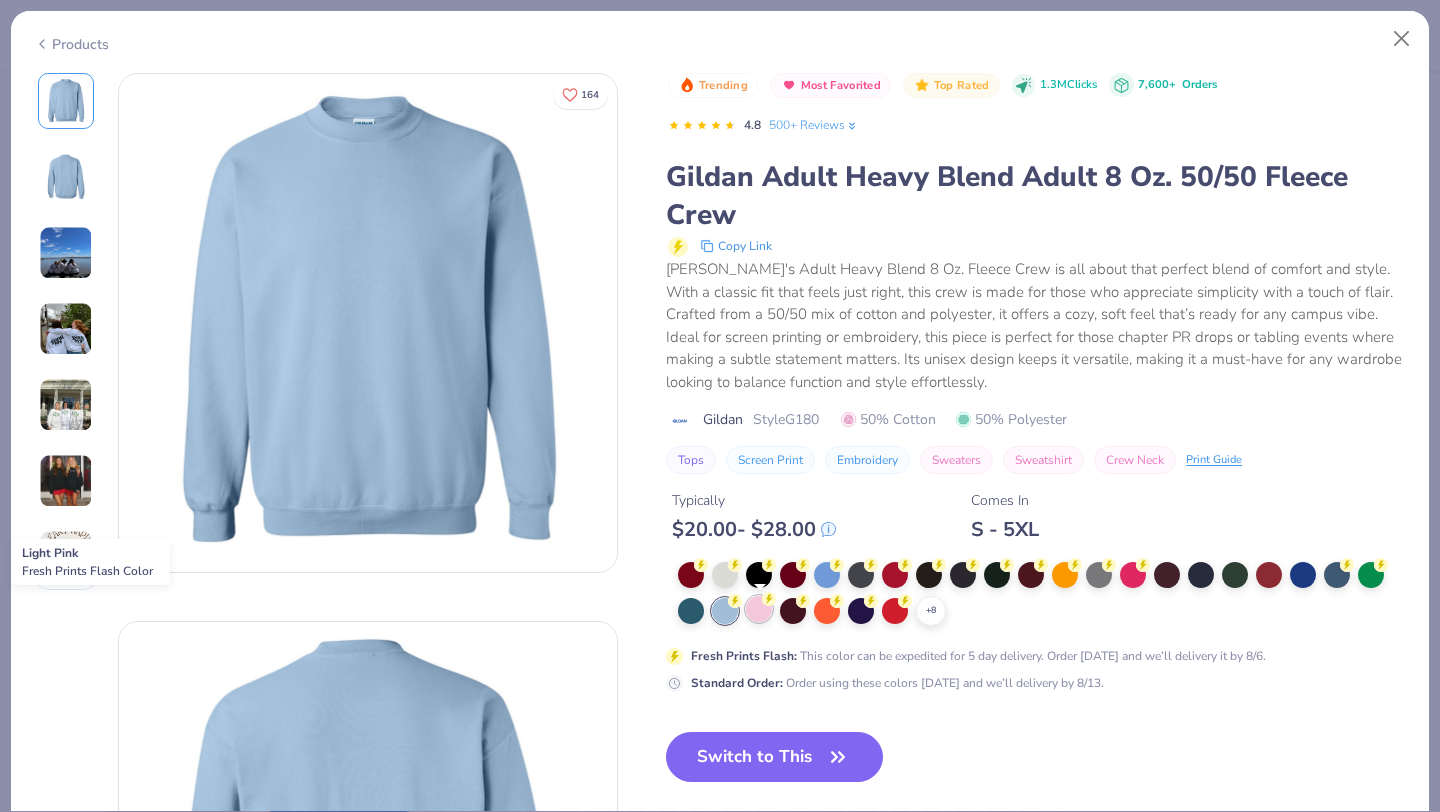 click at bounding box center (759, 609) 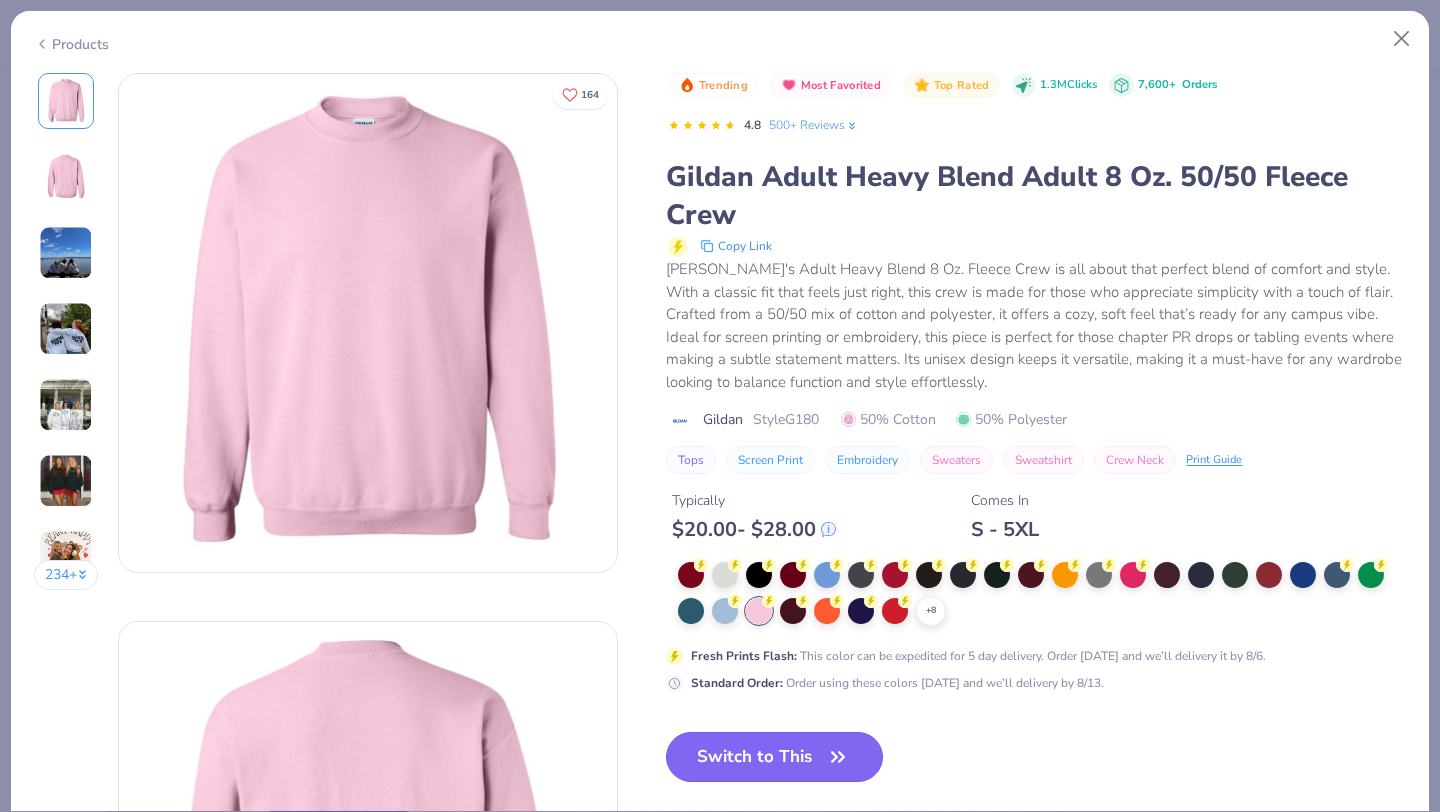 click on "Switch to This" at bounding box center [774, 757] 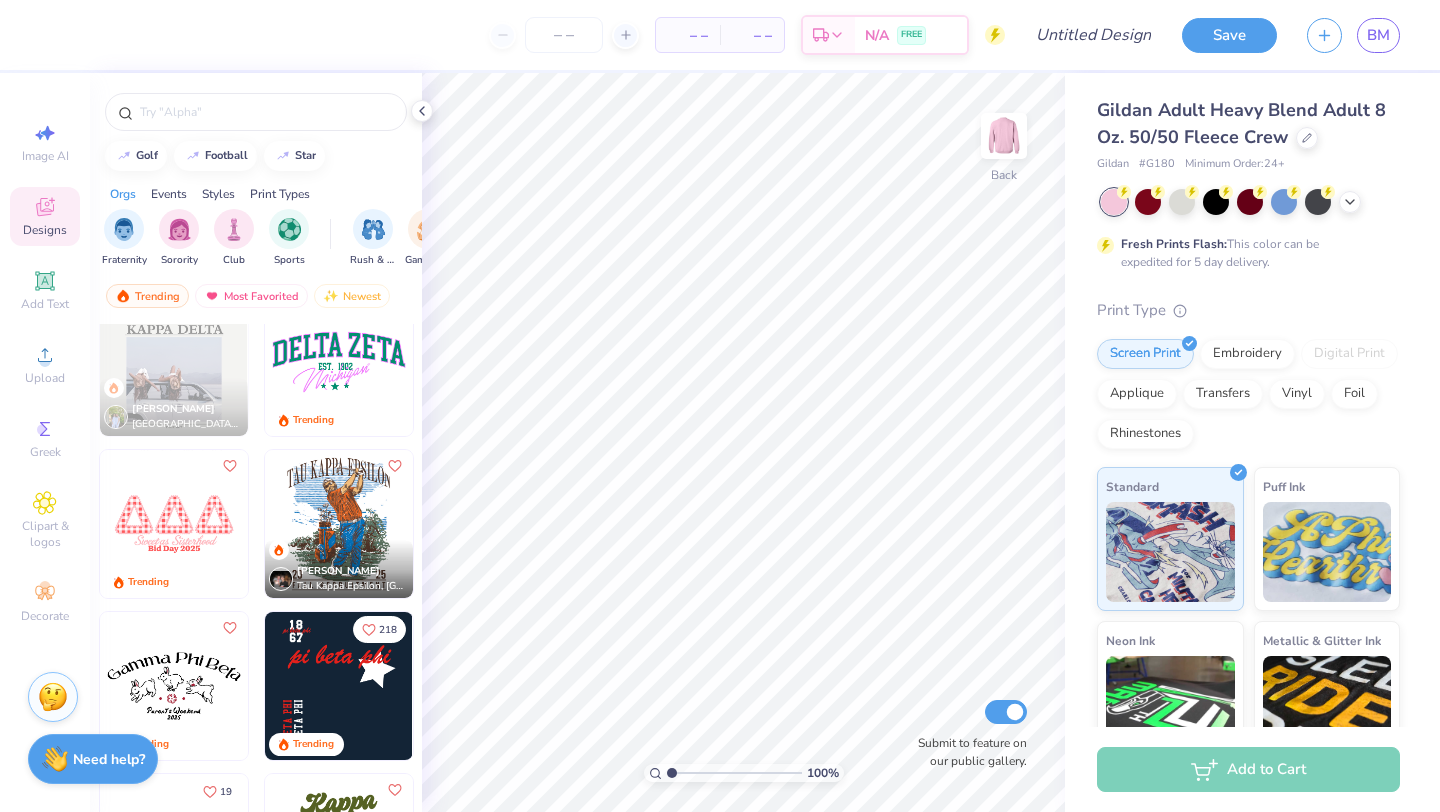 scroll, scrollTop: 0, scrollLeft: 0, axis: both 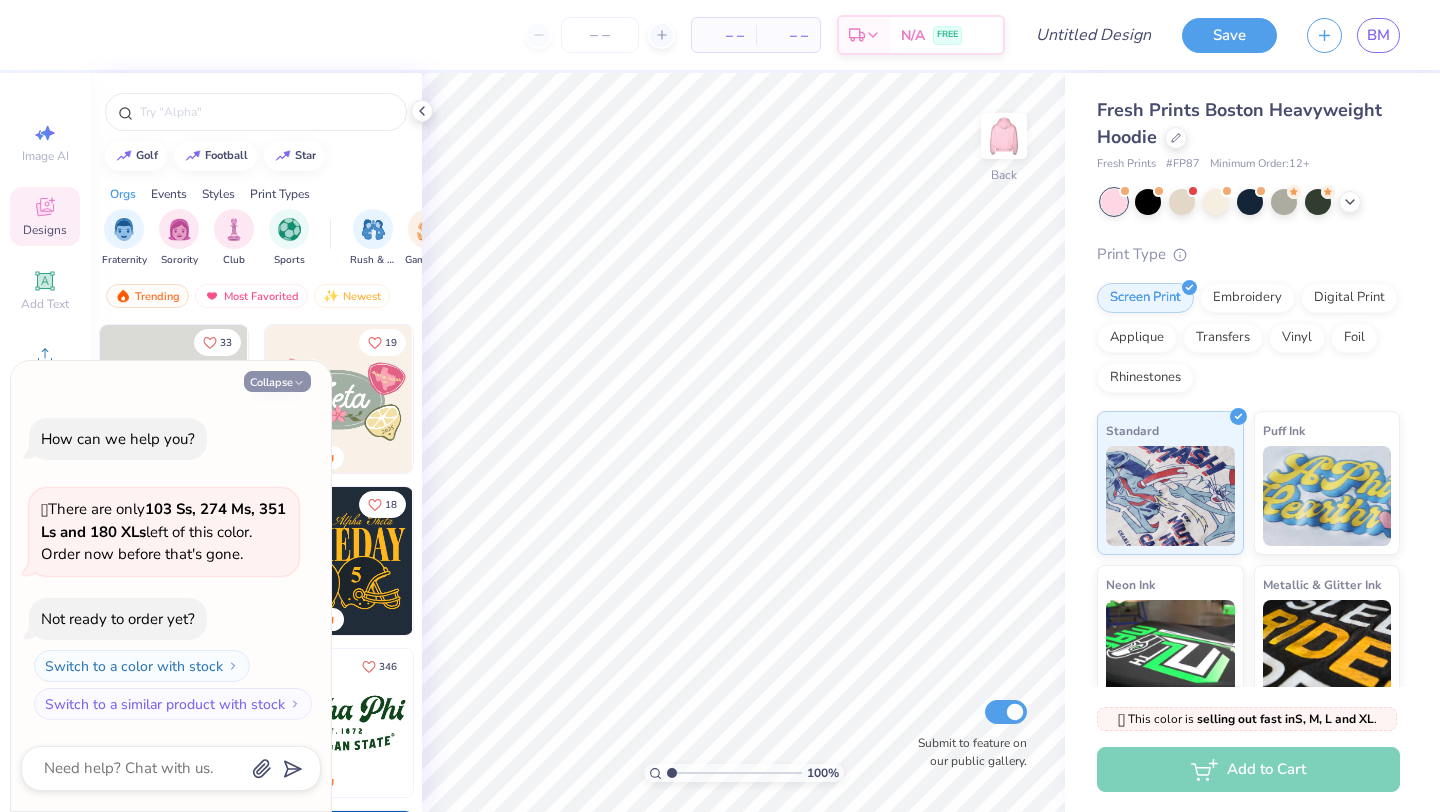 click 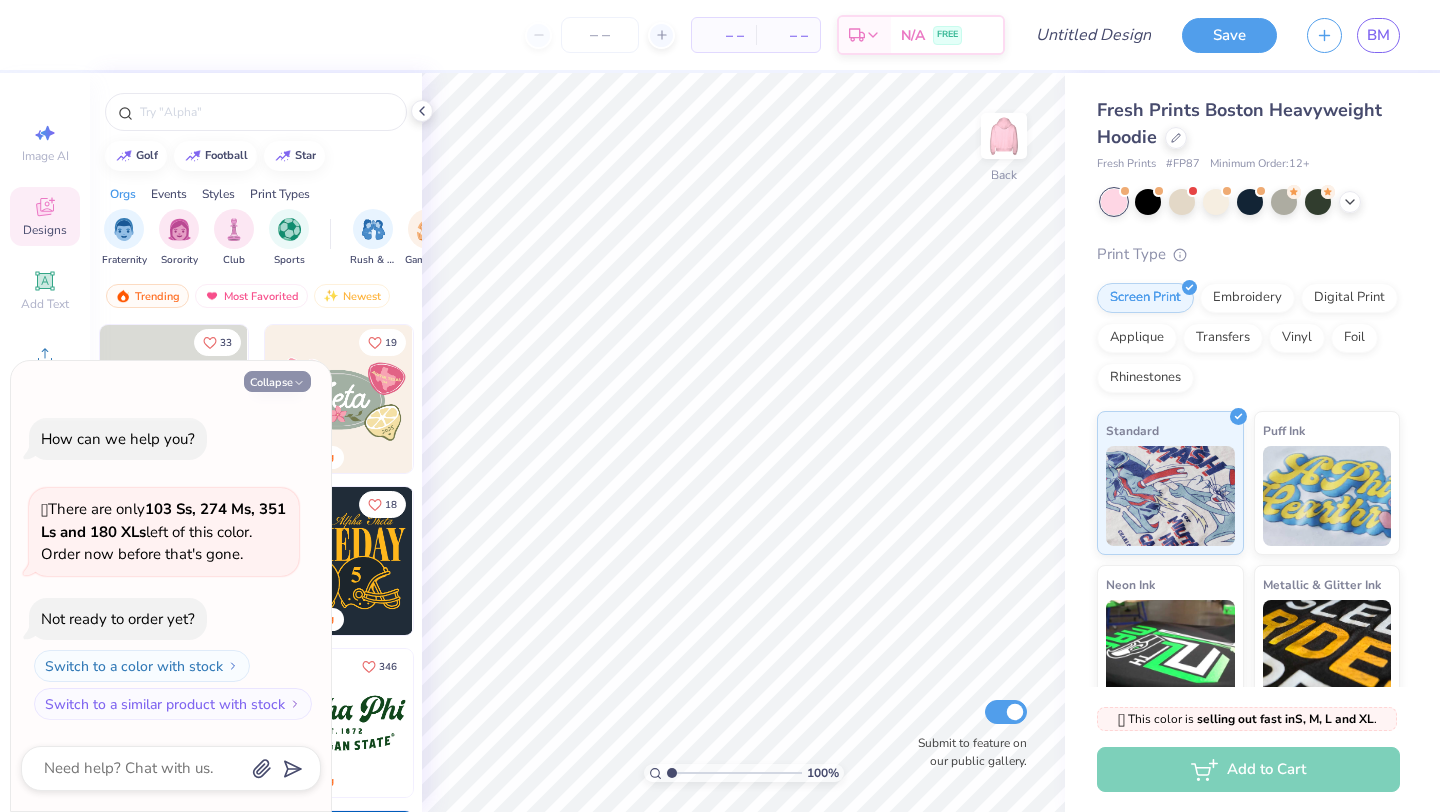 type on "x" 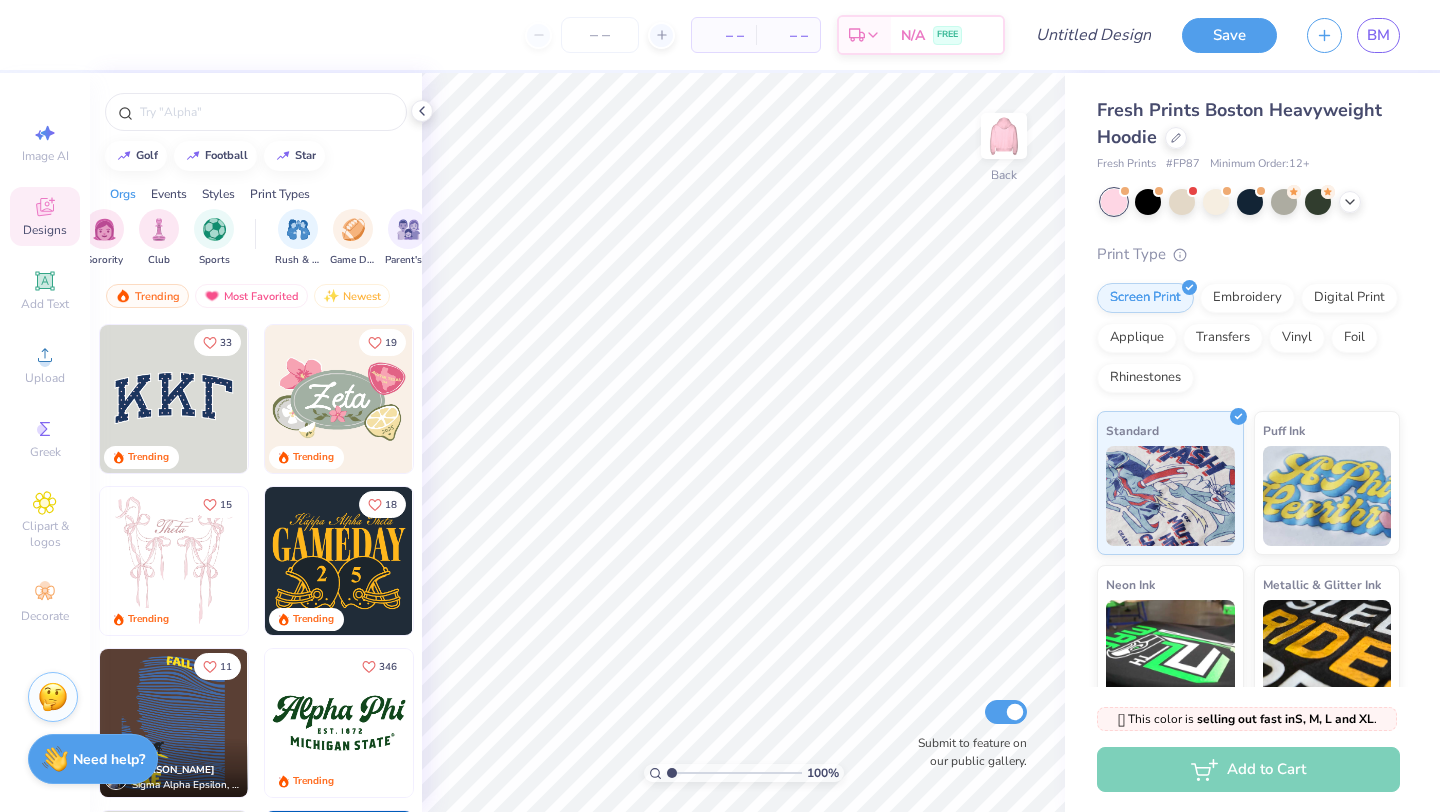 scroll, scrollTop: 0, scrollLeft: 151, axis: horizontal 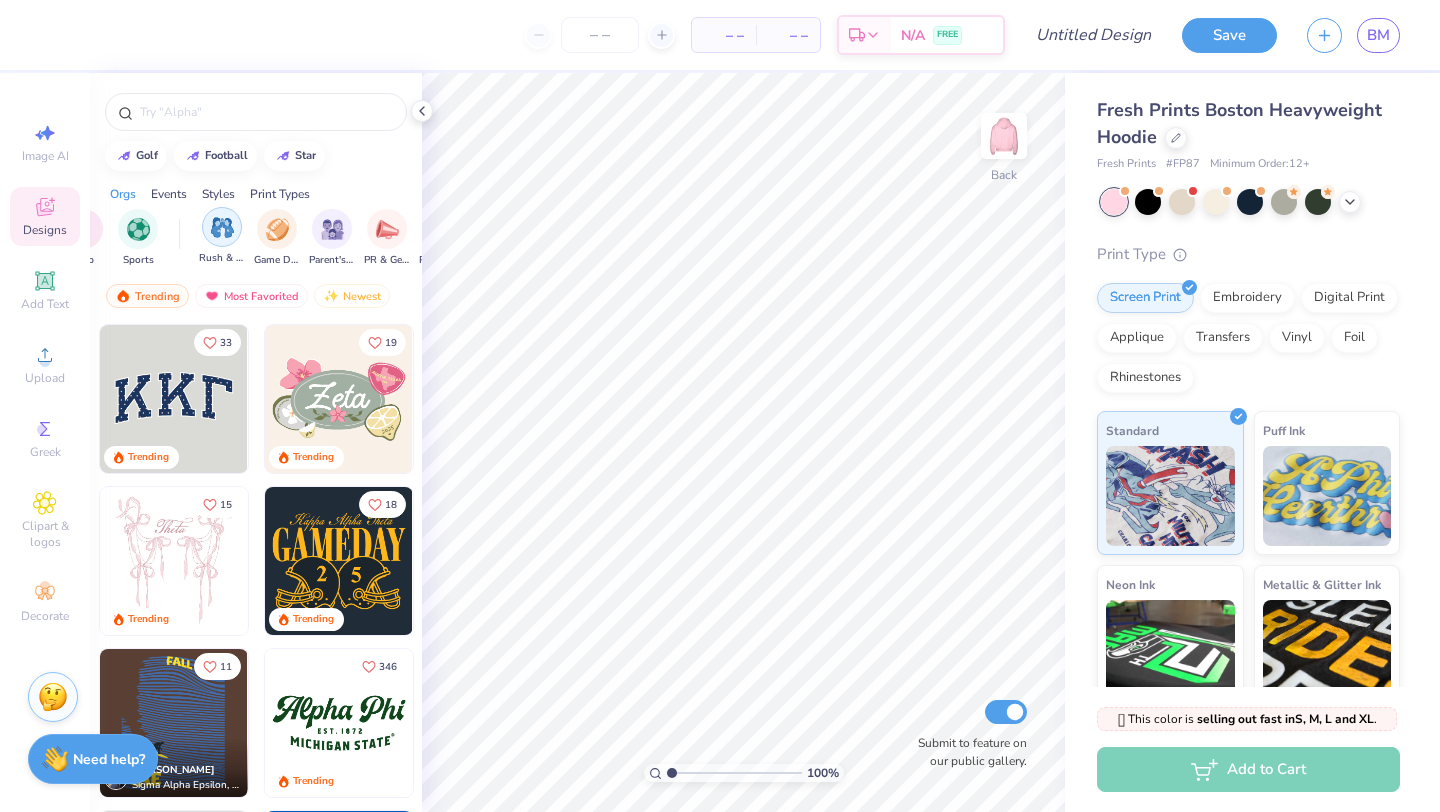 click on "Rush & Bid" at bounding box center [222, 236] 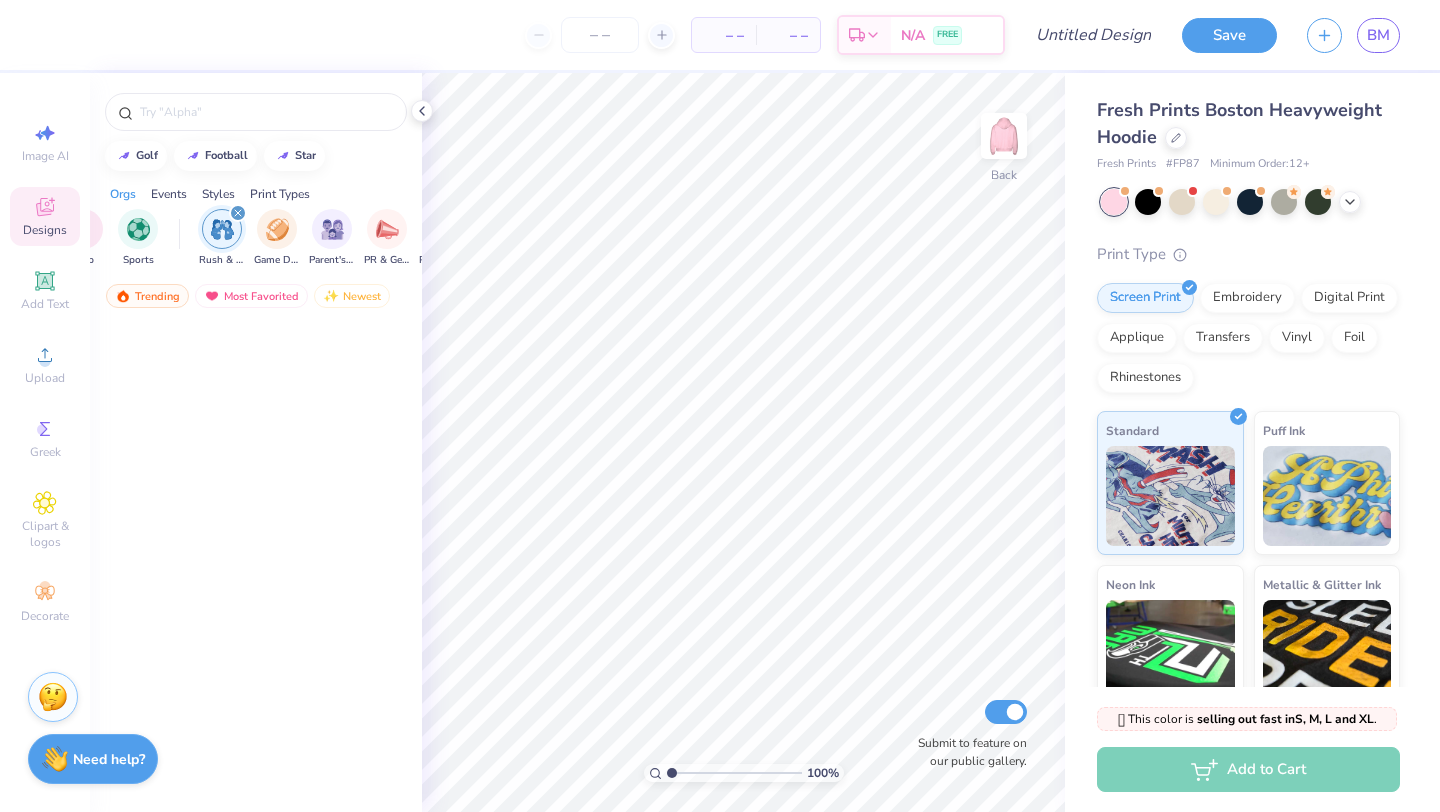 scroll, scrollTop: 5287, scrollLeft: 0, axis: vertical 